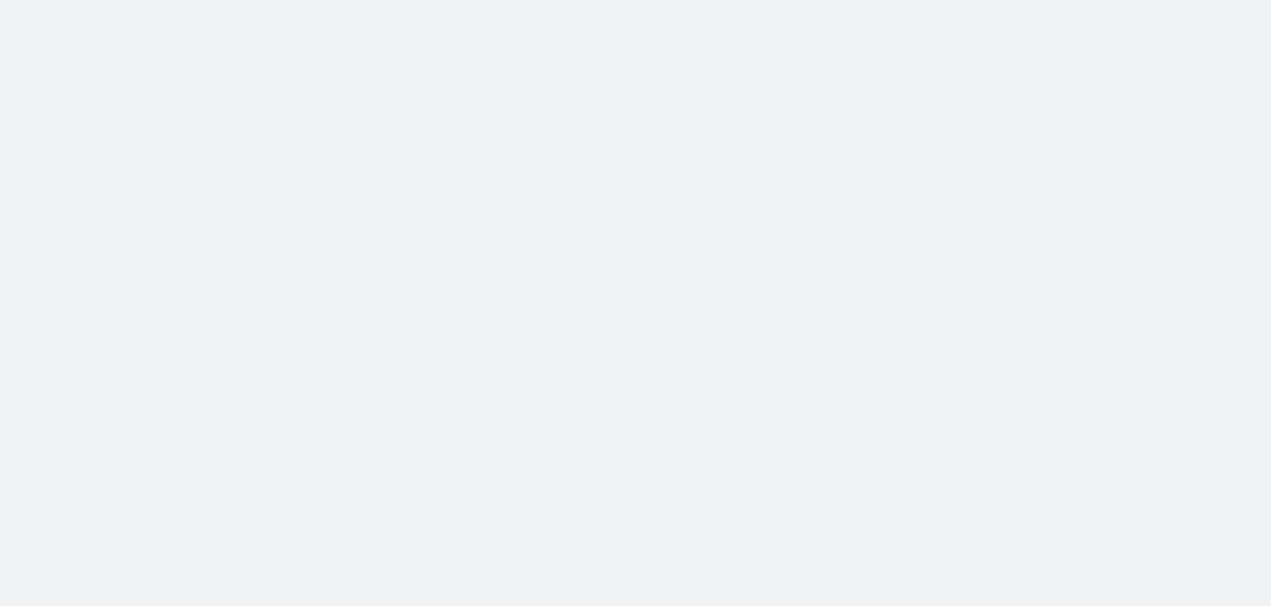 scroll, scrollTop: 0, scrollLeft: 0, axis: both 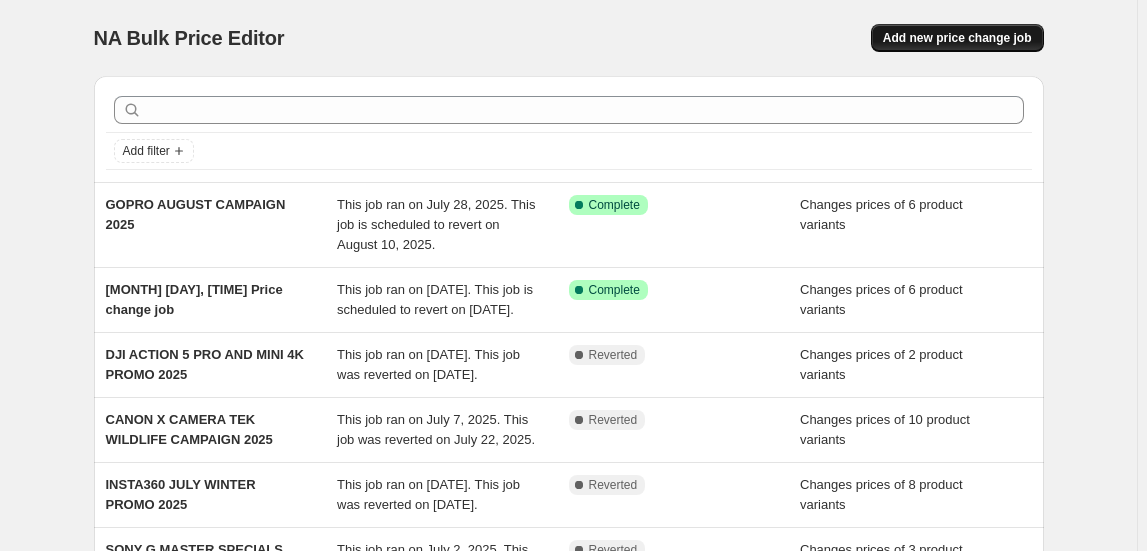 click on "Add new price change job" at bounding box center [957, 38] 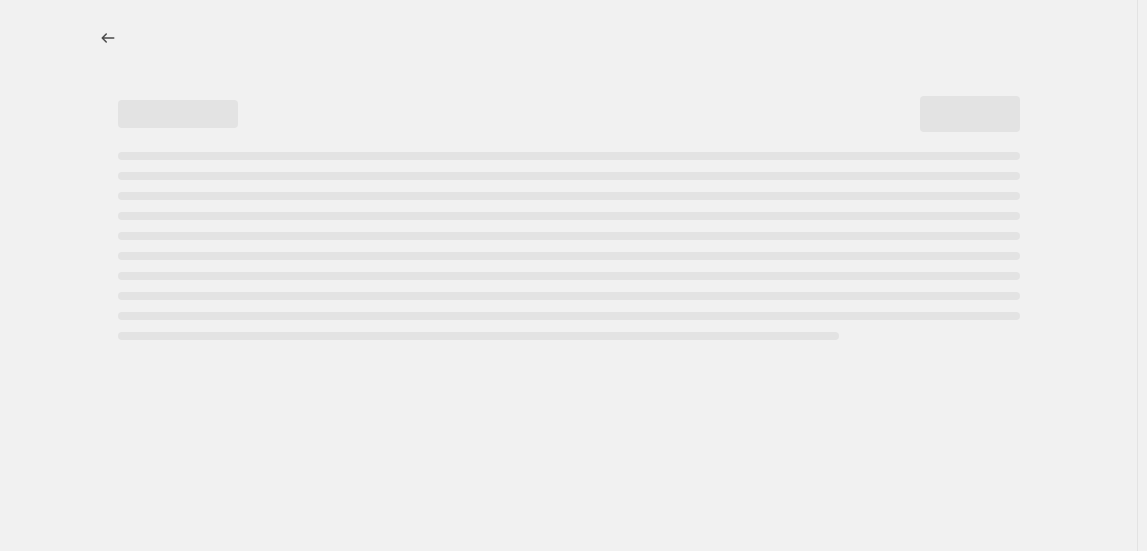select on "percentage" 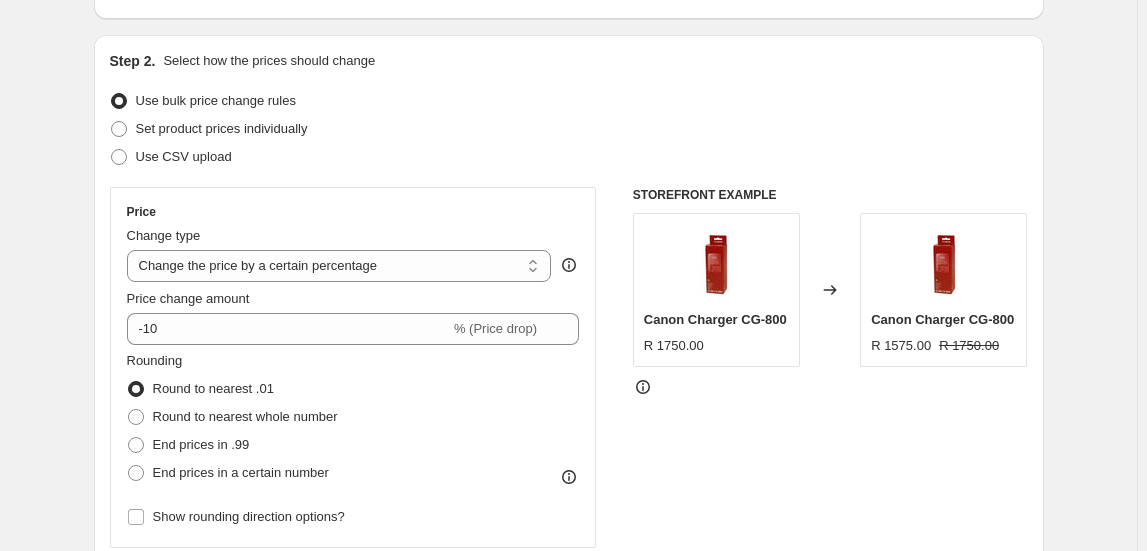 scroll, scrollTop: 90, scrollLeft: 0, axis: vertical 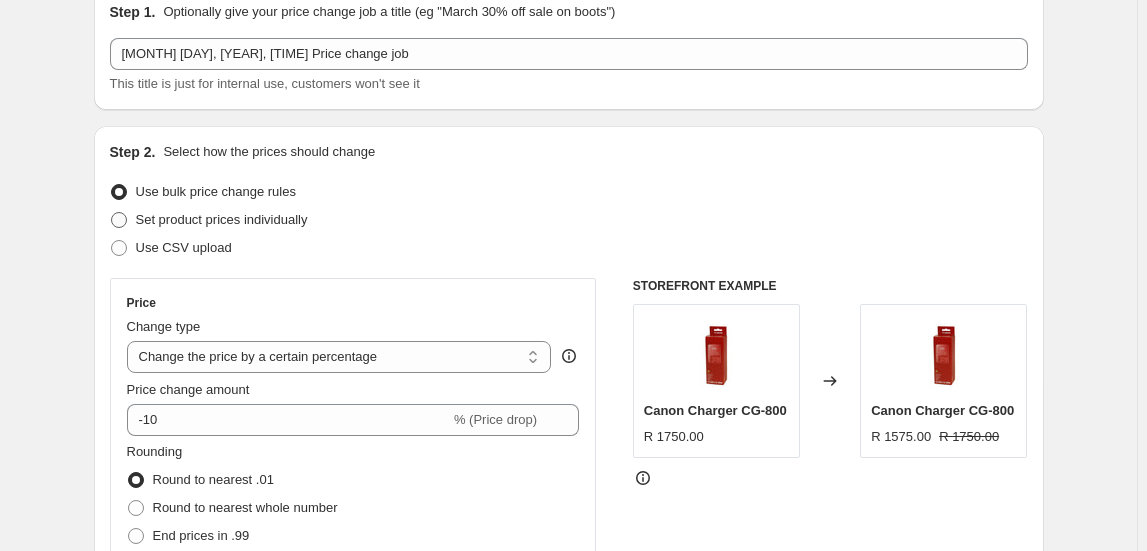 click on "Set product prices individually" at bounding box center [209, 220] 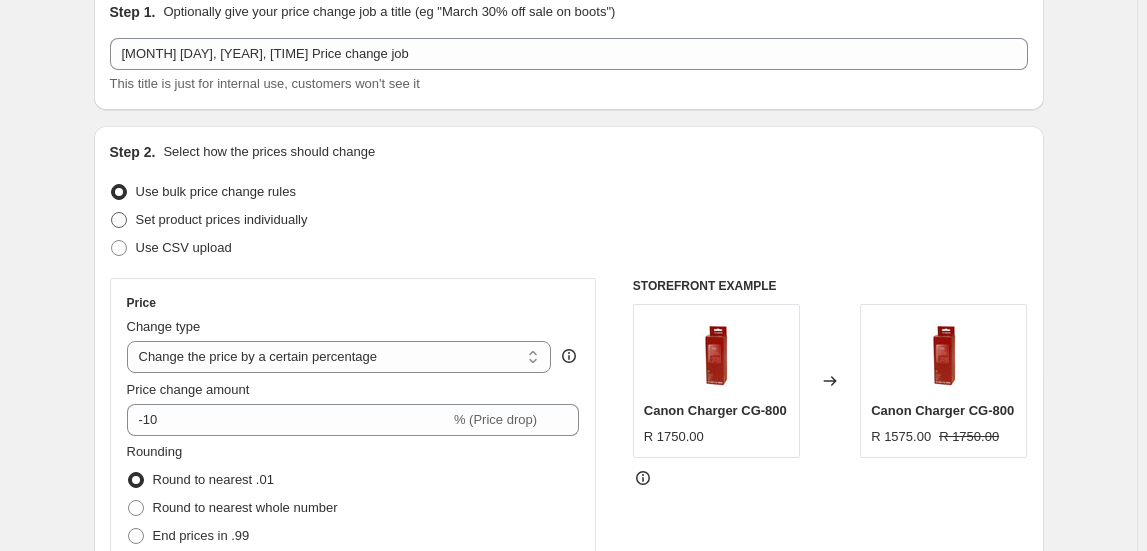 radio on "true" 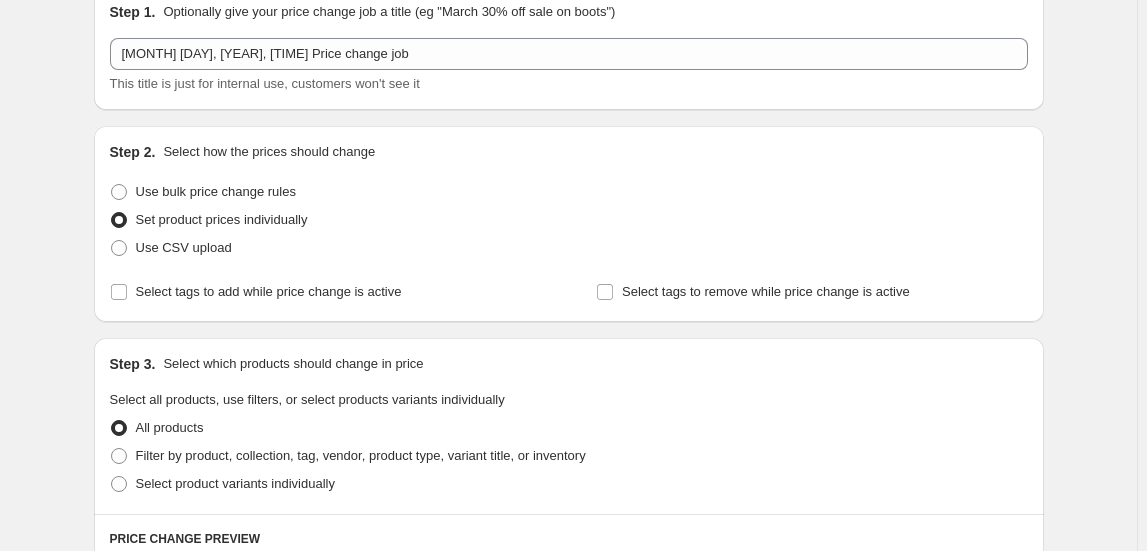 scroll, scrollTop: 272, scrollLeft: 0, axis: vertical 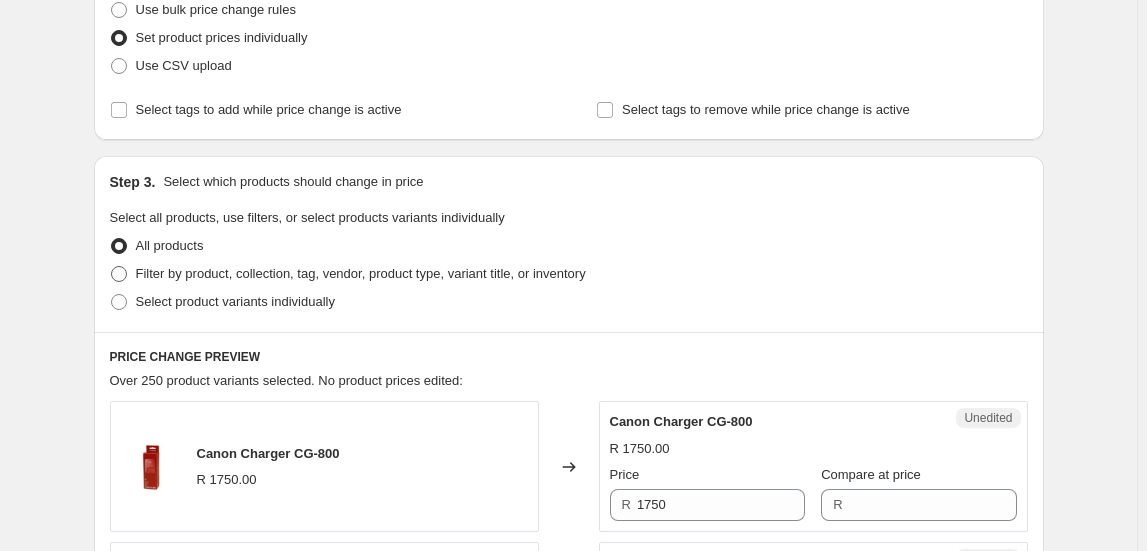 click on "Filter by product, collection, tag, vendor, product type, variant title, or inventory" at bounding box center [361, 273] 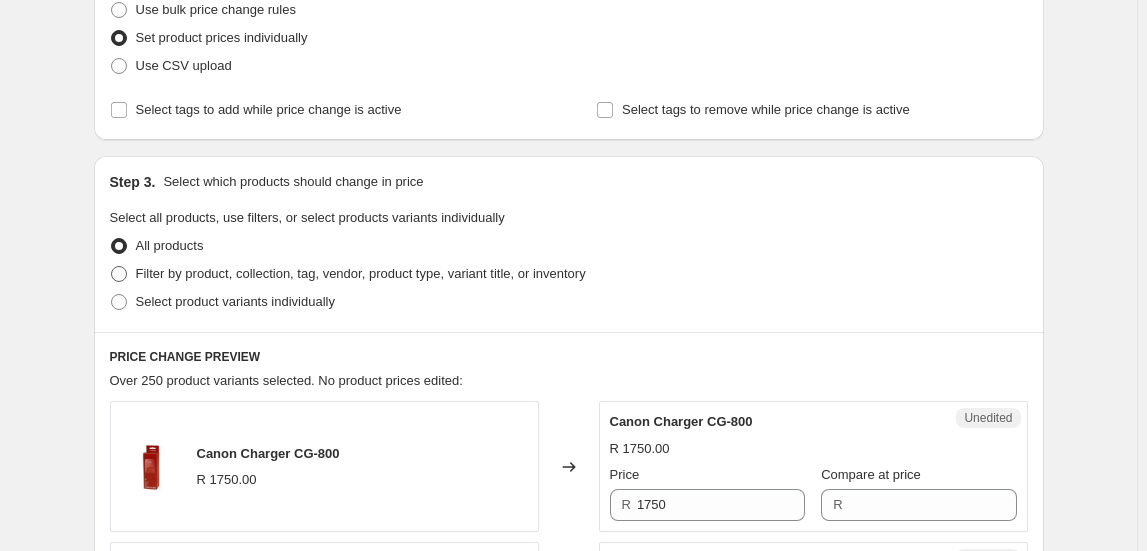 radio on "true" 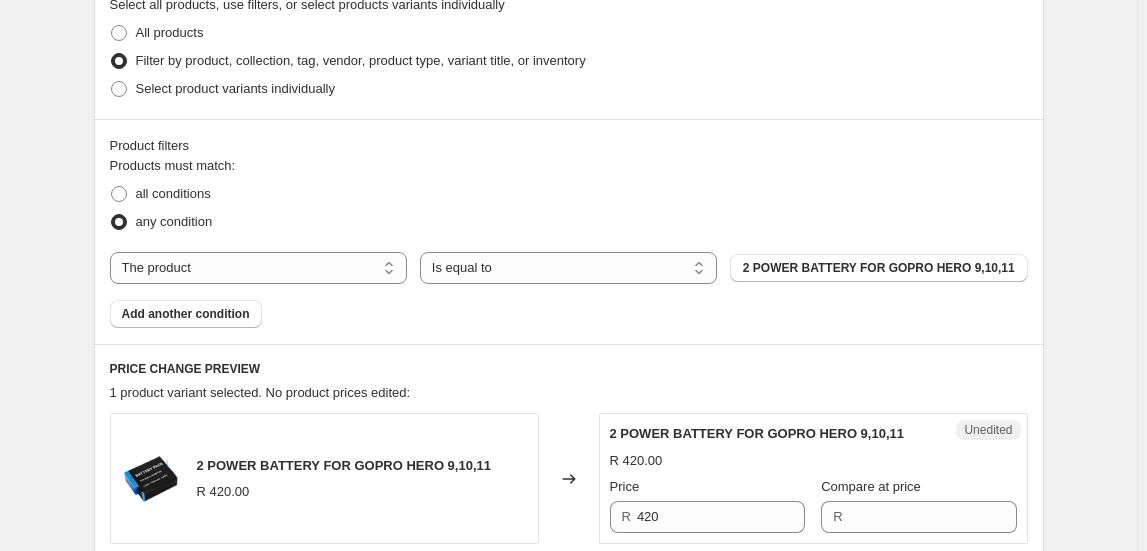 scroll, scrollTop: 545, scrollLeft: 0, axis: vertical 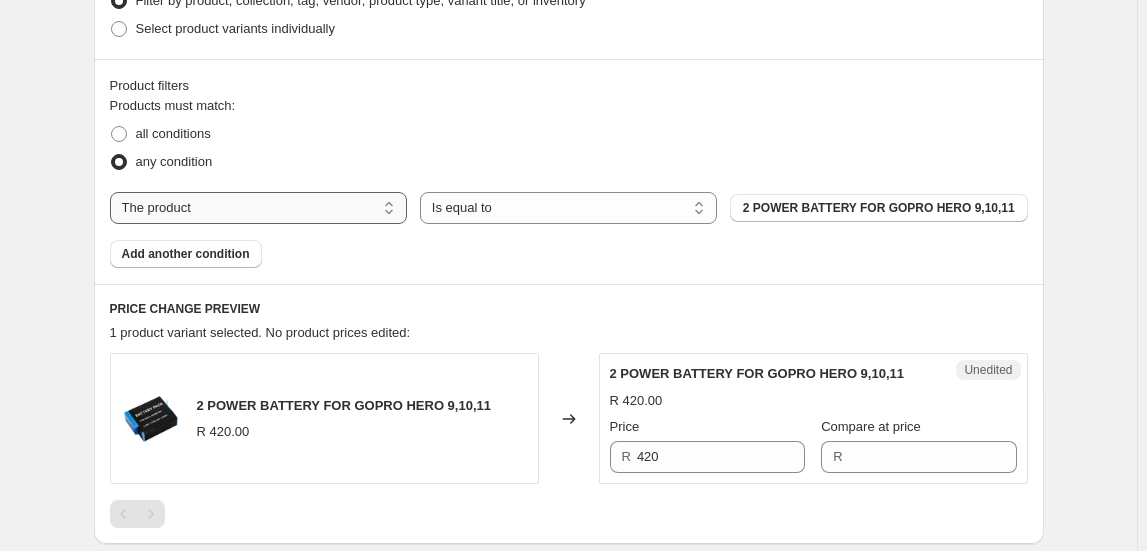 click on "The product The product's collection The product's tag The product's vendor The product's type The product's status The variant's title Inventory quantity" at bounding box center [258, 208] 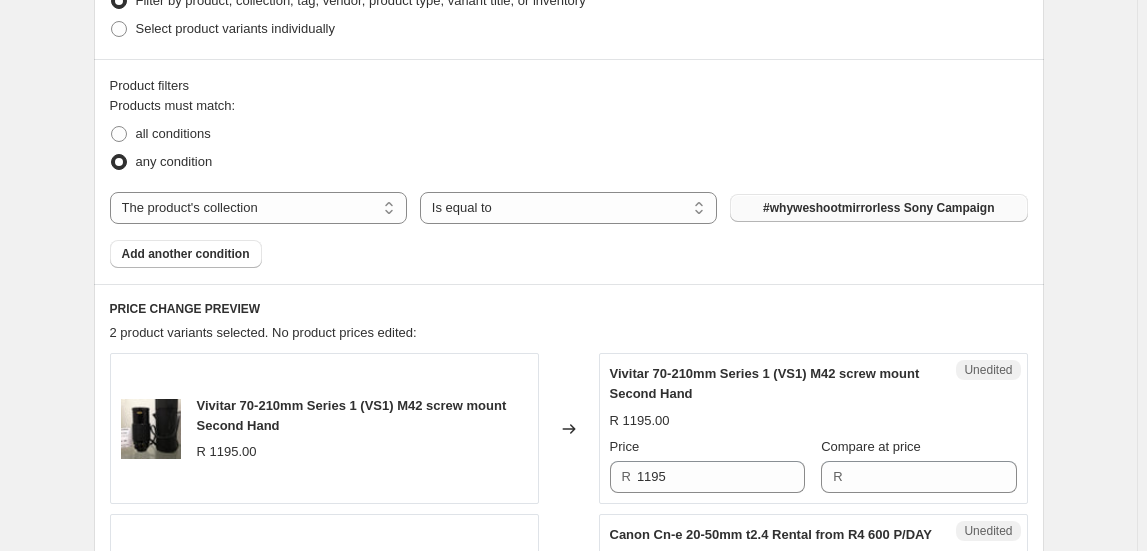 click on "#whyweshootmirrorless Sony Campaign" at bounding box center (878, 208) 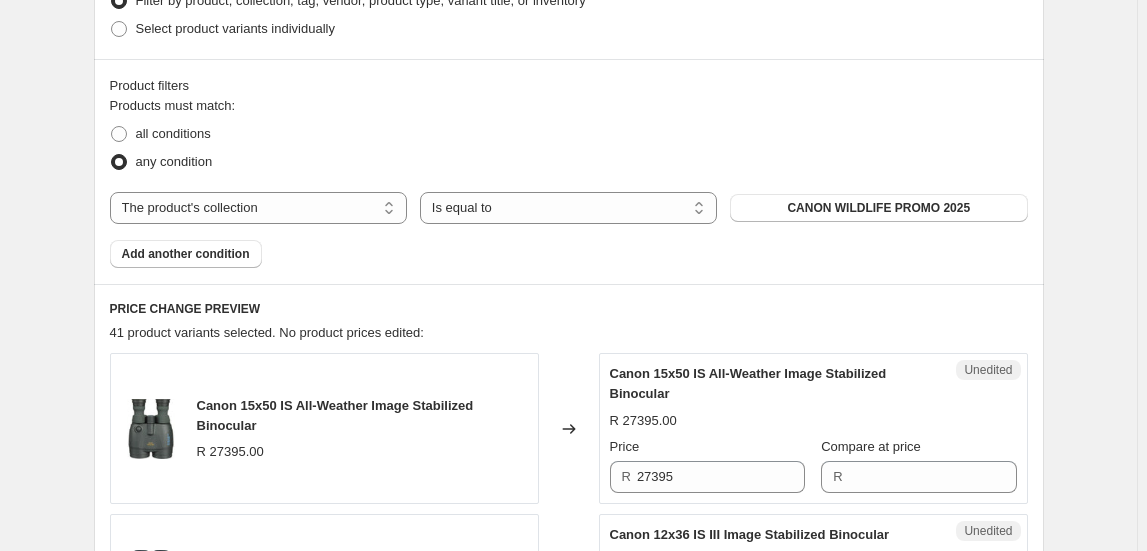 scroll, scrollTop: 727, scrollLeft: 0, axis: vertical 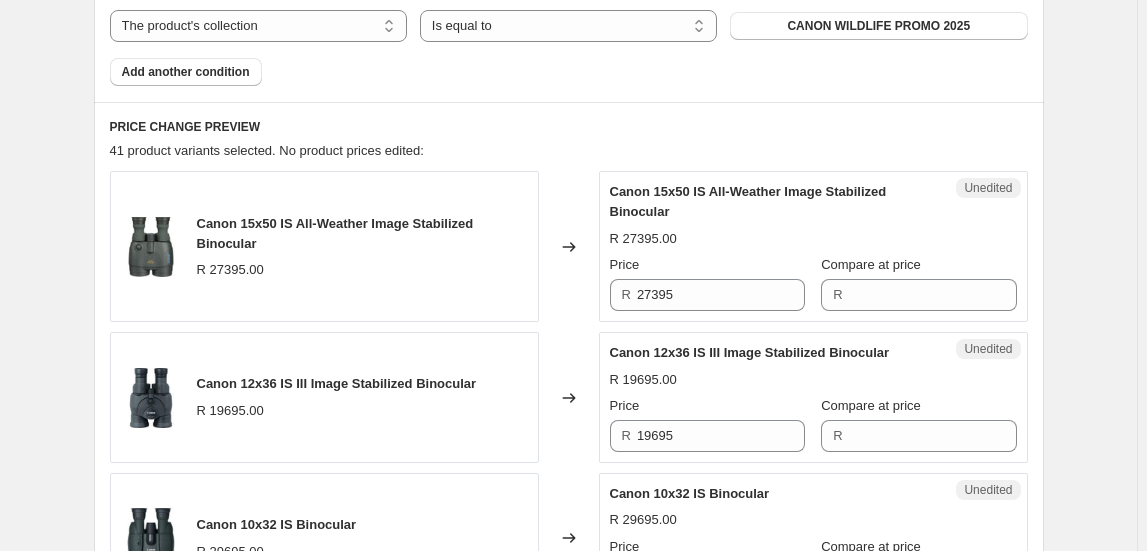 click on "Canon 15x50 IS All-Weather Image Stabilized Binocular" at bounding box center (335, 233) 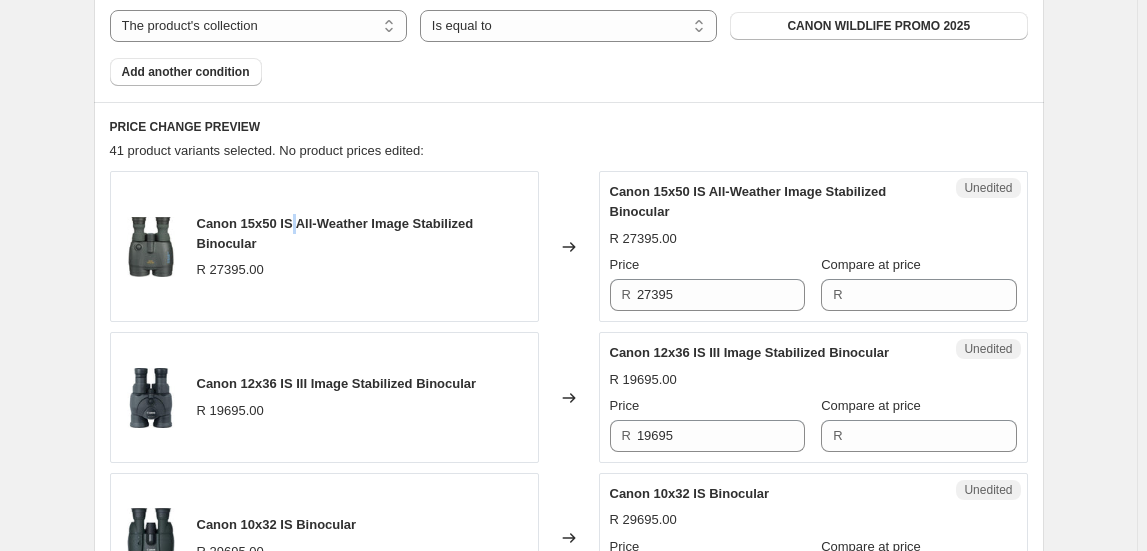 click on "Canon 15x50 IS All-Weather Image Stabilized Binocular" at bounding box center [335, 233] 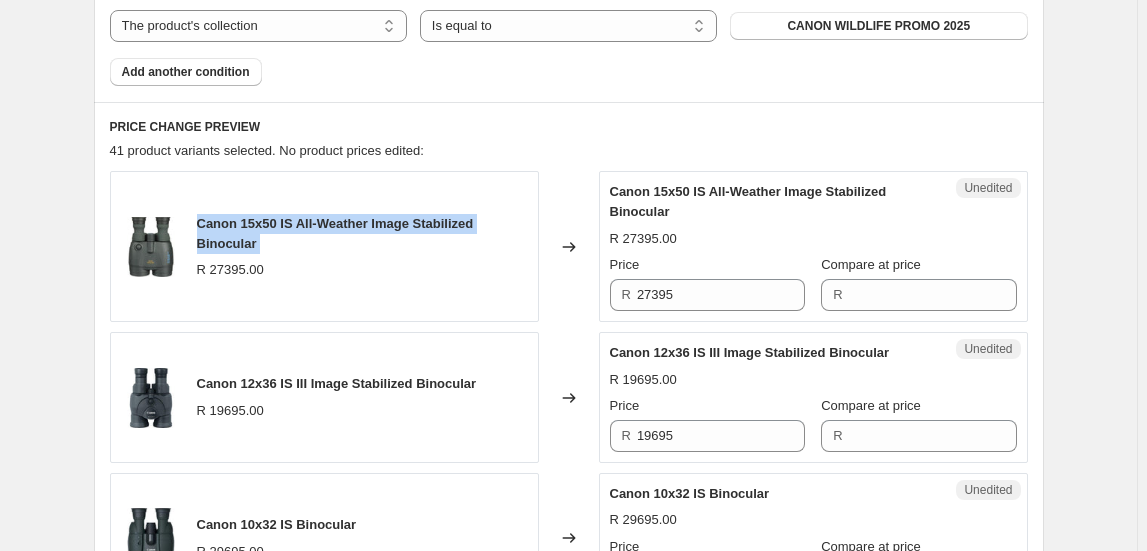click on "Canon 15x50 IS All-Weather Image Stabilized Binocular" at bounding box center (335, 233) 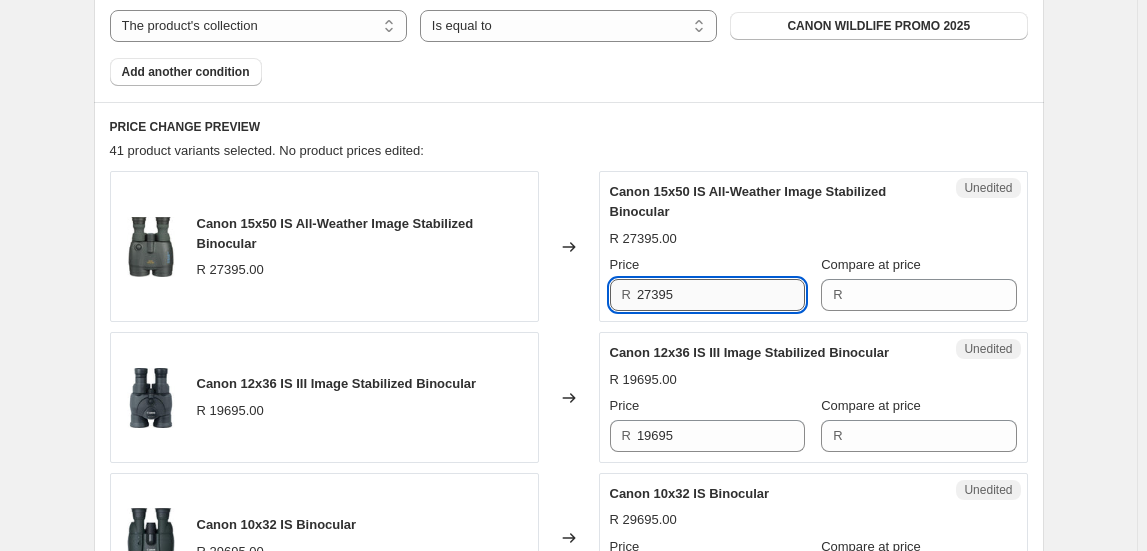 click on "27395" at bounding box center (721, 295) 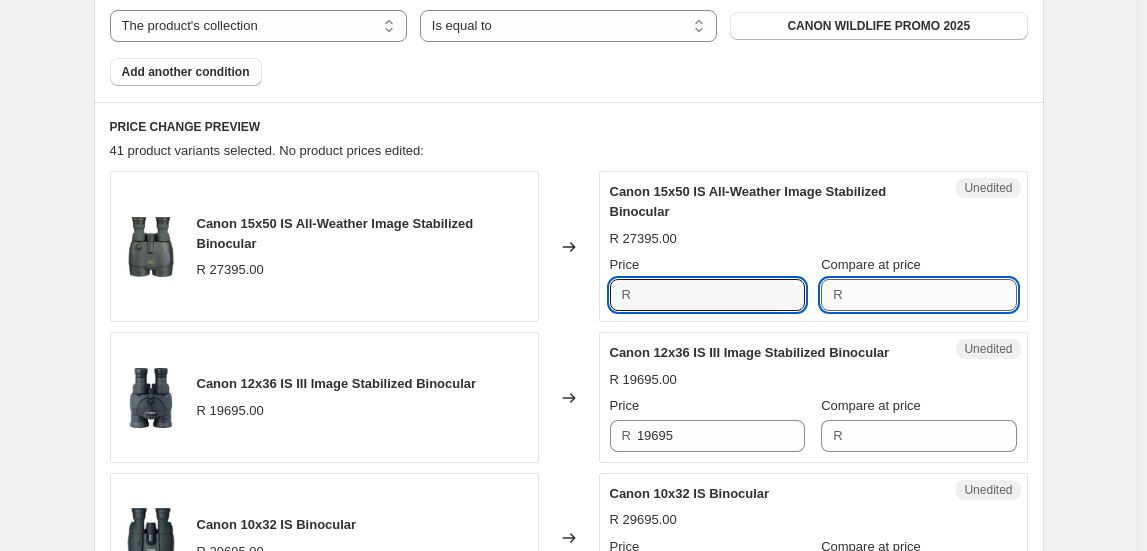 type on "27395" 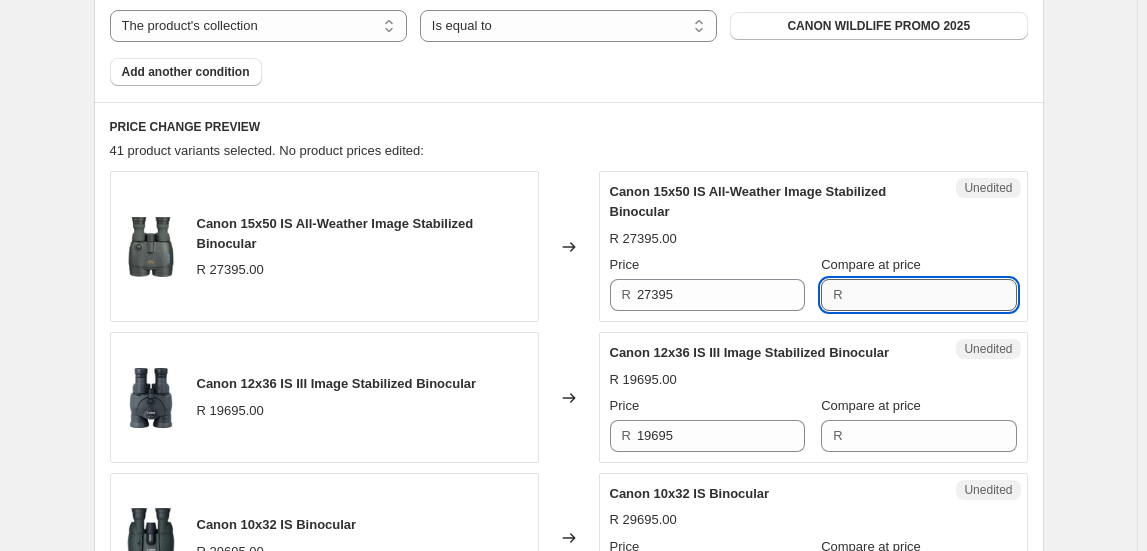 paste on "27395" 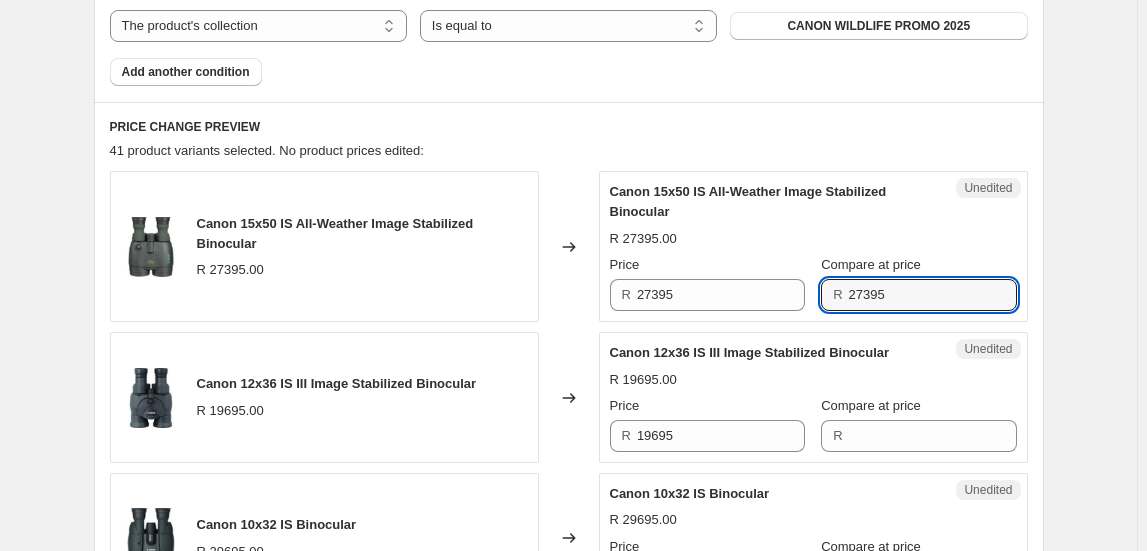 type on "27395" 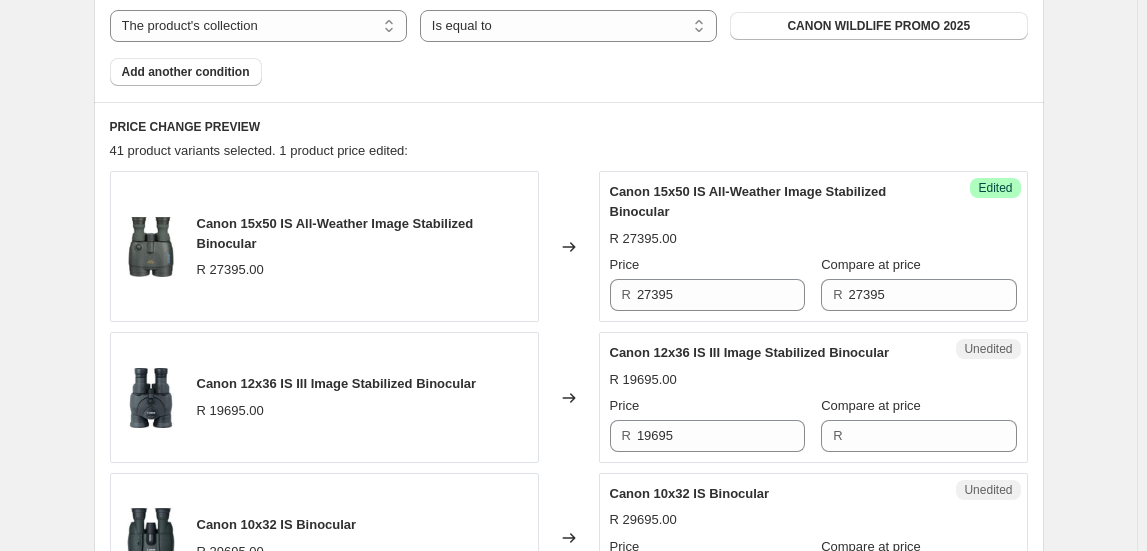 click on "Price R 27395" at bounding box center (707, 283) 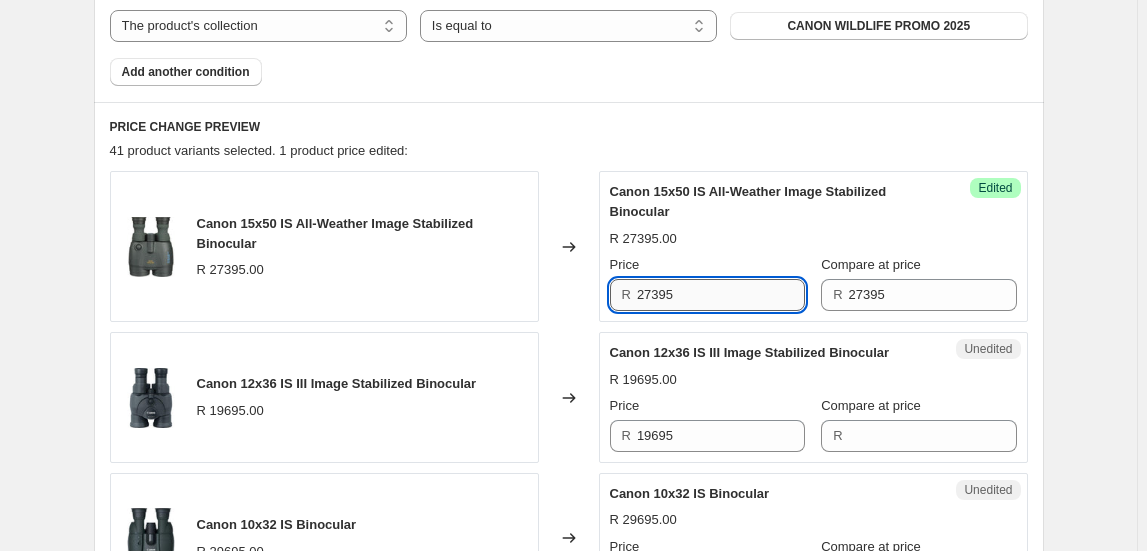 click on "27395" at bounding box center [721, 295] 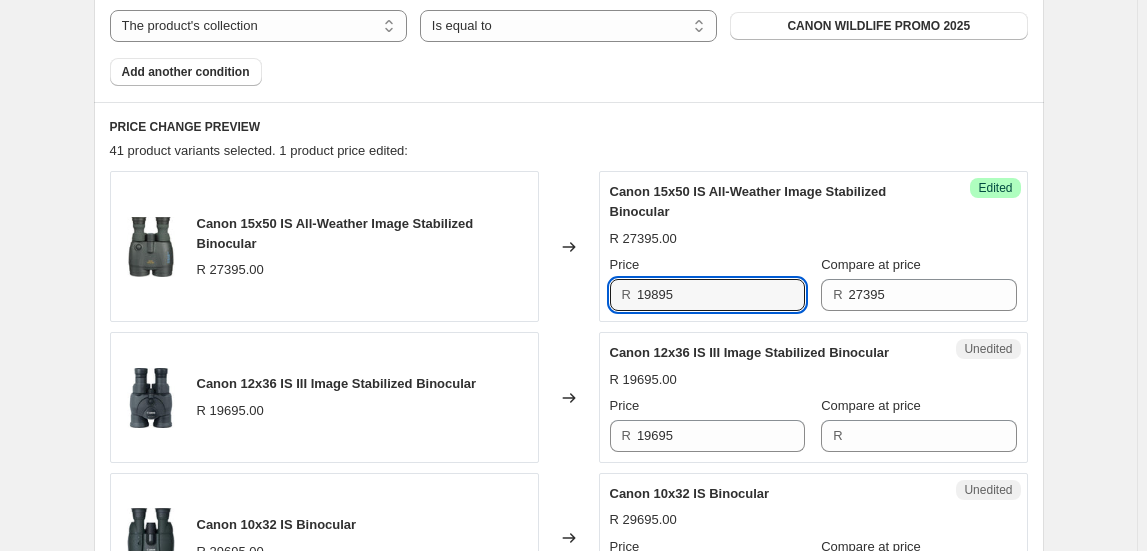 type on "19895" 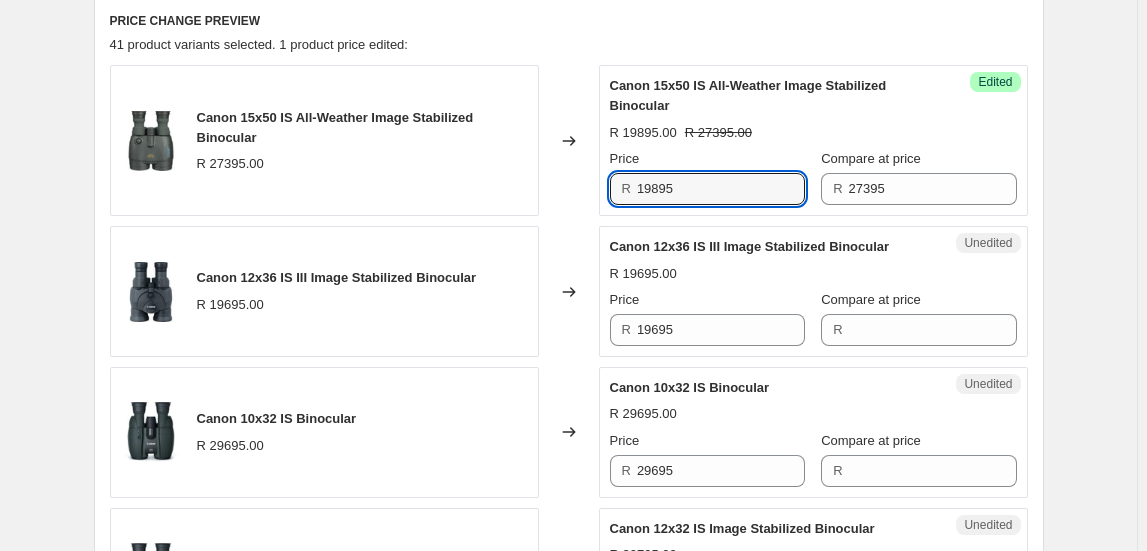 scroll, scrollTop: 1000, scrollLeft: 0, axis: vertical 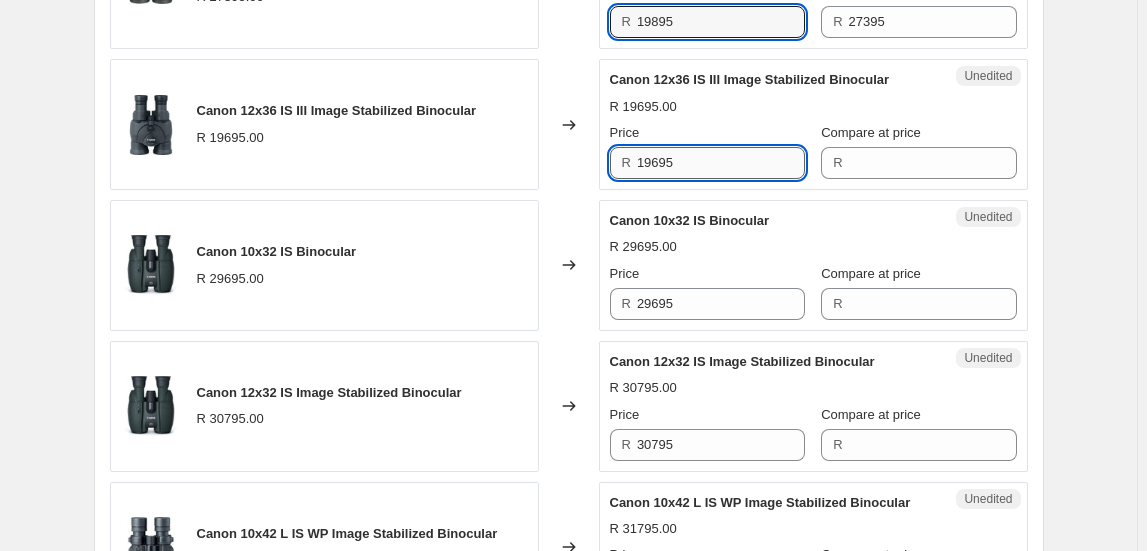 click on "19695" at bounding box center [721, 163] 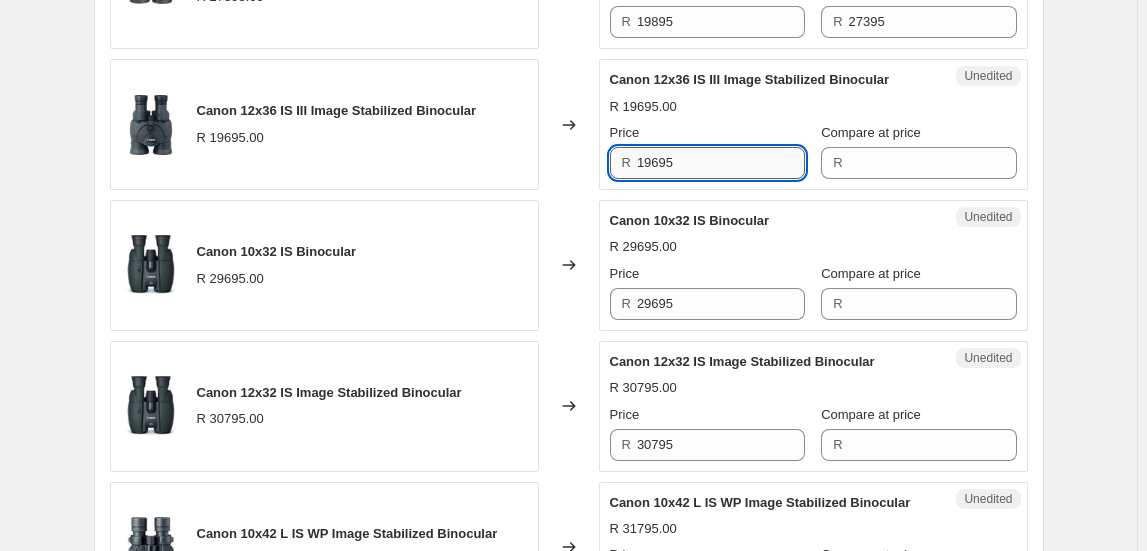 click on "19695" at bounding box center [721, 163] 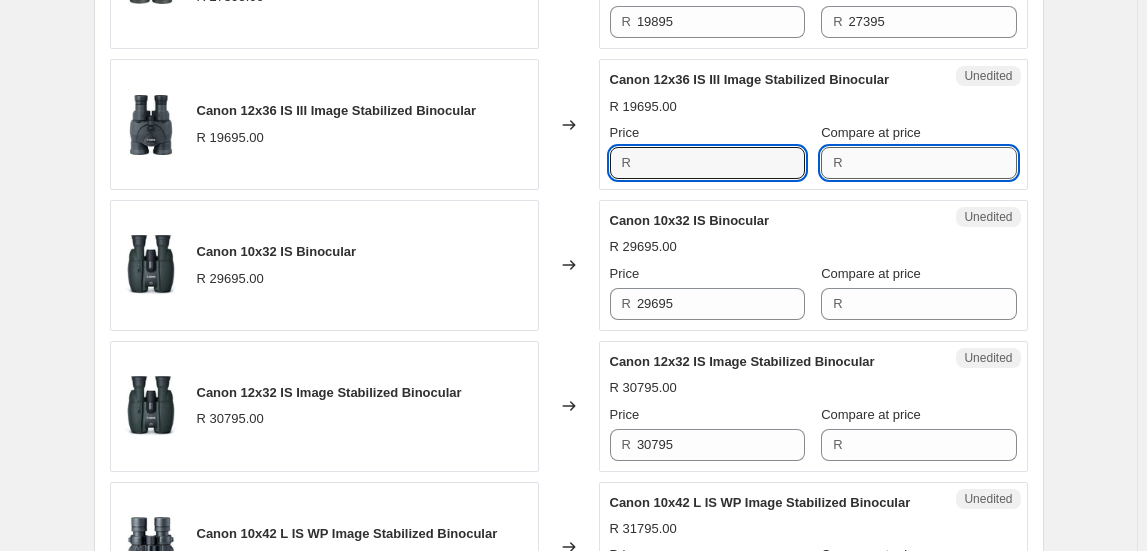 type on "19695" 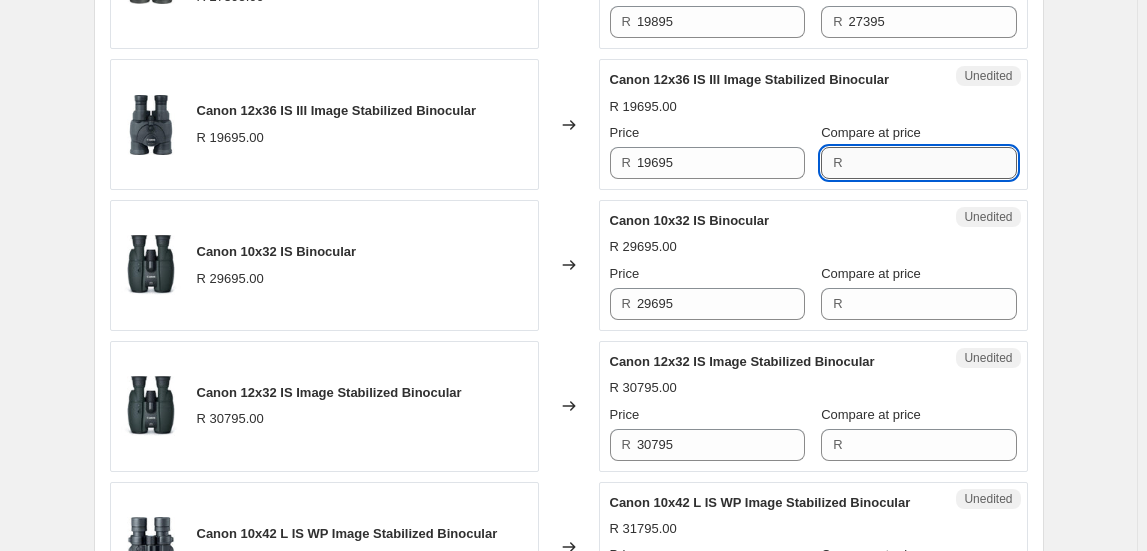 paste on "19695" 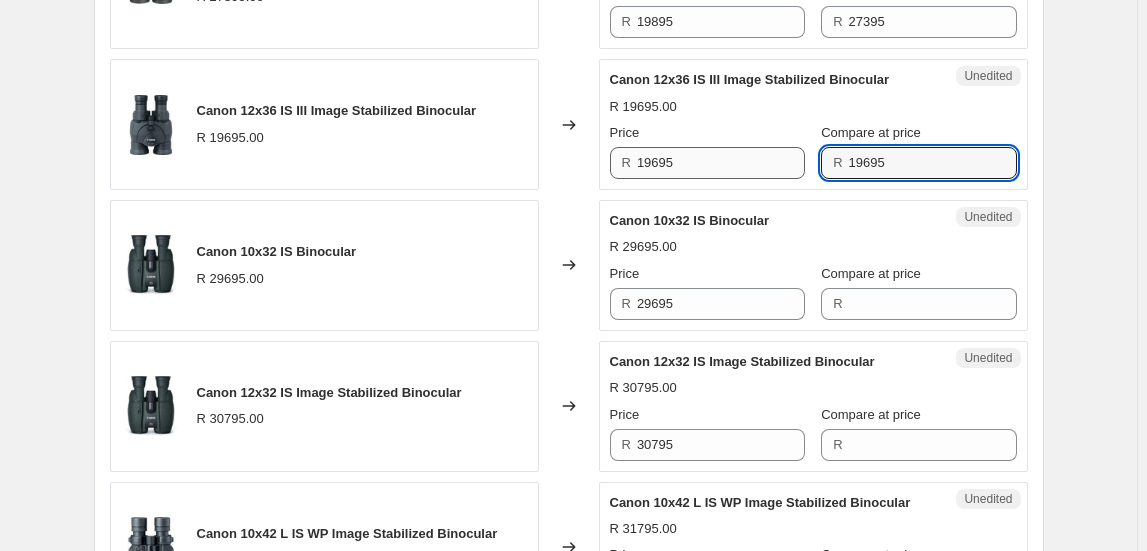 type on "19695" 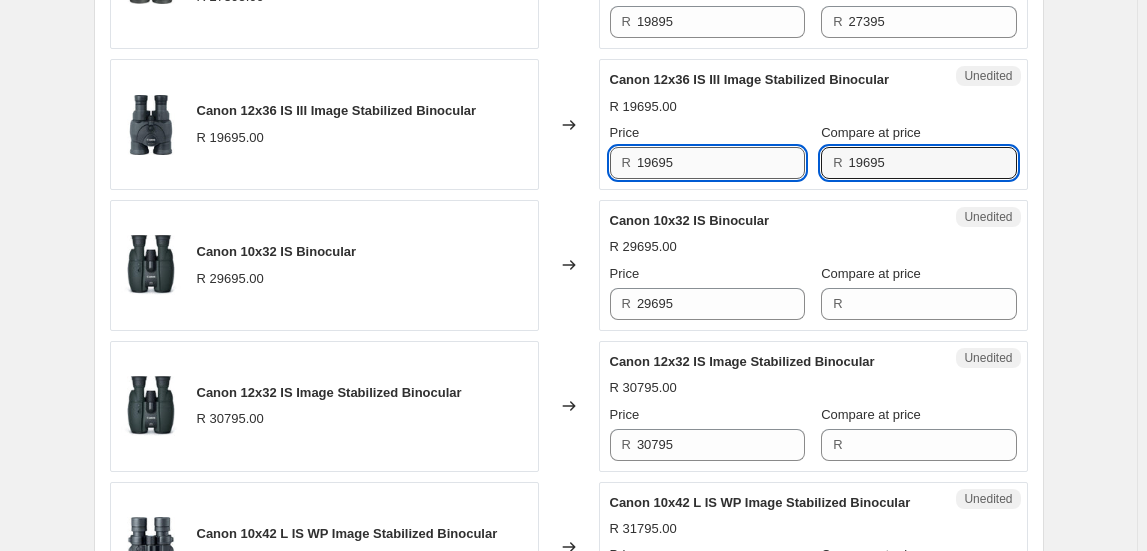 click on "19695" at bounding box center (721, 163) 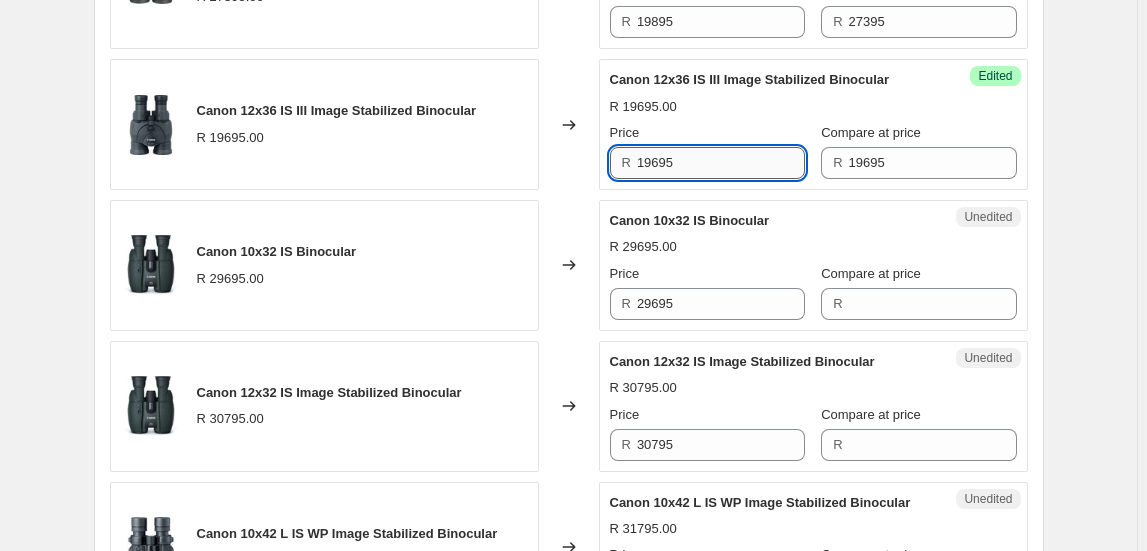 click on "19695" at bounding box center [721, 163] 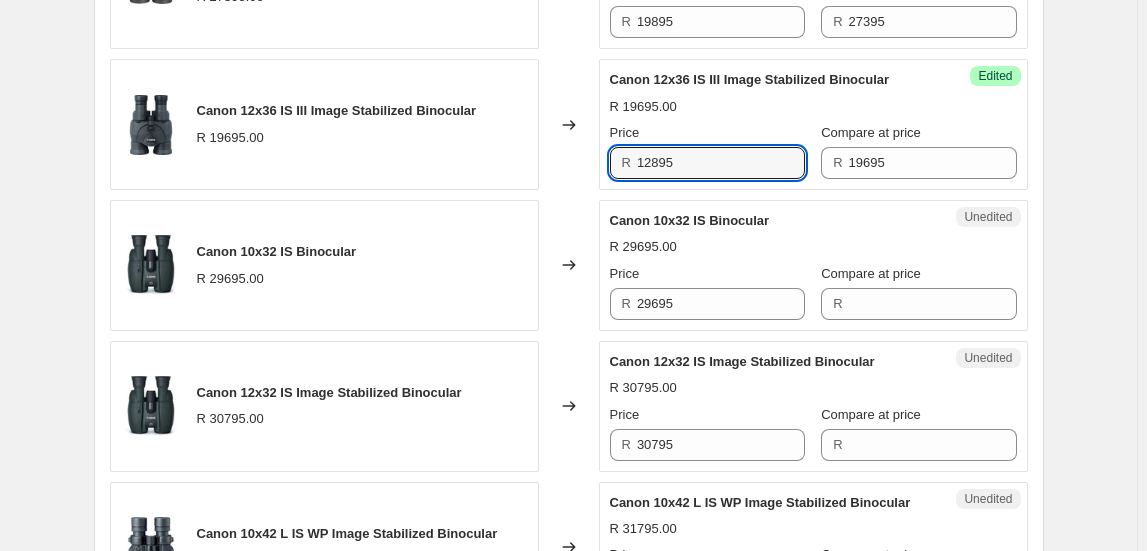 type on "12895" 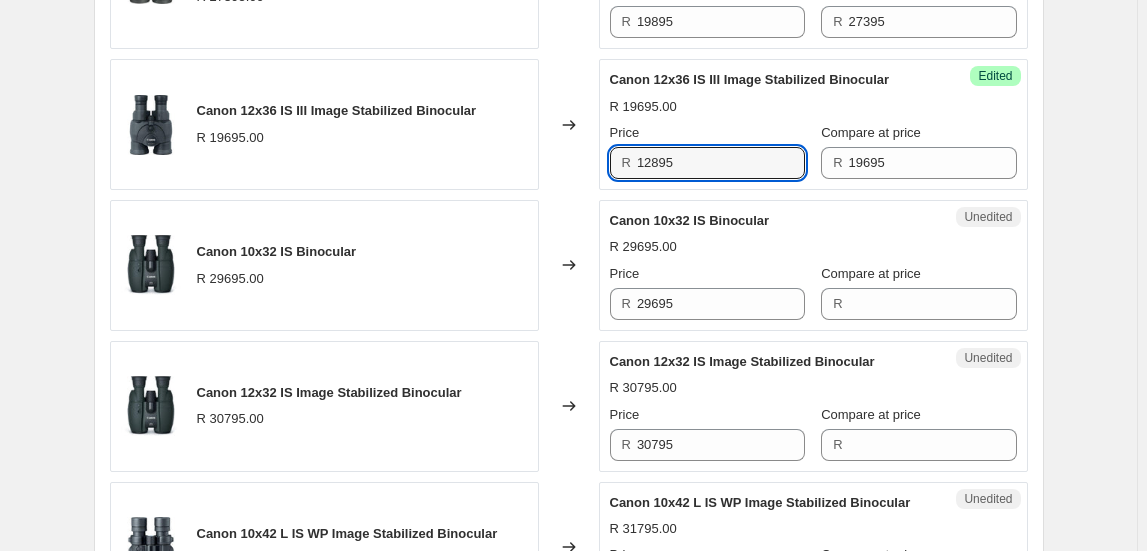 click on "Create new price change job. This page is ready Create new price change job Draft Step 1. Optionally give your price change job a title (eg "[MONTH] 30% off sale on boots") [MONTH] [DAY], [YEAR], [TIME] Price change job This title is just for internal use, customers won't see it Step 2. Select how the prices should change Use bulk price change rules Set product prices individually Use CSV upload Select tags to add while price change is active Select tags to remove while price change is active Step 3. Select which products should change in price Select all products, use filters, or select products variants individually All products Filter by product, collection, tag, vendor, product type, variant title, or inventory Select product variants individually Product filters Products must match: all conditions any condition The product The product's collection The product's tag The product's vendor The product's type The product's status The variant's title Inventory quantity The product's collection Is equal to Is equal to" at bounding box center [568, 1087] 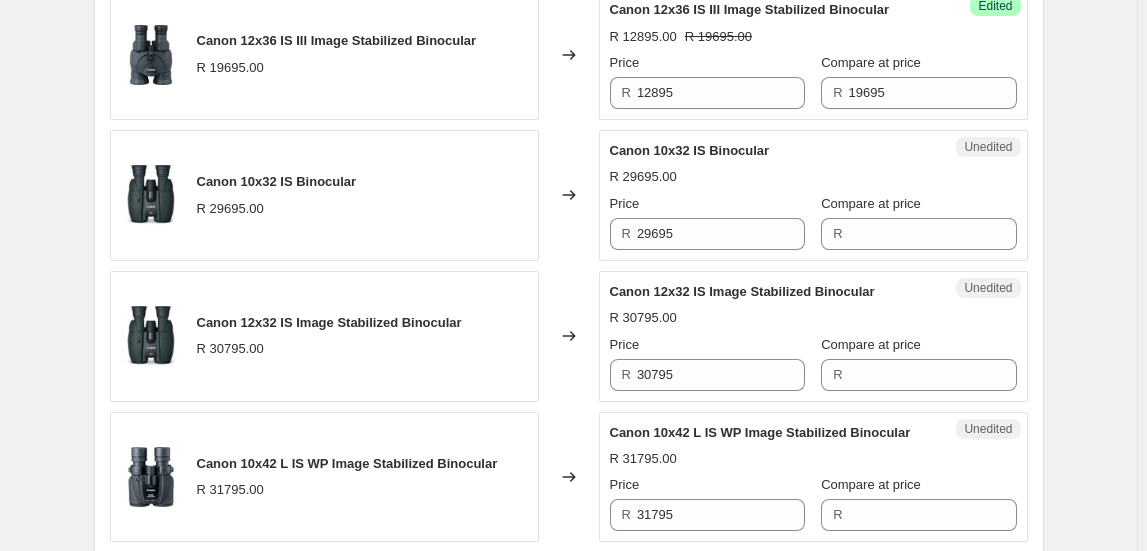 scroll, scrollTop: 1181, scrollLeft: 0, axis: vertical 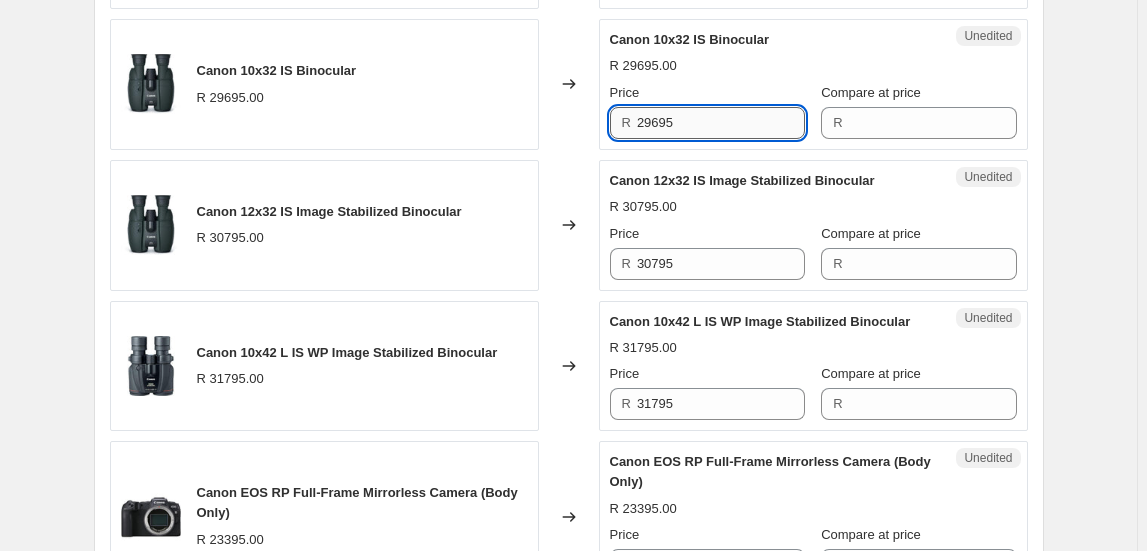 click on "29695" at bounding box center [721, 123] 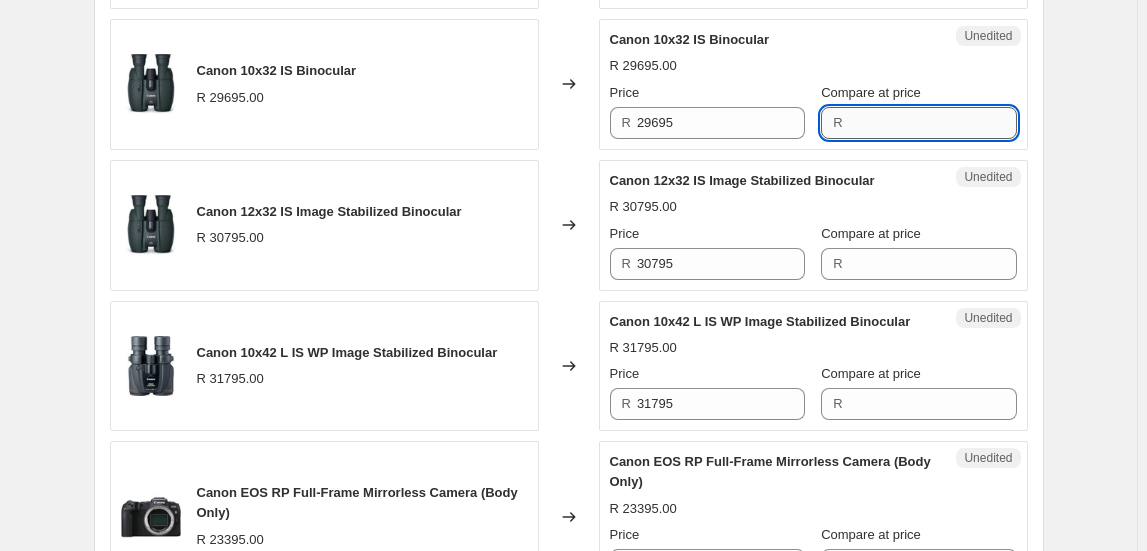 click on "Compare at price" at bounding box center (933, 123) 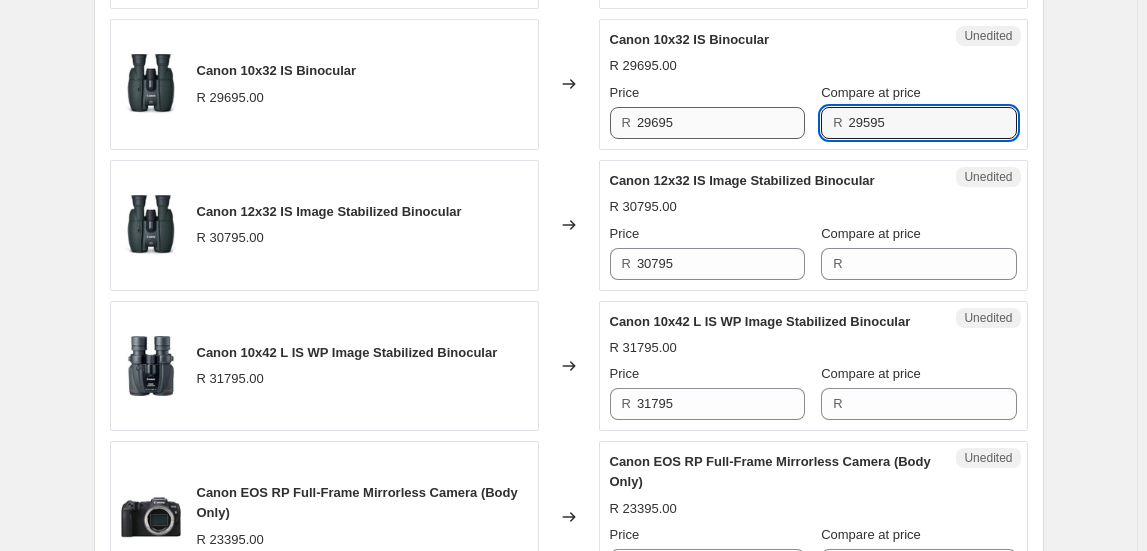 type on "29595" 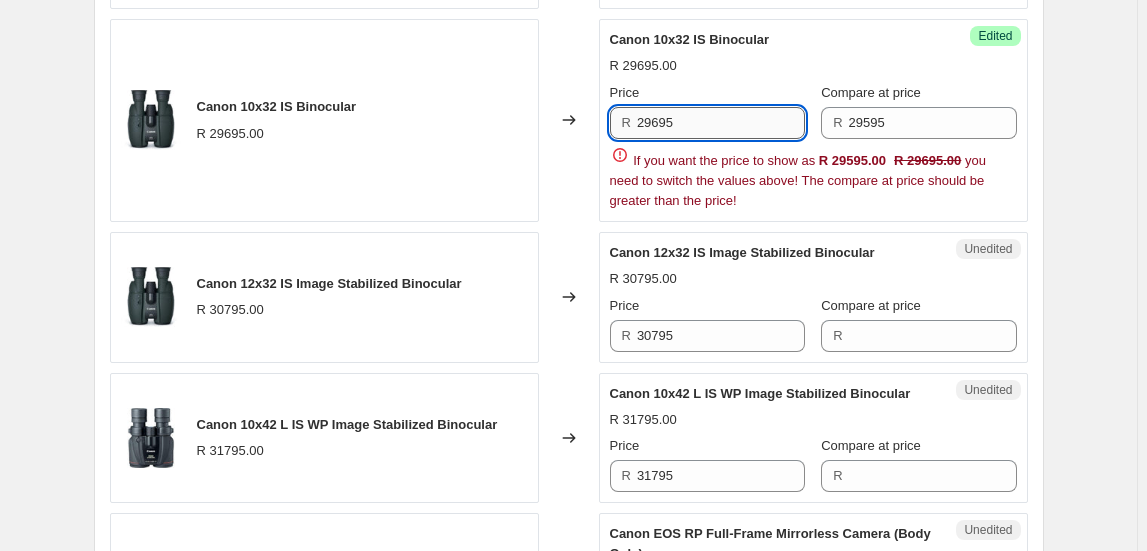 click on "29695" at bounding box center (721, 123) 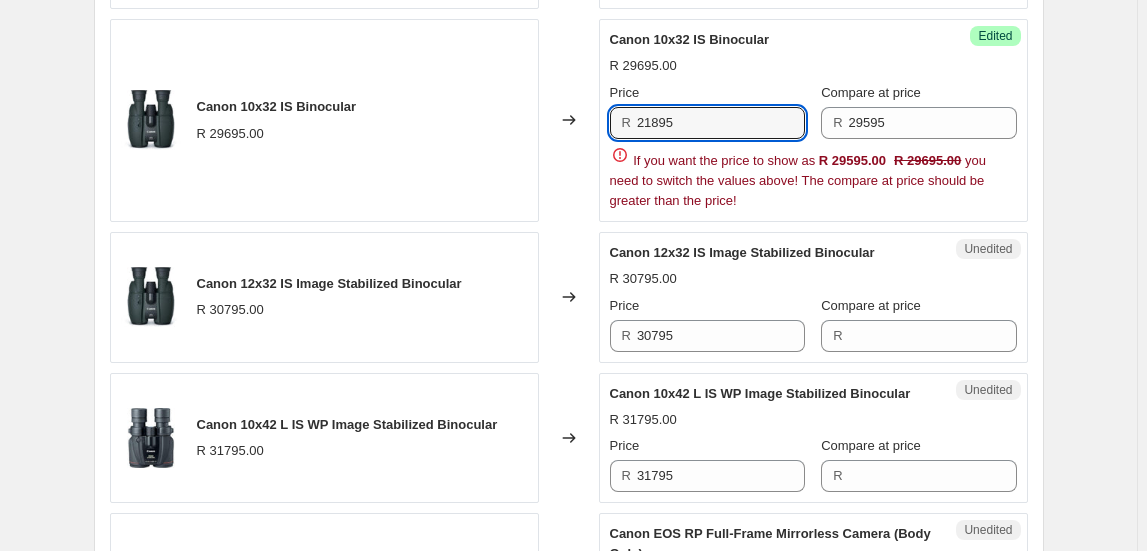 type on "21895" 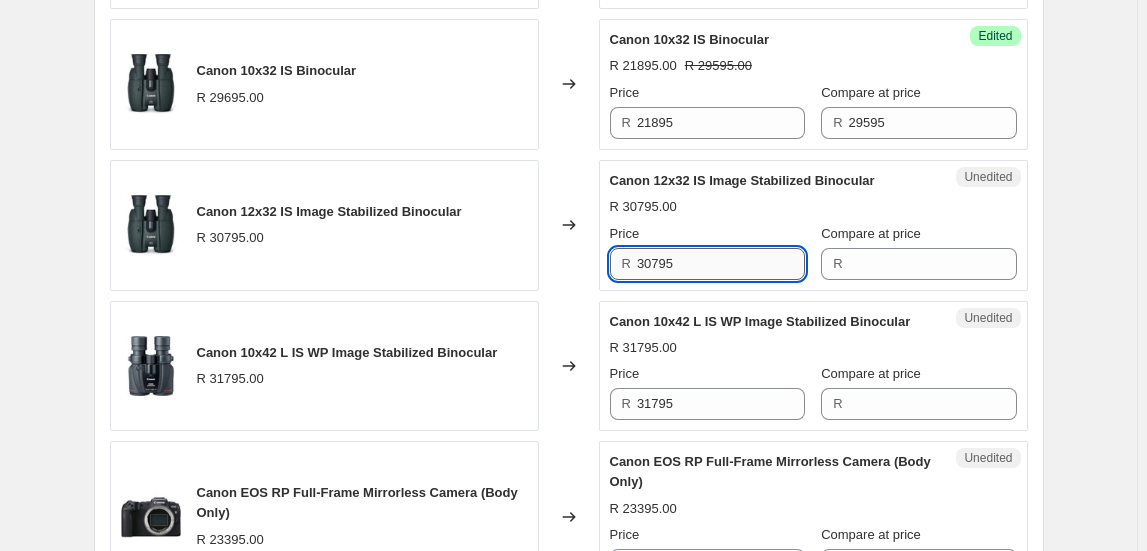 click on "30795" at bounding box center (721, 264) 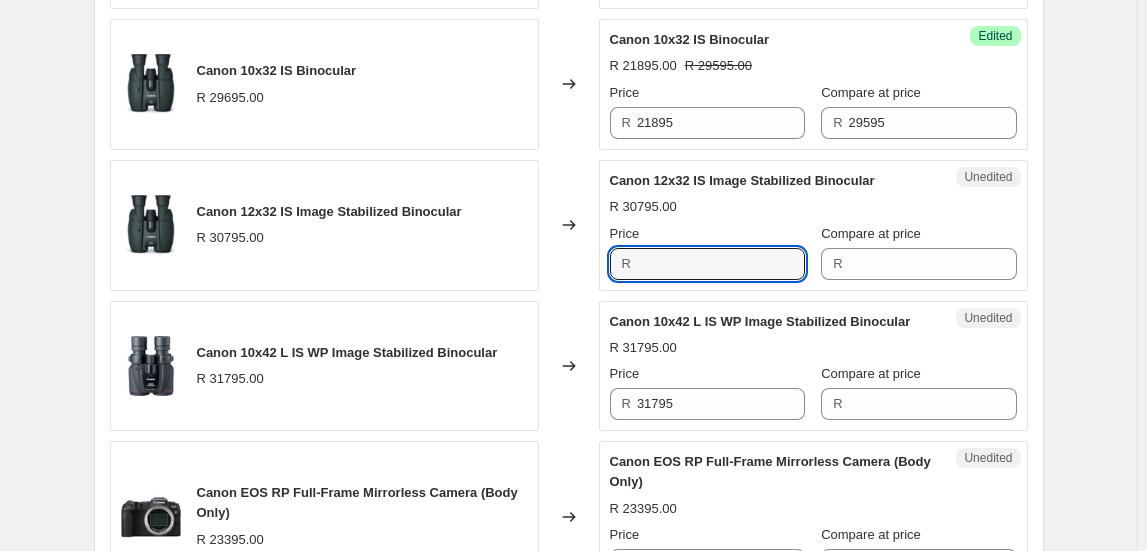 type on "30795" 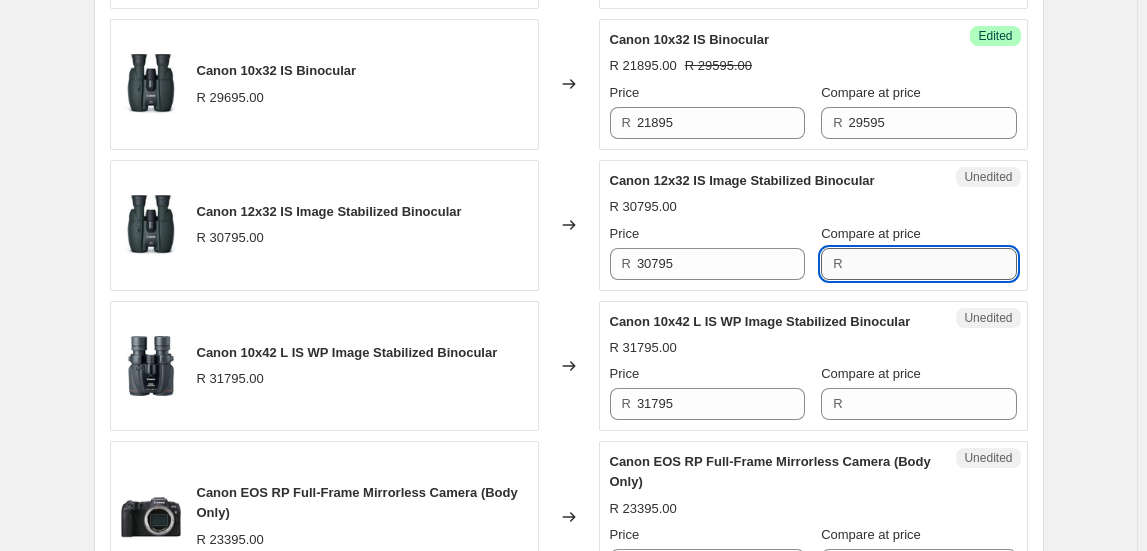 drag, startPoint x: 874, startPoint y: 238, endPoint x: 906, endPoint y: 257, distance: 37.215588 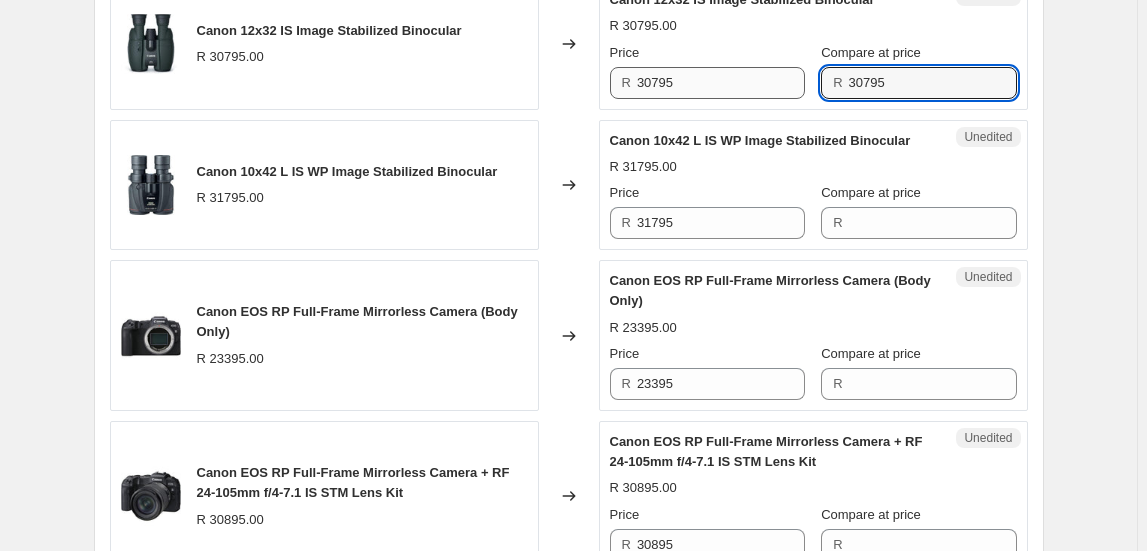 scroll, scrollTop: 1363, scrollLeft: 0, axis: vertical 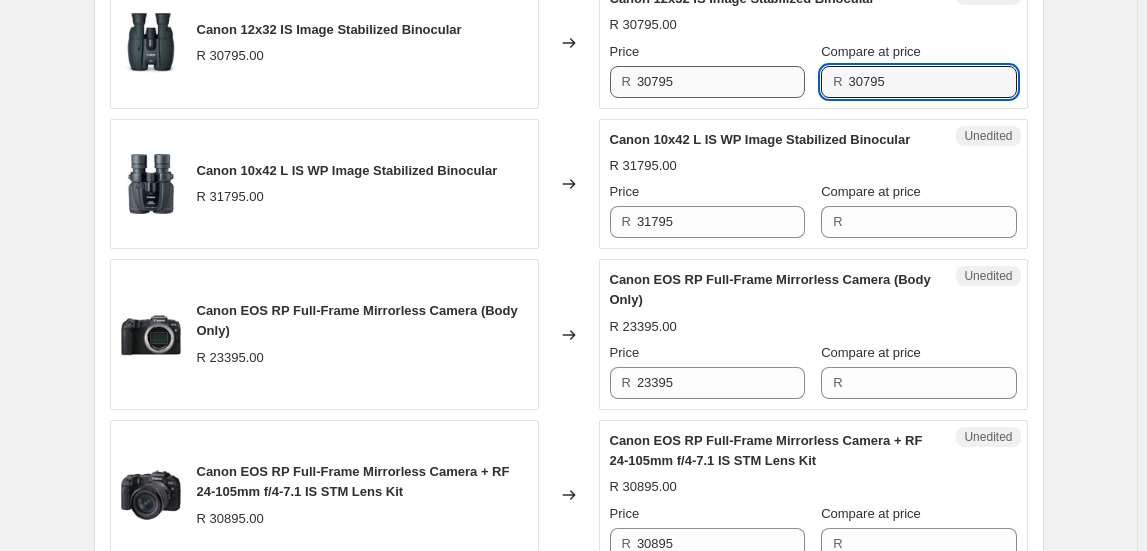 type on "30795" 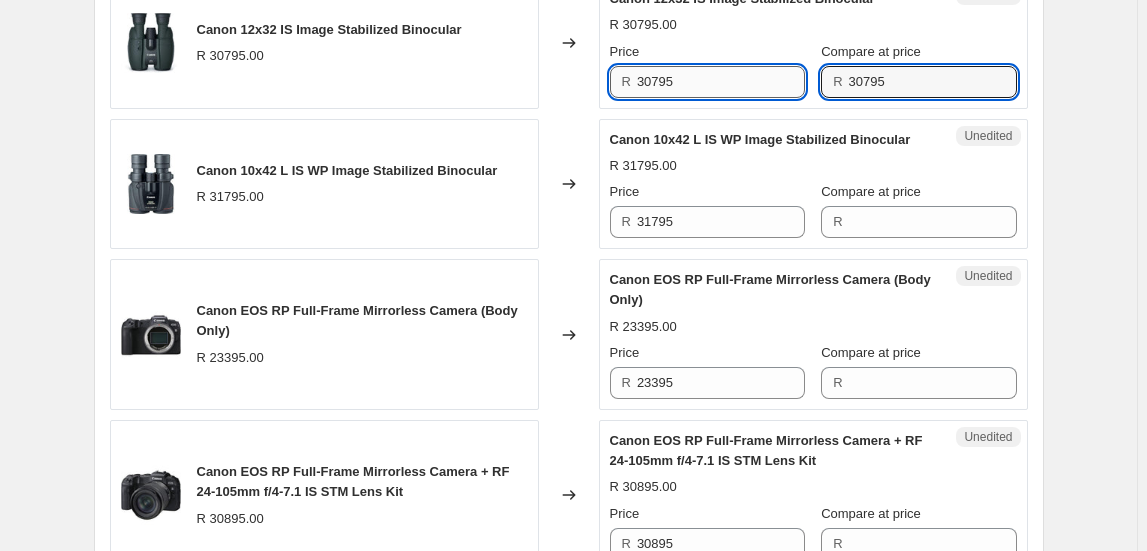 click on "30795" at bounding box center (721, 82) 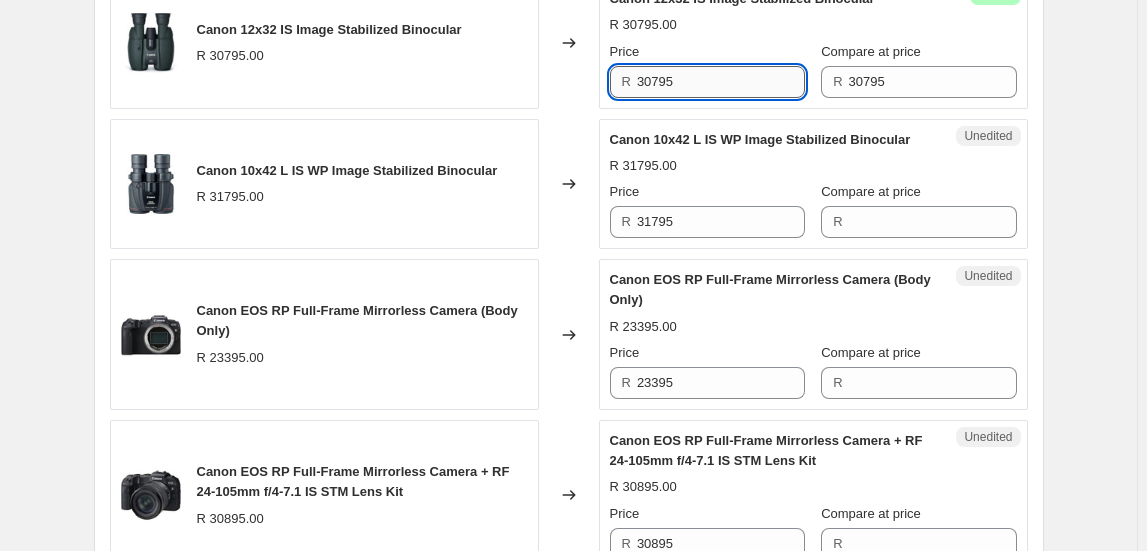 click on "30795" at bounding box center [721, 82] 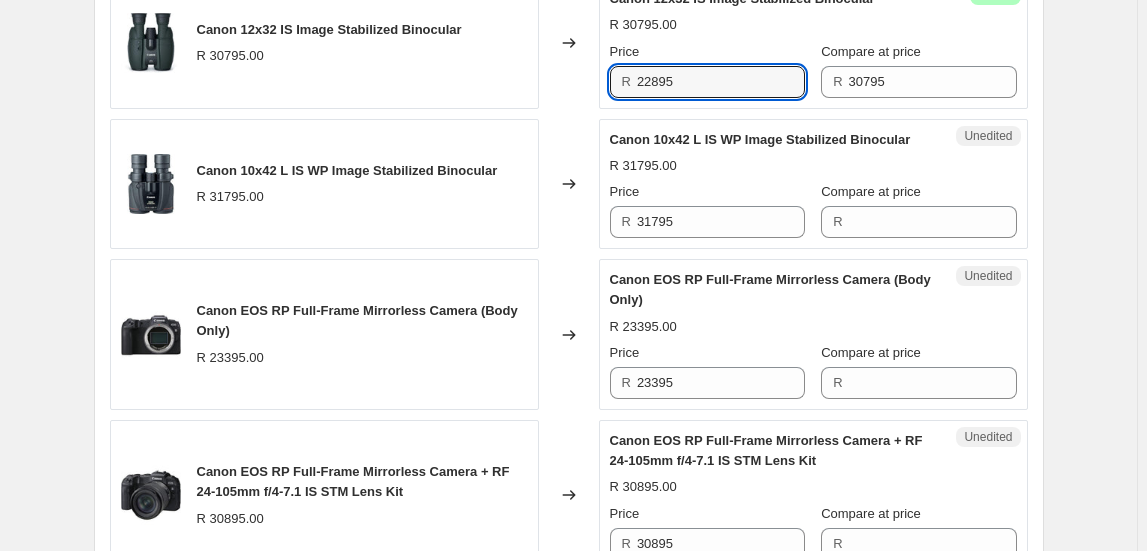 type on "22895" 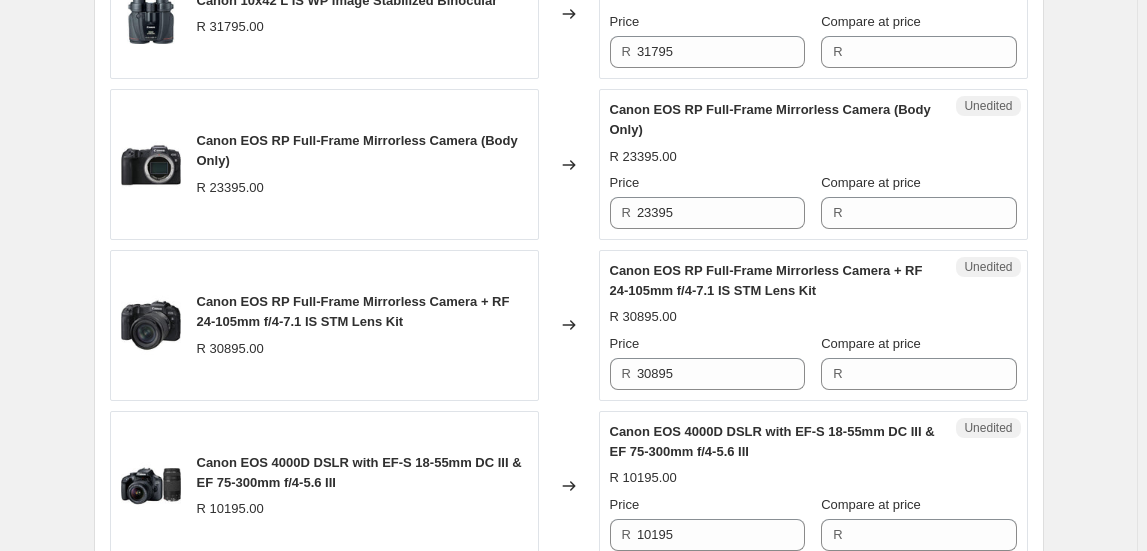 scroll, scrollTop: 1454, scrollLeft: 0, axis: vertical 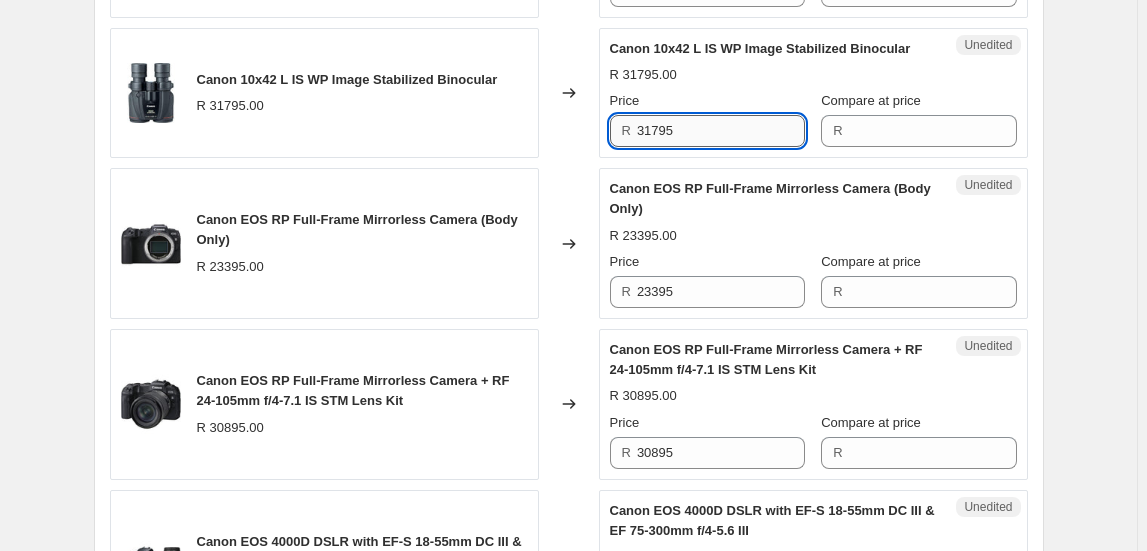 click on "31795" at bounding box center (721, 131) 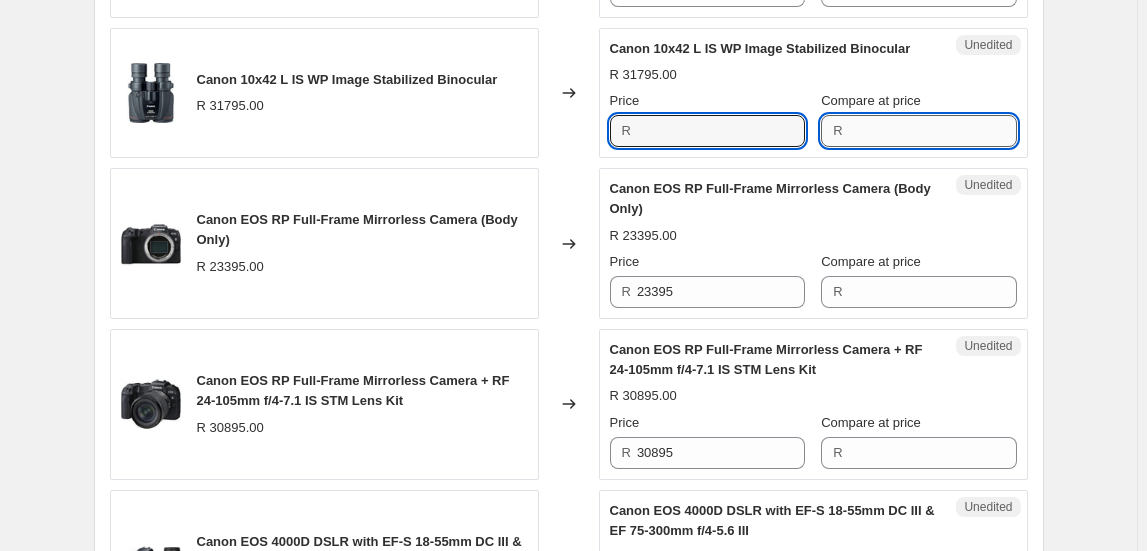 type on "31795" 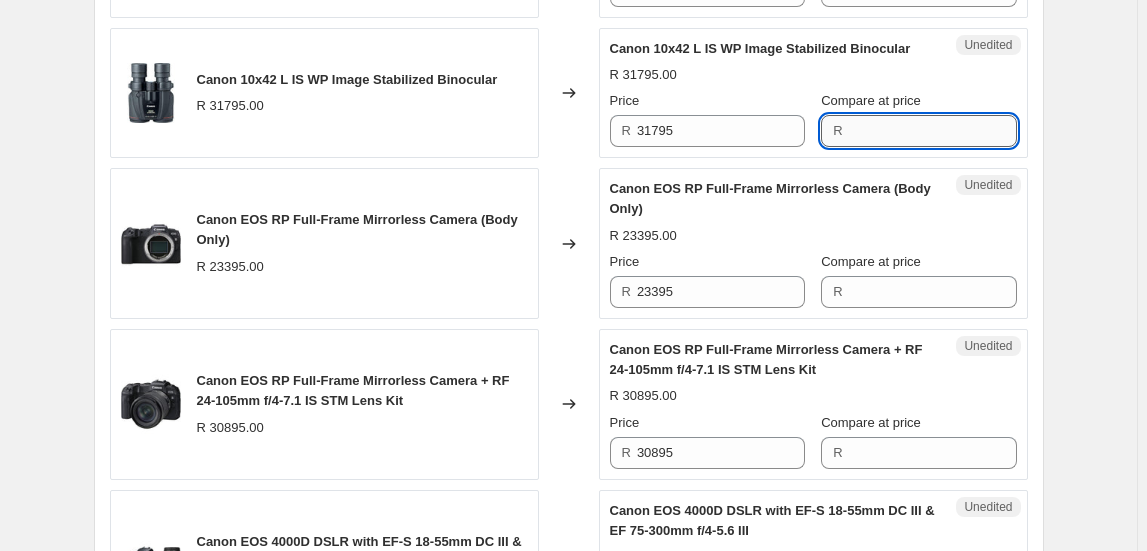 paste on "31795" 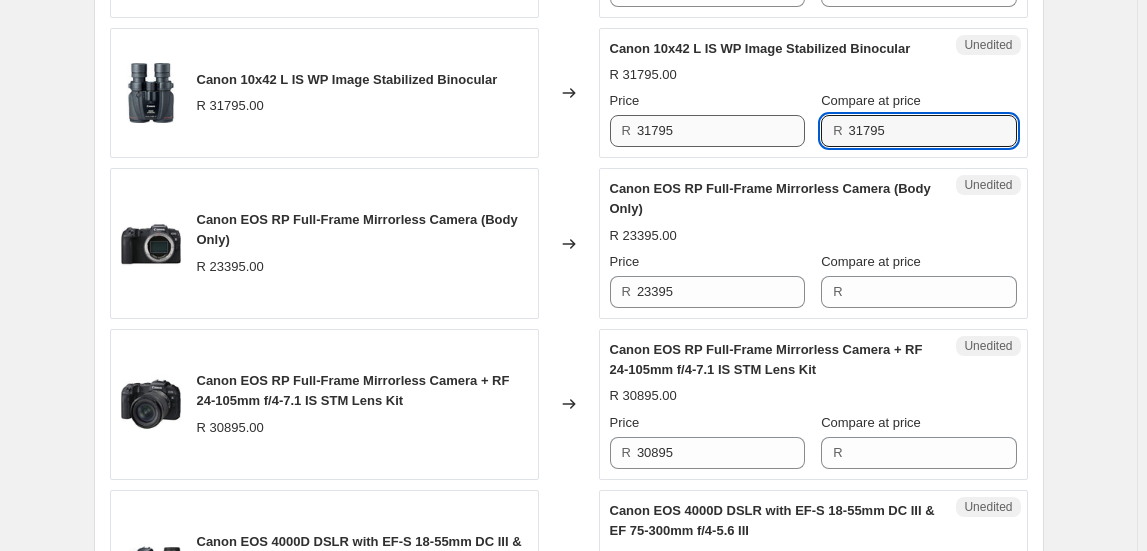 type on "31795" 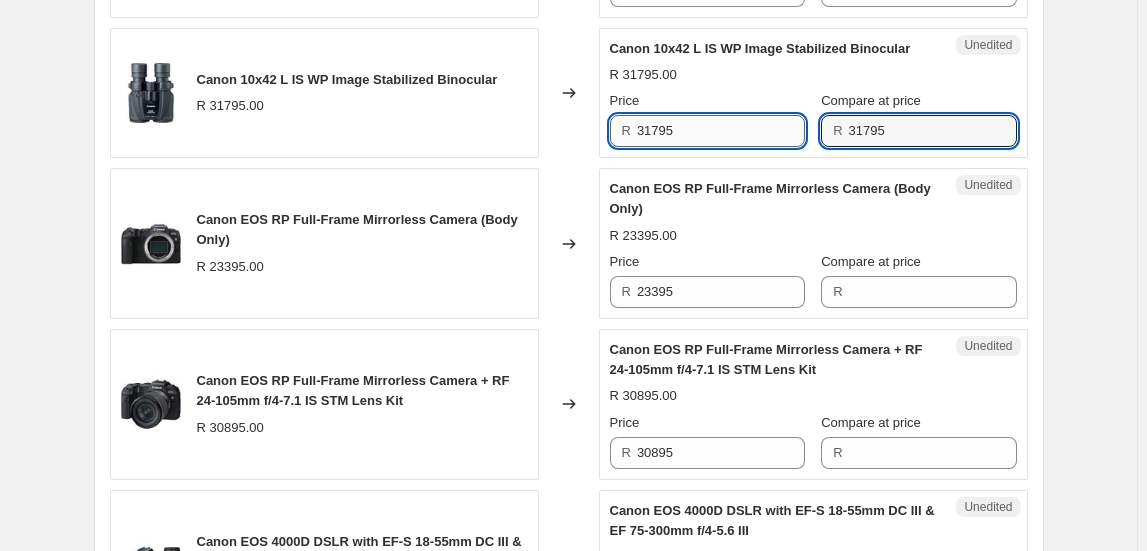 click on "31795" at bounding box center (721, 131) 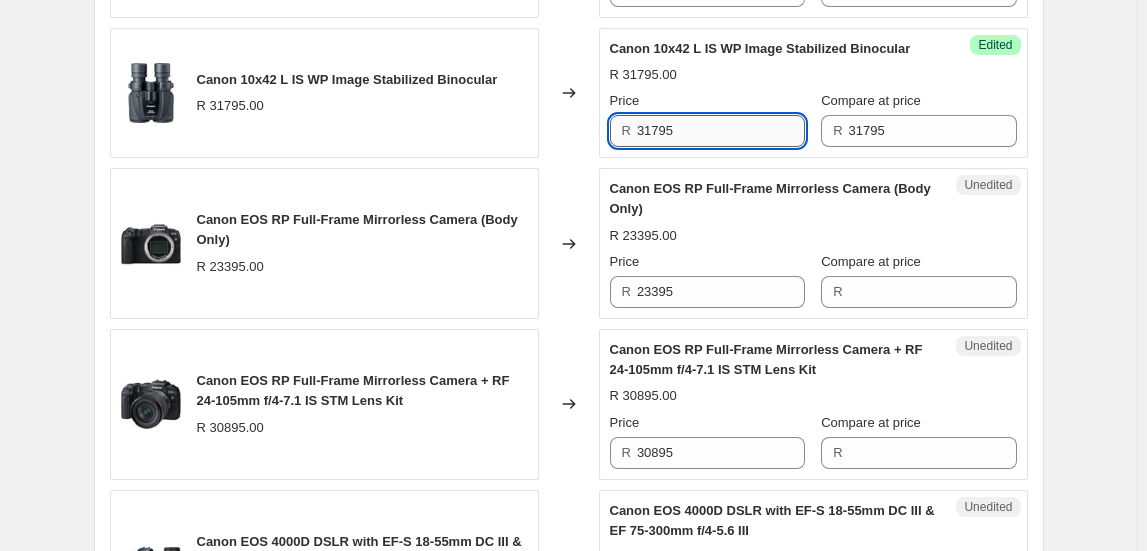 click on "31795" at bounding box center [721, 131] 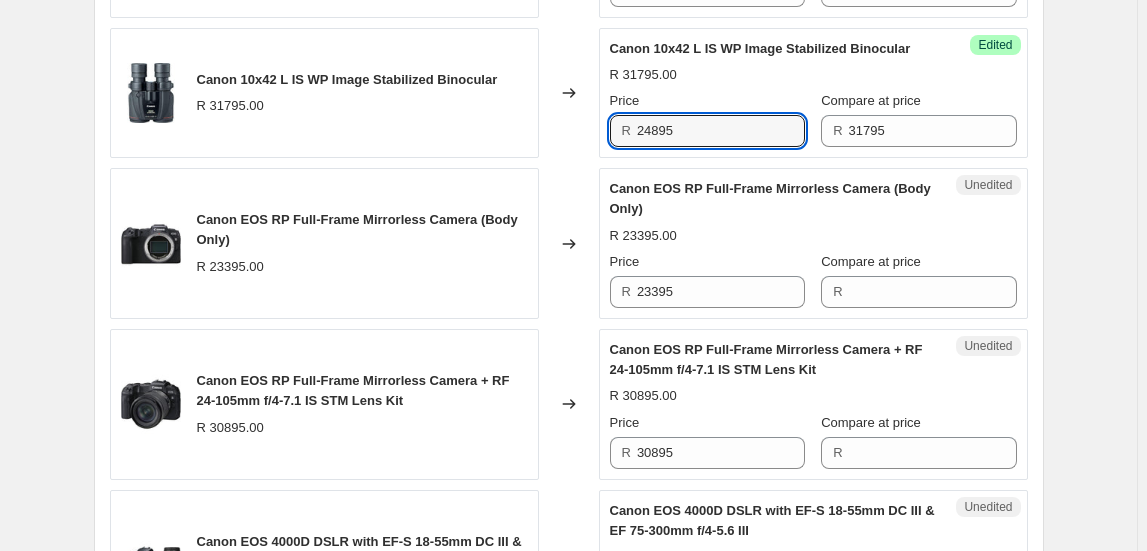 type on "24895" 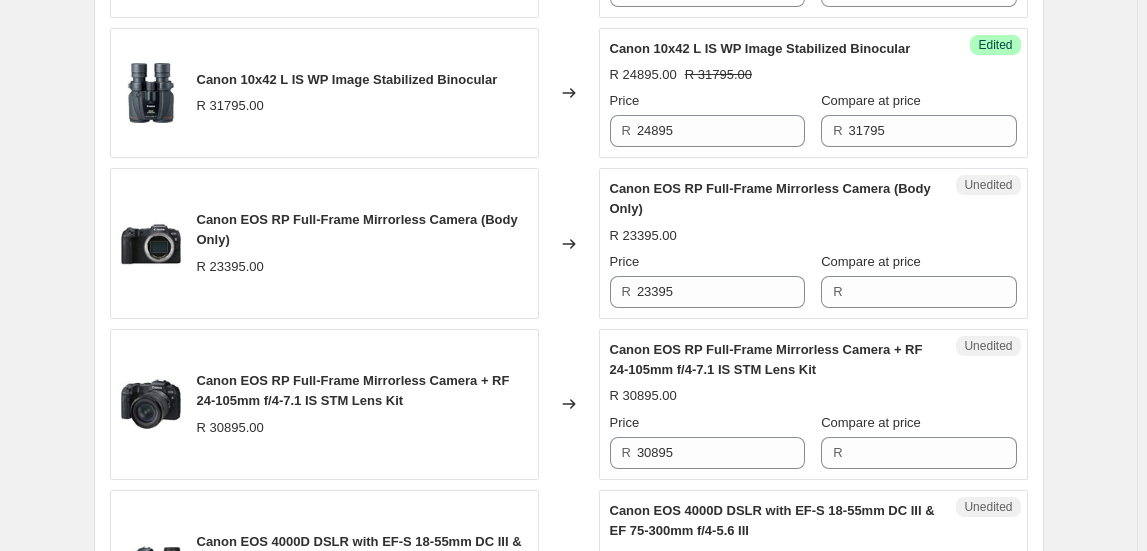 click on "Changed to" at bounding box center [569, 404] 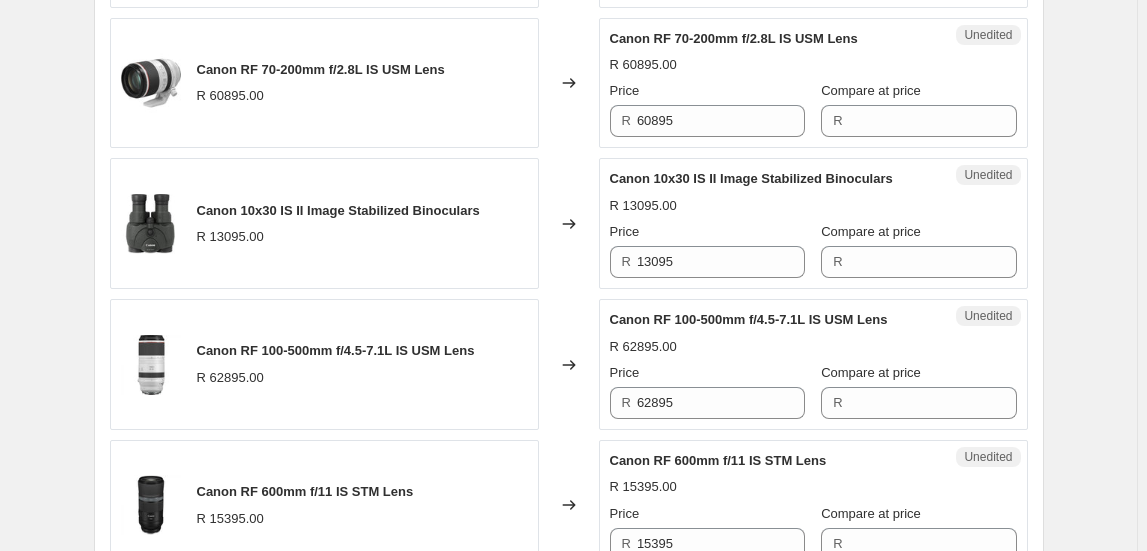 scroll, scrollTop: 2090, scrollLeft: 0, axis: vertical 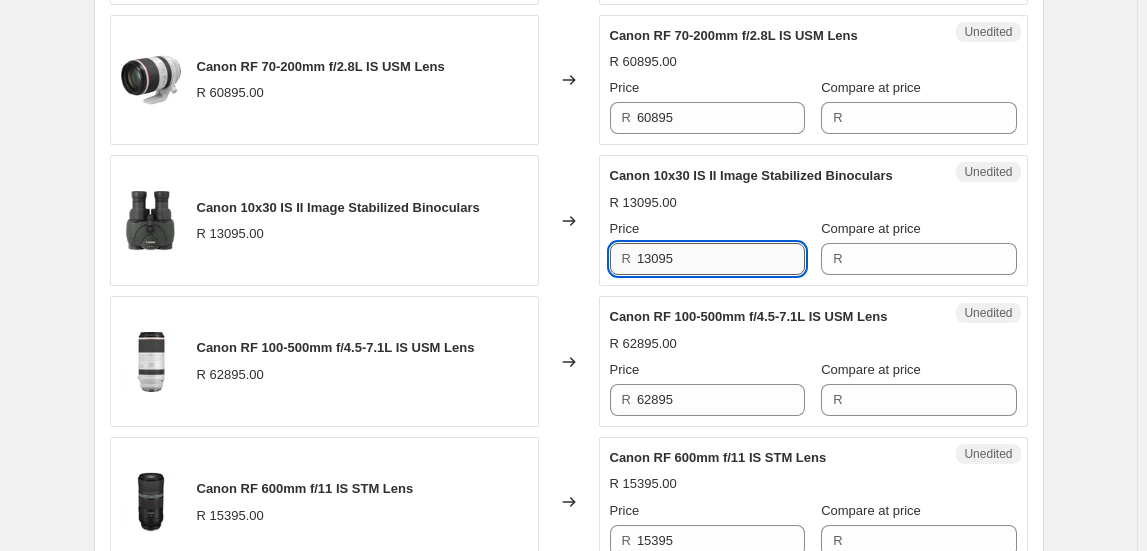 click on "13095" at bounding box center (721, 259) 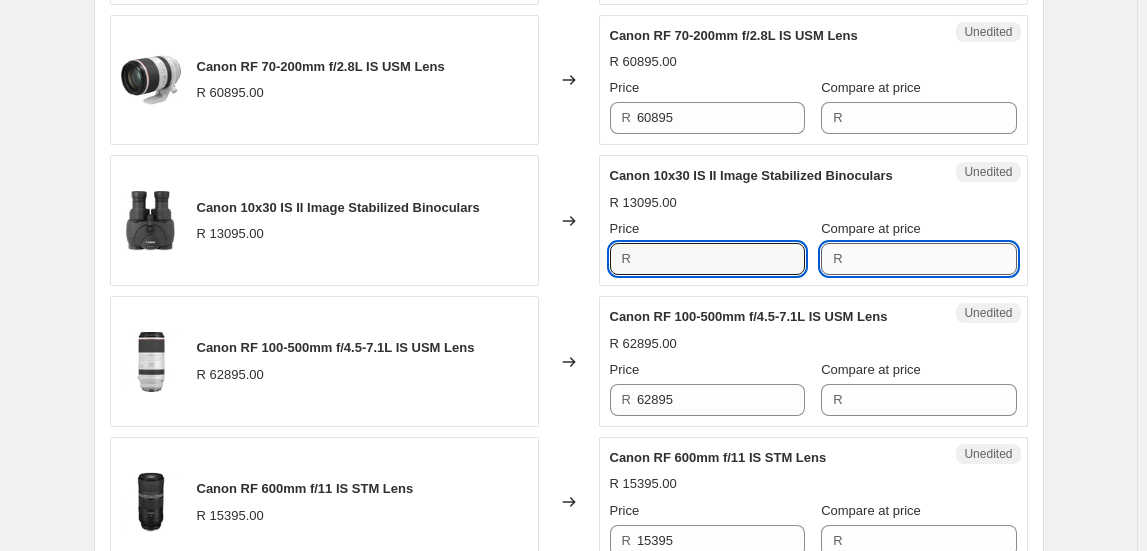 type on "13095" 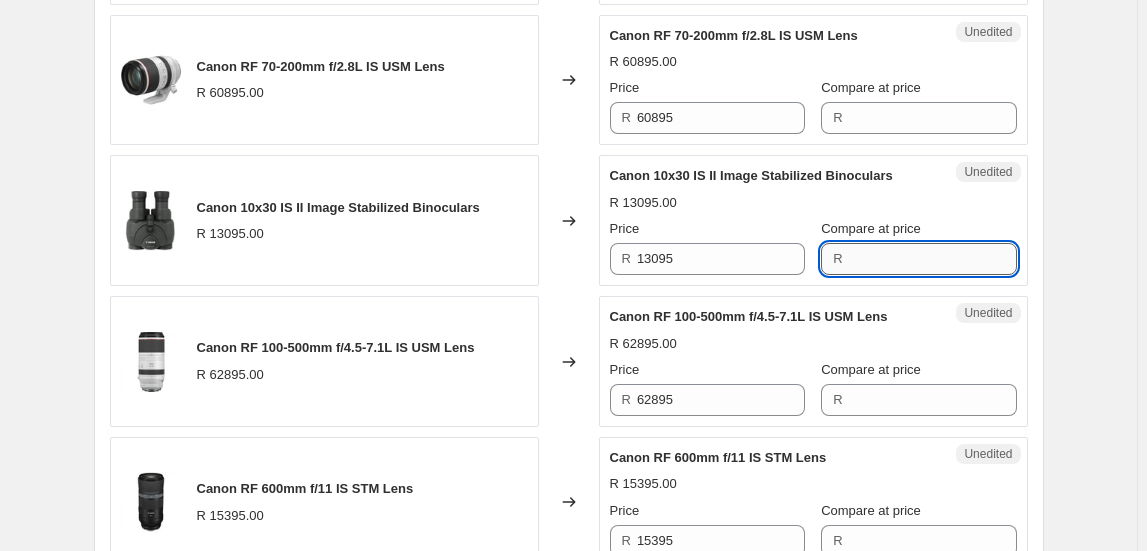 paste on "13095" 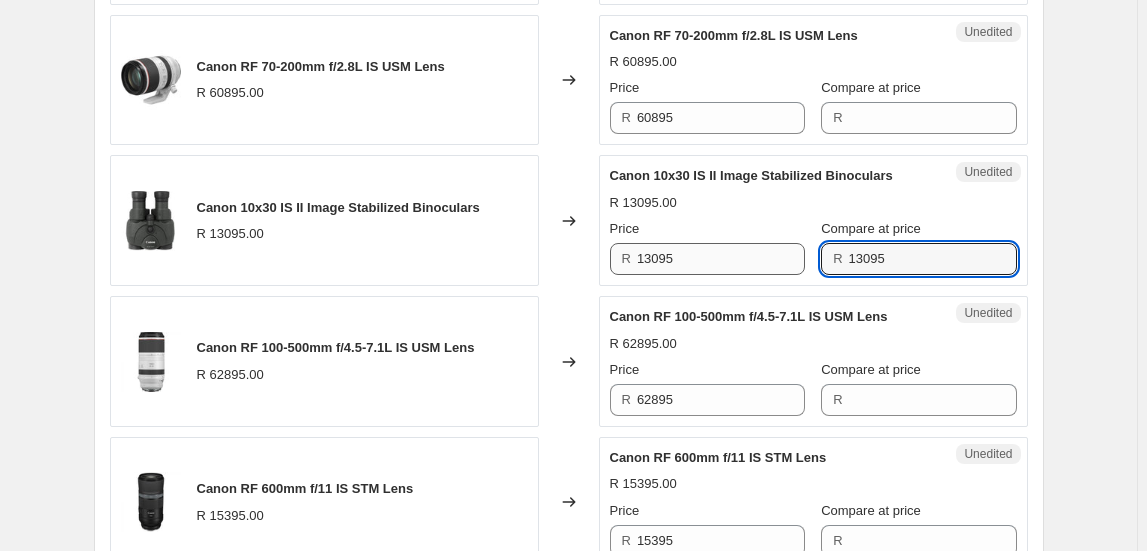 type on "13095" 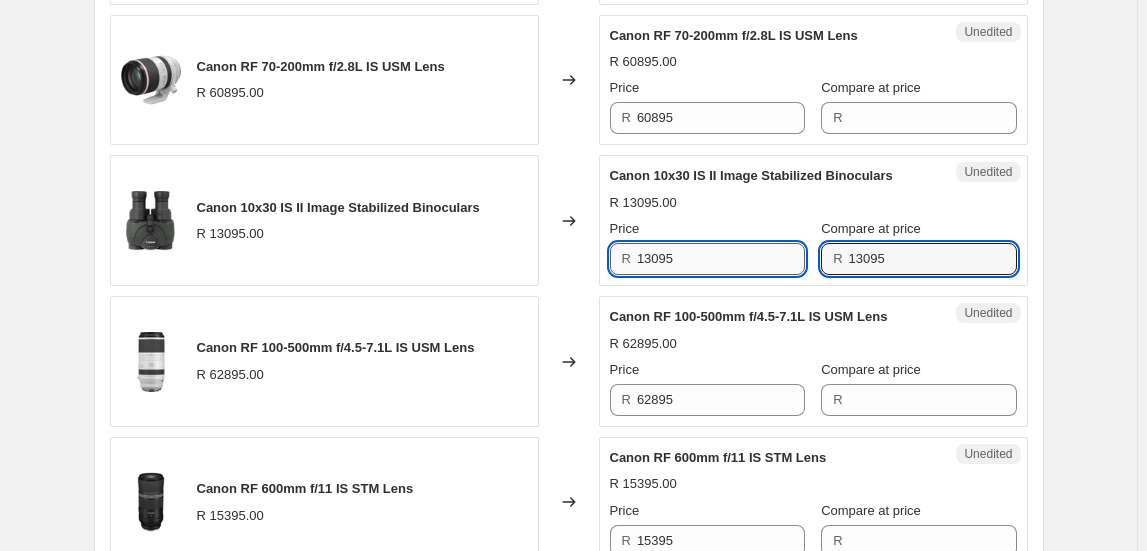 click on "13095" at bounding box center (721, 259) 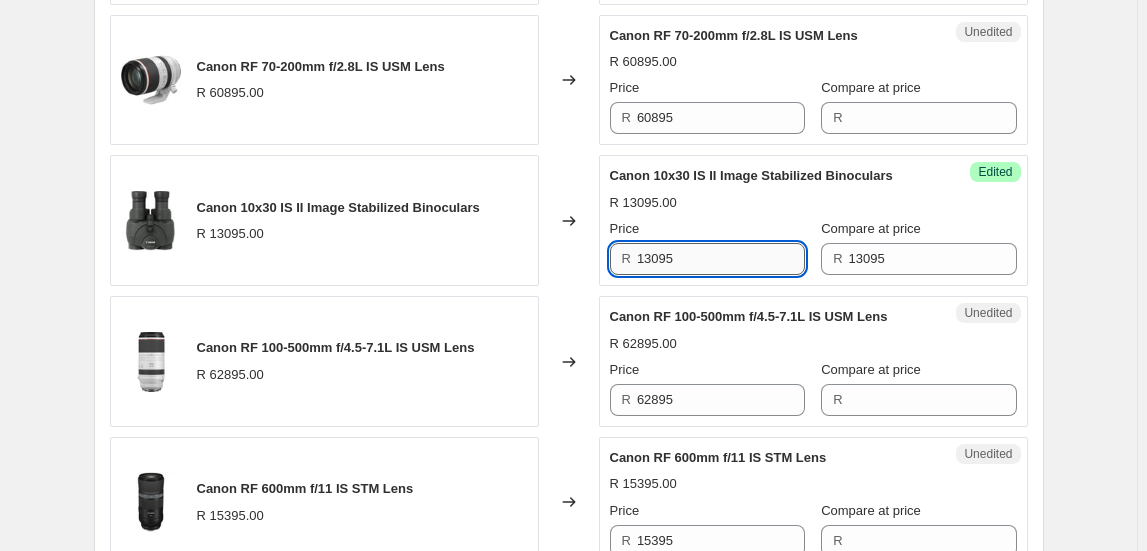 click on "13095" at bounding box center [721, 259] 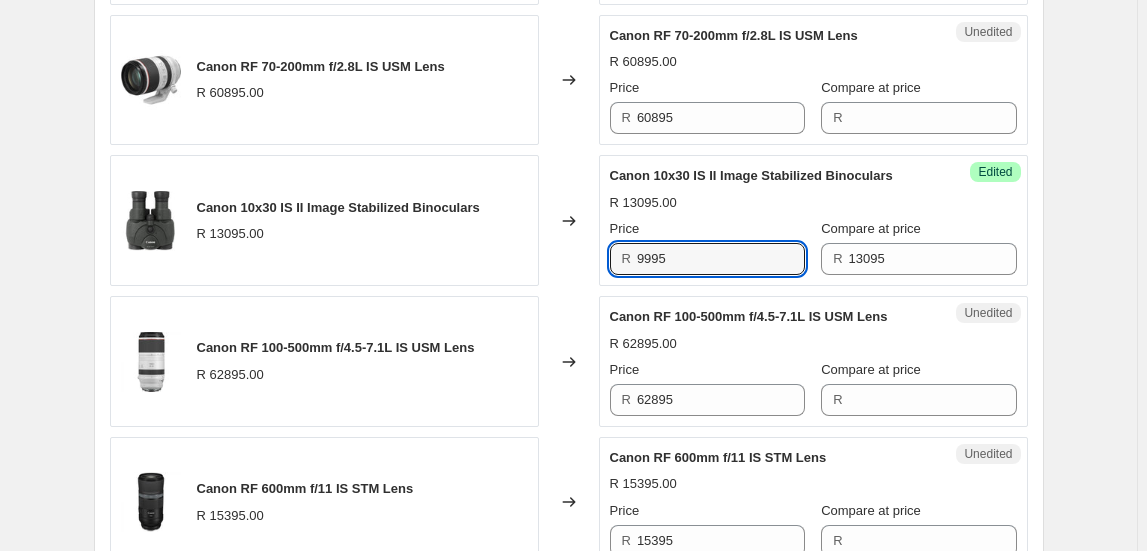 type on "9995" 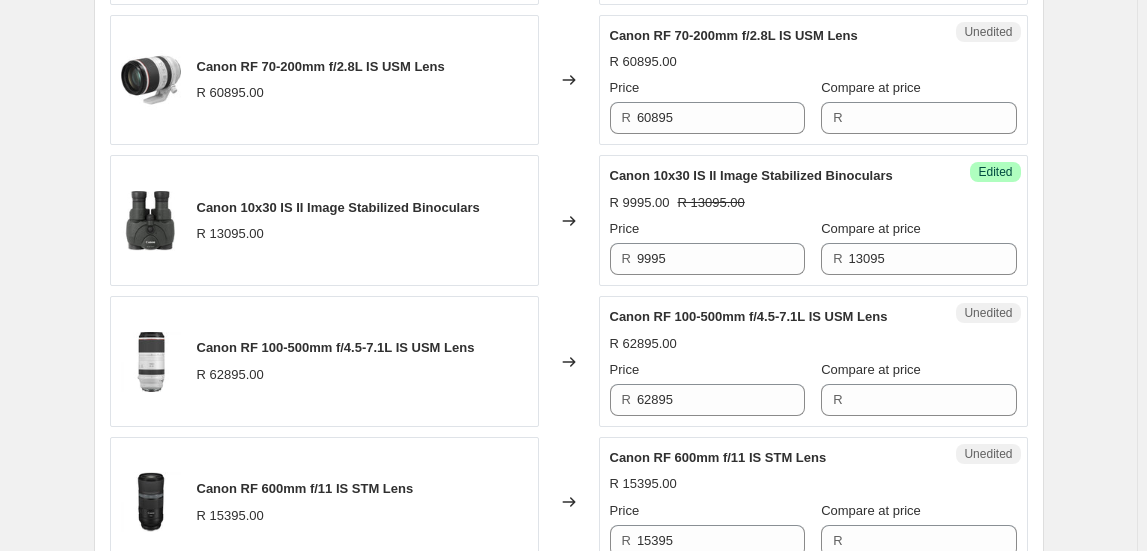 click on "Create new price change job. This page is ready Create new price change job Draft Step 1. Optionally give your price change job a title (eg "[MONTH] 30% off sale on boots") [MONTH] [DAY], [YEAR], [TIME] Price change job This title is just for internal use, customers won't see it Step 2. Select how the prices should change Use bulk price change rules Set product prices individually Use CSV upload Select tags to add while price change is active Select tags to remove while price change is active Step 3. Select which products should change in price Select all products, use filters, or select products variants individually All products Filter by product, collection, tag, vendor, product type, variant title, or inventory Select product variants individually Product filters Products must match: all conditions any condition The product The product's collection The product's tag The product's vendor The product's type The product's status The variant's title Inventory quantity The product's collection Is equal to Is equal to" at bounding box center (568, -3) 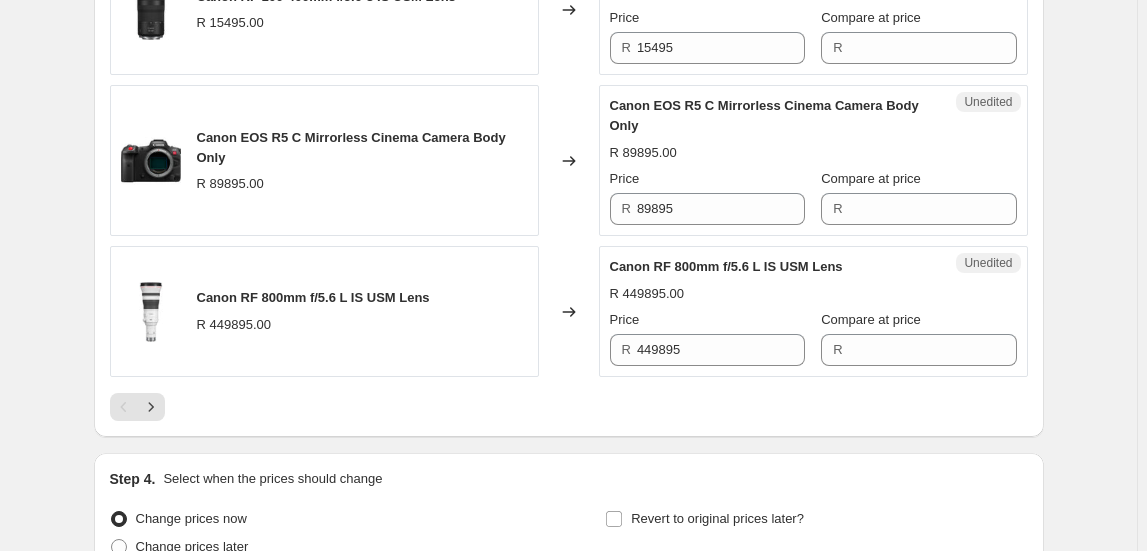scroll, scrollTop: 3454, scrollLeft: 0, axis: vertical 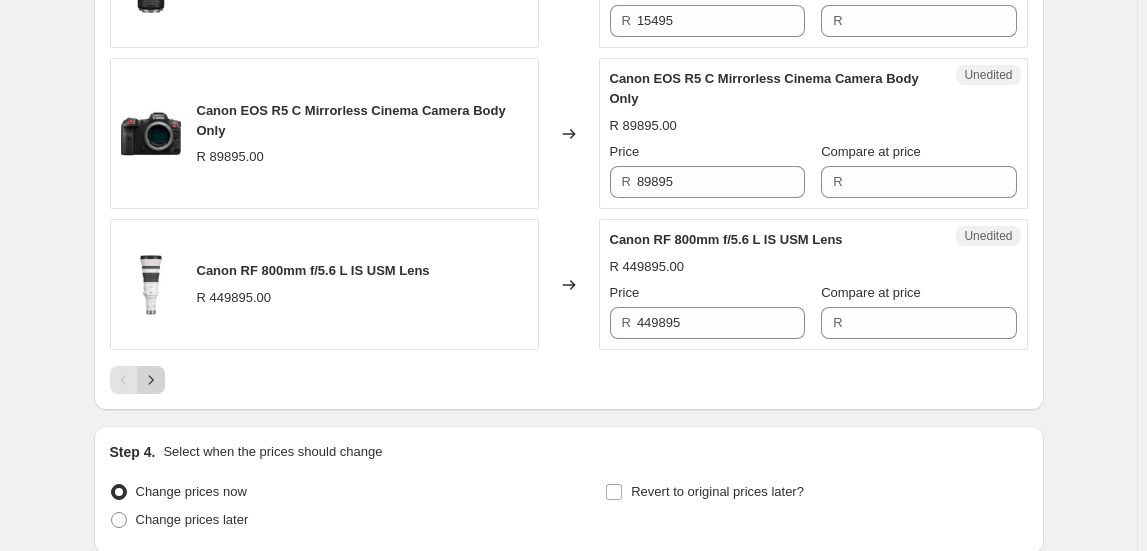 click 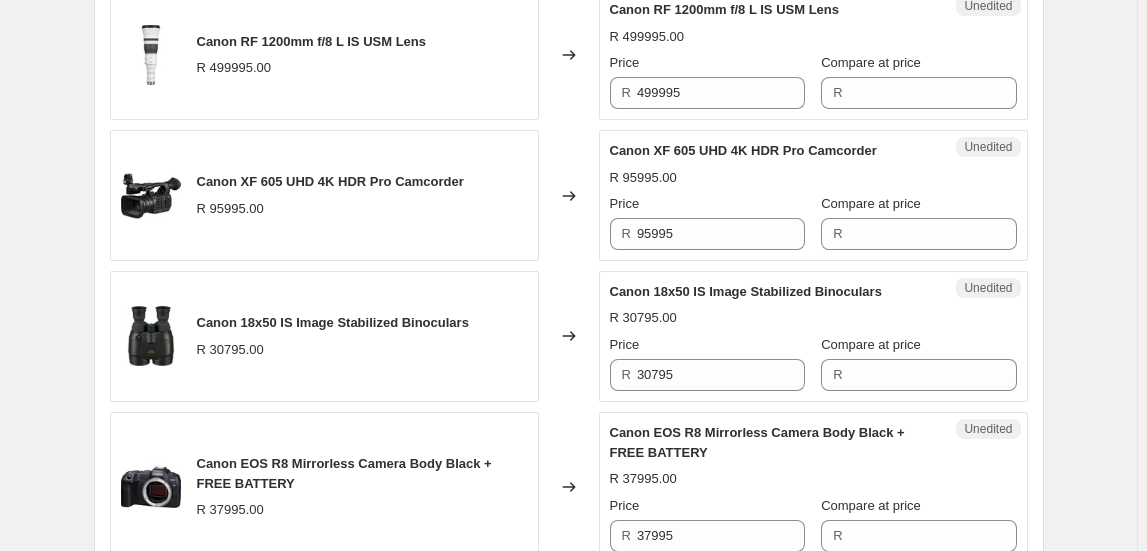 scroll, scrollTop: 909, scrollLeft: 0, axis: vertical 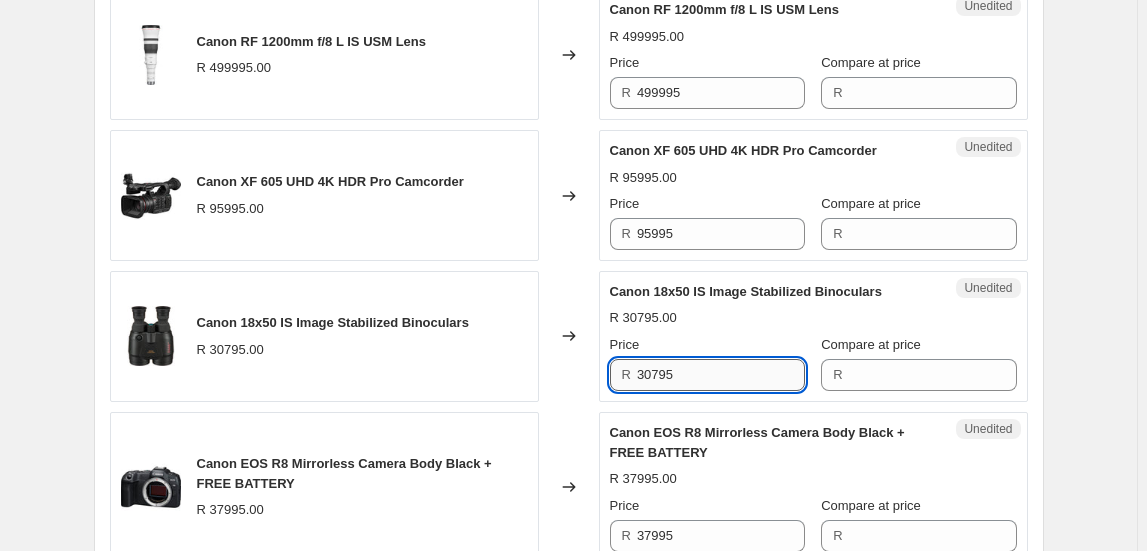 click on "30795" at bounding box center (721, 375) 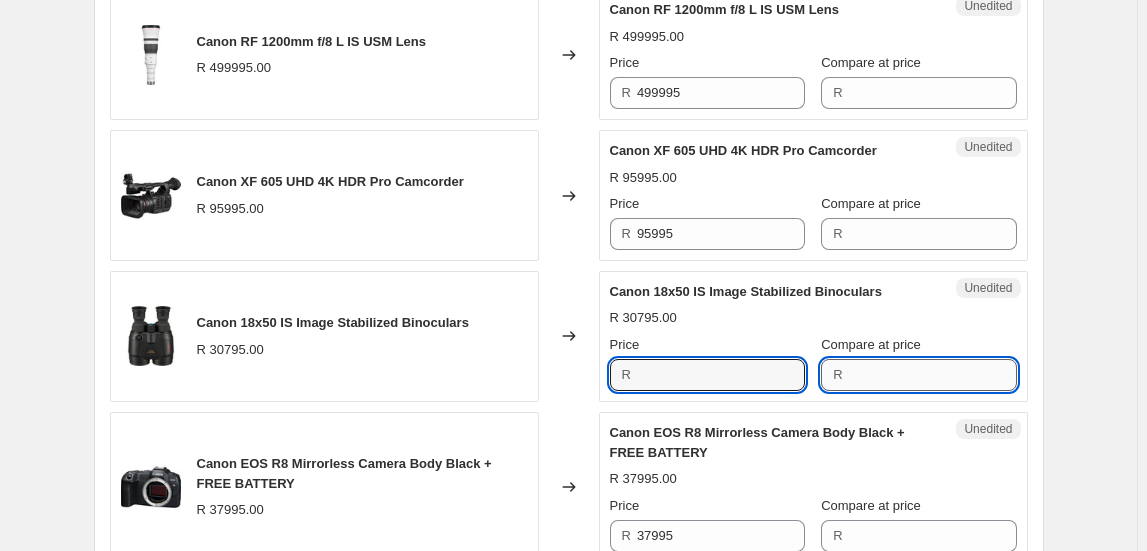 type on "30795" 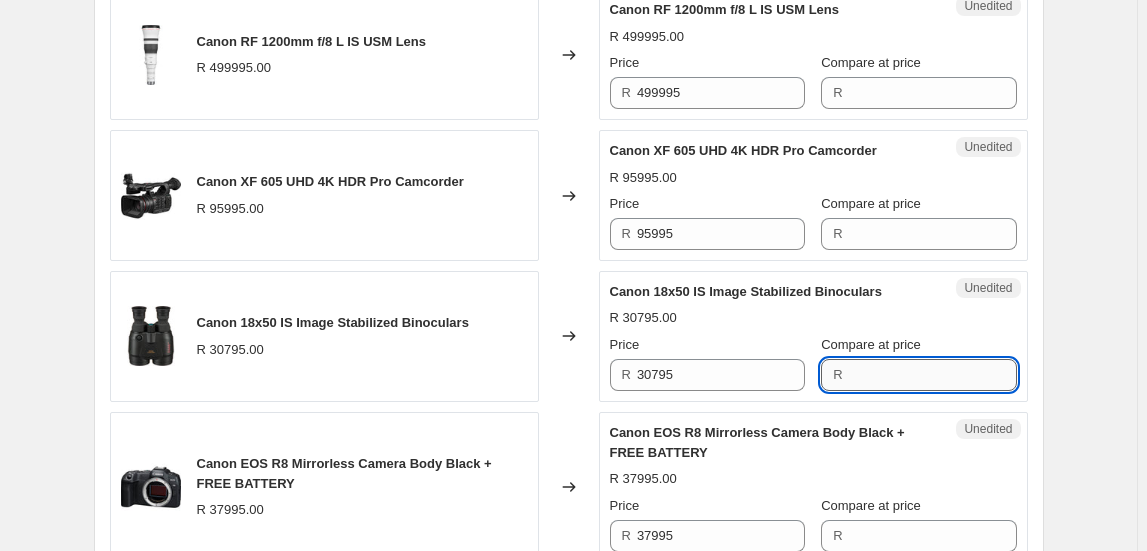 paste on "30795" 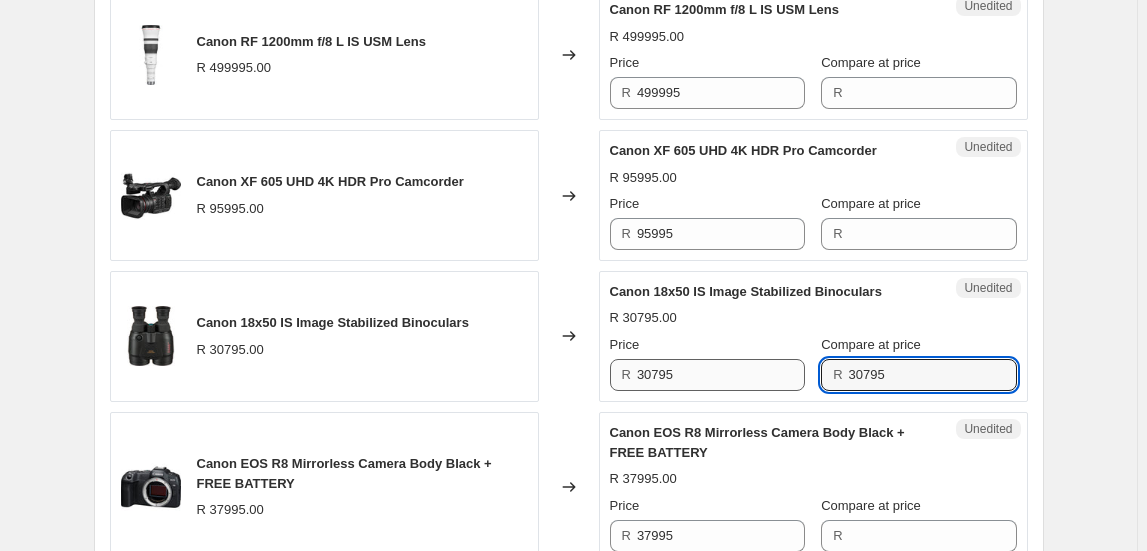type on "30795" 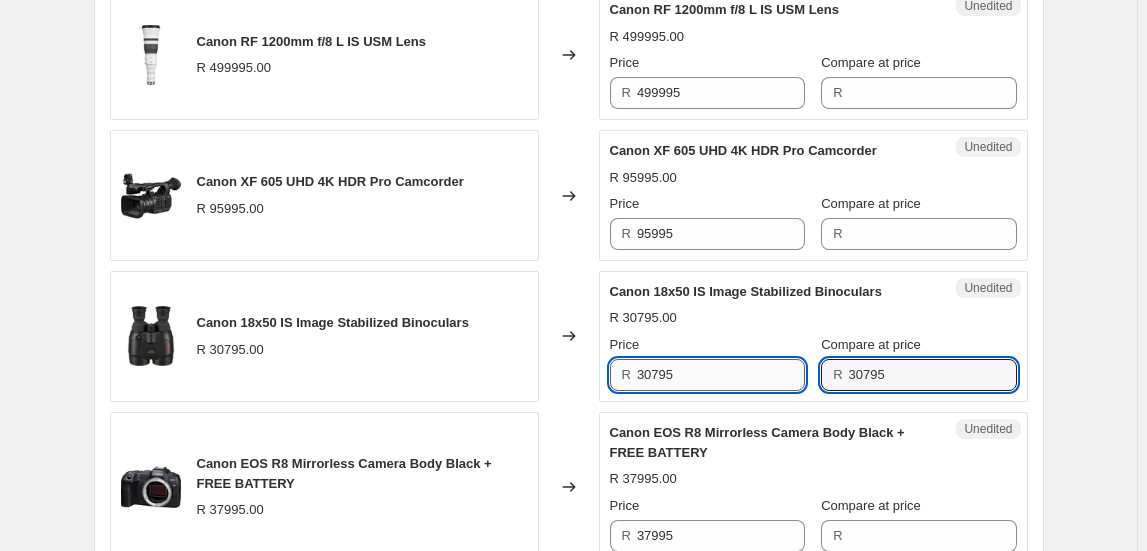 click on "30795" at bounding box center (721, 375) 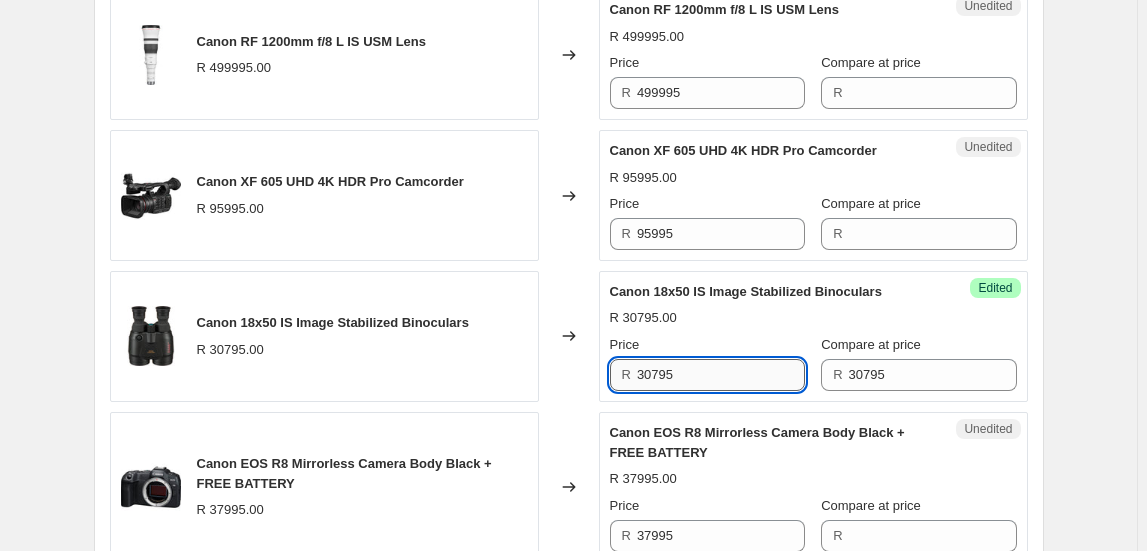 click on "30795" at bounding box center [721, 375] 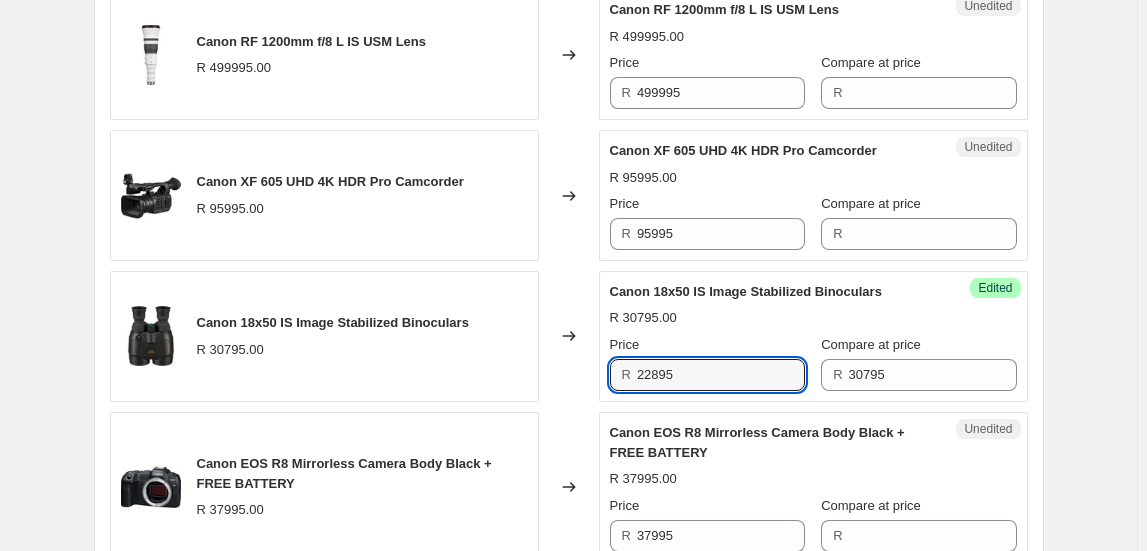 type on "22895" 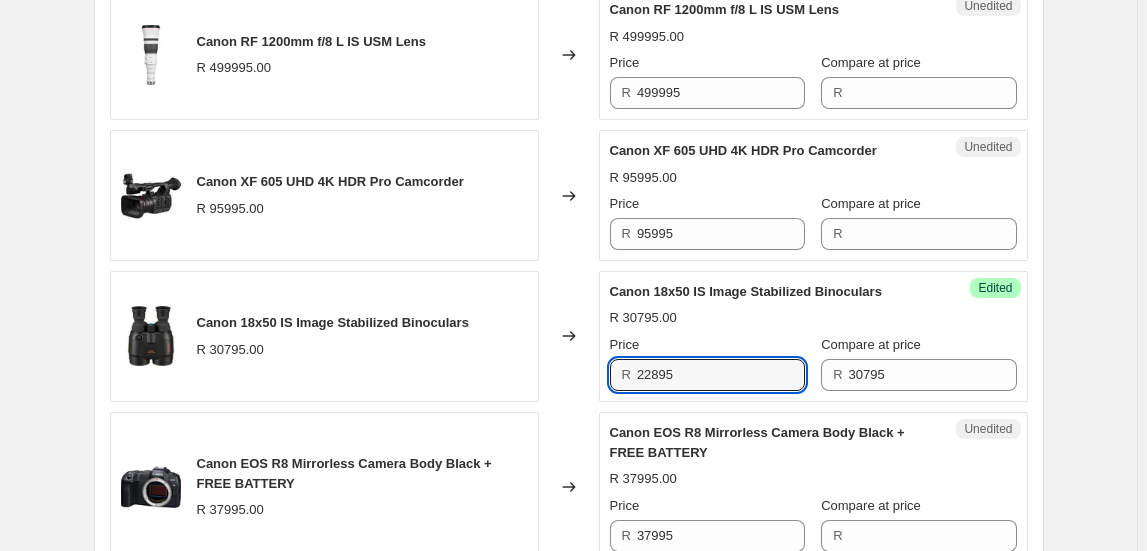 click on "Create new price change job. This page is ready Create new price change job Draft Step 1. Optionally give your price change job a title (eg "[MONTH] 30% off sale on boots") [MONTH] [DAY], [YEAR], [TIME] Price change job This title is just for internal use, customers won't see it Step 2. Select how the prices should change Use bulk price change rules Set product prices individually Use CSV upload Select tags to add while price change is active Select tags to remove while price change is active Step 3. Select which products should change in price Select all products, use filters, or select products variants individually All products Filter by product, collection, tag, vendor, product type, variant title, or inventory Select product variants individually Product filters Products must match: all conditions any condition The product The product's collection The product's tag The product's vendor The product's type The product's status The variant's title Inventory quantity The product's collection Is equal to Is equal to" at bounding box center [568, 1228] 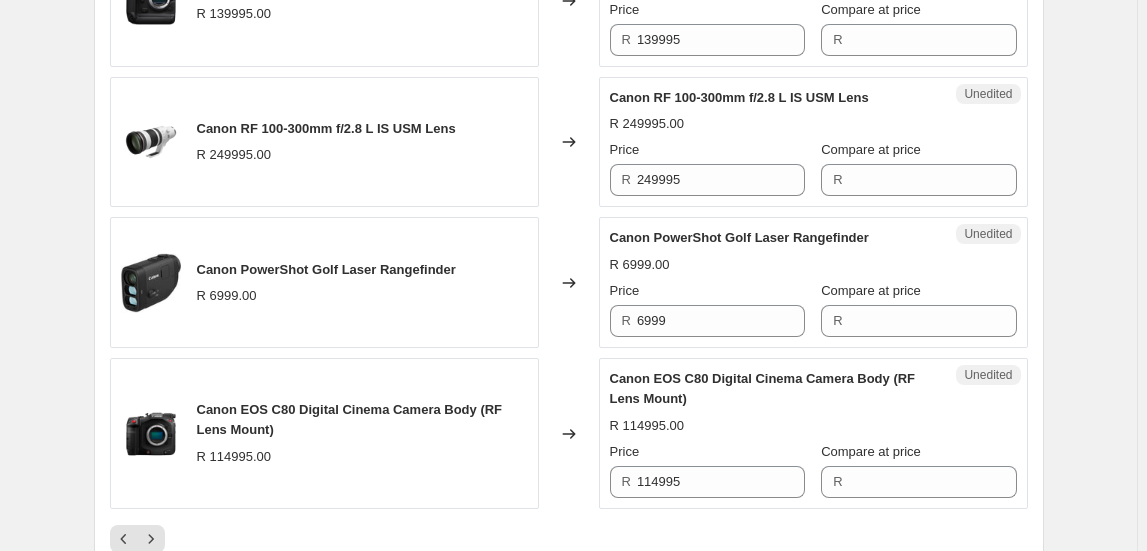 scroll, scrollTop: 3636, scrollLeft: 0, axis: vertical 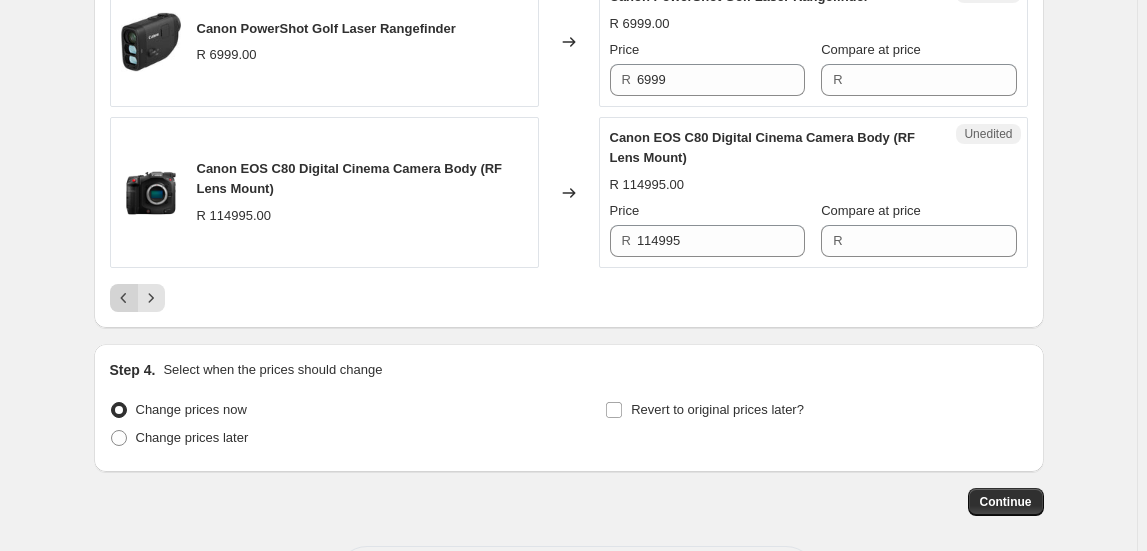 click at bounding box center (124, 298) 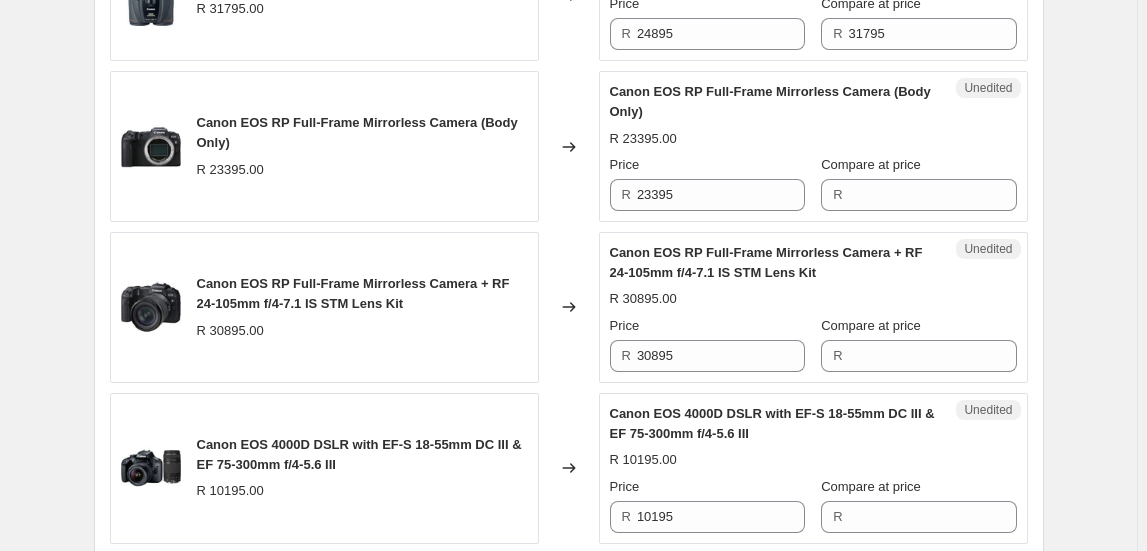 scroll, scrollTop: 1520, scrollLeft: 0, axis: vertical 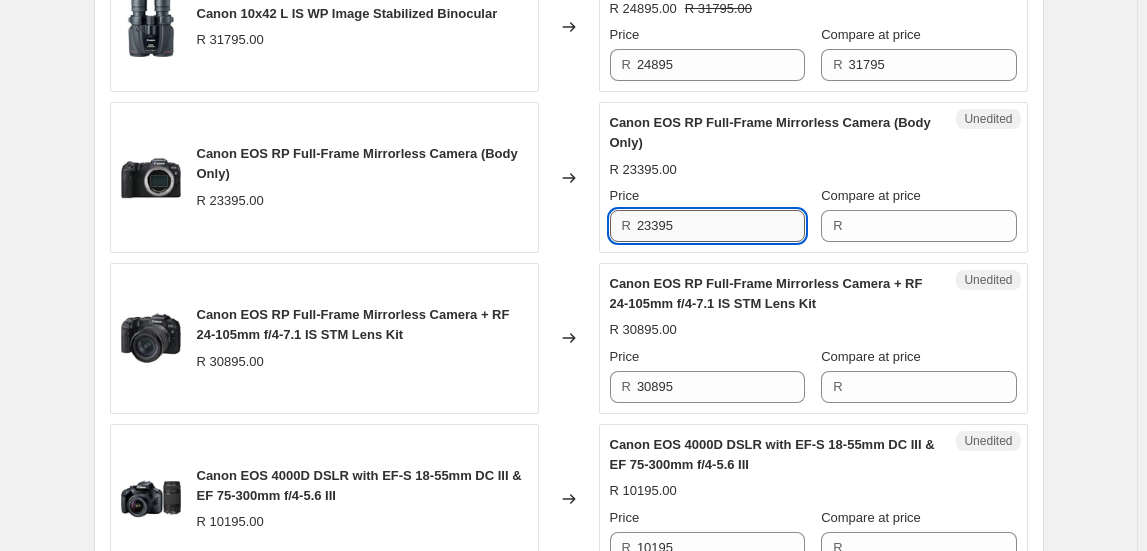 click on "23395" at bounding box center [721, 226] 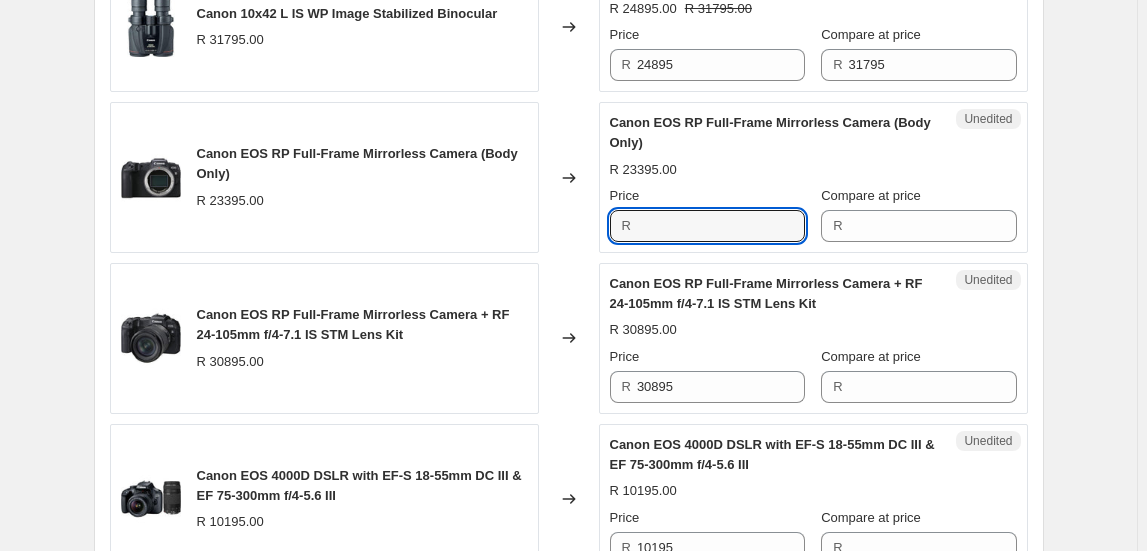 type on "23395" 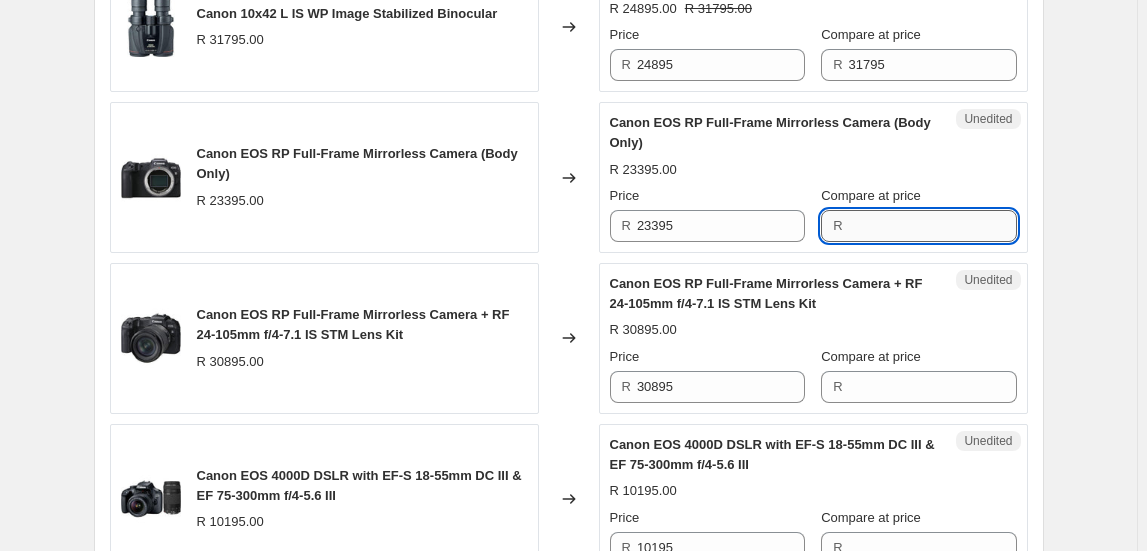 drag, startPoint x: 942, startPoint y: 206, endPoint x: 890, endPoint y: 222, distance: 54.405884 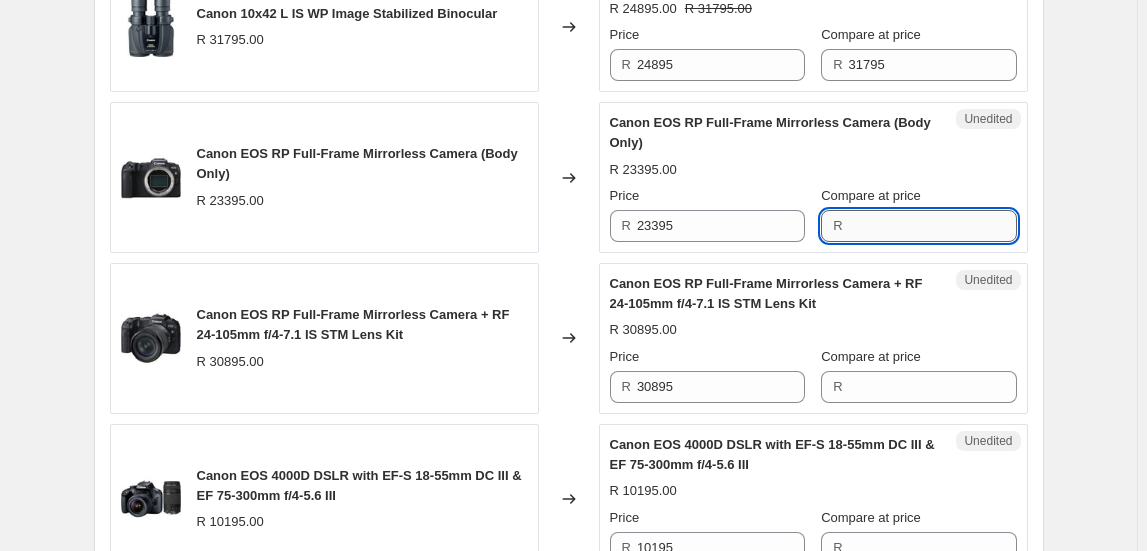 paste on "23395" 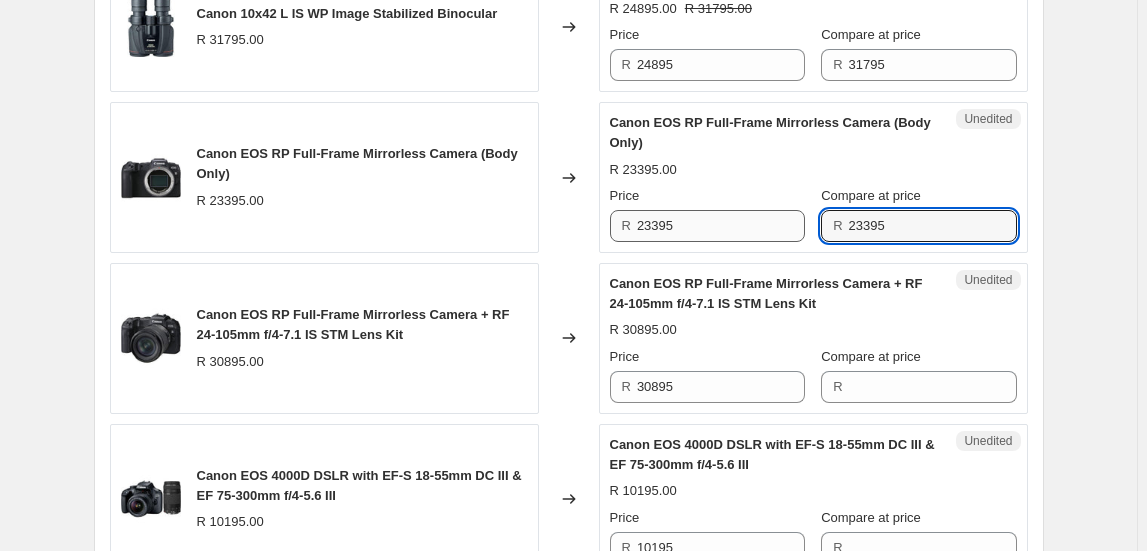 type on "23395" 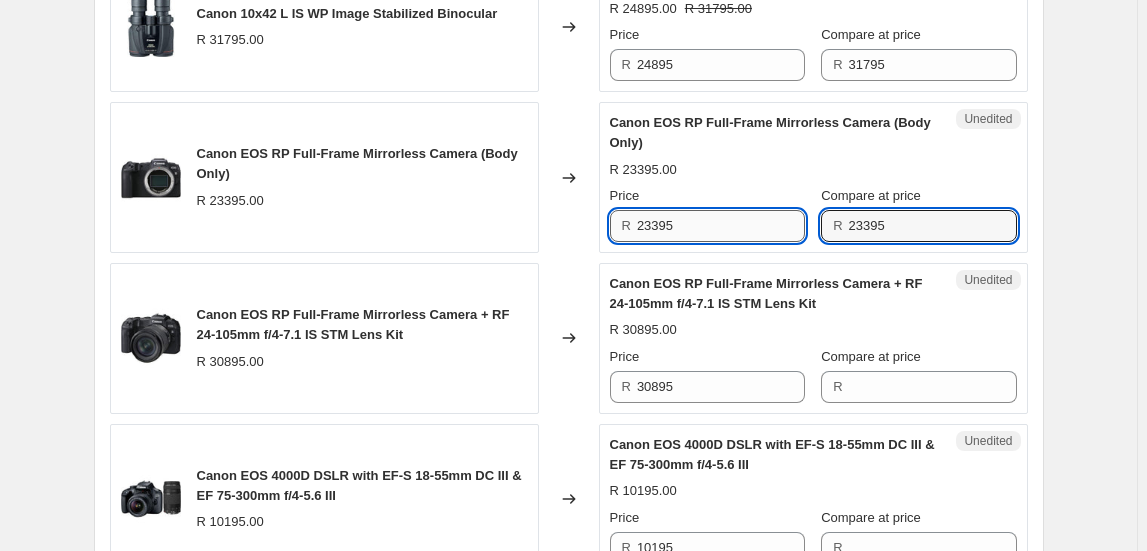 click on "23395" at bounding box center [721, 226] 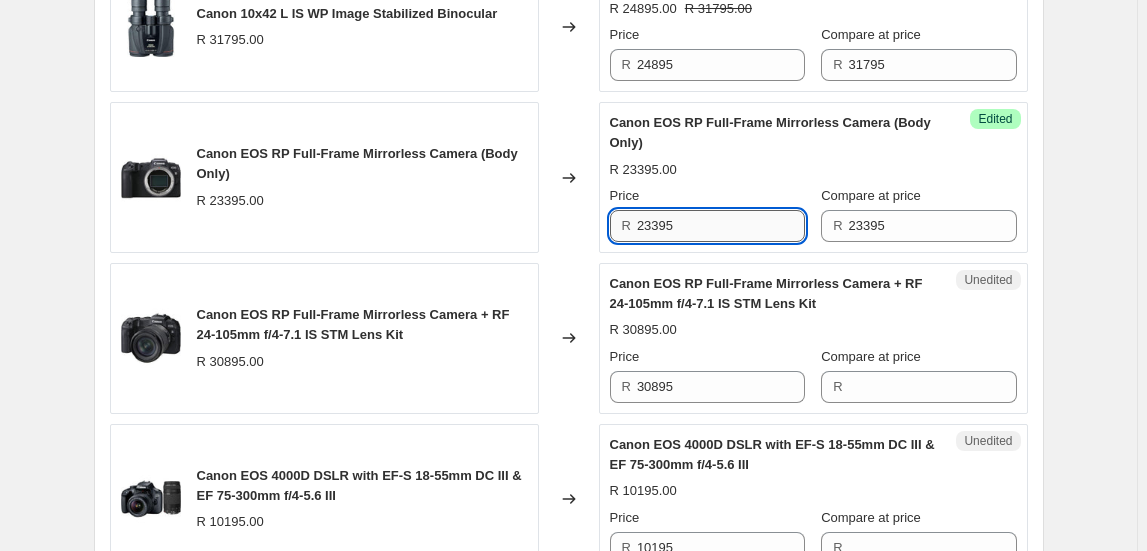 click on "23395" at bounding box center [721, 226] 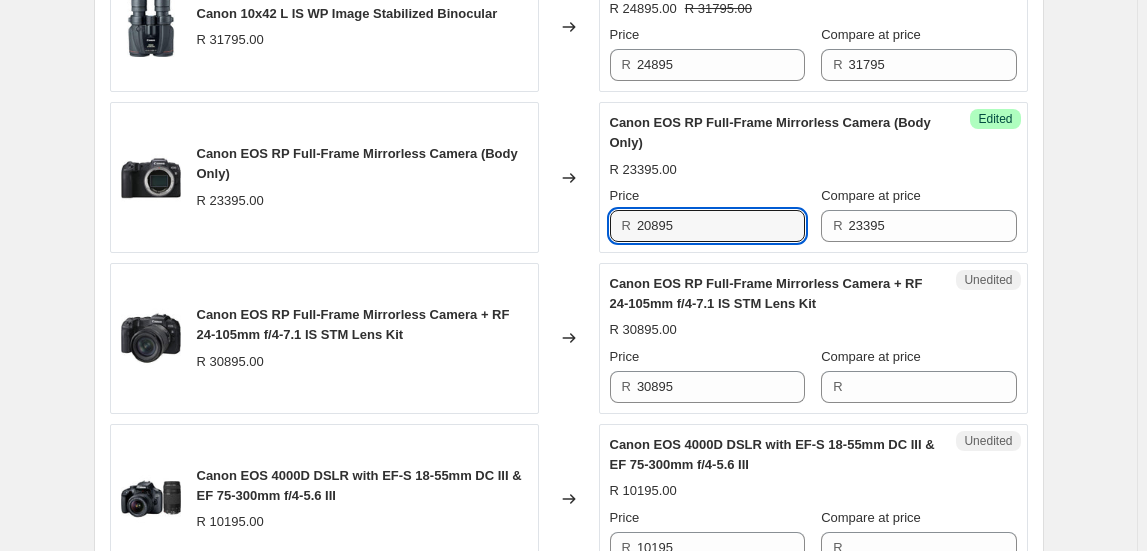 type on "20895" 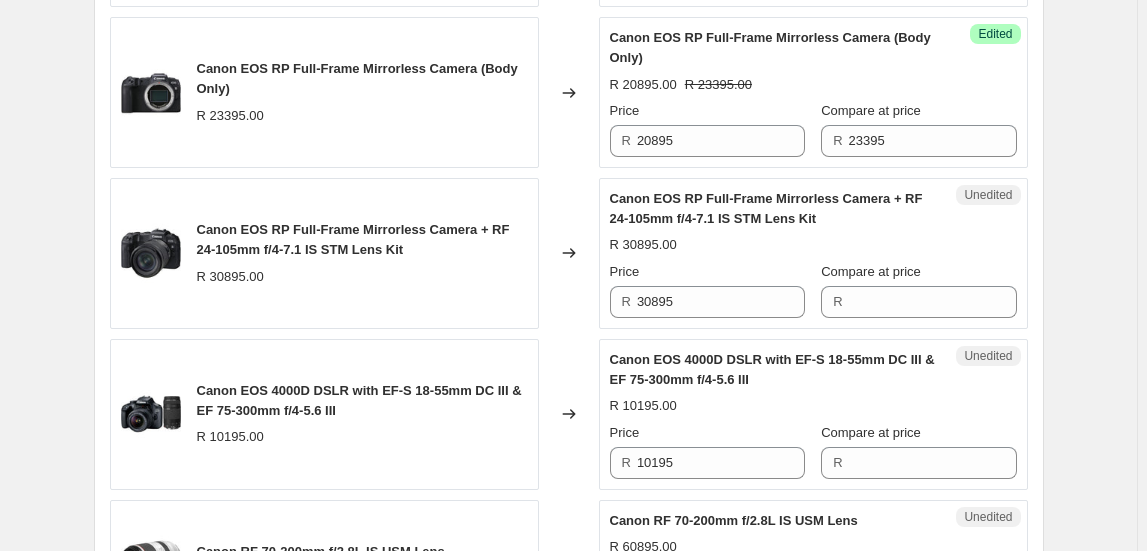 scroll, scrollTop: 1701, scrollLeft: 0, axis: vertical 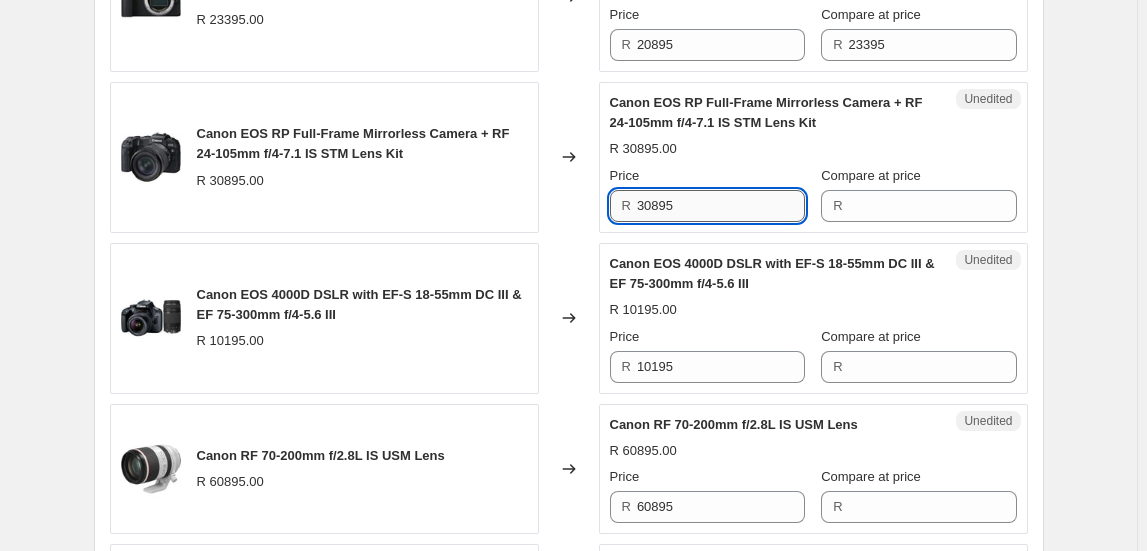 click on "30895" at bounding box center (721, 206) 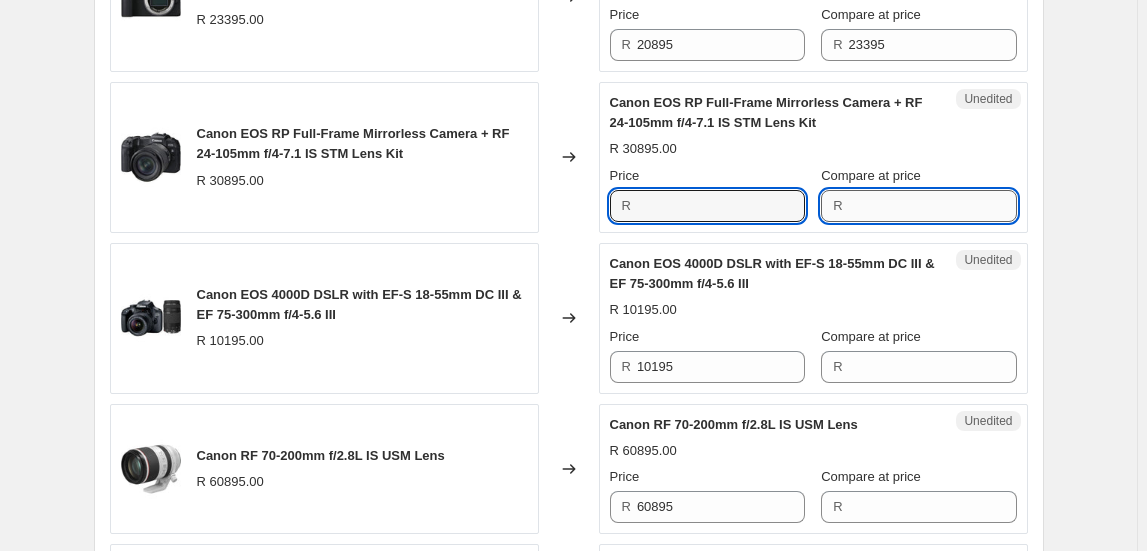 type on "30895" 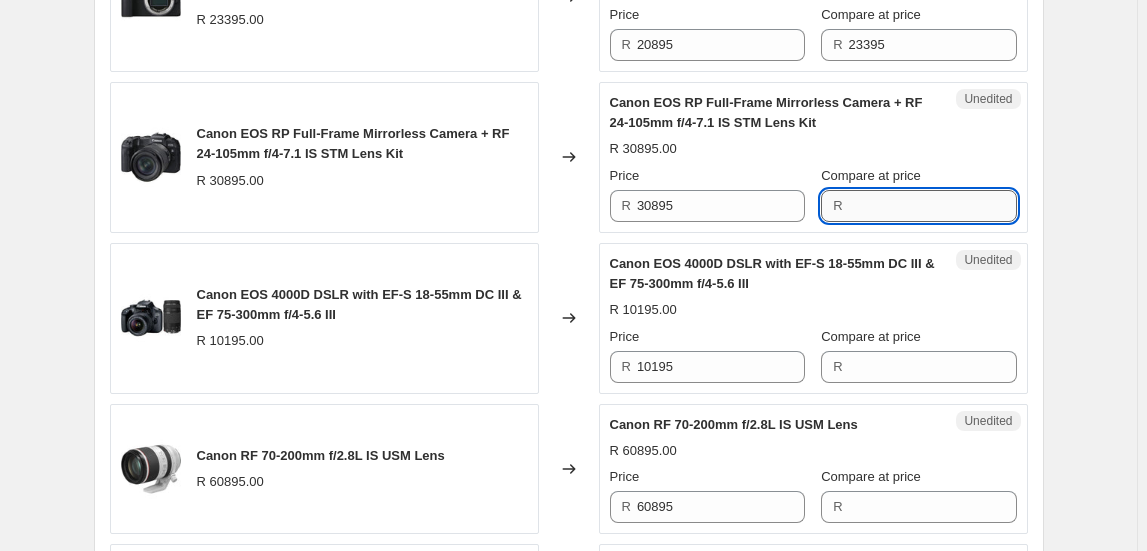 paste on "30895" 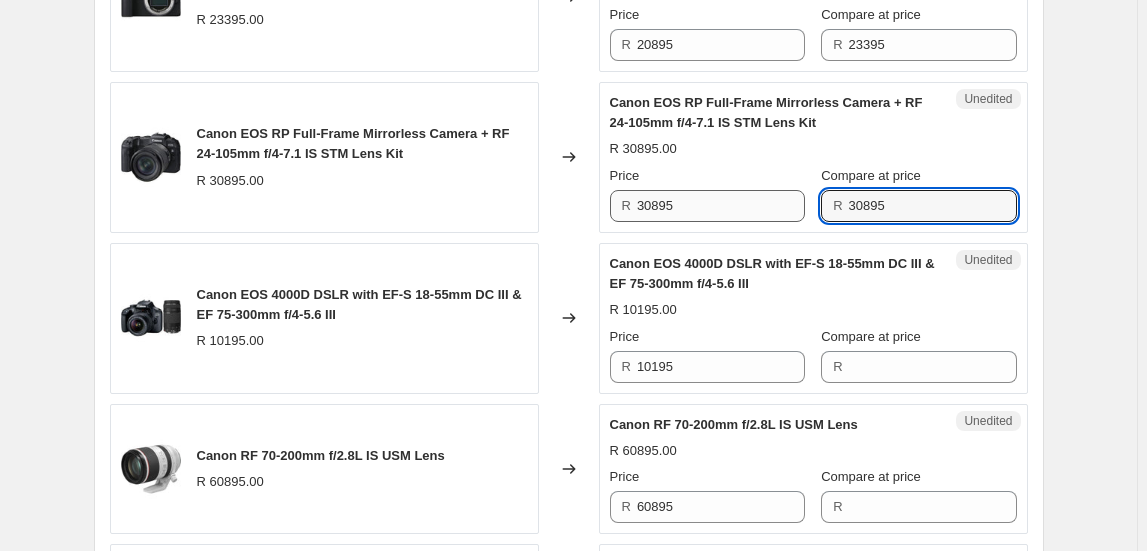 type on "30895" 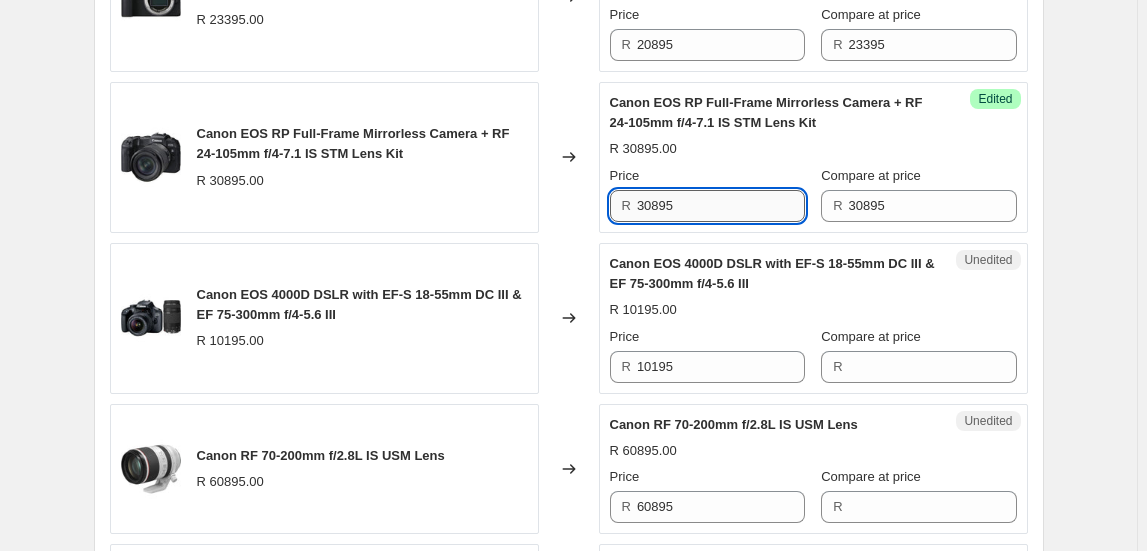 click on "30895" at bounding box center [721, 206] 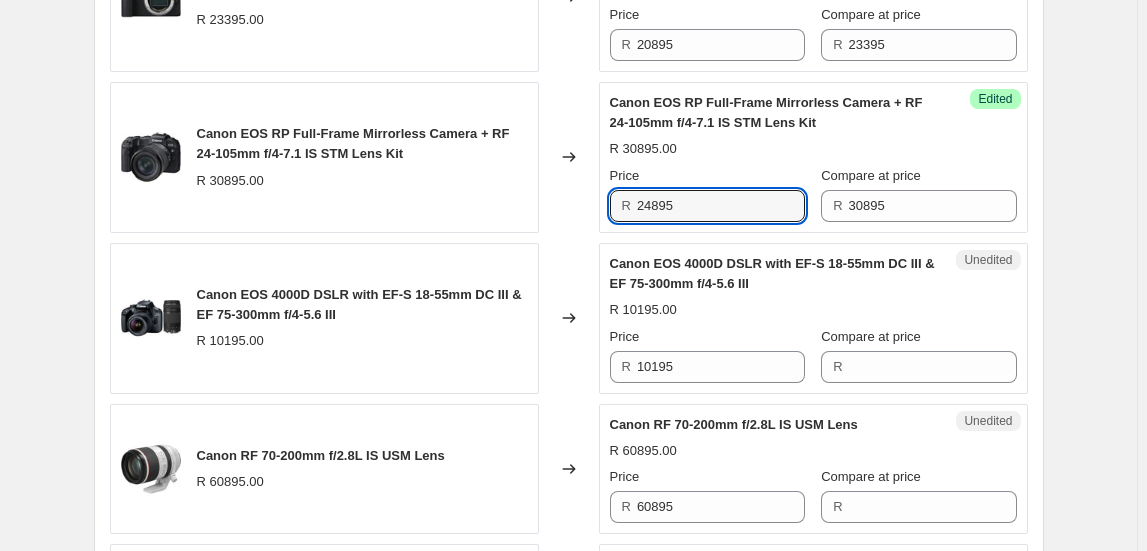 type on "24895" 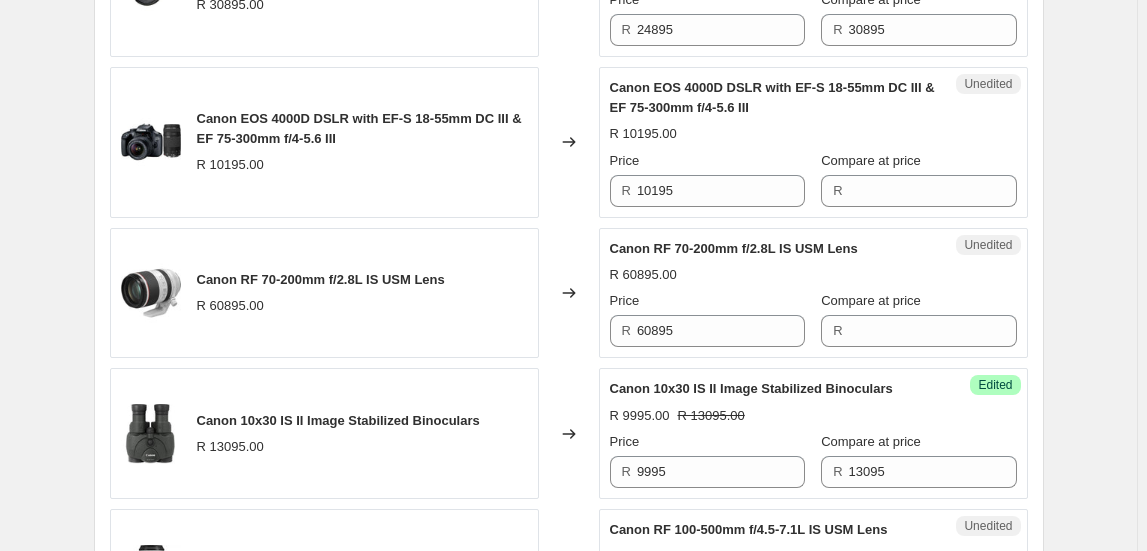 scroll, scrollTop: 1909, scrollLeft: 0, axis: vertical 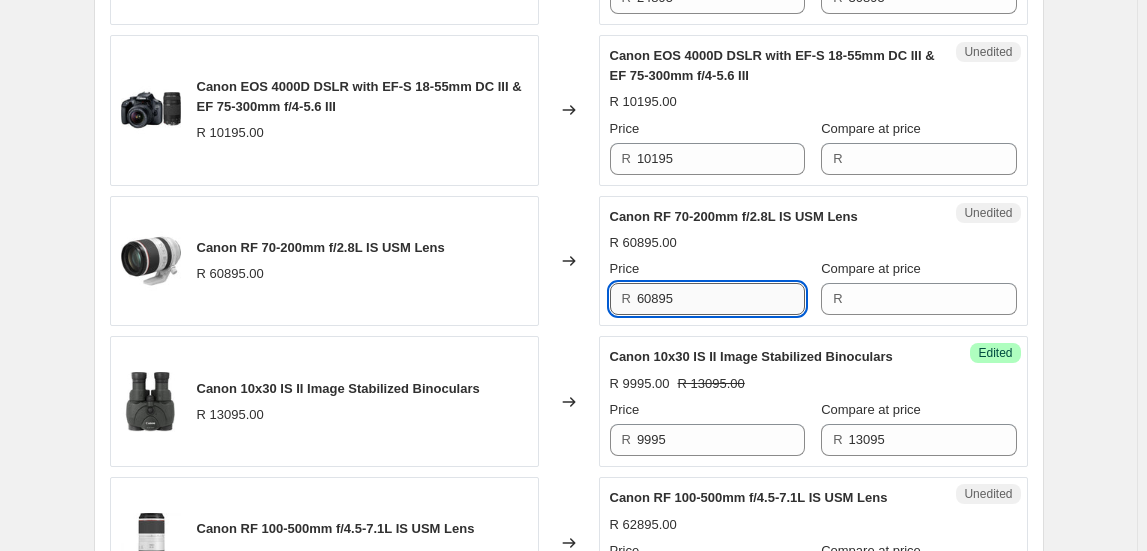 click on "60895" at bounding box center (721, 299) 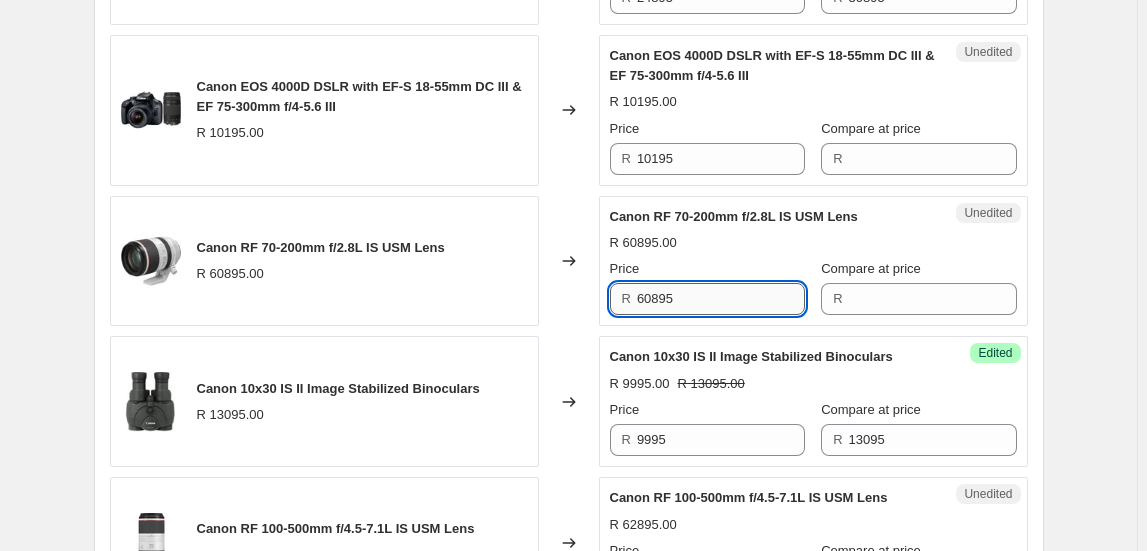 click on "60895" at bounding box center [721, 299] 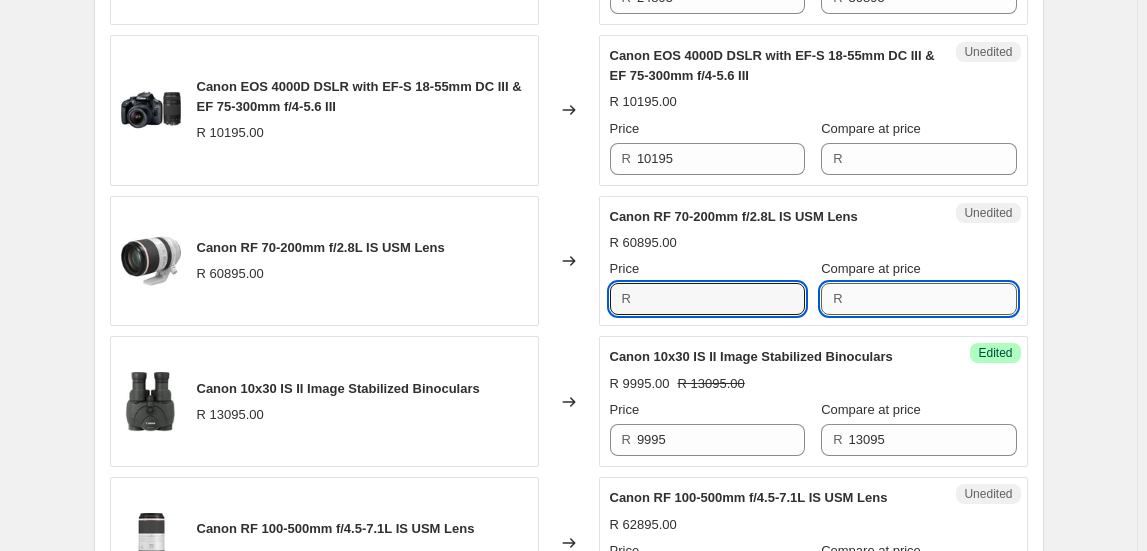 type on "60895" 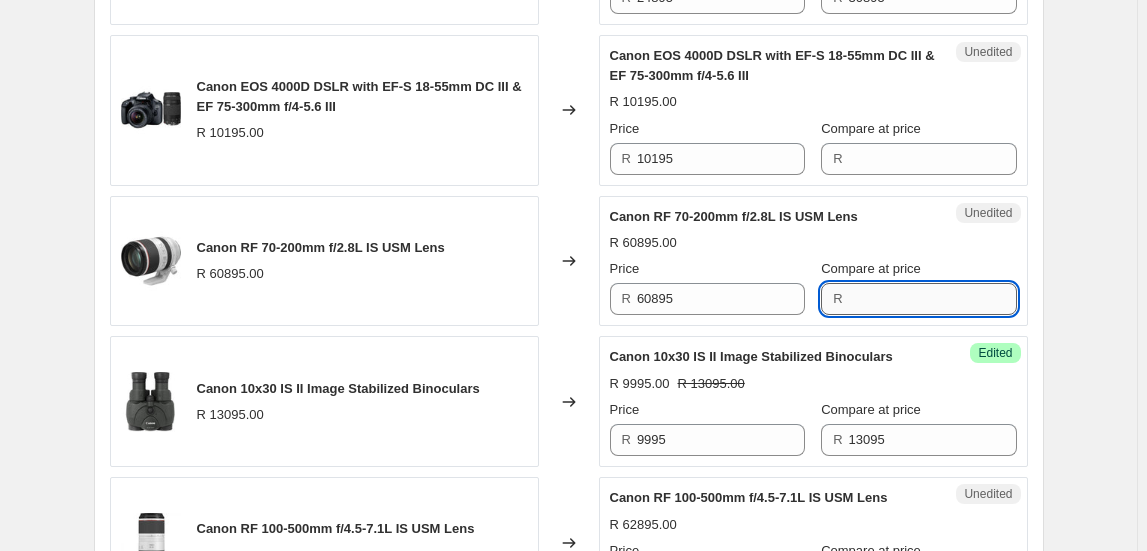 paste on "60895" 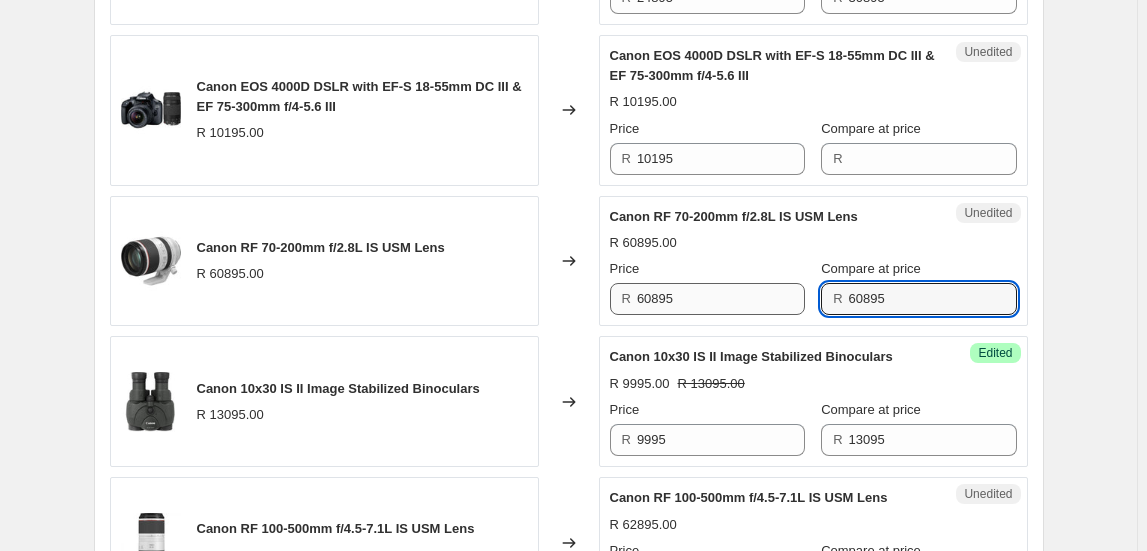 type on "60895" 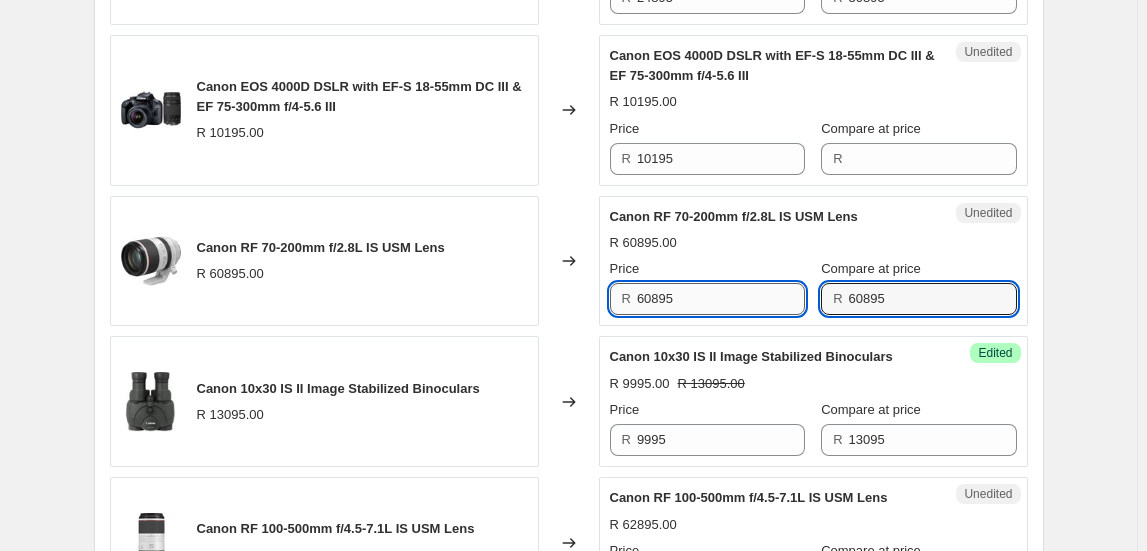click on "60895" at bounding box center [721, 299] 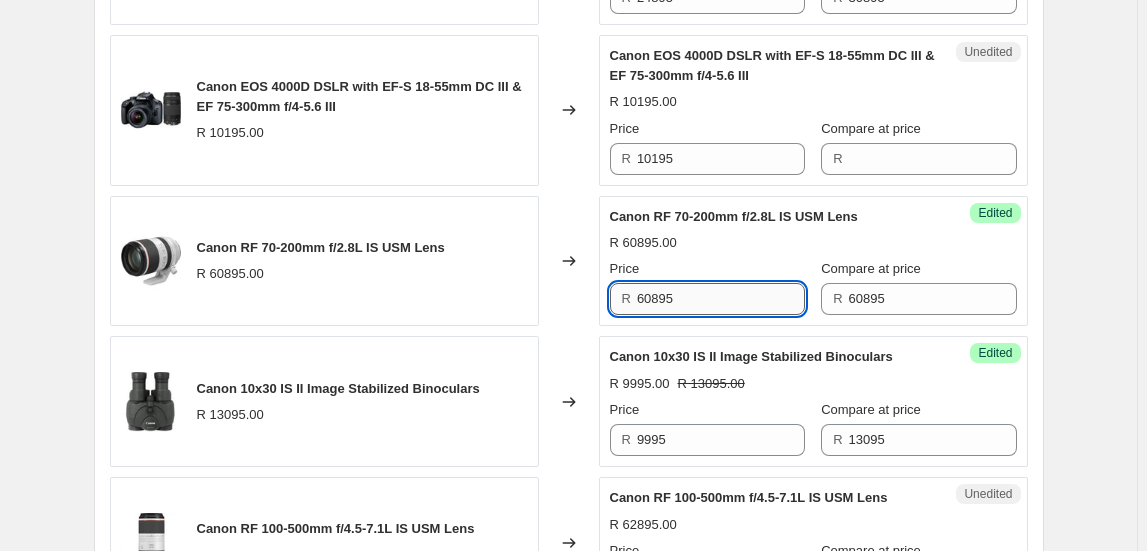 click on "60895" at bounding box center (721, 299) 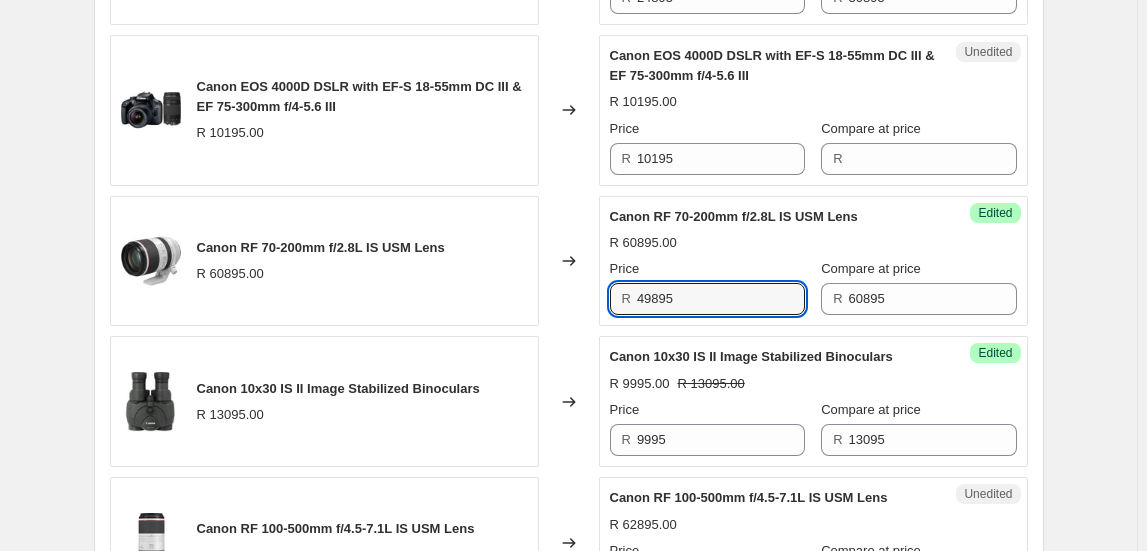 type on "49895" 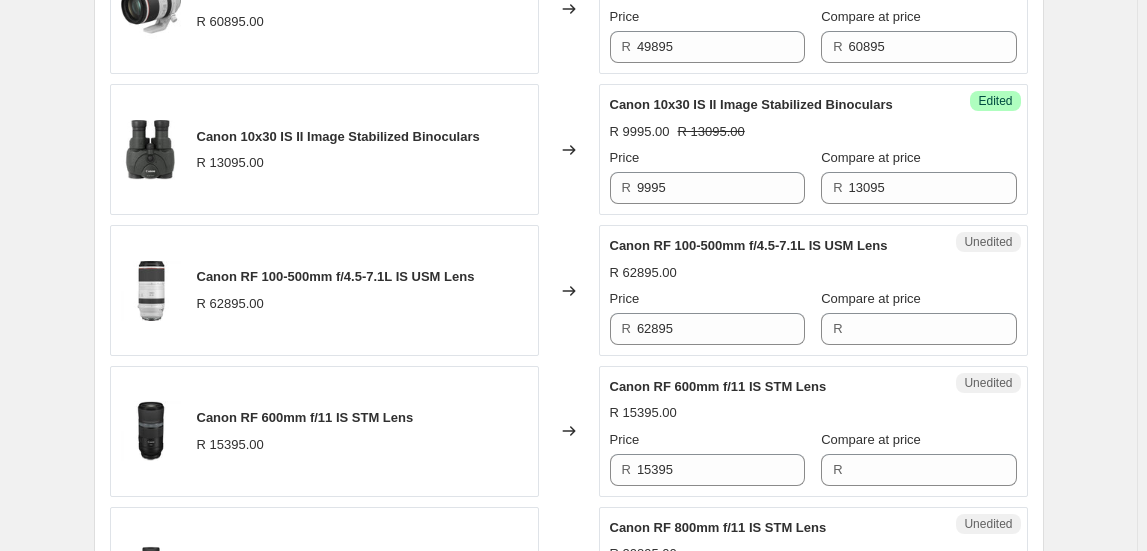 scroll, scrollTop: 2181, scrollLeft: 0, axis: vertical 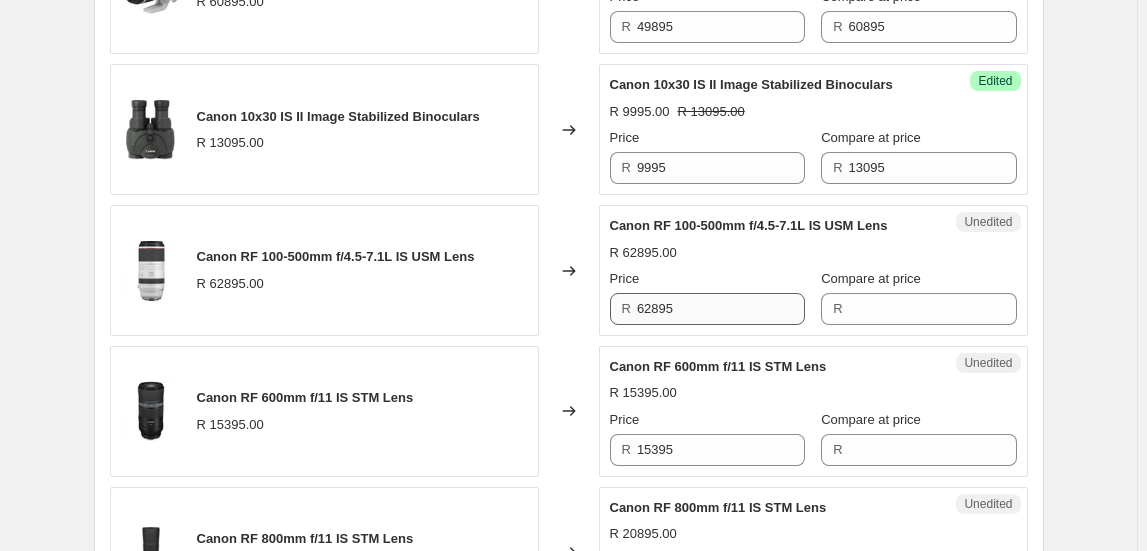 click on "Price R 62895" at bounding box center [707, 297] 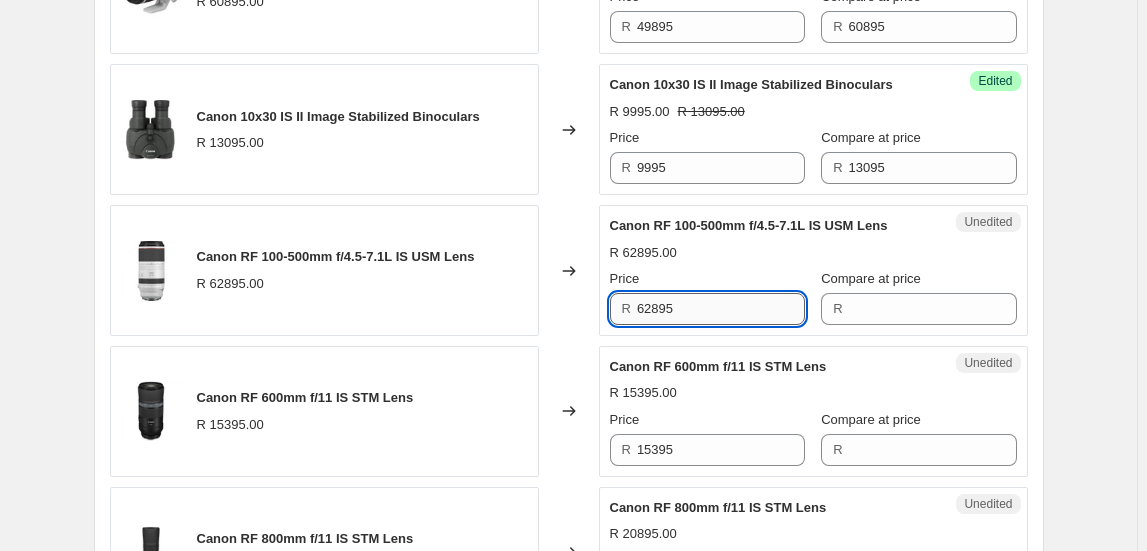 click on "62895" at bounding box center (721, 309) 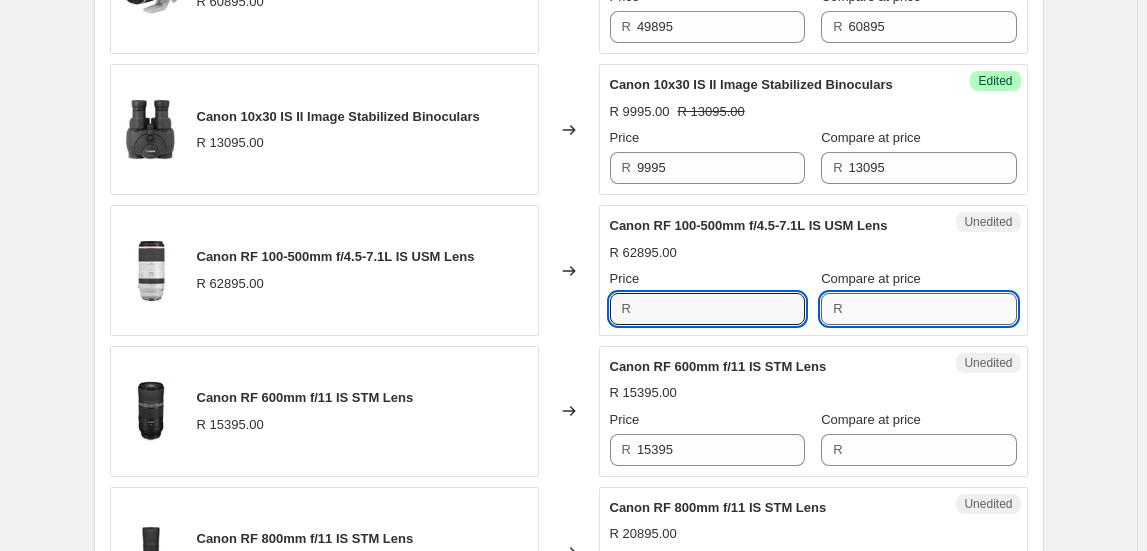 type on "62895" 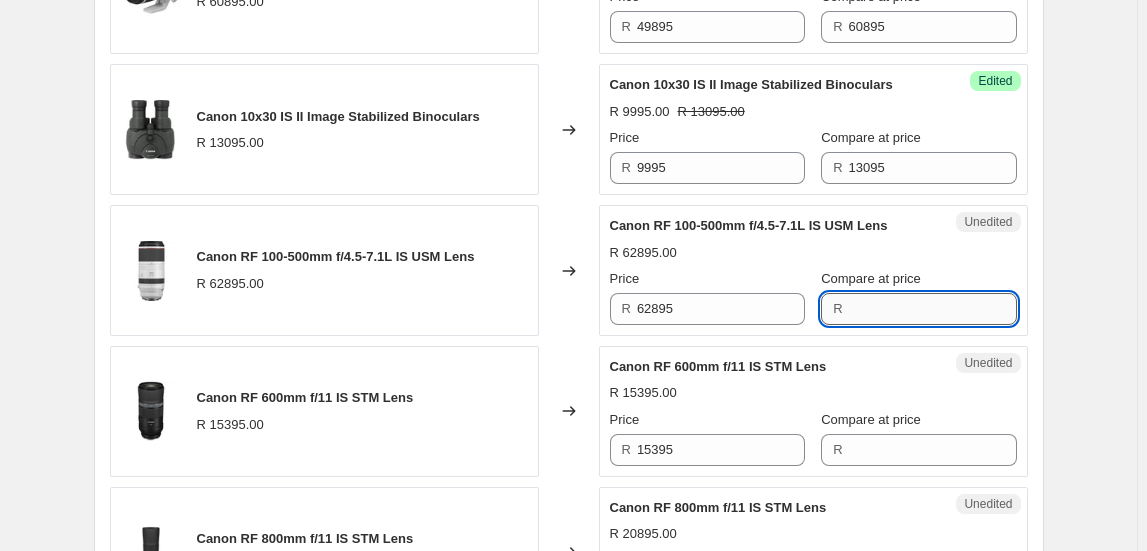 paste on "62895" 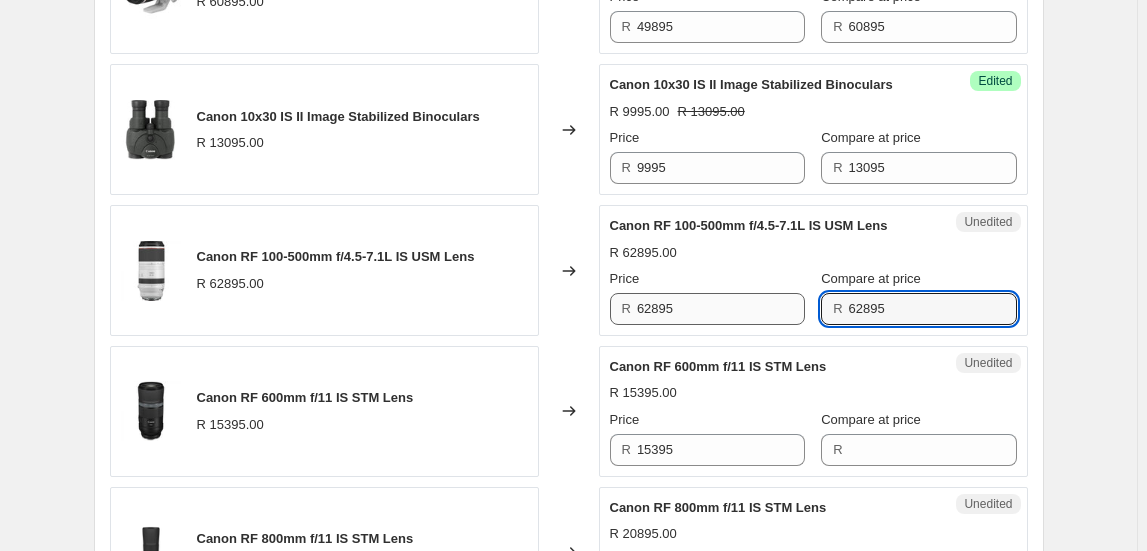 type on "62895" 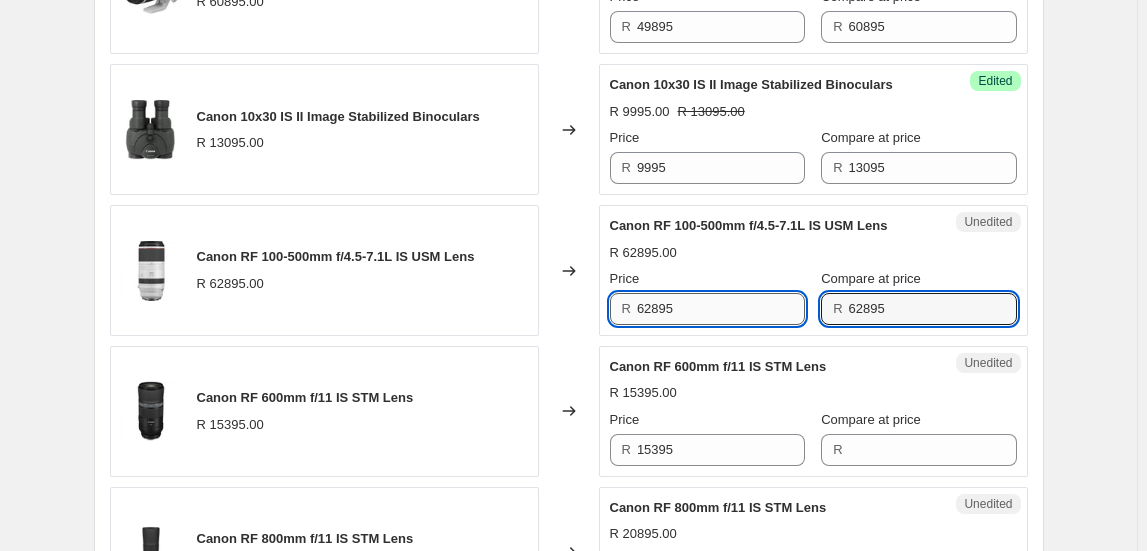 click on "62895" at bounding box center [721, 309] 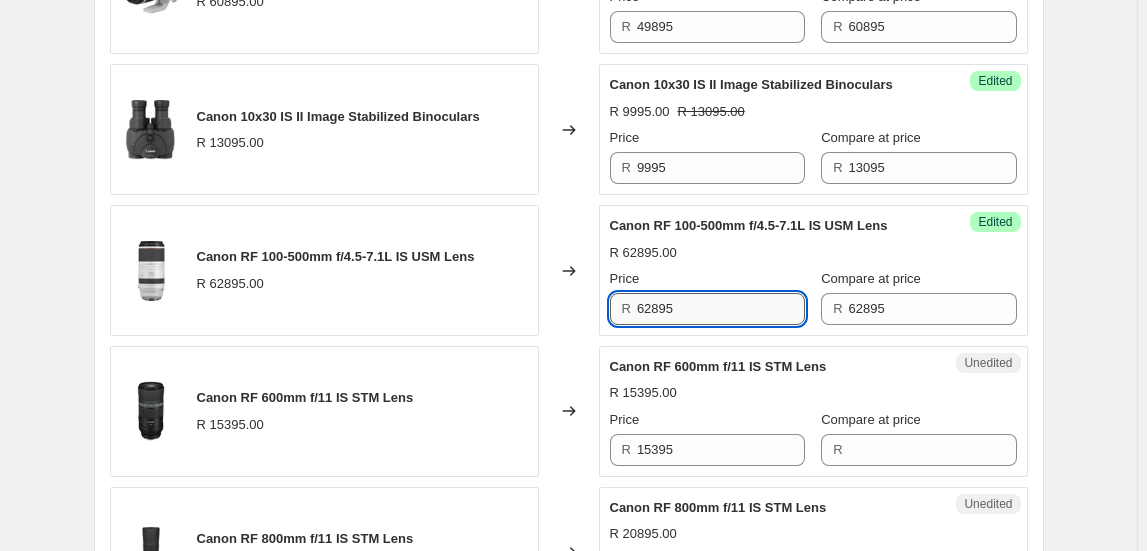 click on "62895" at bounding box center [721, 309] 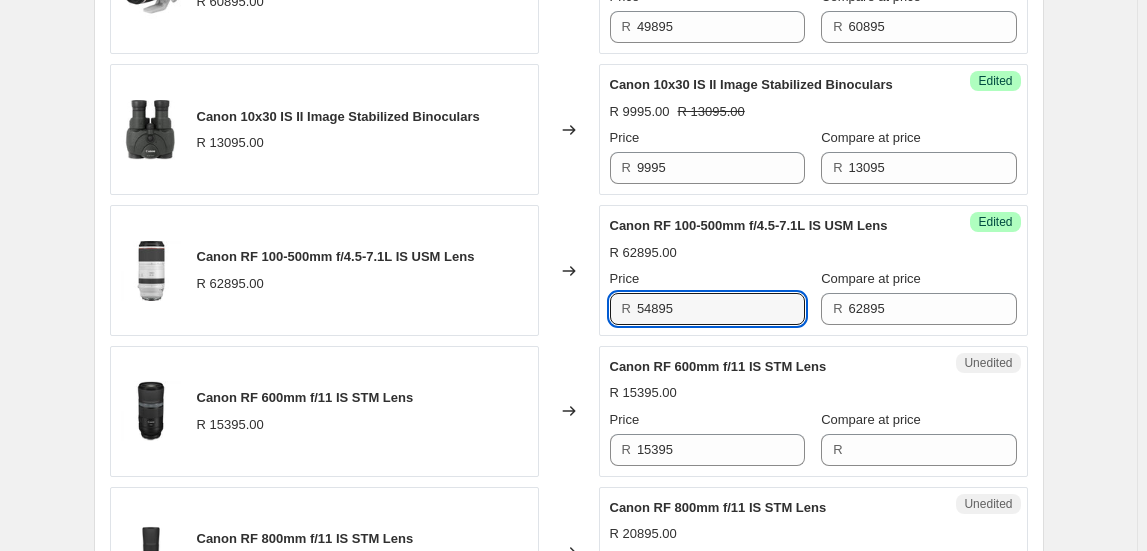type on "54895" 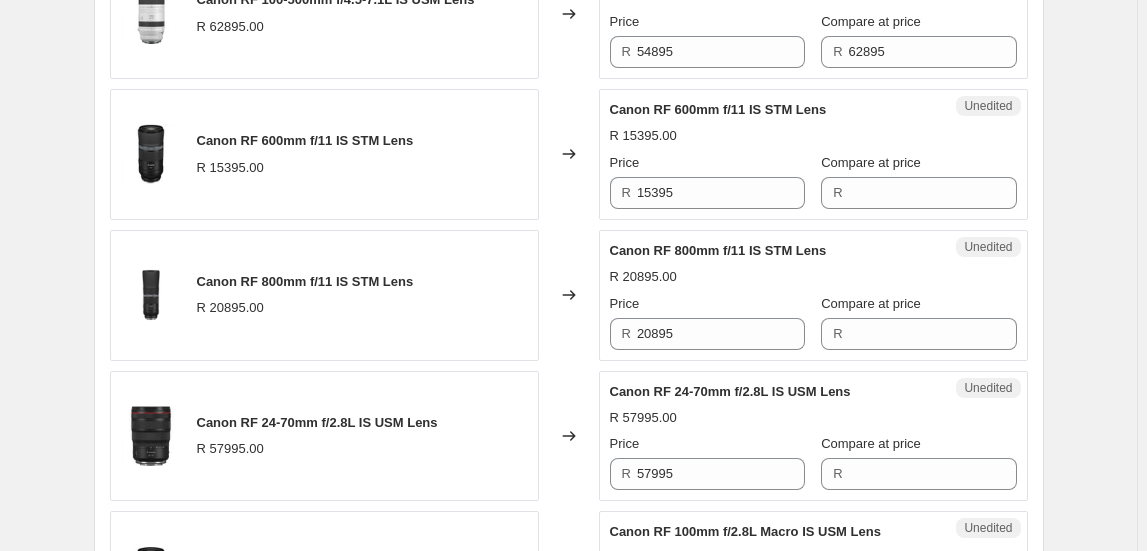 scroll, scrollTop: 2454, scrollLeft: 0, axis: vertical 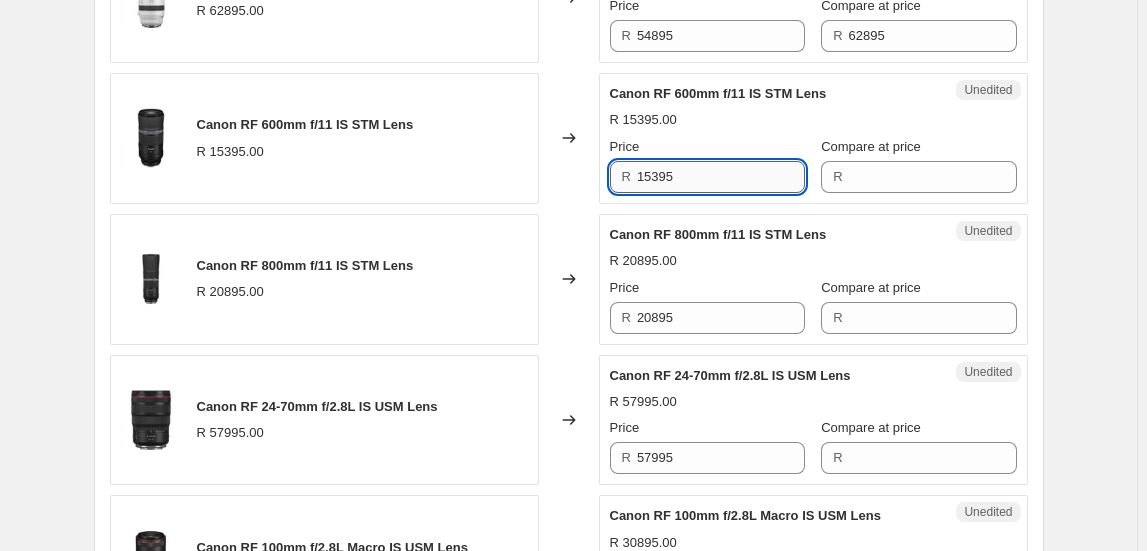 click on "15395" at bounding box center (721, 177) 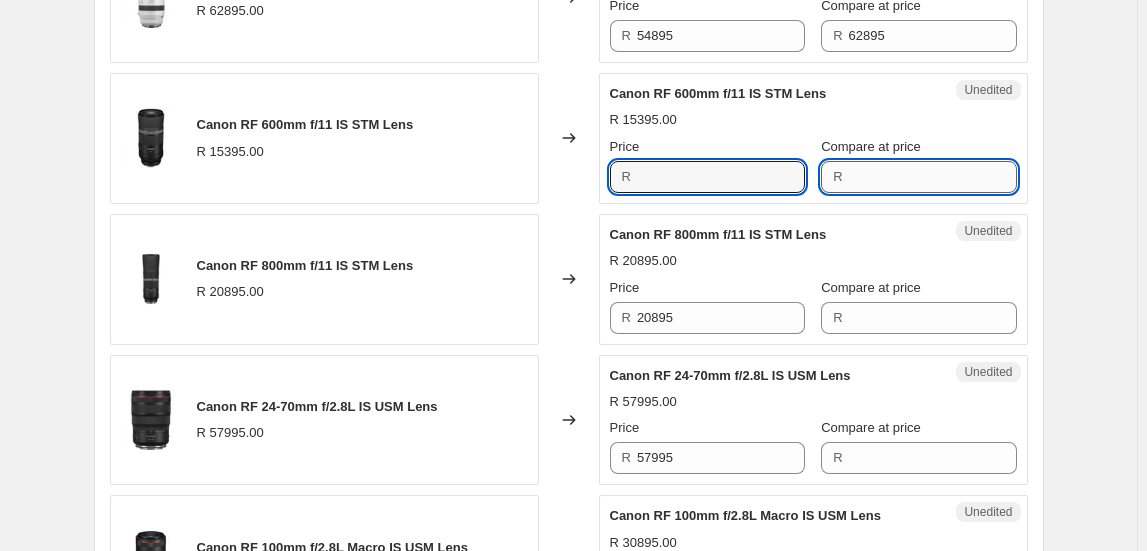 type on "15395" 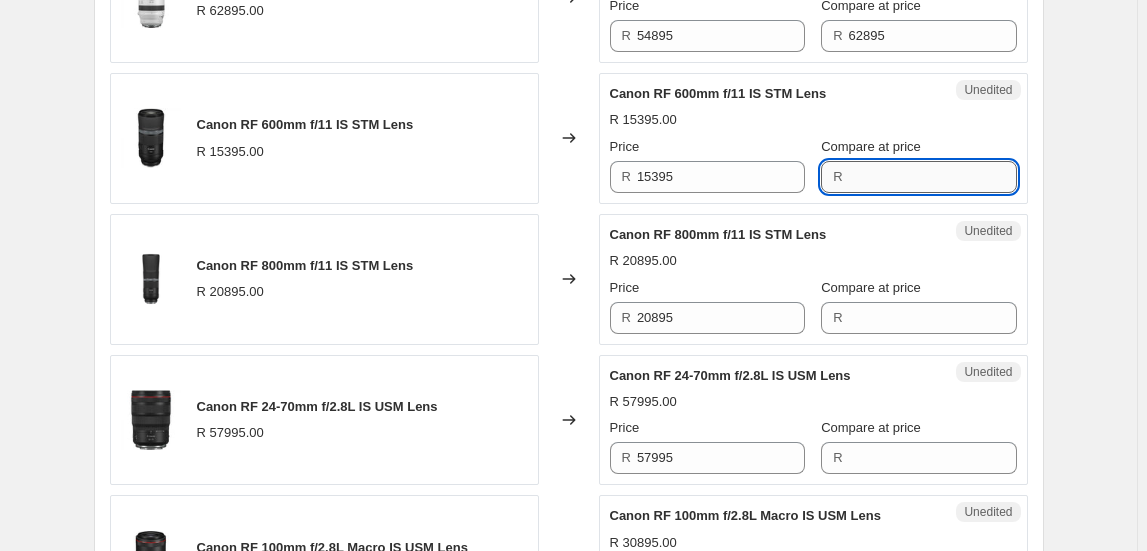 paste on "15395" 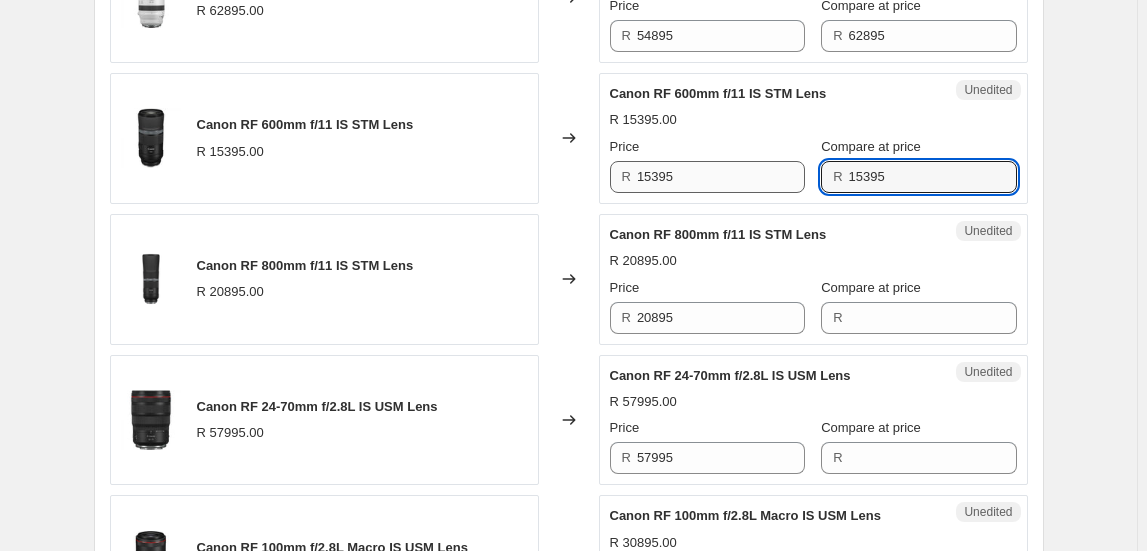 type on "15395" 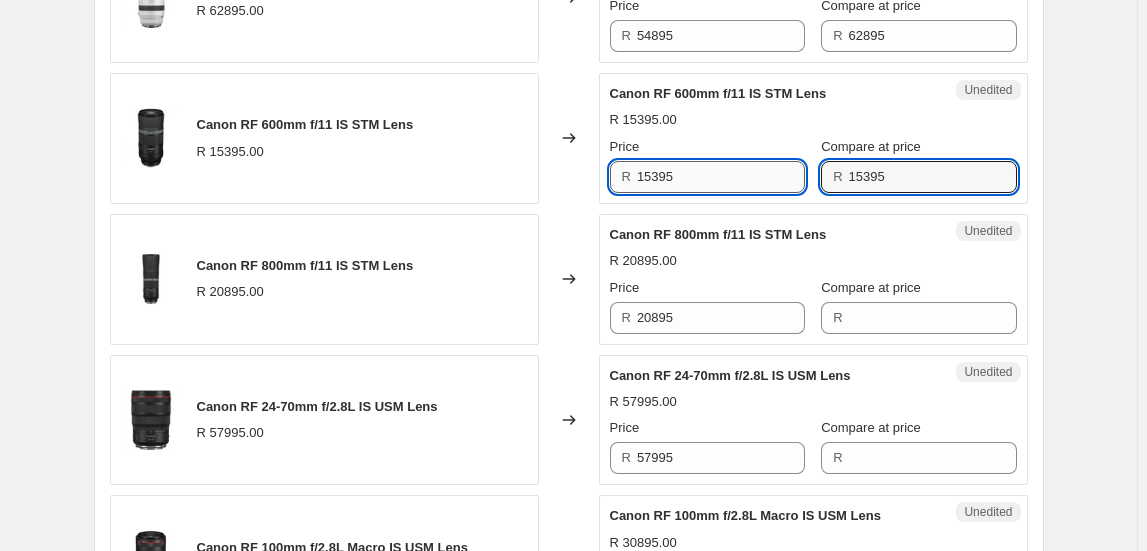 click on "15395" at bounding box center [721, 177] 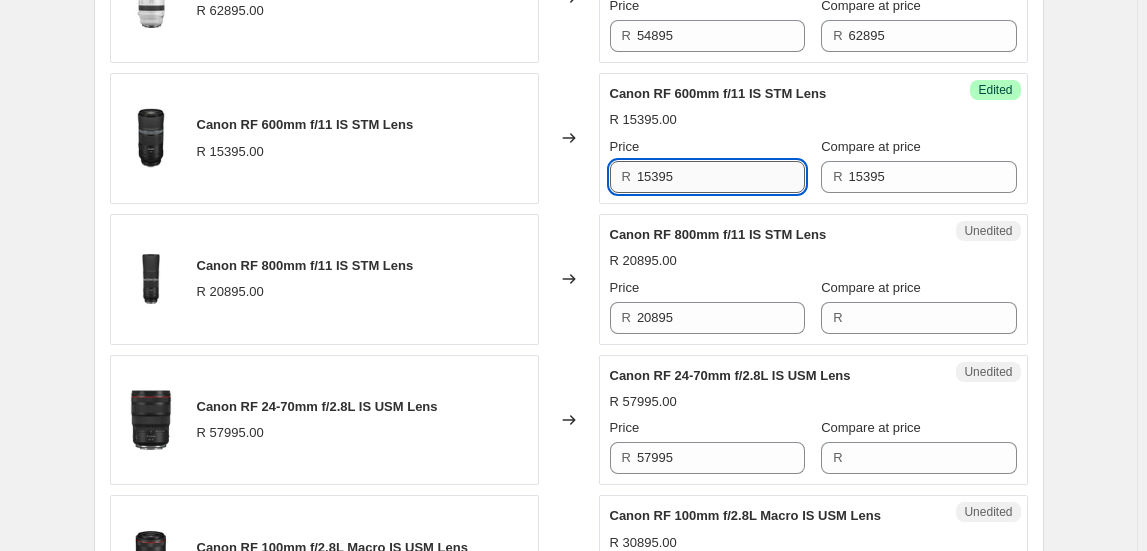 click on "15395" at bounding box center [721, 177] 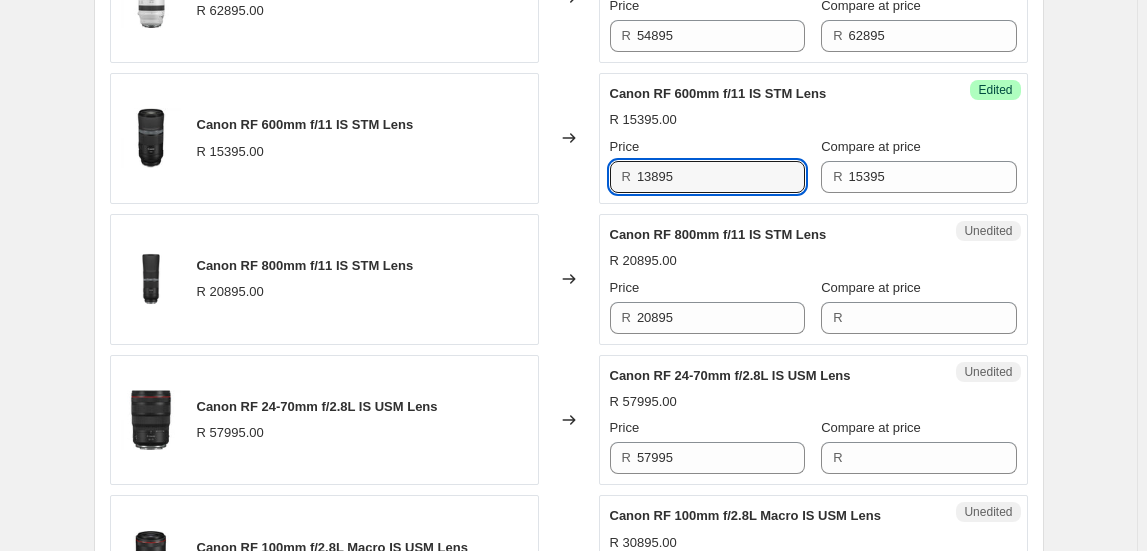 type on "13895" 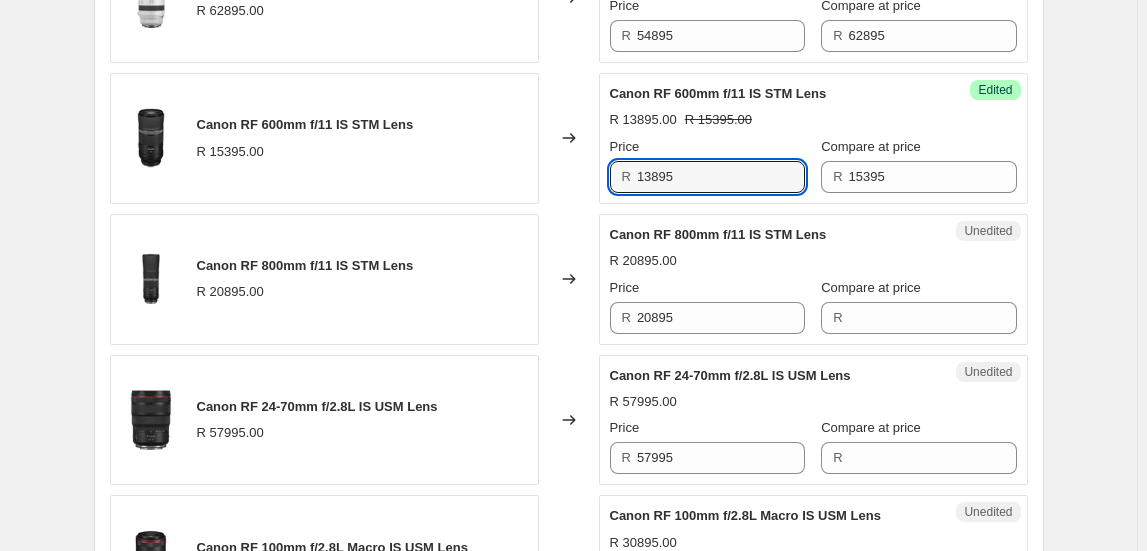scroll, scrollTop: 2545, scrollLeft: 0, axis: vertical 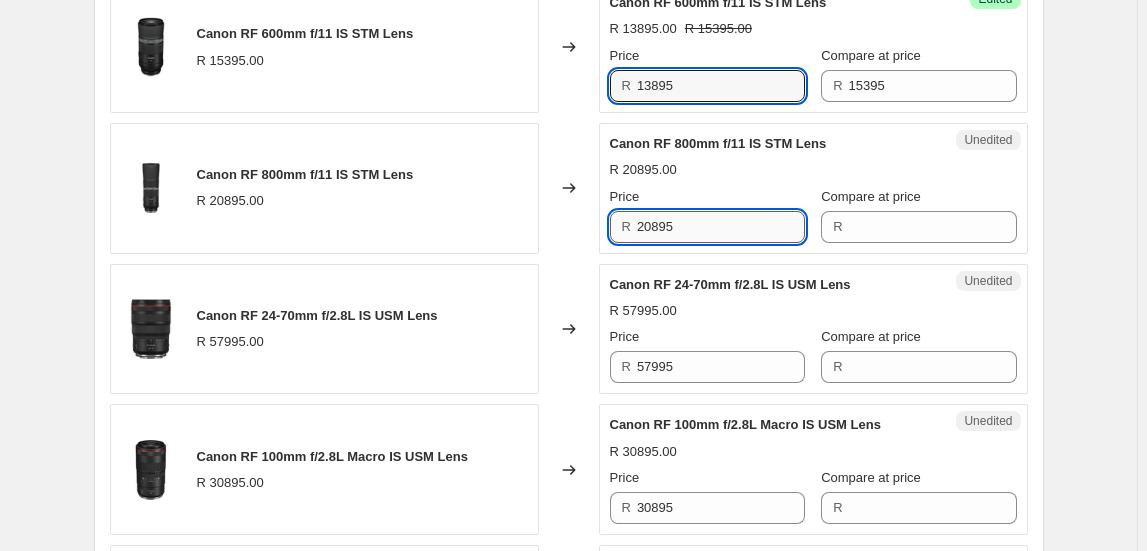 click on "20895" at bounding box center (721, 227) 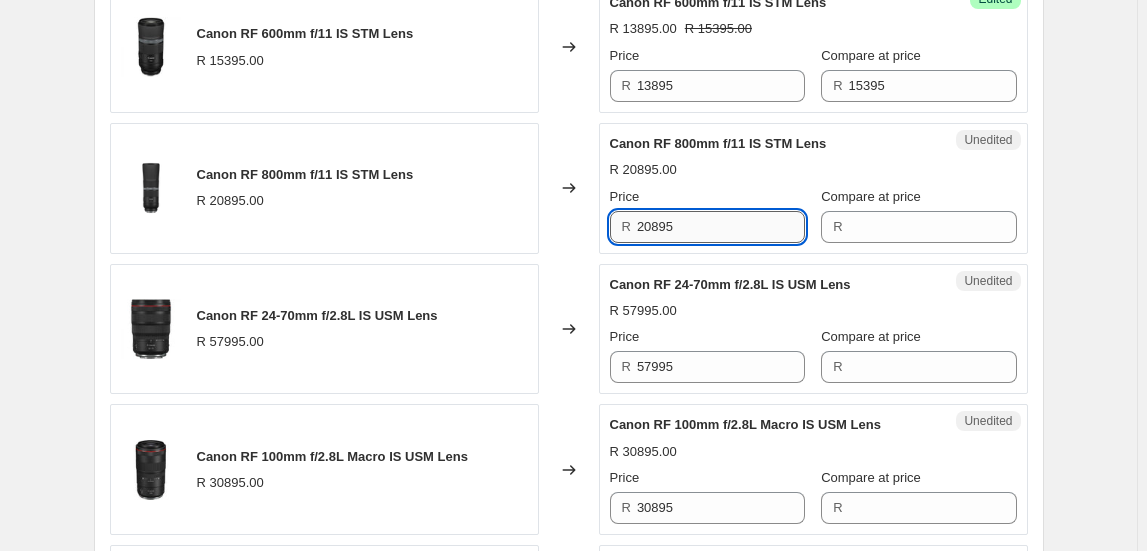 click on "20895" at bounding box center (721, 227) 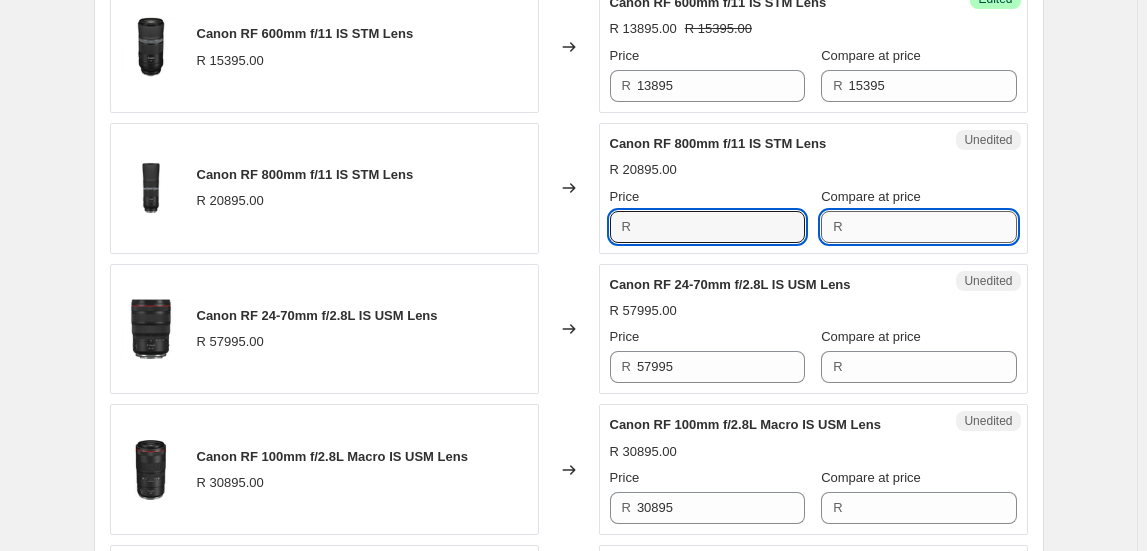 type on "20895" 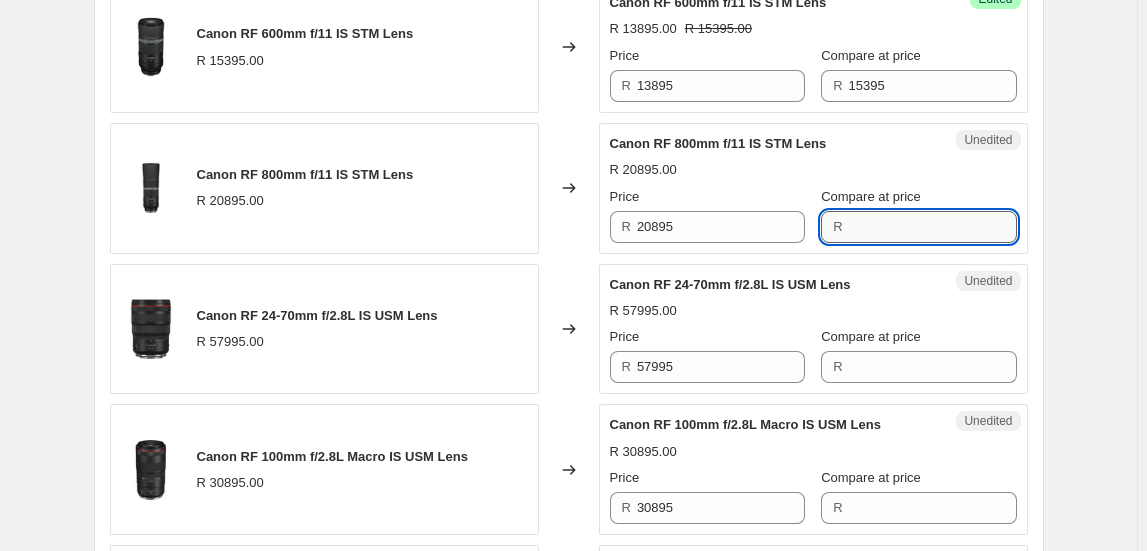 paste on "20895" 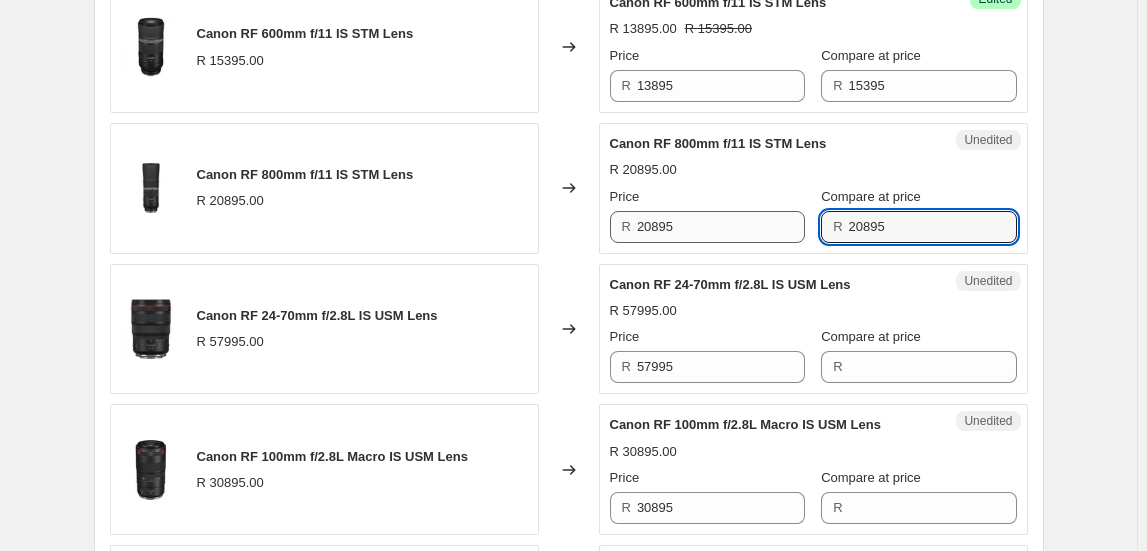 type on "20895" 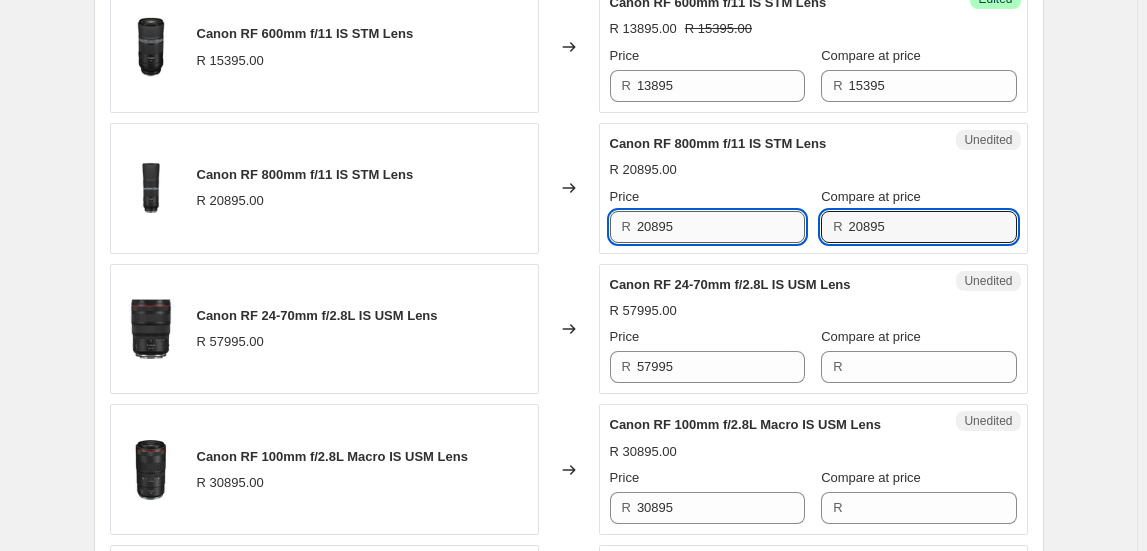 click on "20895" at bounding box center [721, 227] 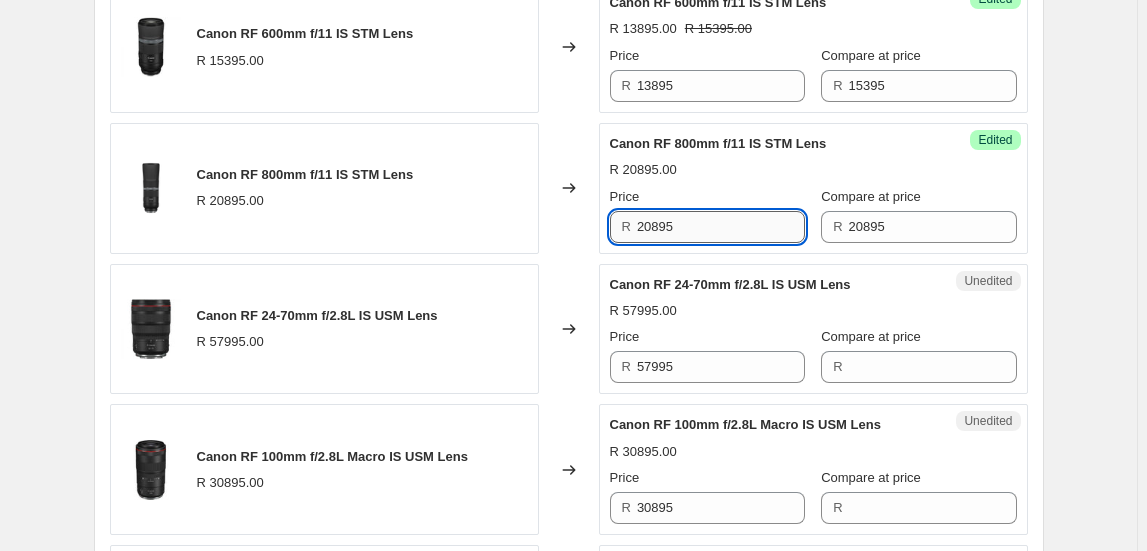 click on "20895" at bounding box center (721, 227) 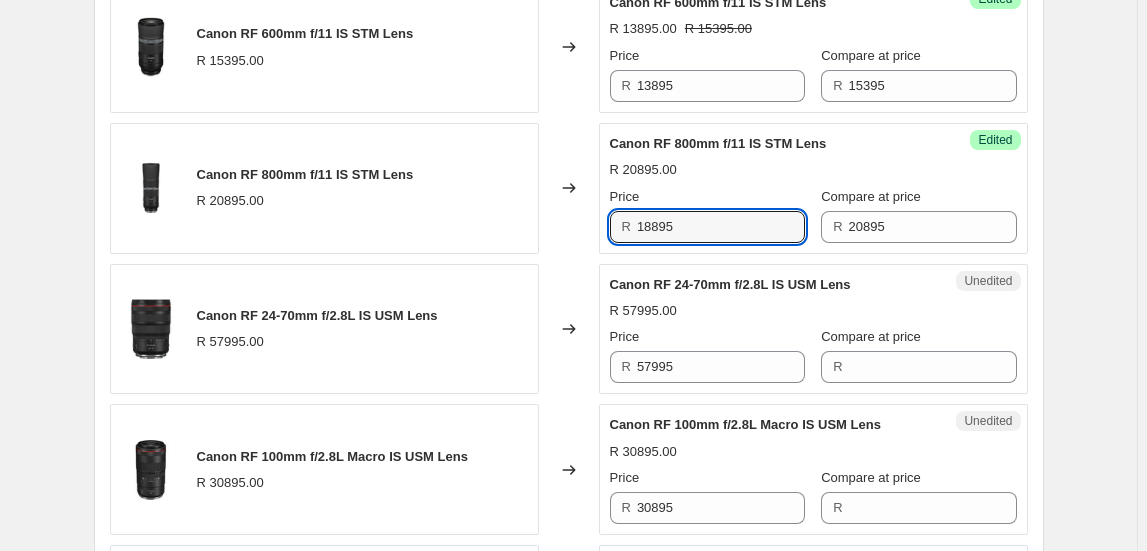 type on "18895" 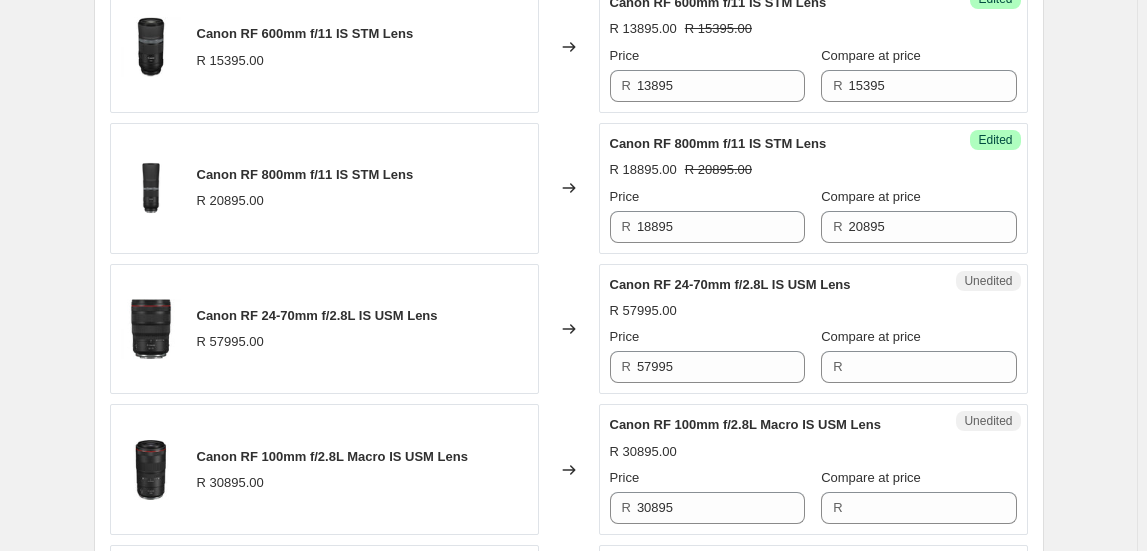 click on "Create new price change job. This page is ready Create new price change job Draft Step 1. Optionally give your price change job a title (eg "[MONTH] 30% off sale on boots") [MONTH] [DAY], [YEAR], [TIME] Price change job This title is just for internal use, customers won't see it Step 2. Select how the prices should change Use bulk price change rules Set product prices individually Use CSV upload Select tags to add while price change is active Select tags to remove while price change is active Step 3. Select which products should change in price Select all products, use filters, or select products variants individually All products Filter by product, collection, tag, vendor, product type, variant title, or inventory Select product variants individually Product filters Products must match: all conditions any condition The product The product's collection The product's tag The product's vendor The product's type The product's status The variant's title Inventory quantity The product's collection Is equal to Is equal to" at bounding box center [569, -458] 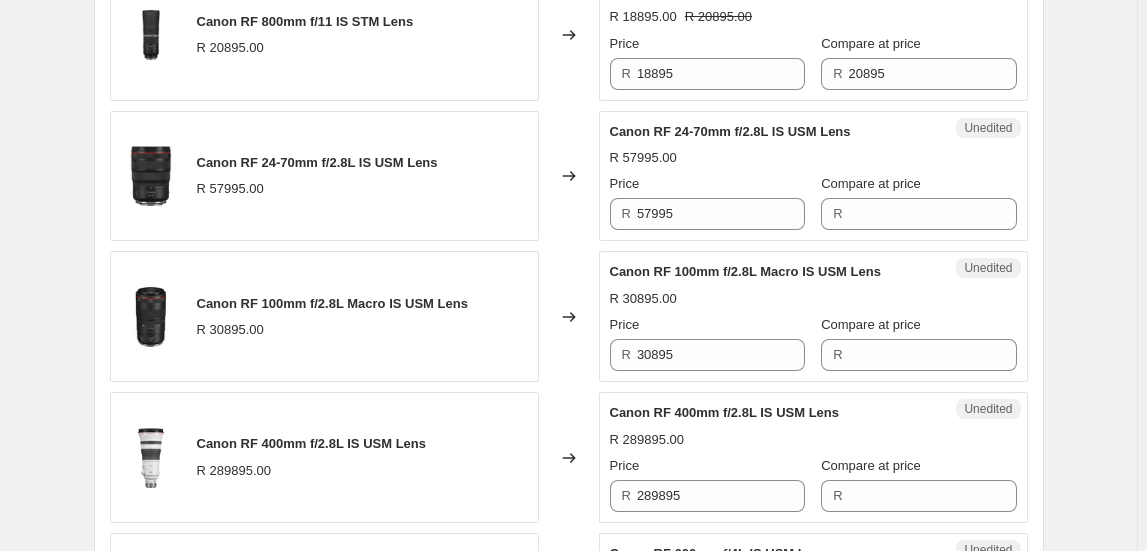 scroll, scrollTop: 2727, scrollLeft: 0, axis: vertical 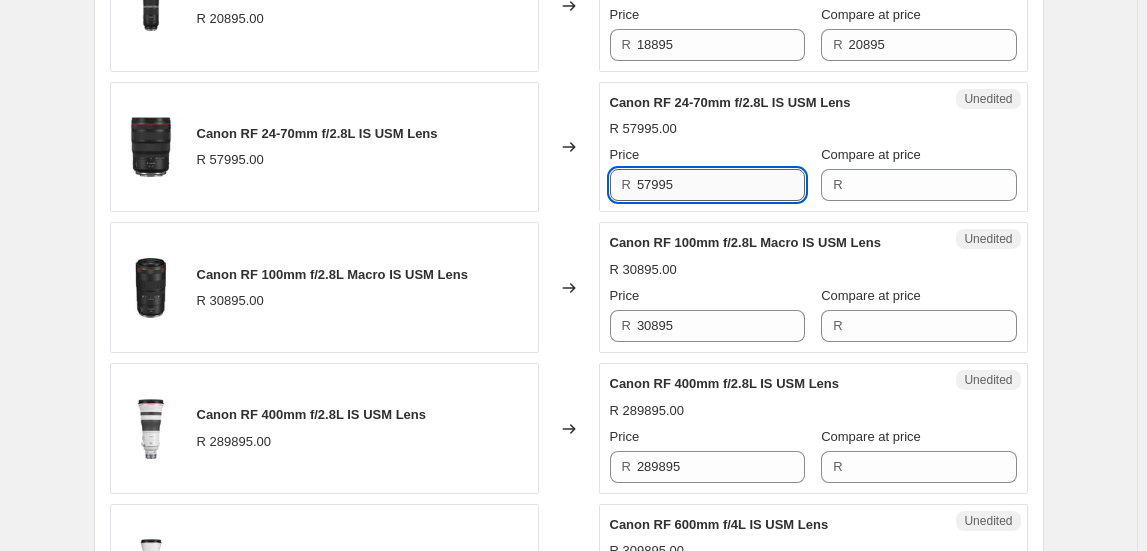 click on "57995" at bounding box center (721, 185) 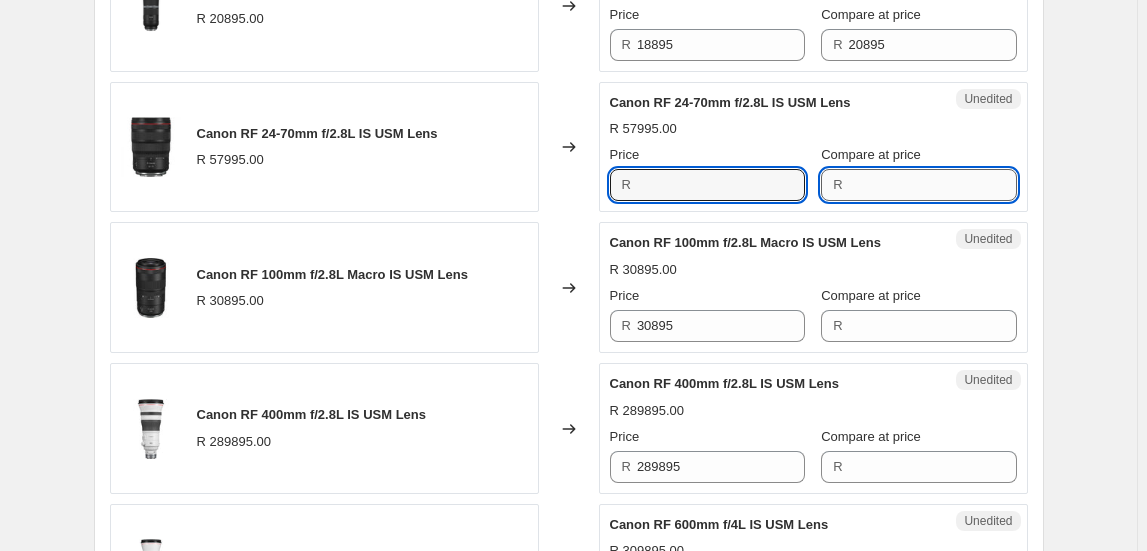 type on "57995" 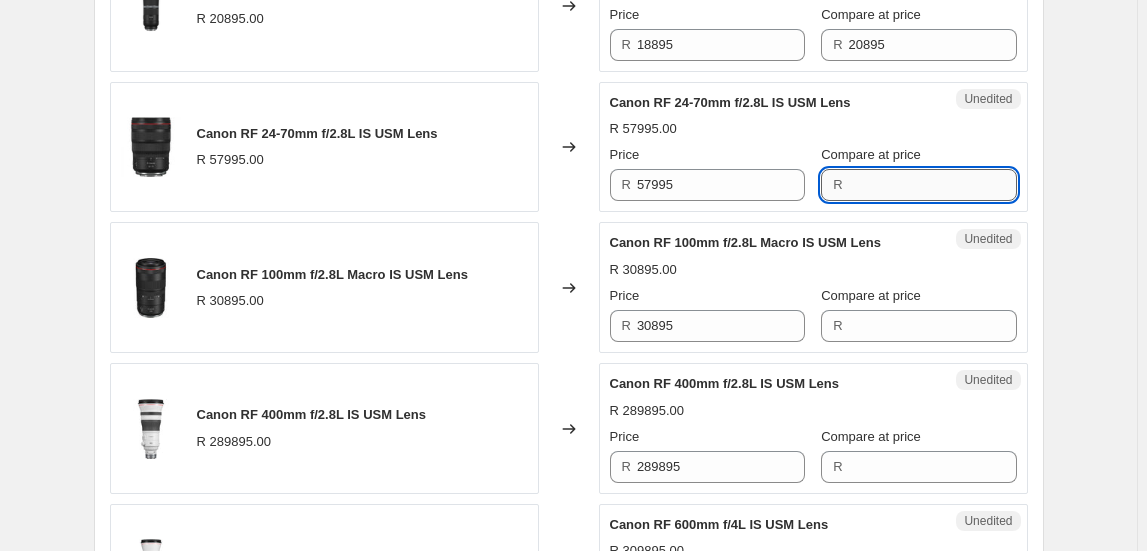 paste on "57995" 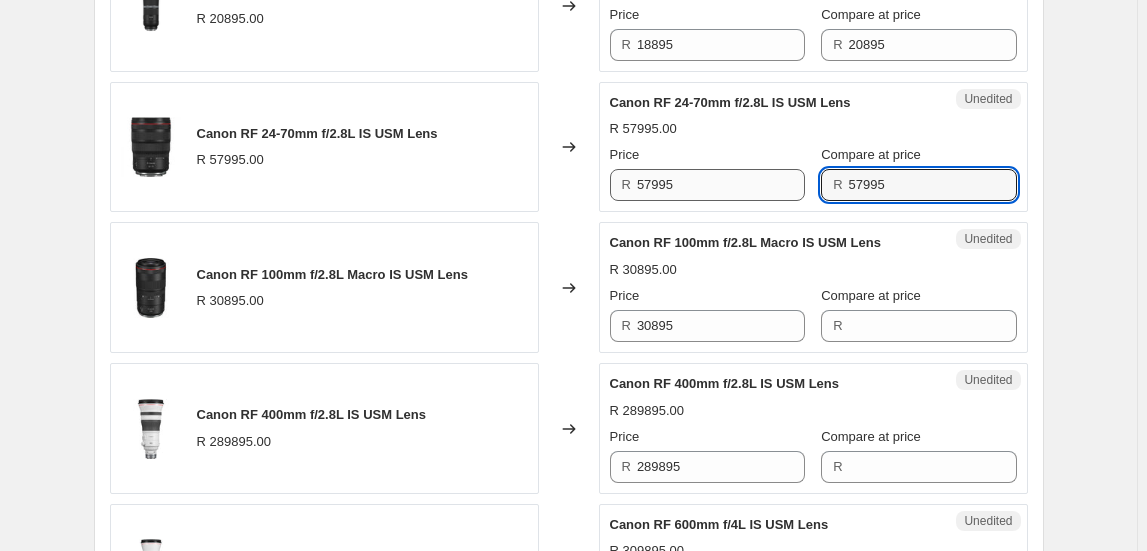 type on "57995" 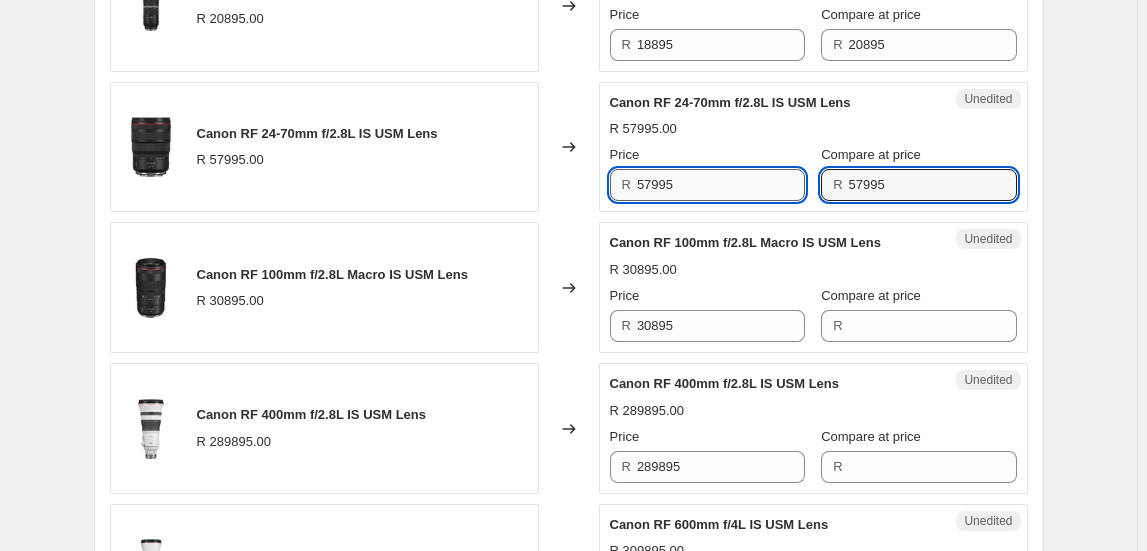 click on "57995" at bounding box center (721, 185) 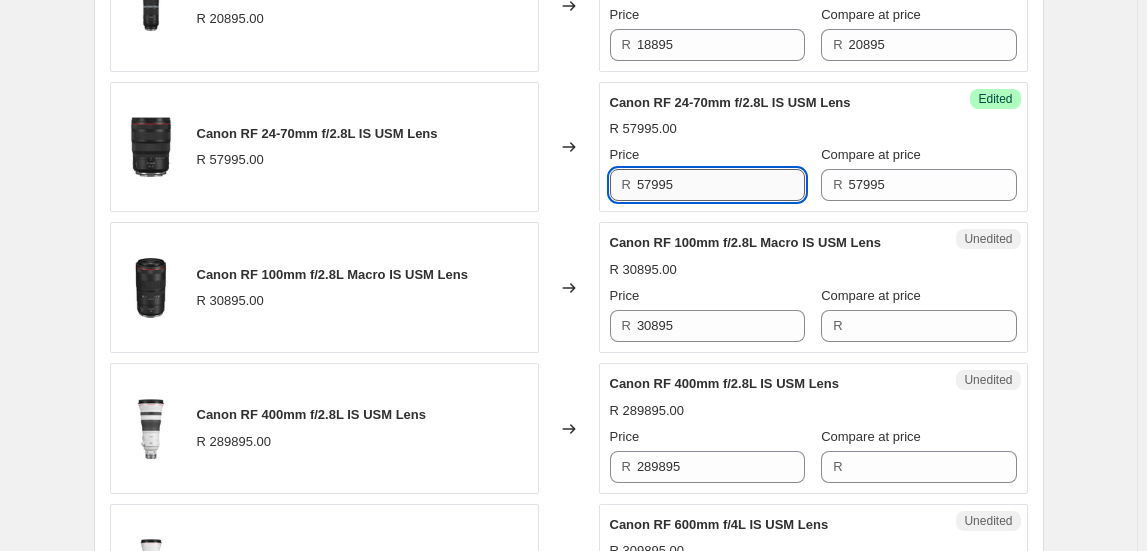 click on "57995" at bounding box center (721, 185) 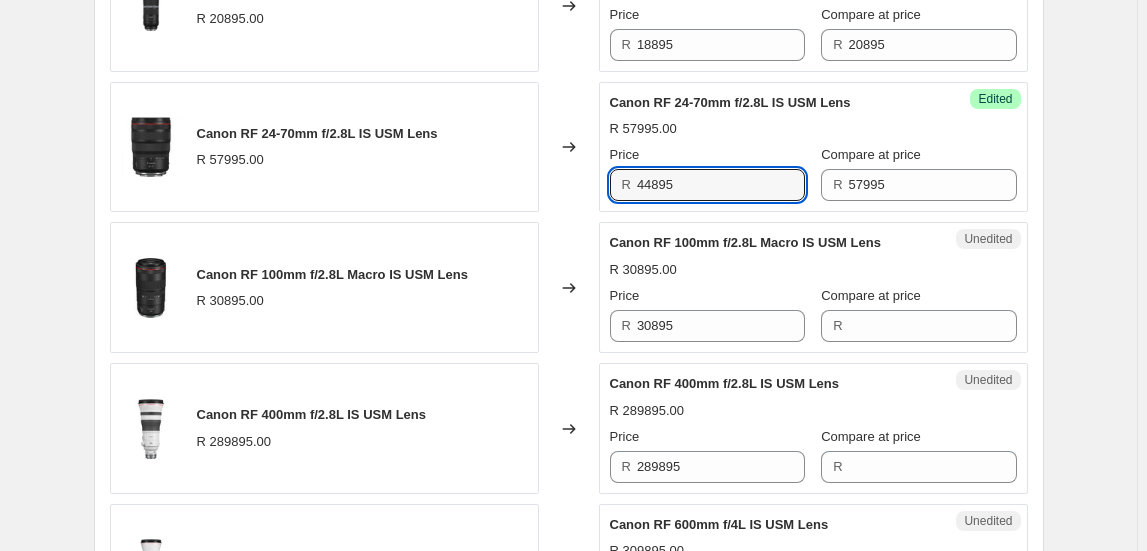type on "44895" 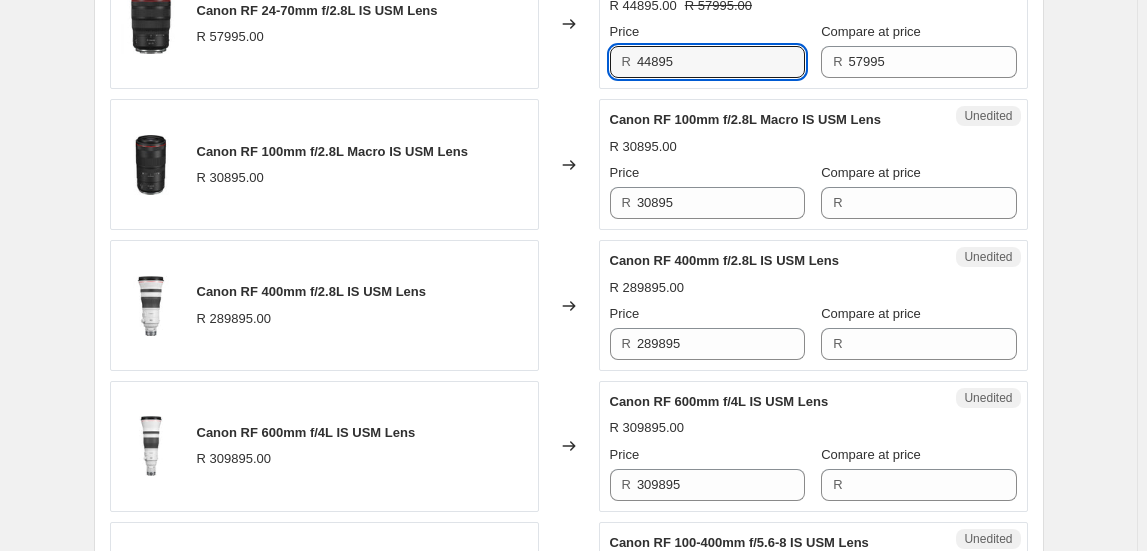 scroll, scrollTop: 2818, scrollLeft: 0, axis: vertical 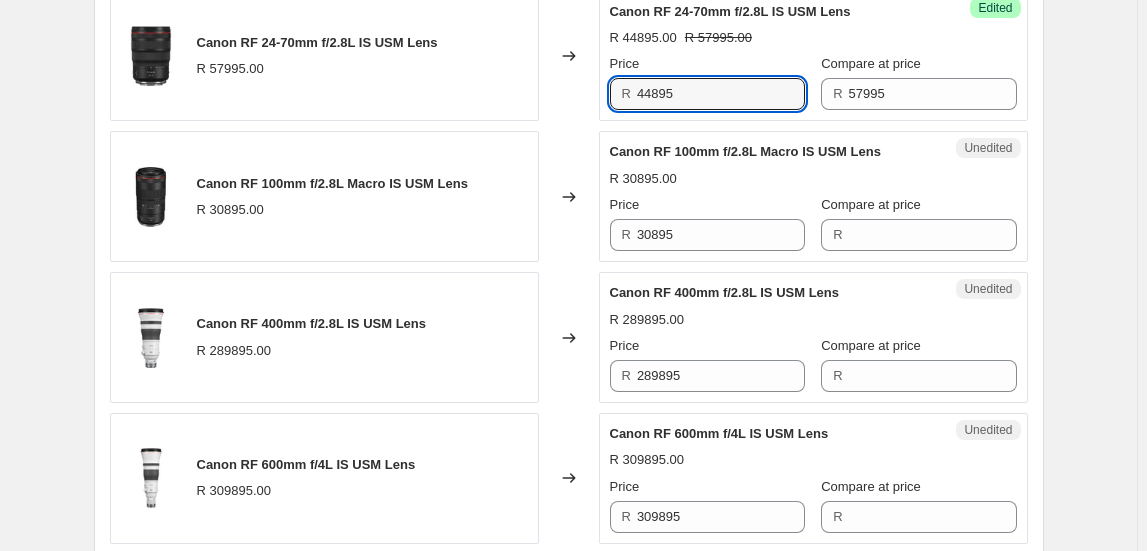 click on "Unedited Canon RF 100mm f/2.8L Macro IS USM Lens R 30895.00 Price R 30895 Compare at price R" at bounding box center [813, 196] 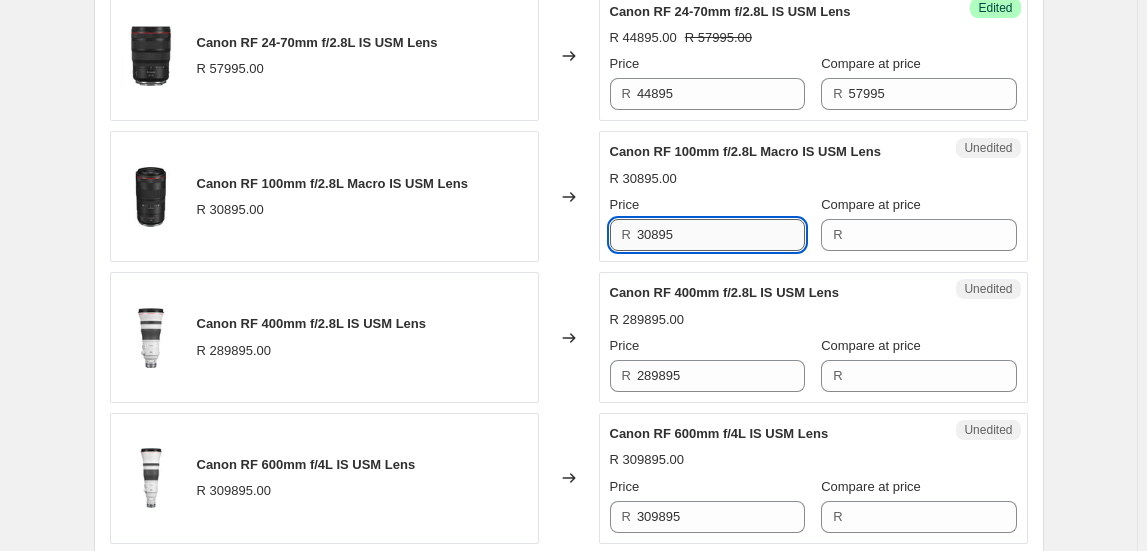 click on "30895" at bounding box center [721, 235] 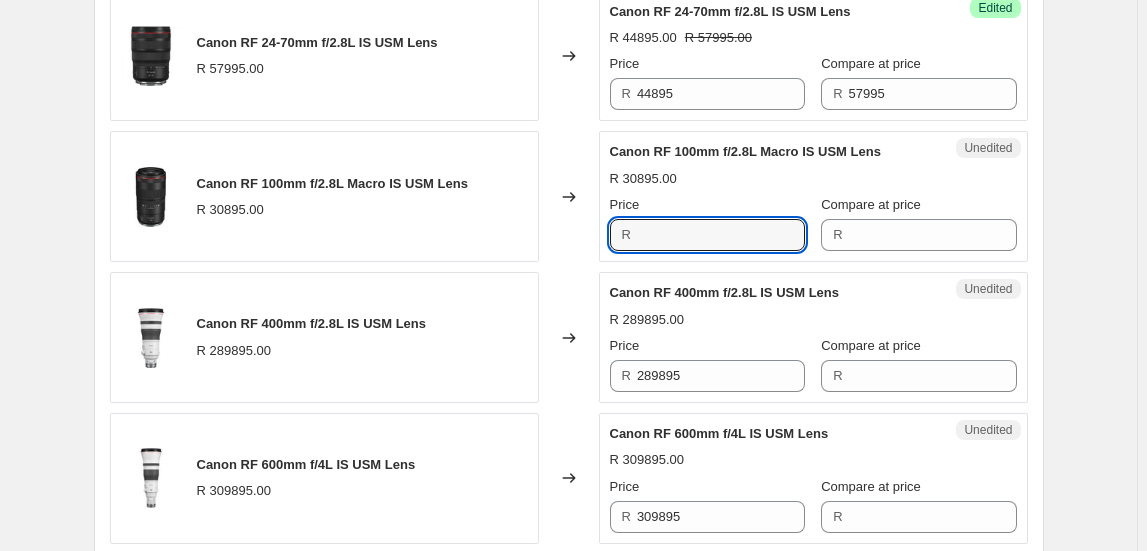 type on "30895" 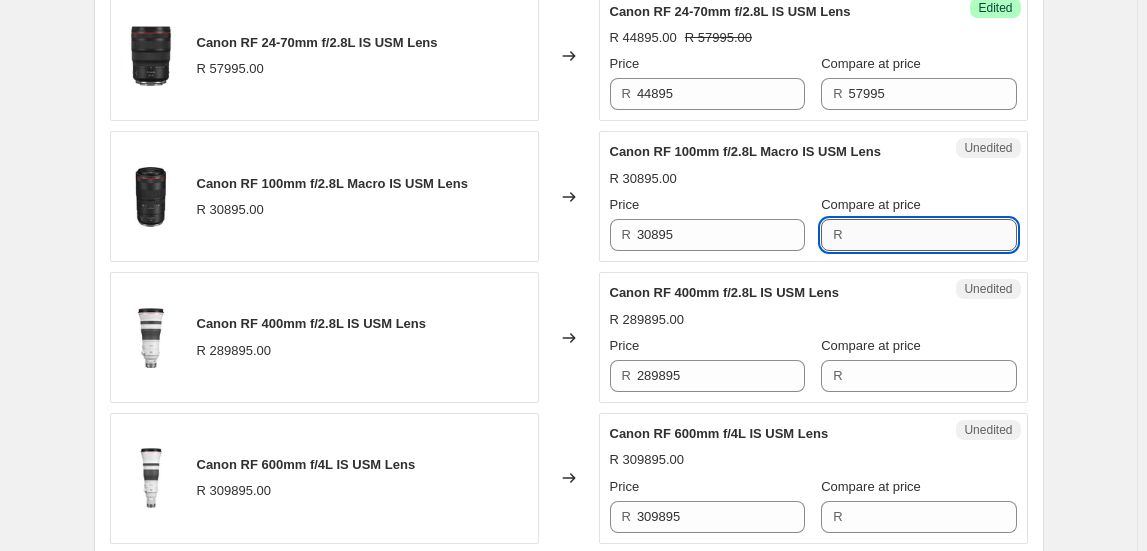 drag, startPoint x: 882, startPoint y: 210, endPoint x: 869, endPoint y: 229, distance: 23.021729 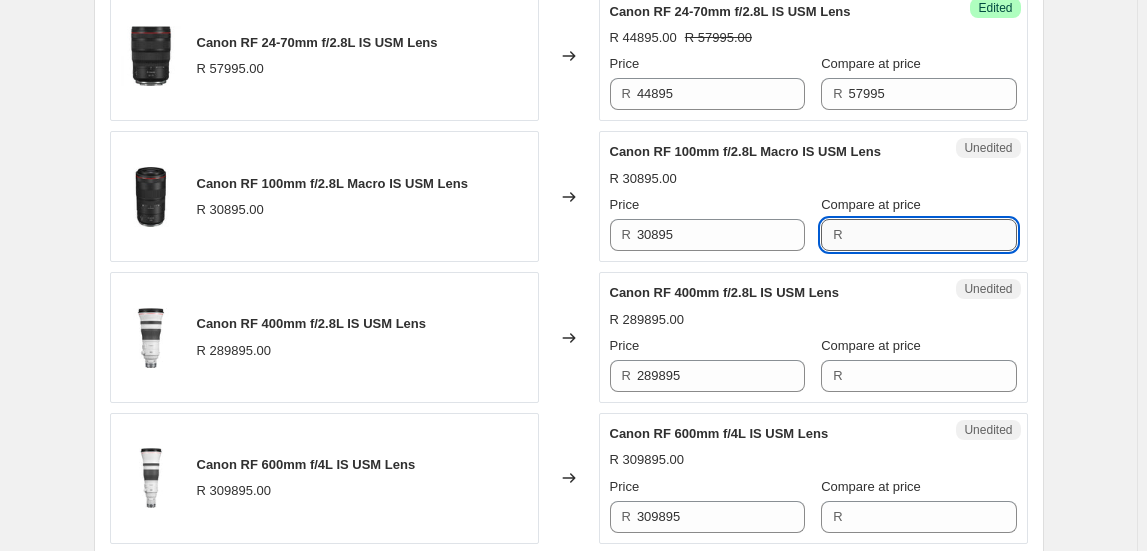 click on "Compare at price" at bounding box center (933, 235) 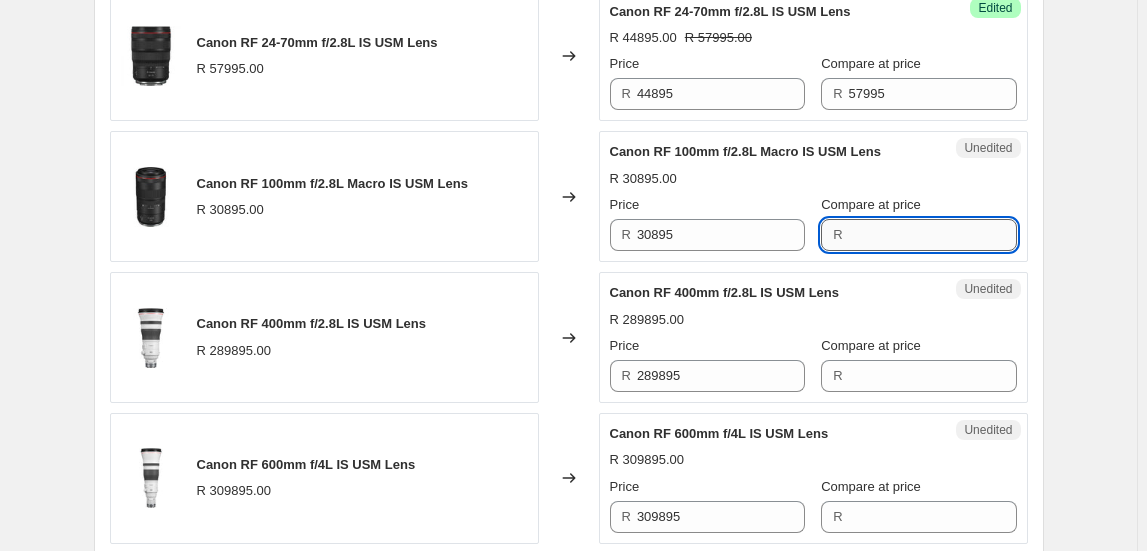 paste on "30895" 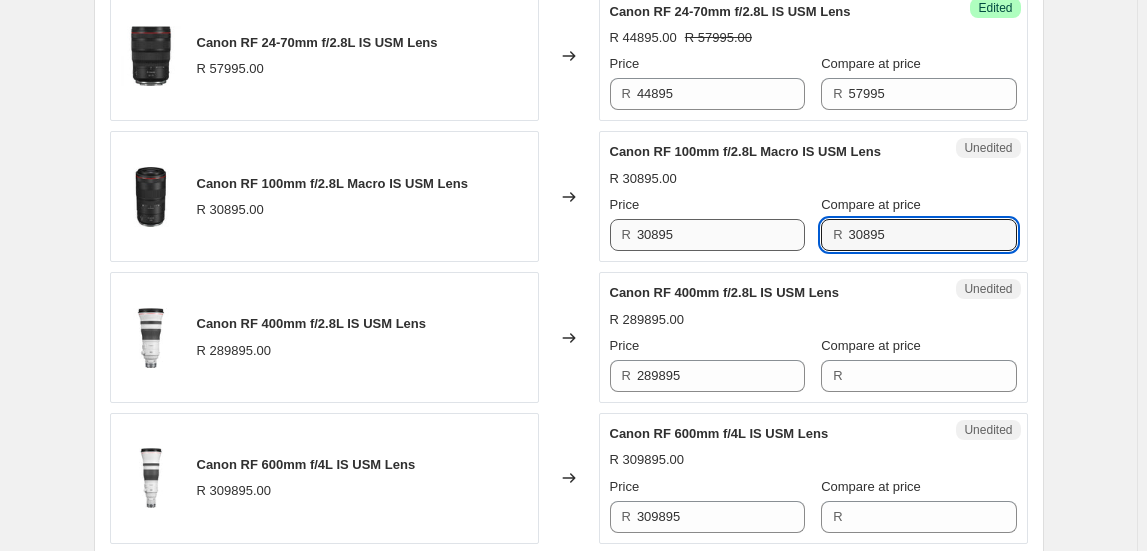 type on "30895" 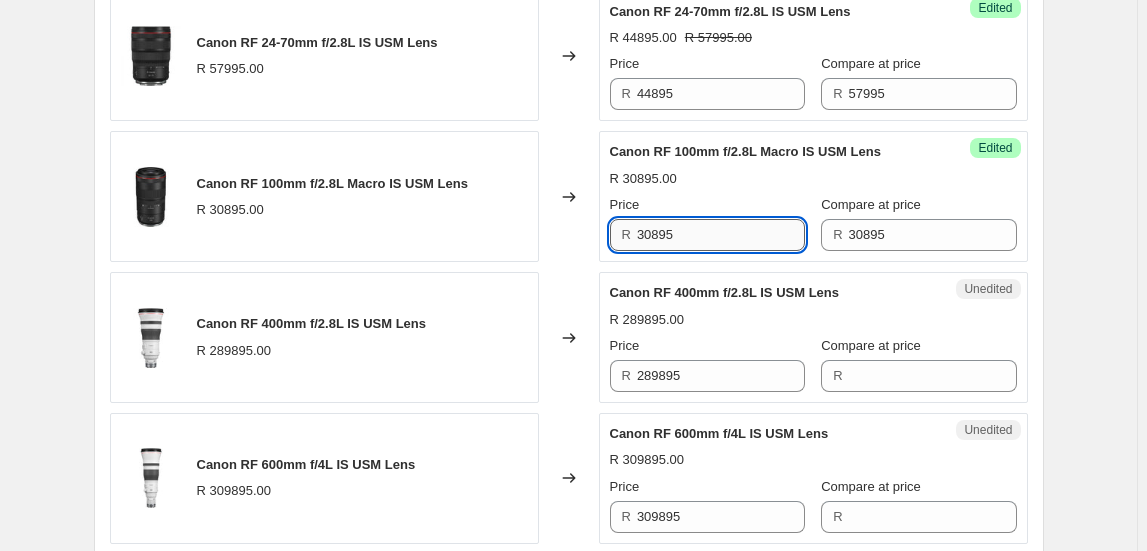 click on "30895" at bounding box center [721, 235] 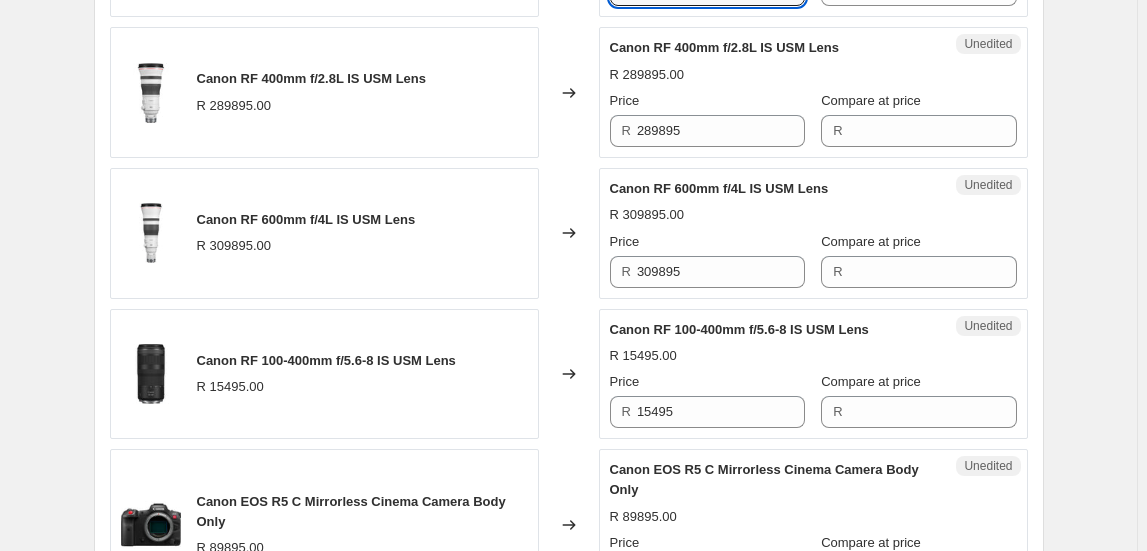 type on "21895" 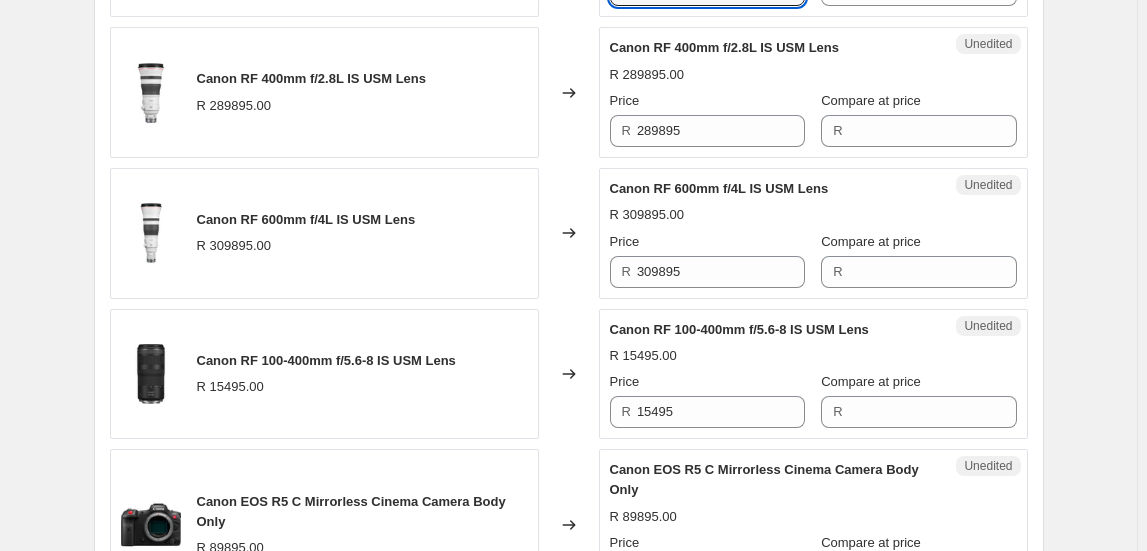 click on "Create new price change job. This page is ready Create new price change job Draft Step 1. Optionally give your price change job a title (eg "[MONTH] 30% off sale on boots") [MONTH] [DAY], [YEAR], [TIME] Price change job This title is just for internal use, customers won't see it Step 2. Select how the prices should change Use bulk price change rules Set product prices individually Use CSV upload Select tags to add while price change is active Select tags to remove while price change is active Step 3. Select which products should change in price Select all products, use filters, or select products variants individually All products Filter by product, collection, tag, vendor, product type, variant title, or inventory Select product variants individually Product filters Products must match: all conditions any condition The product The product's collection The product's tag The product's vendor The product's type The product's status The variant's title Inventory quantity The product's collection Is equal to Is equal to" at bounding box center (568, -976) 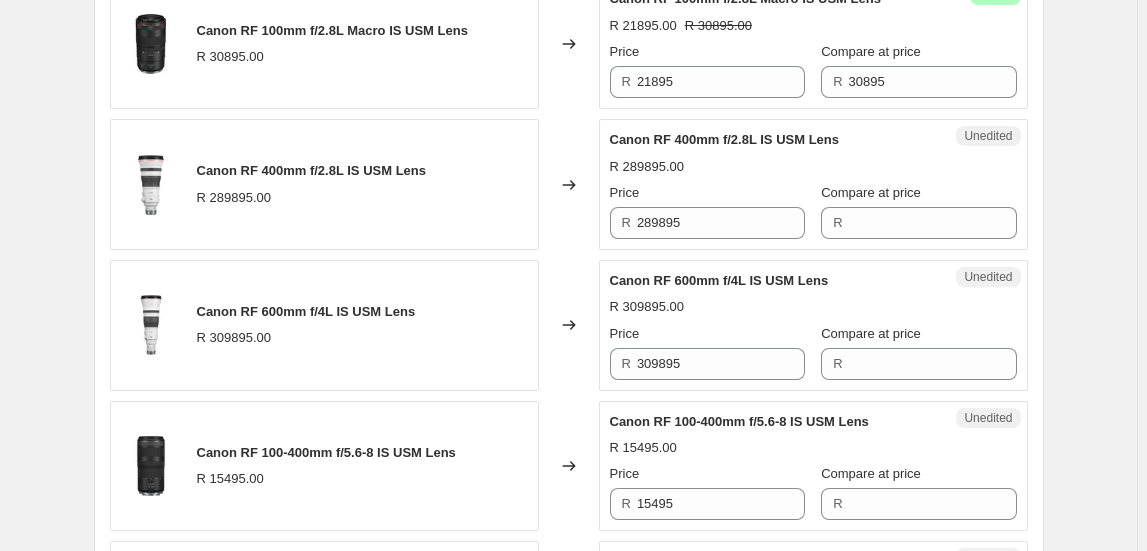 scroll, scrollTop: 2972, scrollLeft: 0, axis: vertical 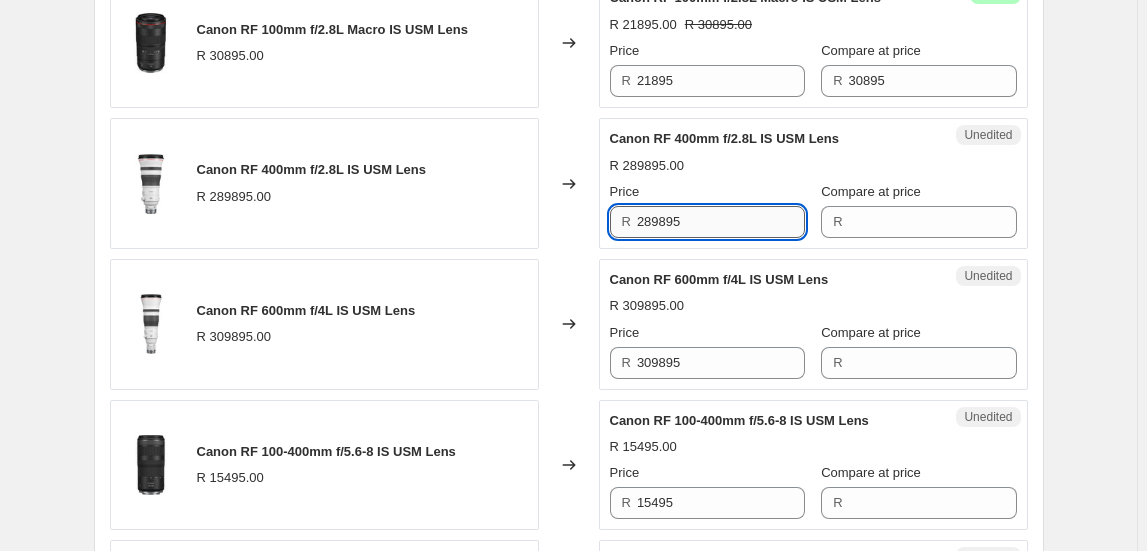 click on "289895" at bounding box center (721, 222) 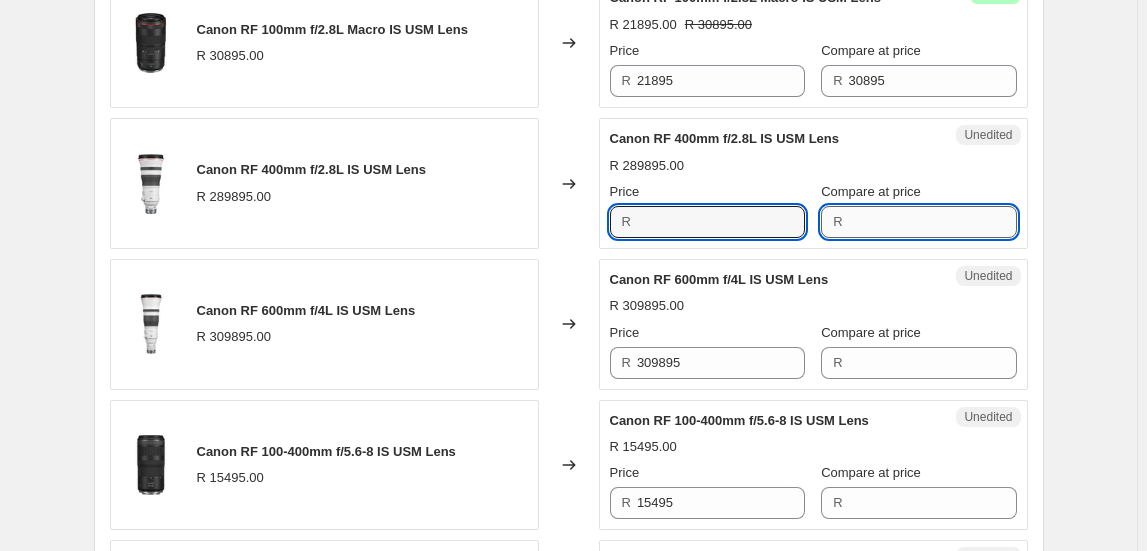 type on "289895" 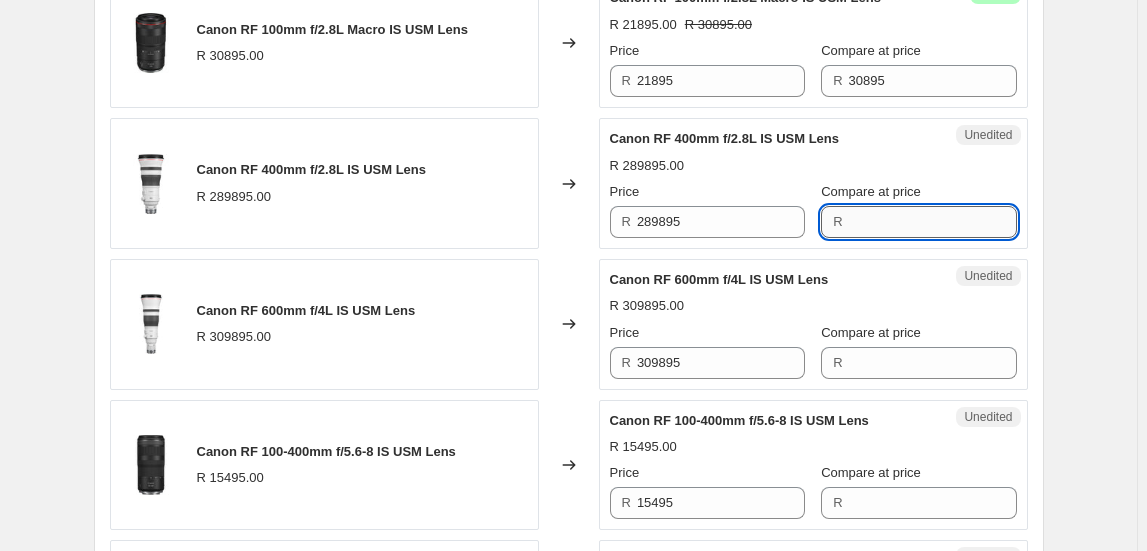 paste on "289895" 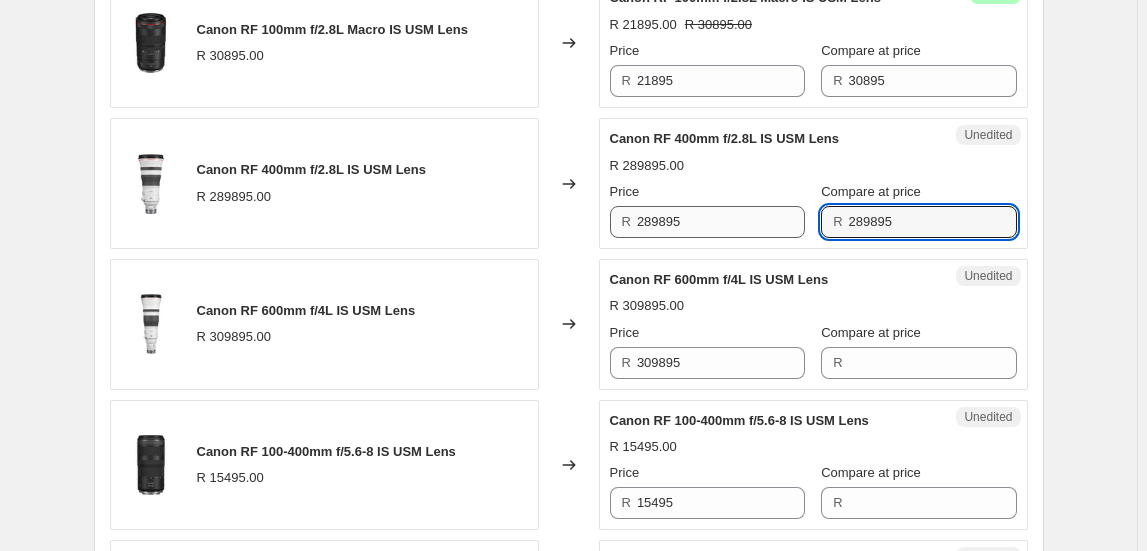 type on "289895" 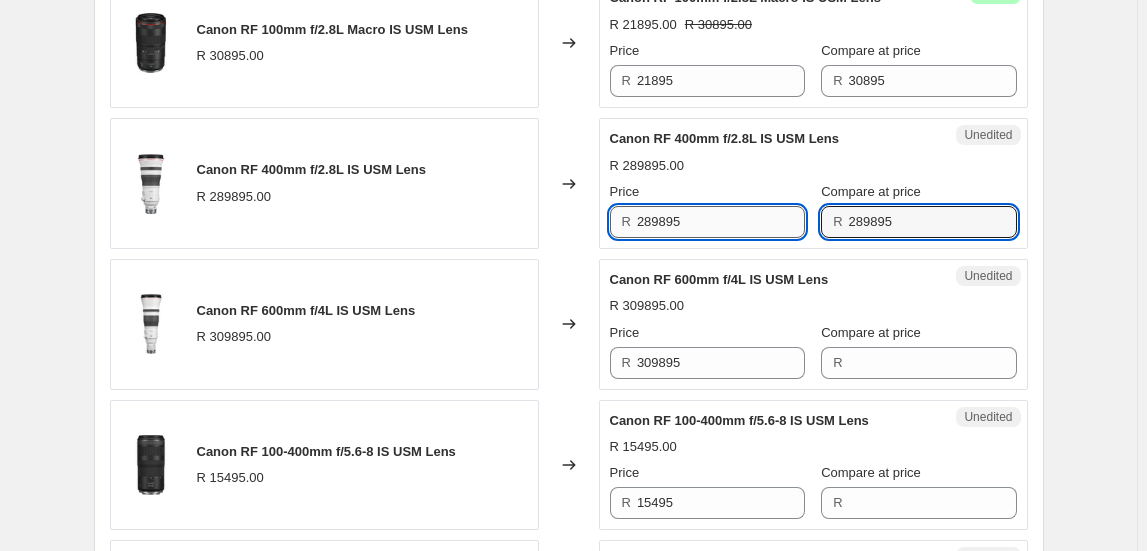 click on "289895" at bounding box center (721, 222) 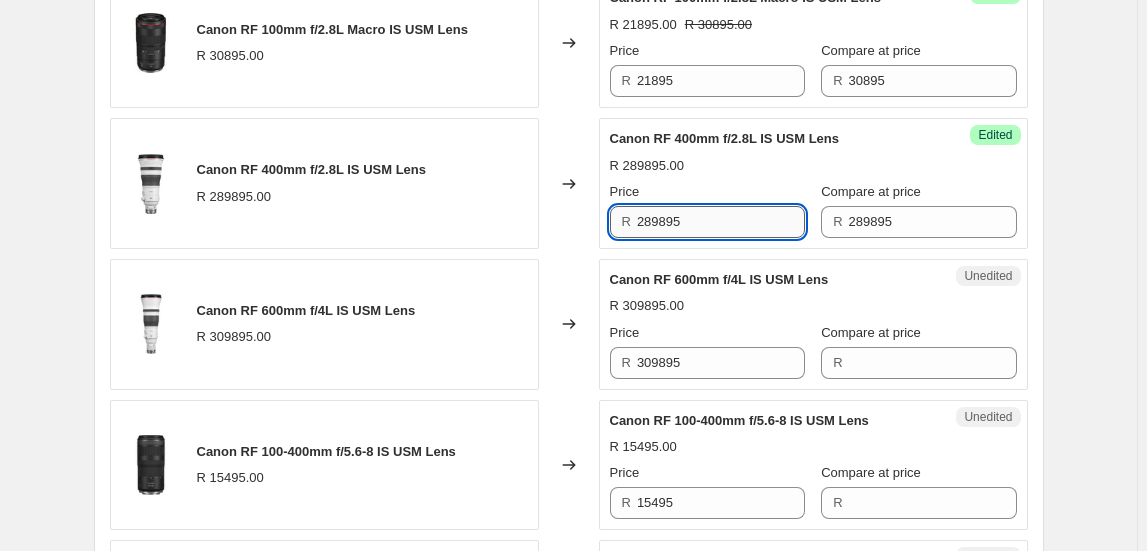 click on "289895" at bounding box center (721, 222) 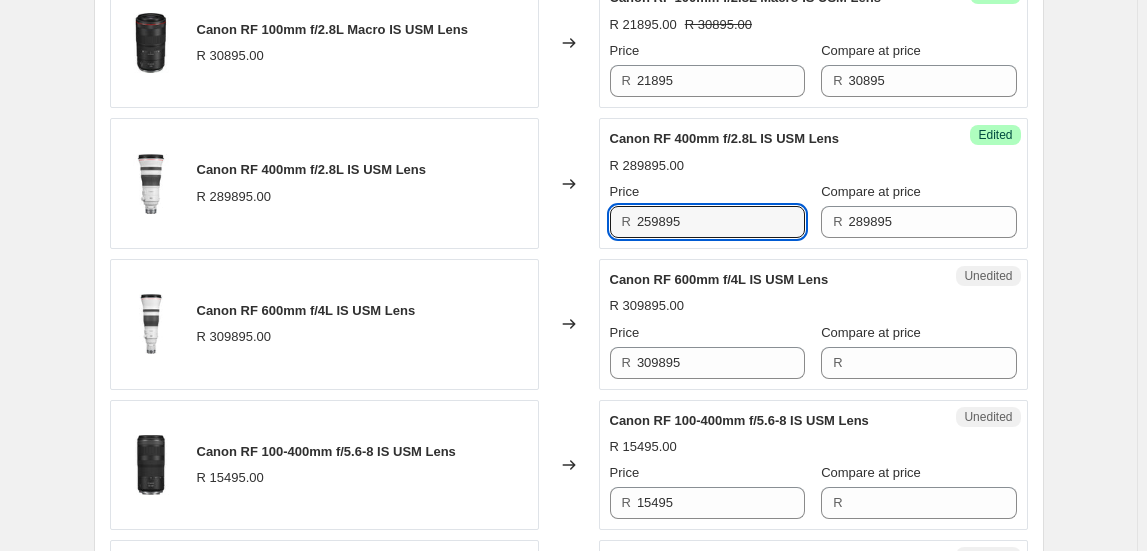 type on "259895" 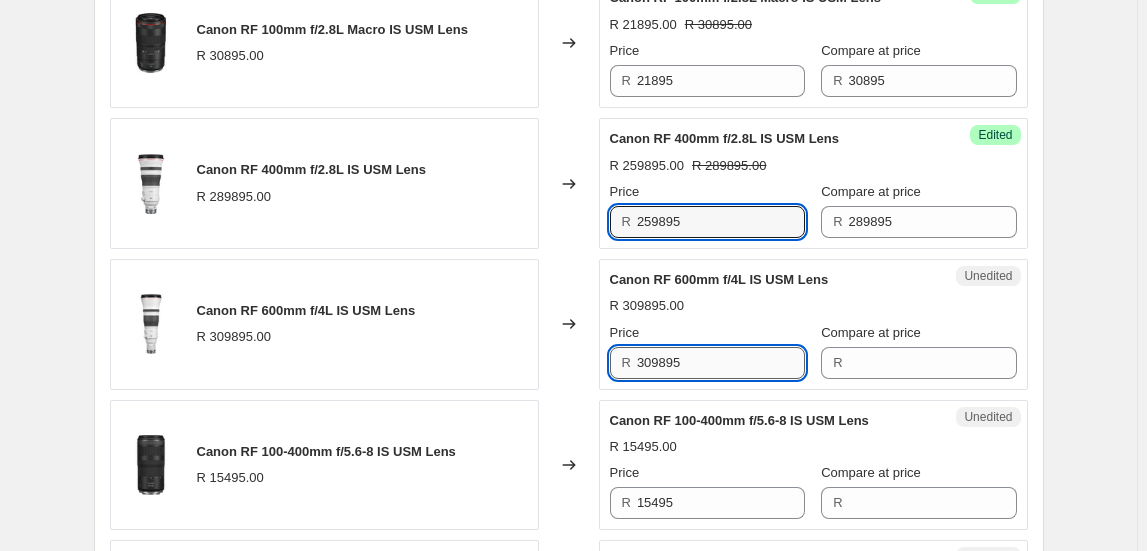 click on "309895" at bounding box center [721, 363] 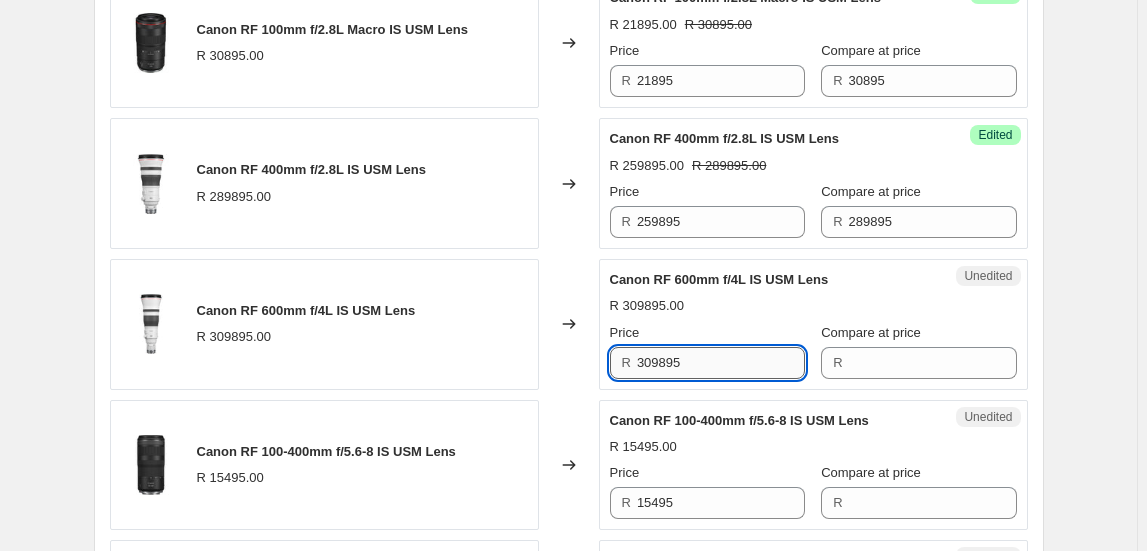 click on "309895" at bounding box center [721, 363] 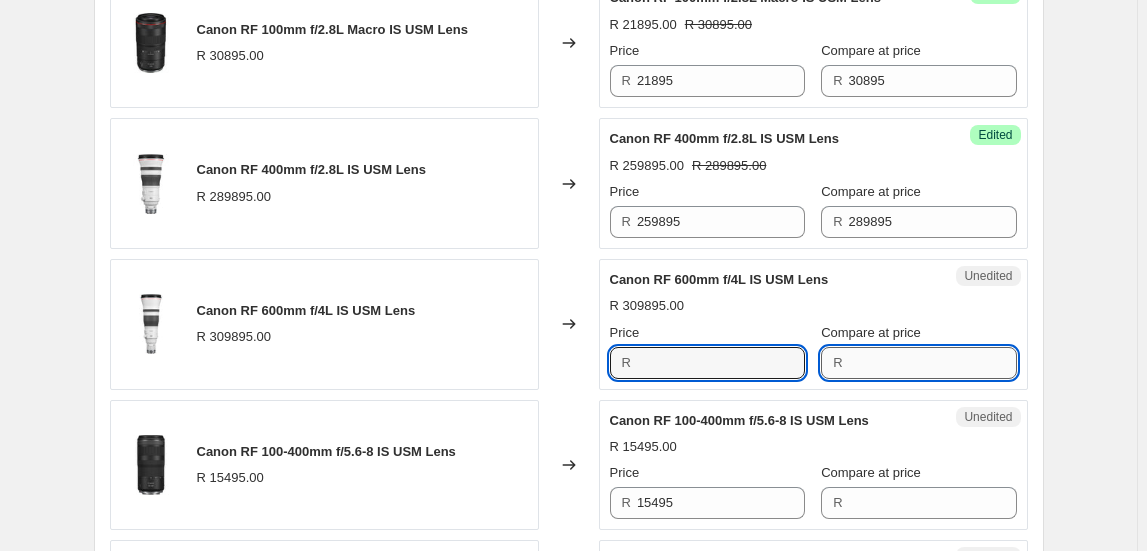 type on "309895" 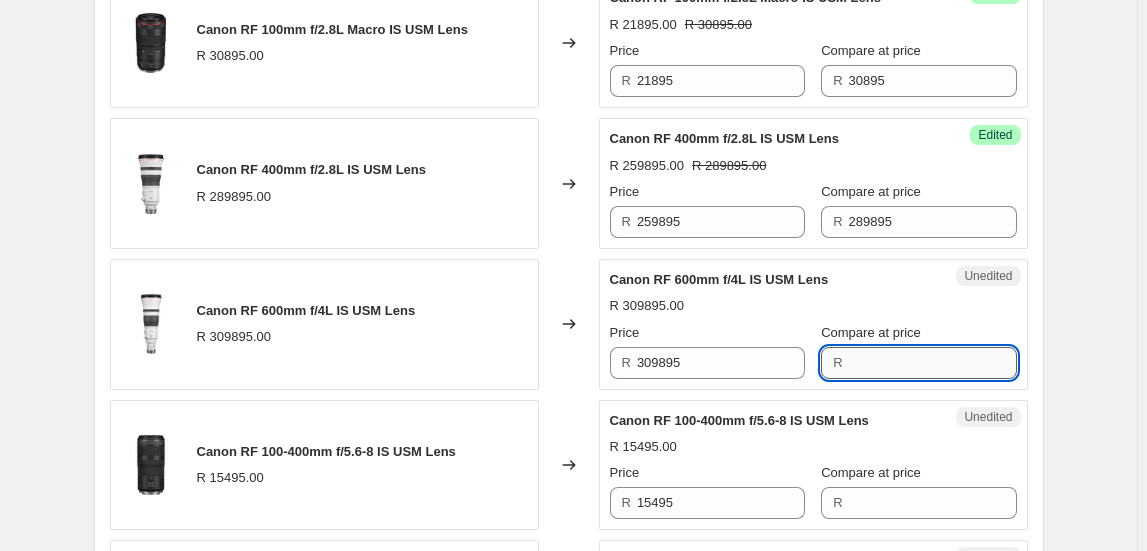paste on "309895" 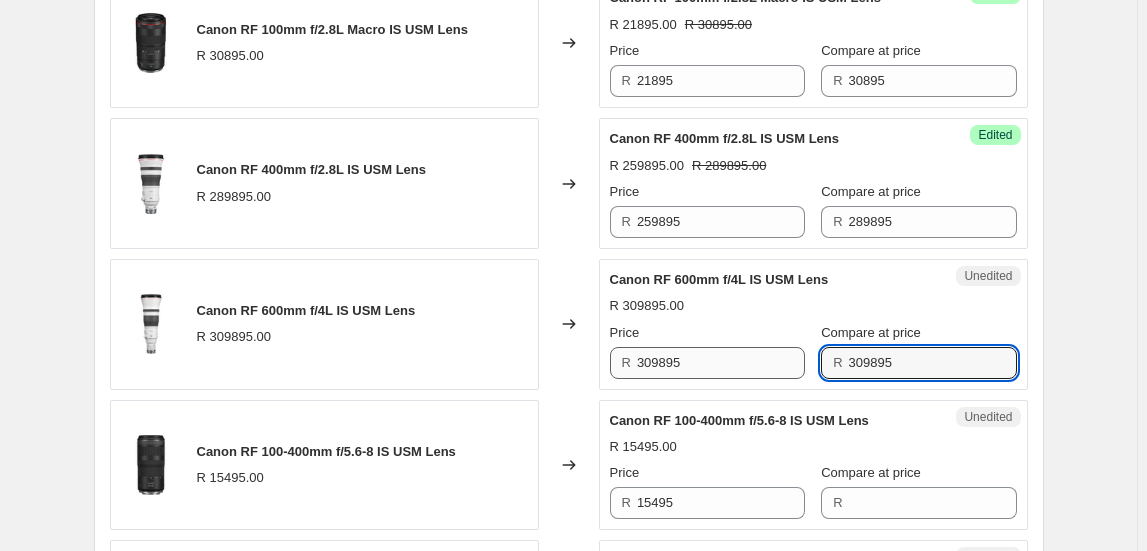 type on "309895" 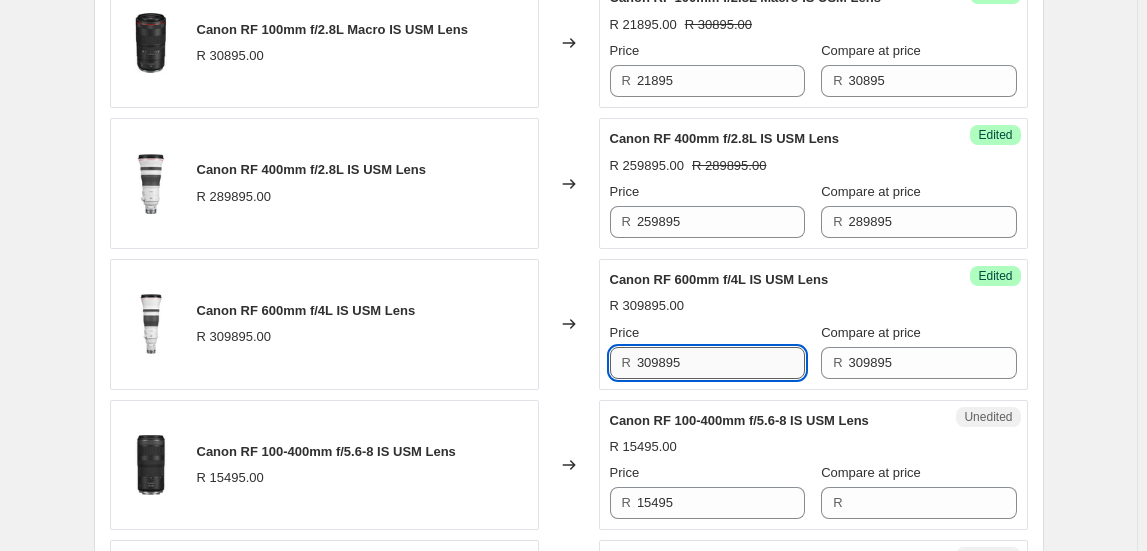 click on "309895" at bounding box center [721, 363] 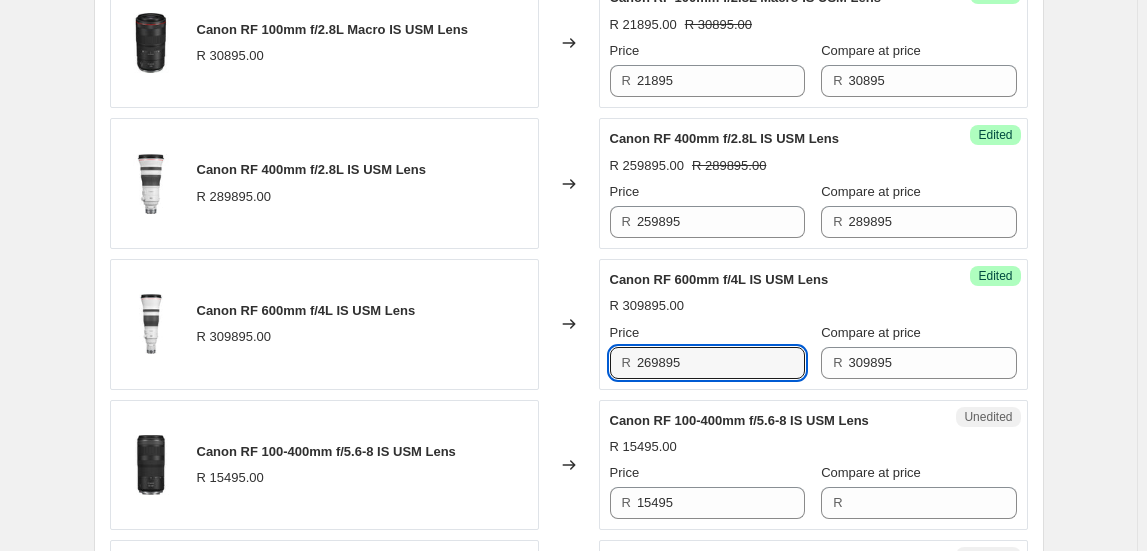 type on "269895" 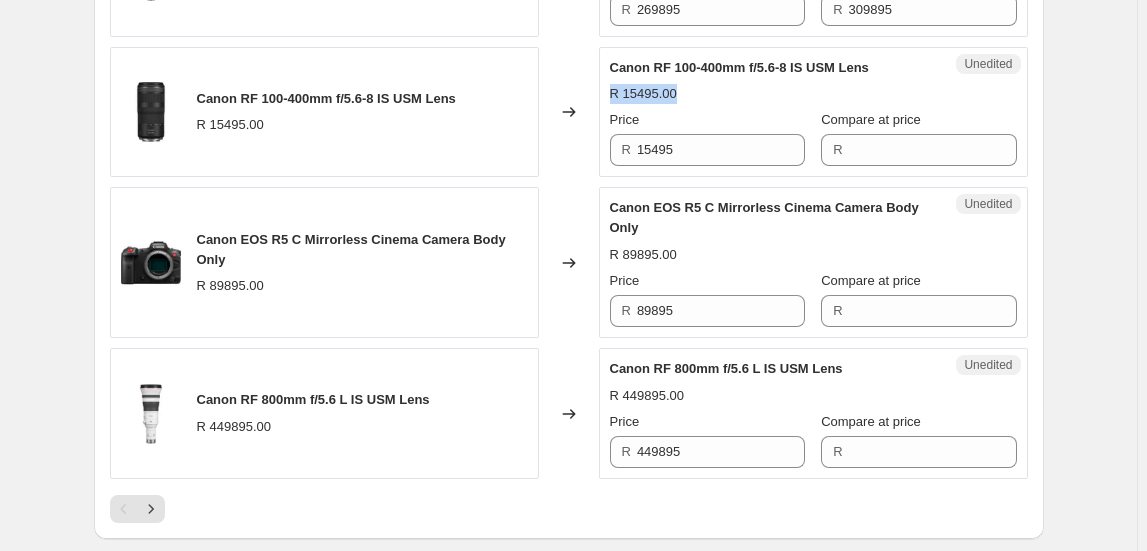 scroll, scrollTop: 3336, scrollLeft: 0, axis: vertical 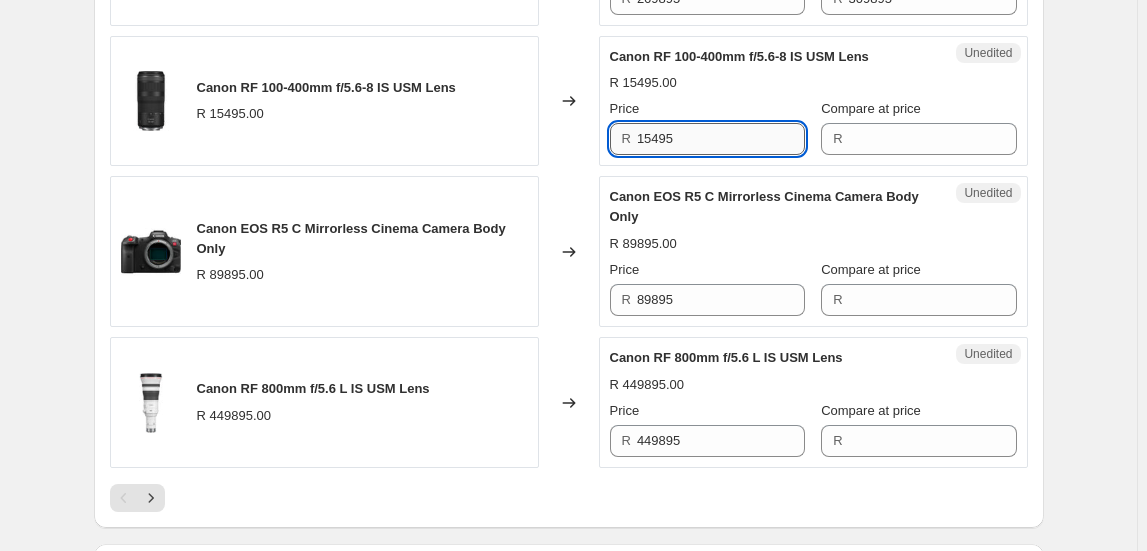 click on "15495" at bounding box center (721, 139) 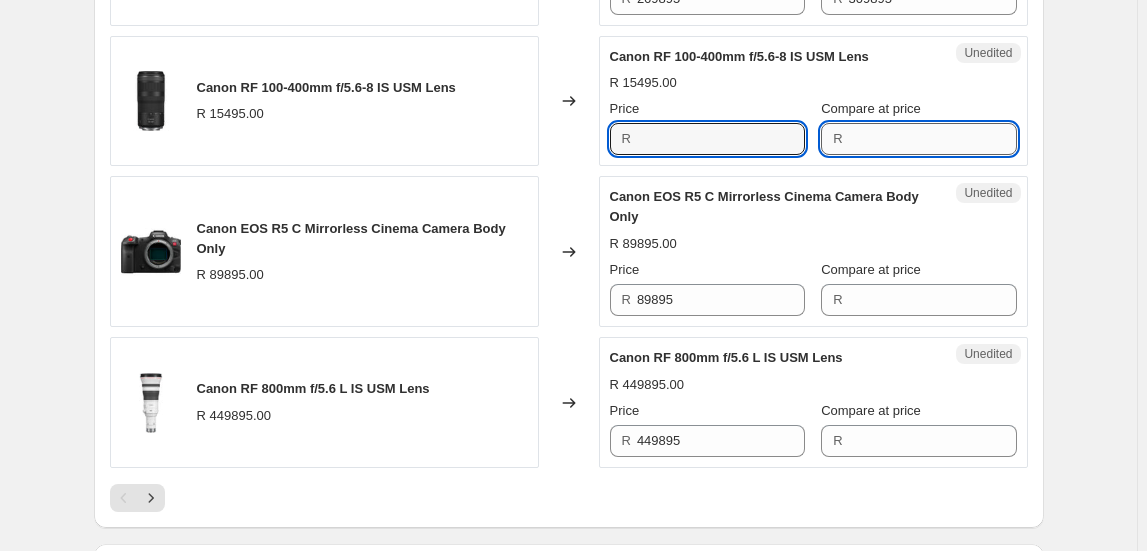 type on "15495" 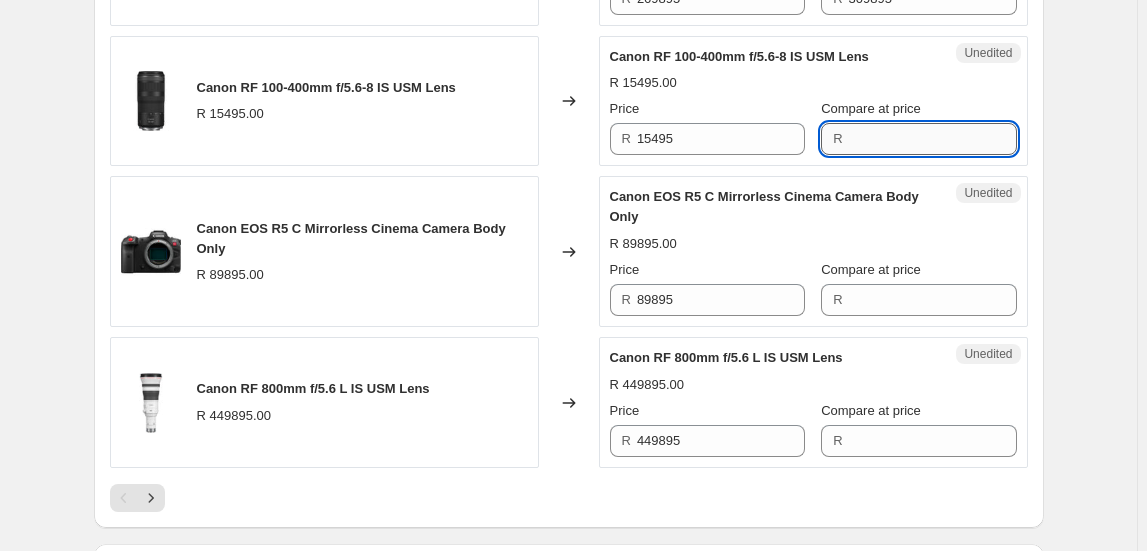 paste on "15495" 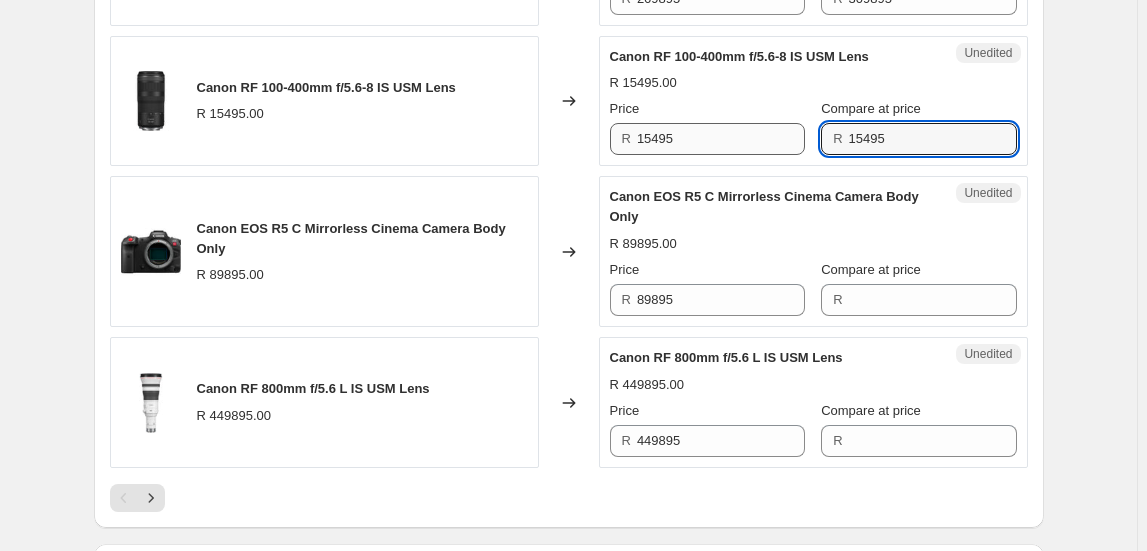 type on "15495" 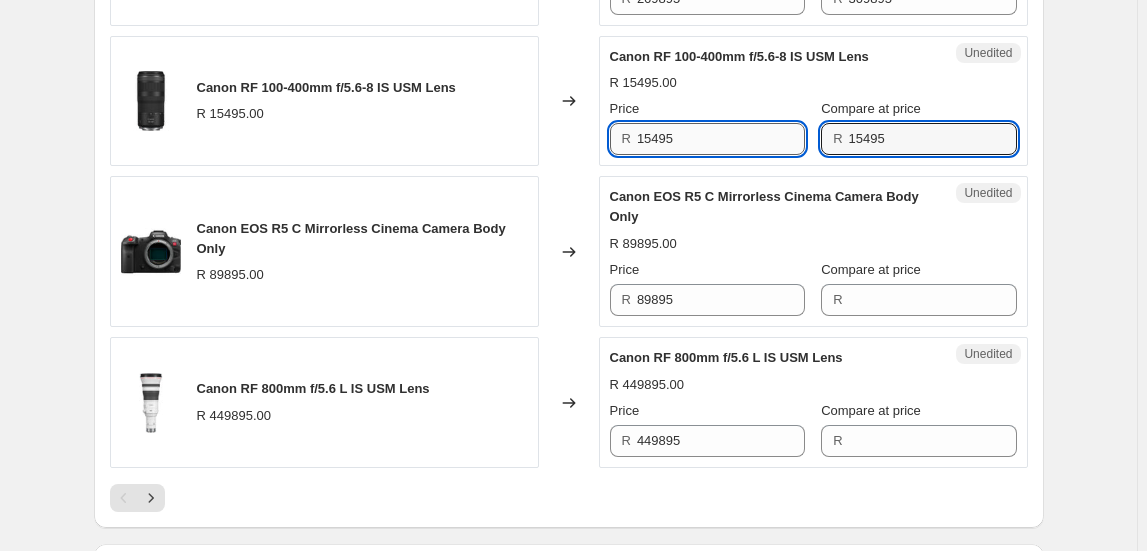 click on "15495" at bounding box center [721, 139] 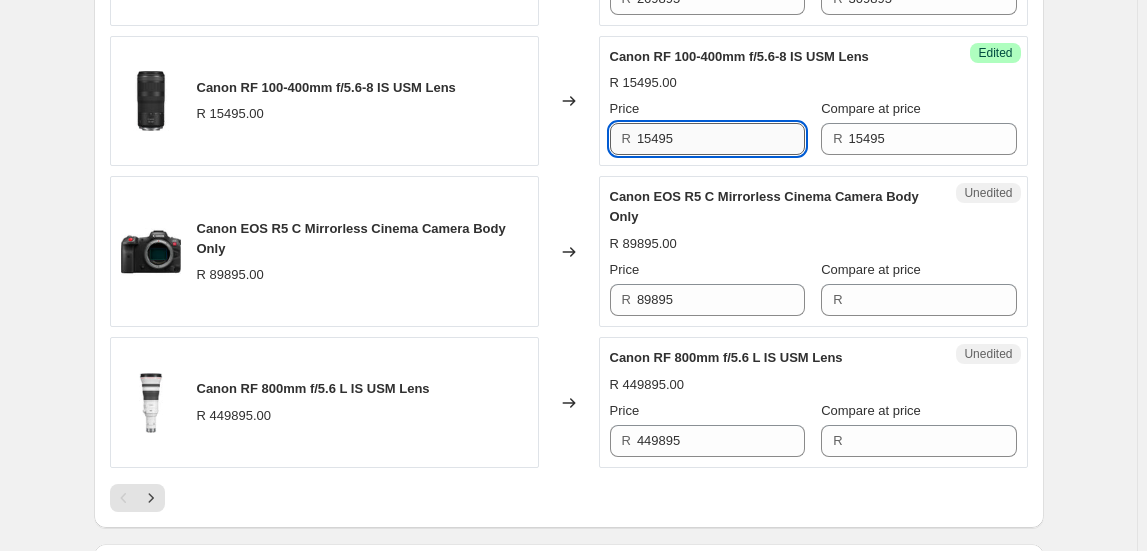 click on "15495" at bounding box center [721, 139] 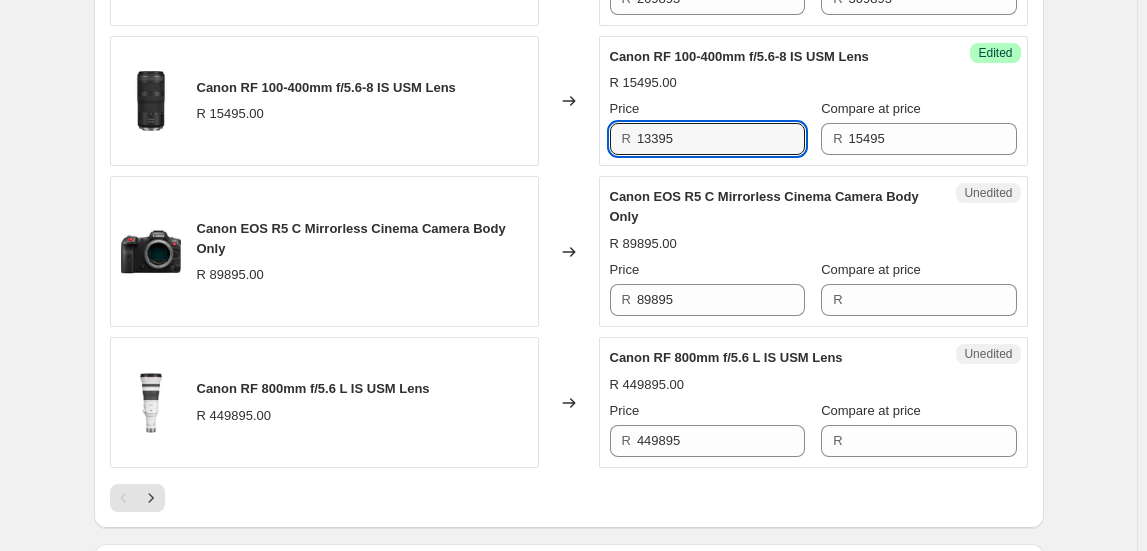 type on "13395" 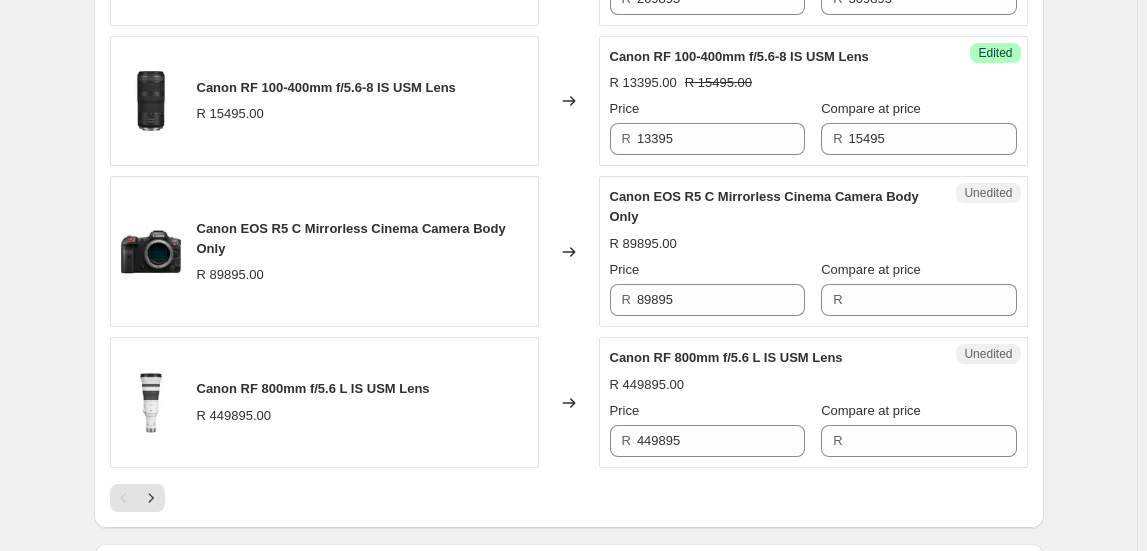 click on "Create new price change job. This page is ready Create new price change job Draft Step 1. Optionally give your price change job a title (eg "[MONTH] 30% off sale on boots") [MONTH] [DAY], [YEAR], [TIME] Price change job This title is just for internal use, customers won't see it Step 2. Select how the prices should change Use bulk price change rules Set product prices individually Use CSV upload Select tags to add while price change is active Select tags to remove while price change is active Step 3. Select which products should change in price Select all products, use filters, or select products variants individually All products Filter by product, collection, tag, vendor, product type, variant title, or inventory Select product variants individually Product filters Products must match: all conditions any condition The product The product's collection The product's tag The product's vendor The product's type The product's status The variant's title Inventory quantity The product's collection Is equal to Is equal to" at bounding box center [568, -1249] 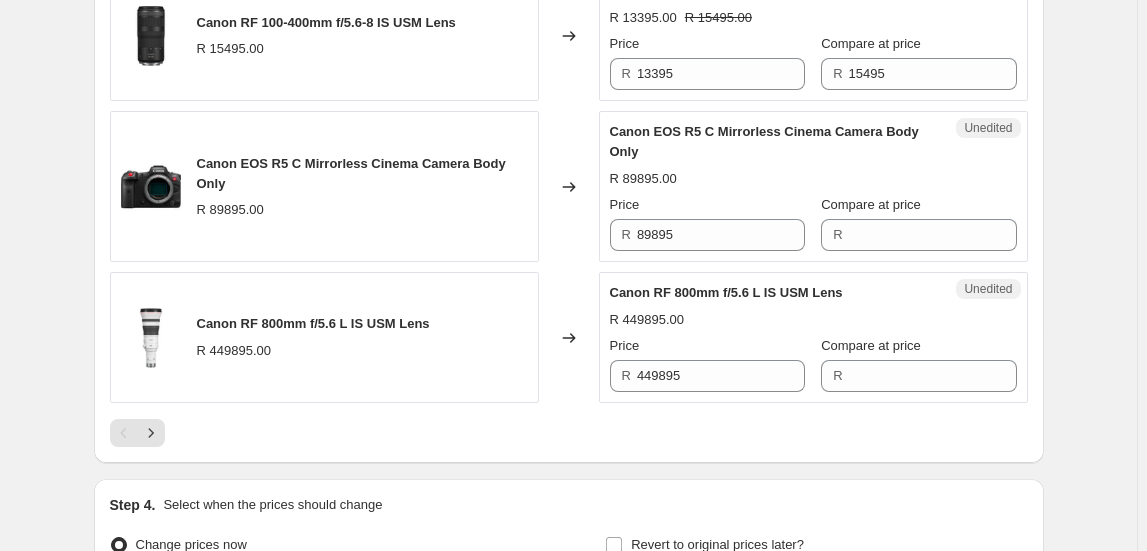 scroll, scrollTop: 3426, scrollLeft: 0, axis: vertical 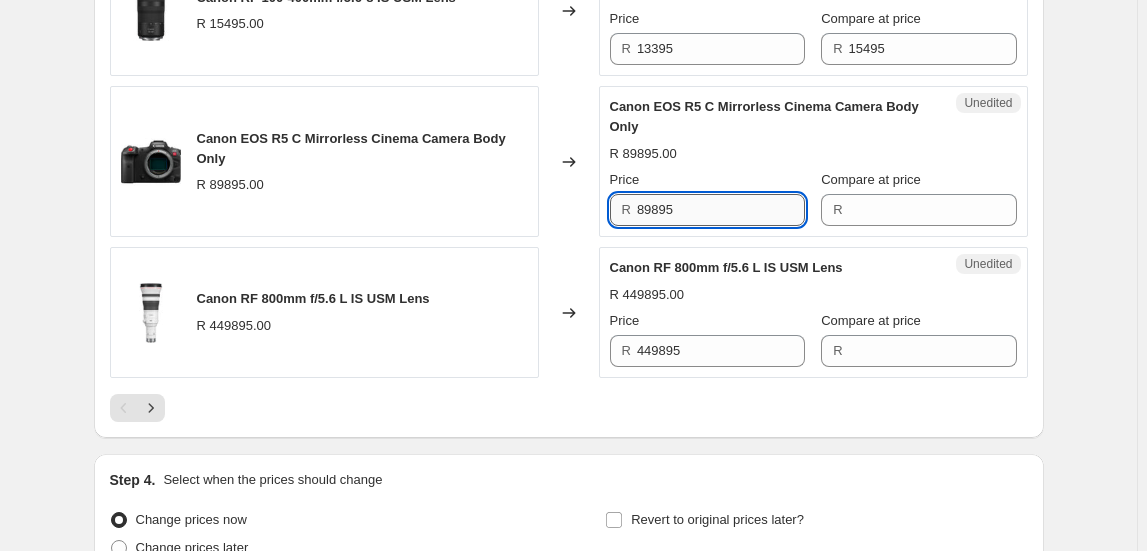 click on "89895" at bounding box center [721, 210] 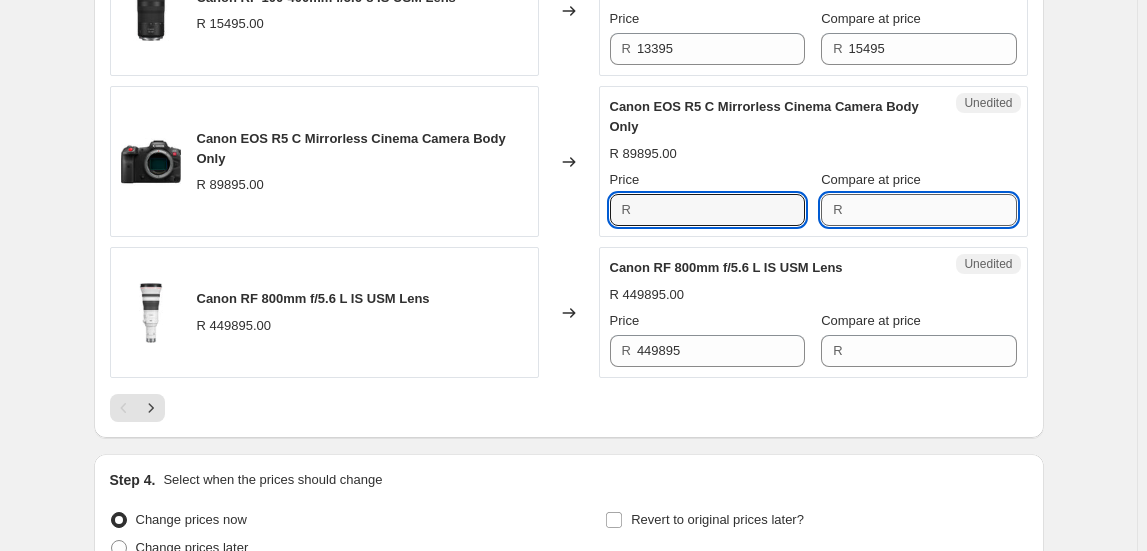 type on "89895" 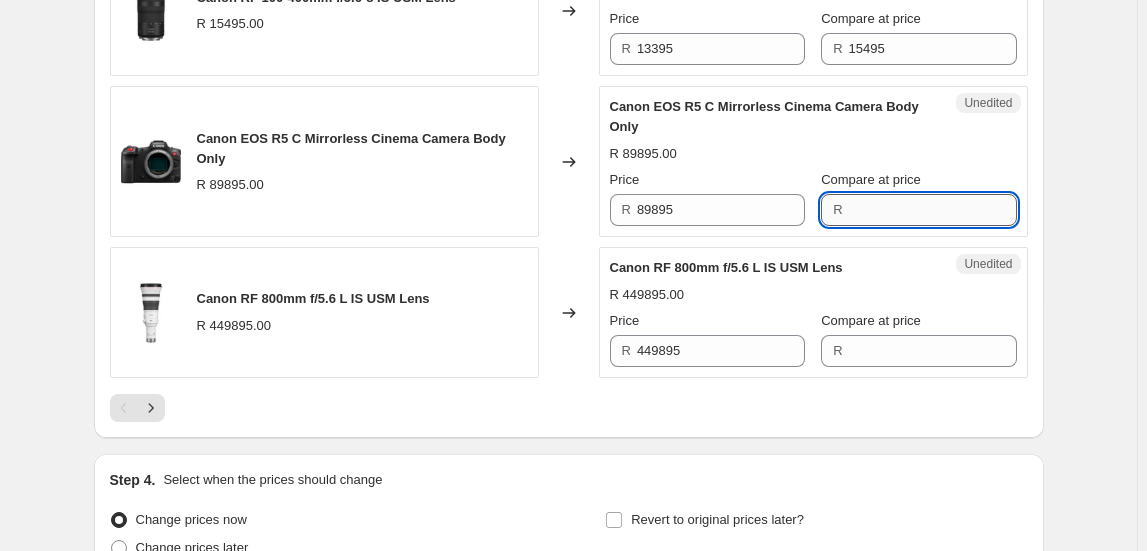 paste on "89895" 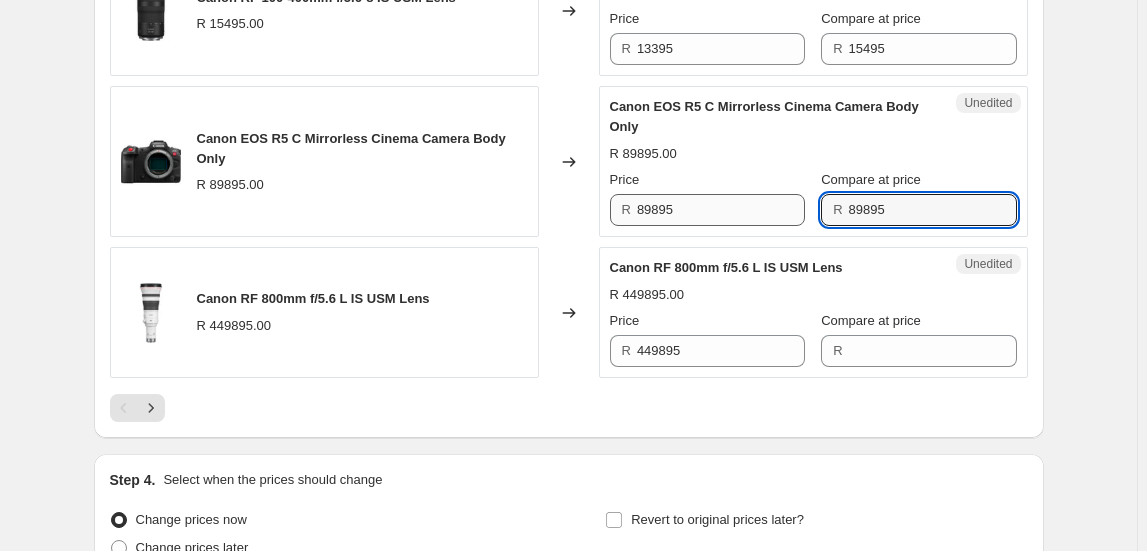type on "89895" 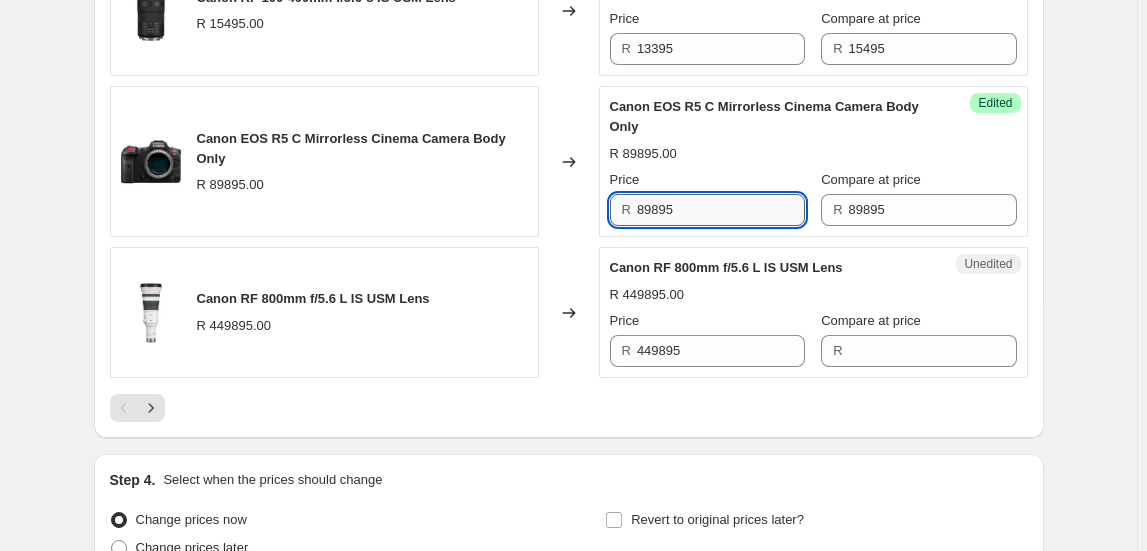 click on "89895" at bounding box center (721, 210) 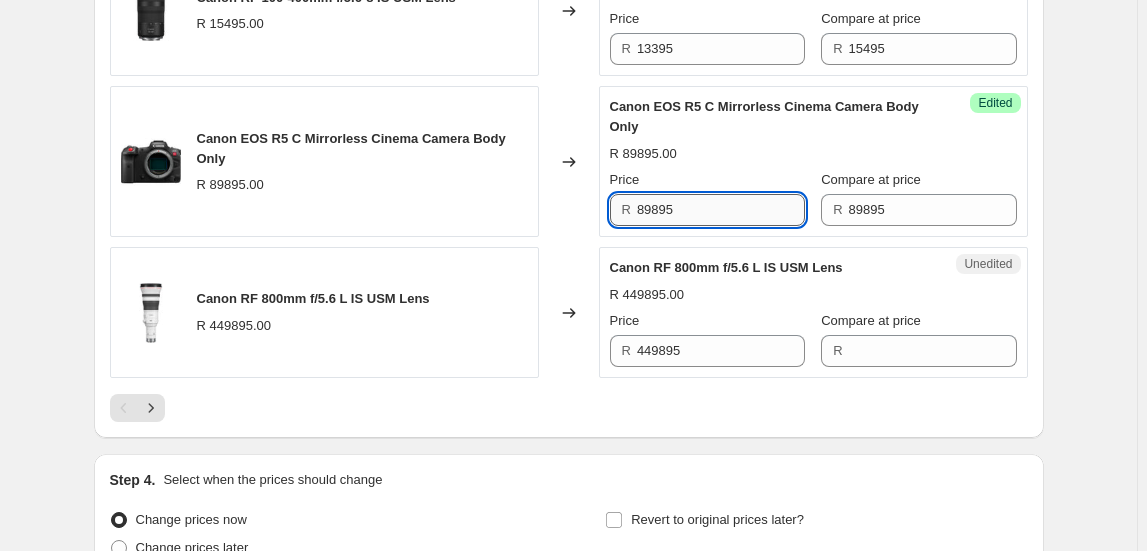 click on "89895" at bounding box center (721, 210) 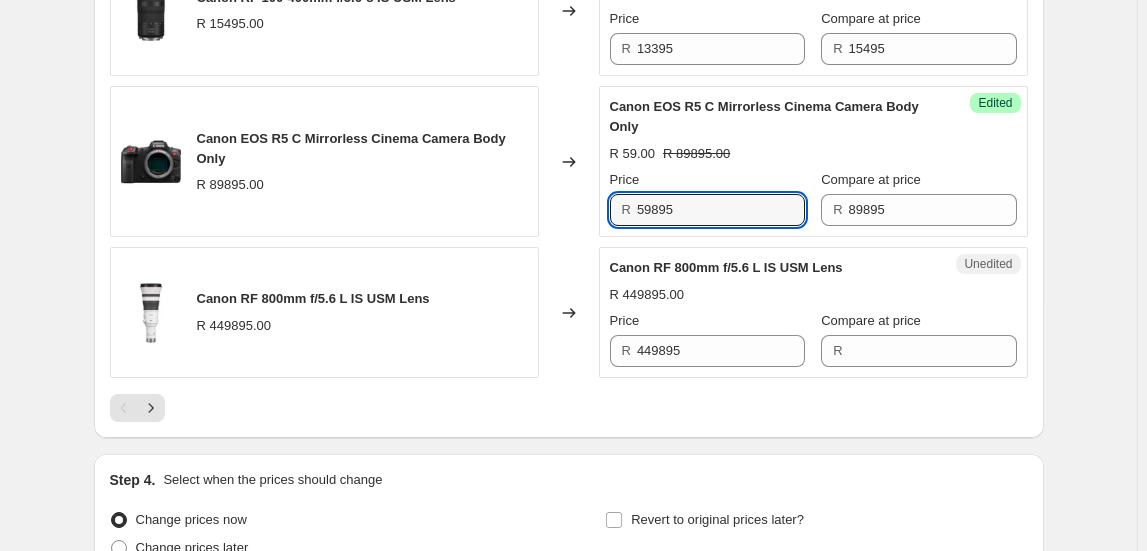 type on "59895" 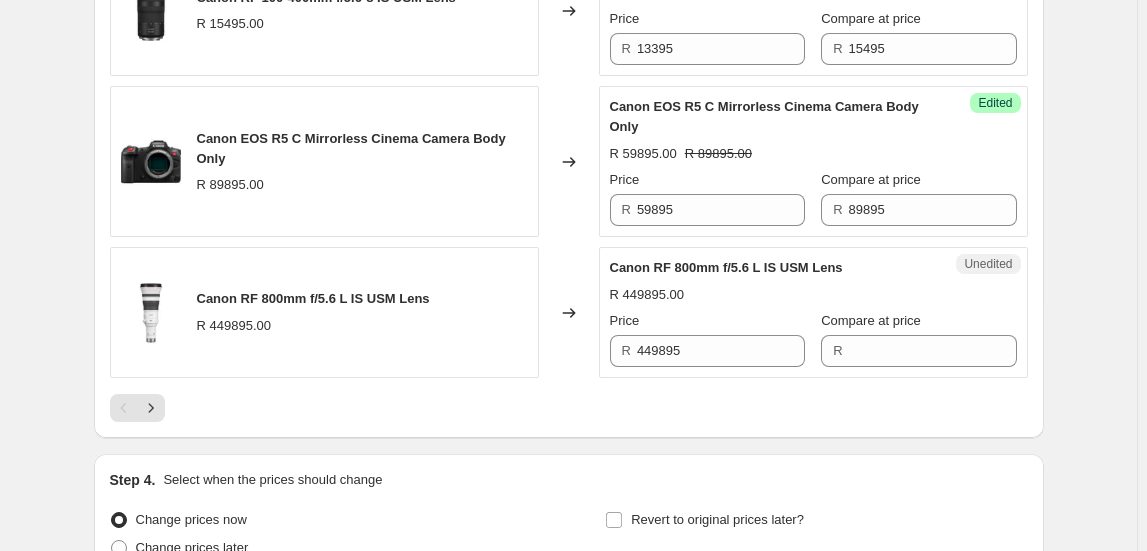 click at bounding box center (569, 408) 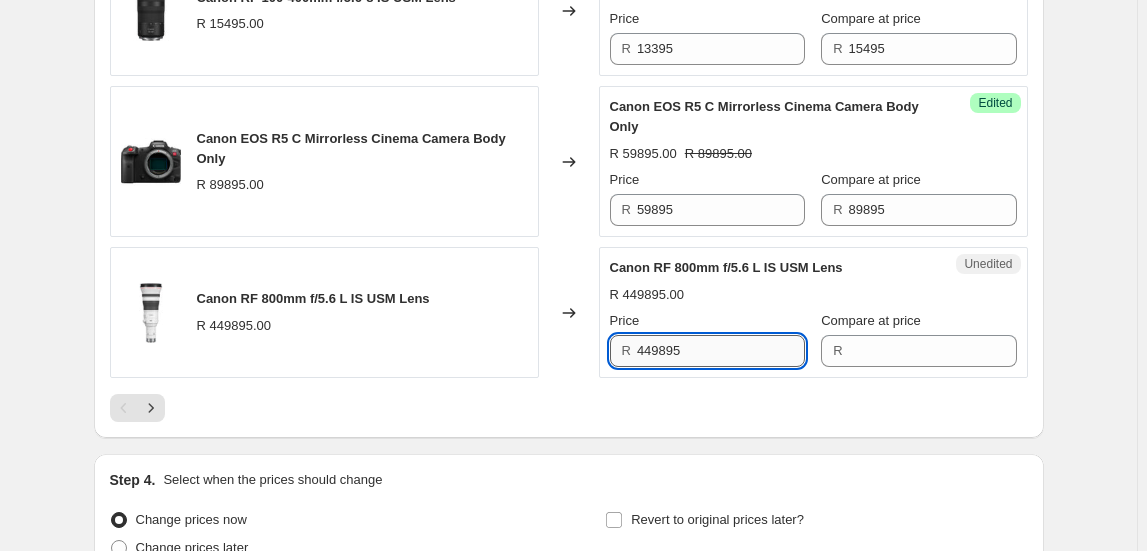 click on "449895" at bounding box center [721, 351] 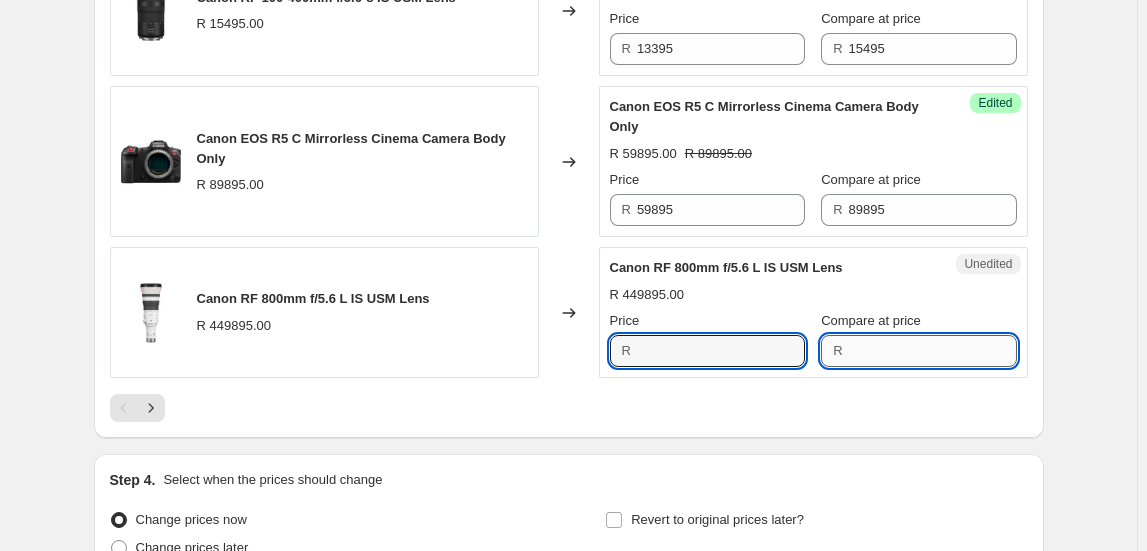 type on "449895" 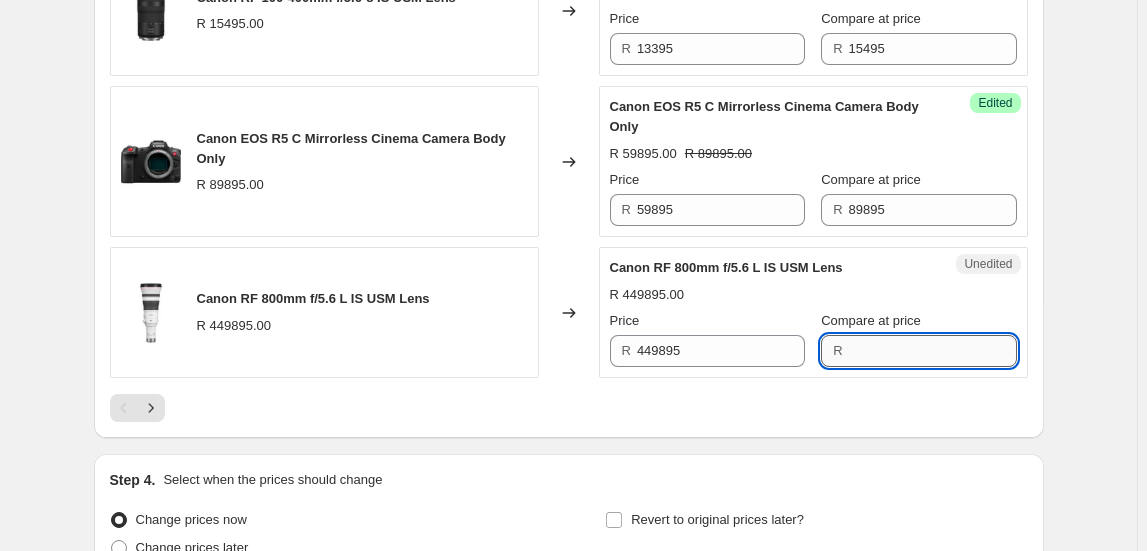 paste on "449895" 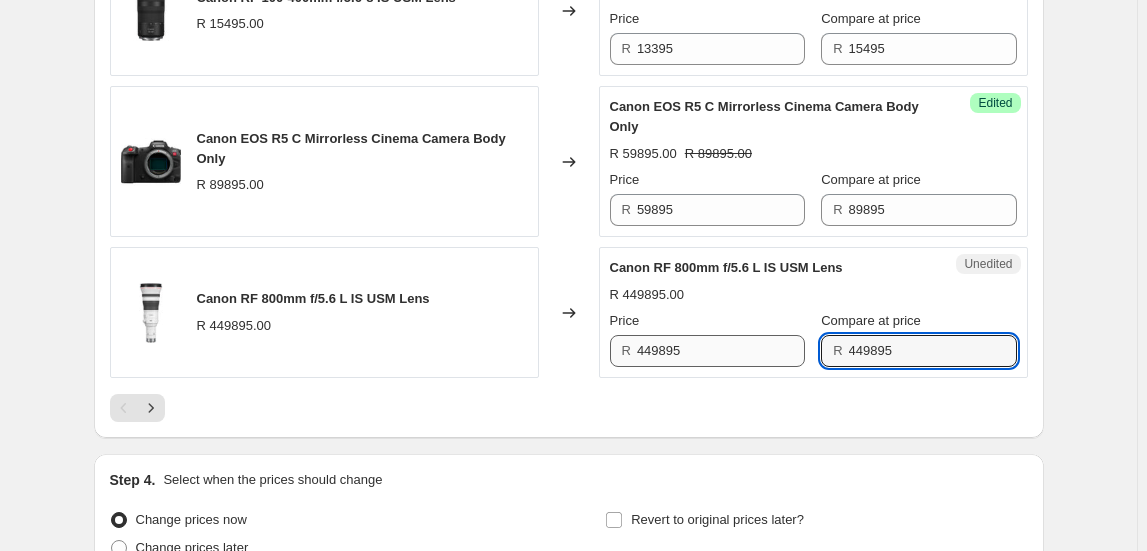 type on "449895" 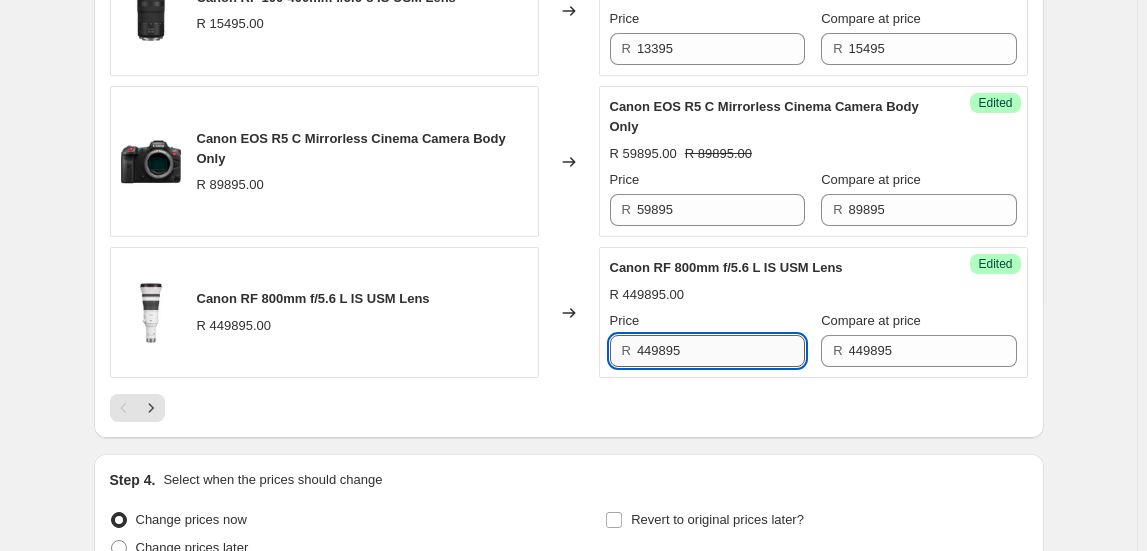 click on "449895" at bounding box center (721, 351) 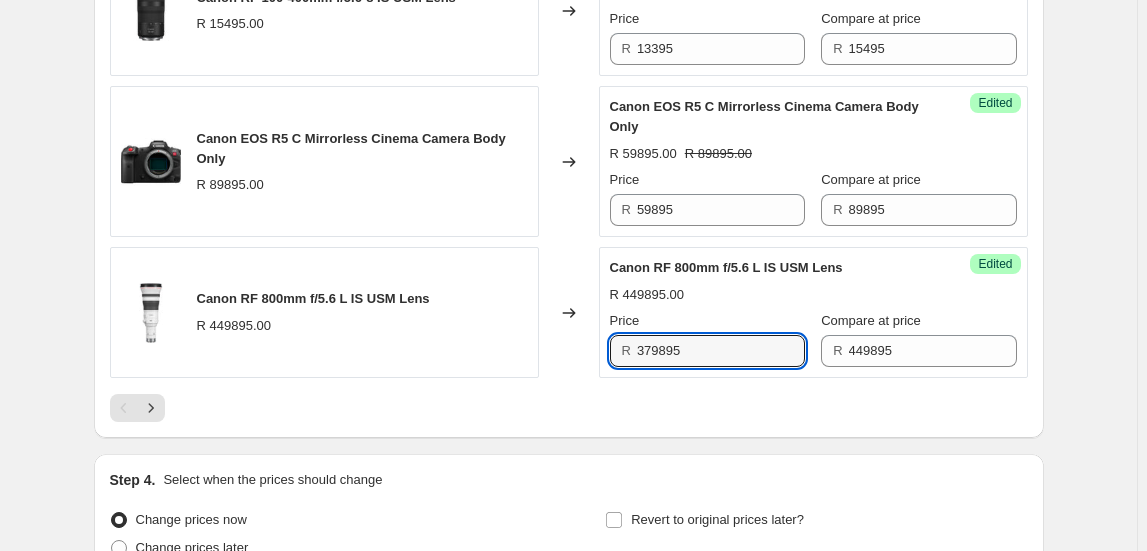type on "379895" 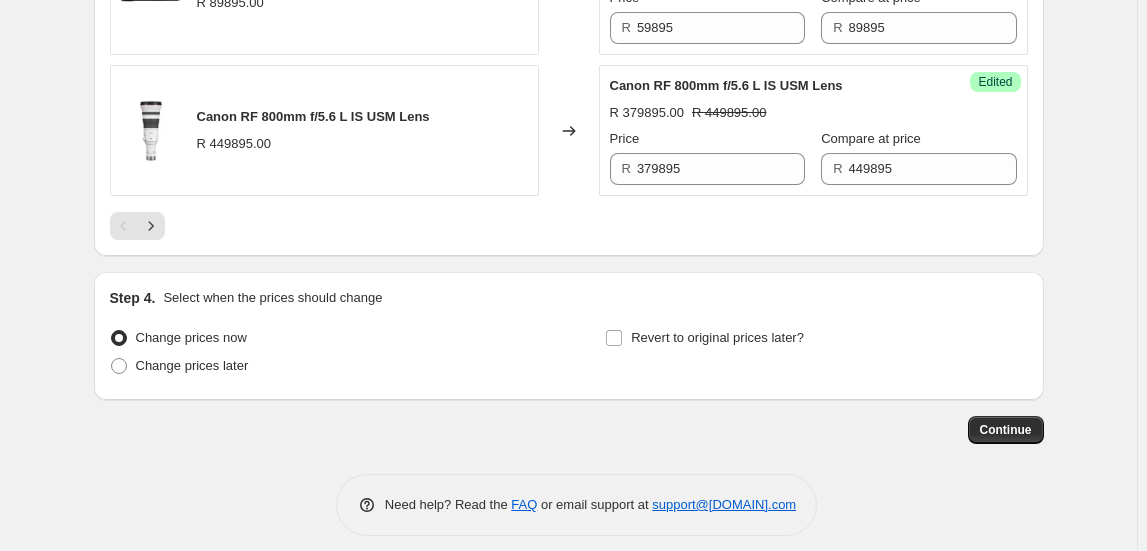 scroll, scrollTop: 3610, scrollLeft: 0, axis: vertical 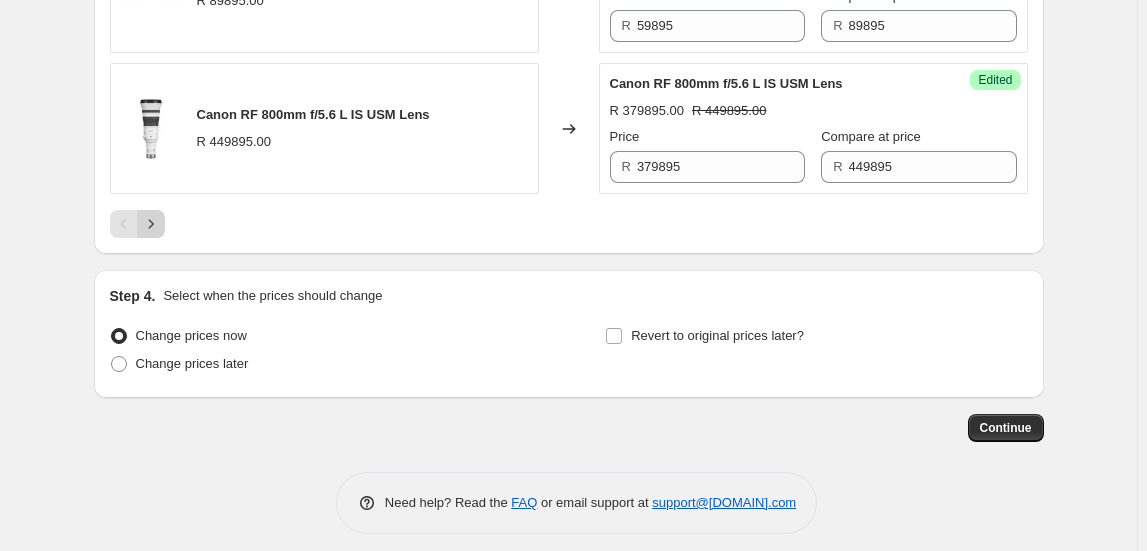click at bounding box center [151, 224] 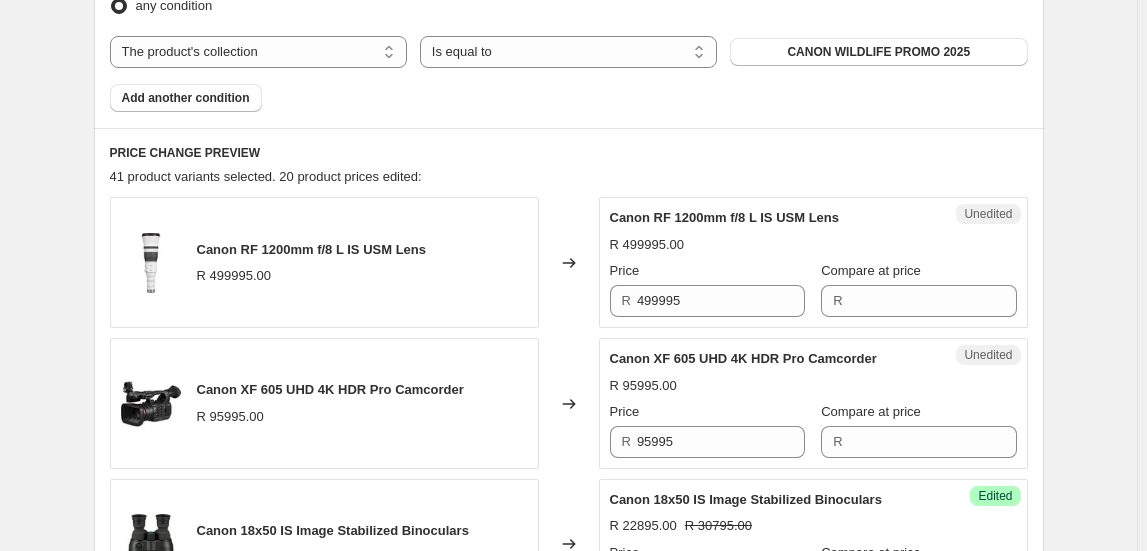 scroll, scrollTop: 610, scrollLeft: 0, axis: vertical 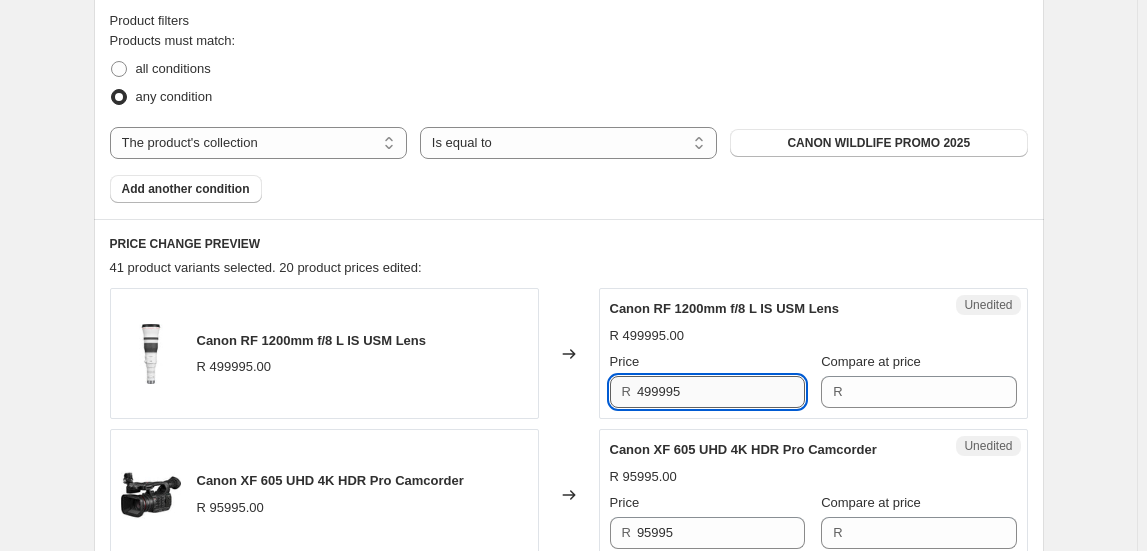 click on "499995" at bounding box center (721, 392) 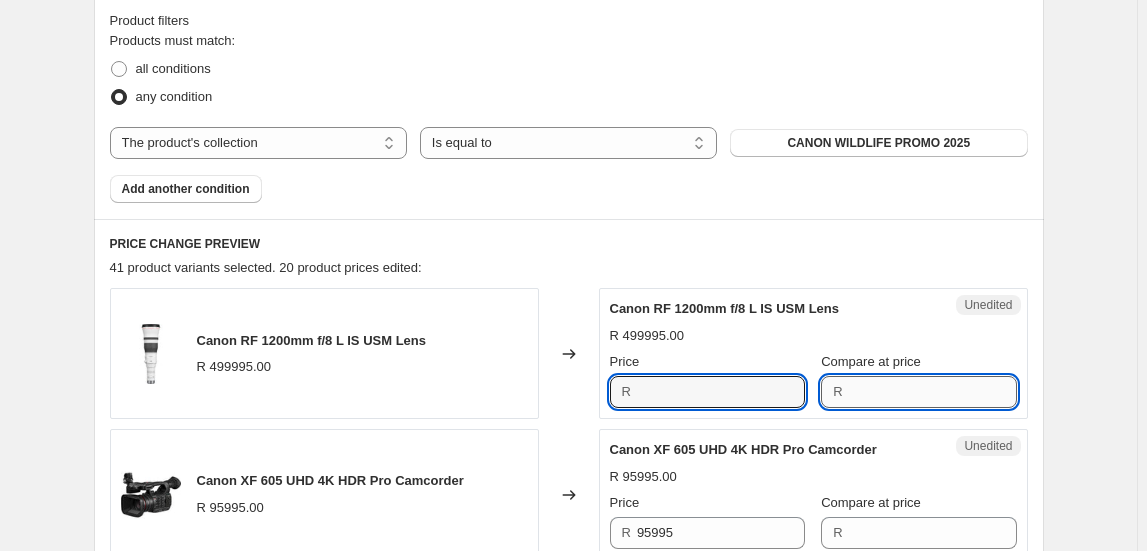 type on "499995" 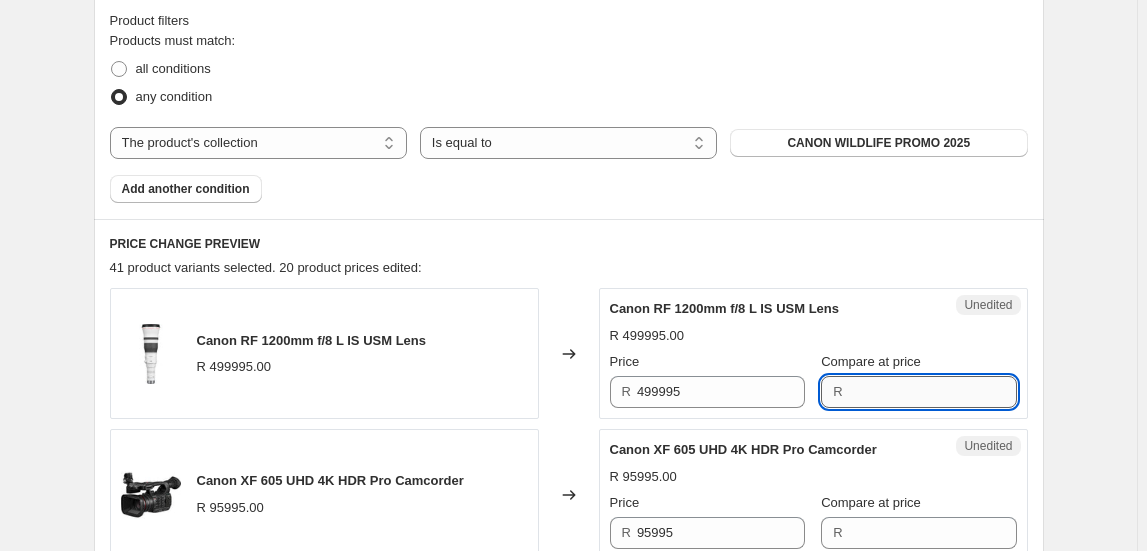 paste on "499995" 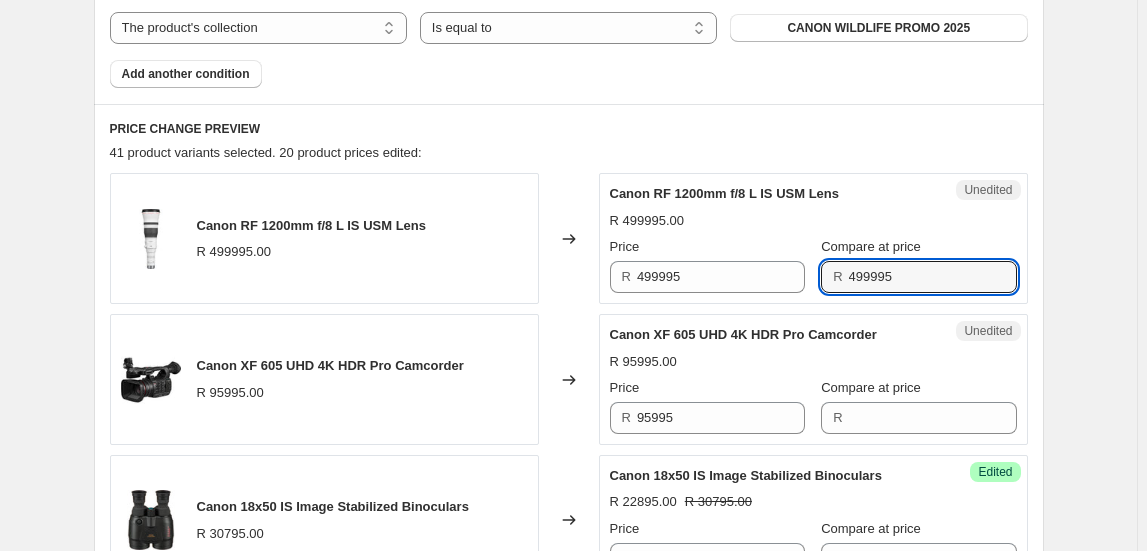 scroll, scrollTop: 883, scrollLeft: 0, axis: vertical 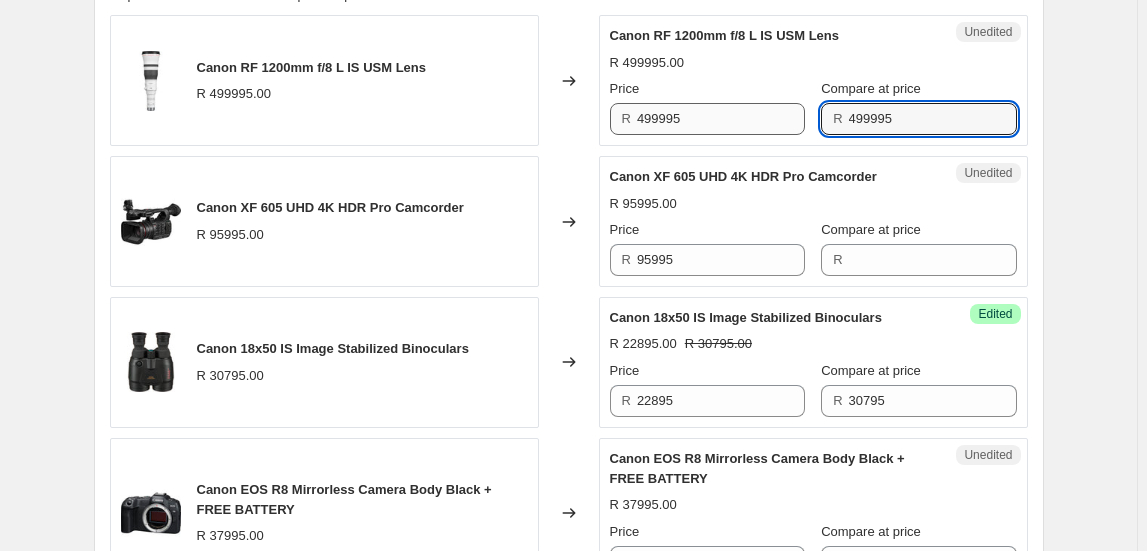type on "499995" 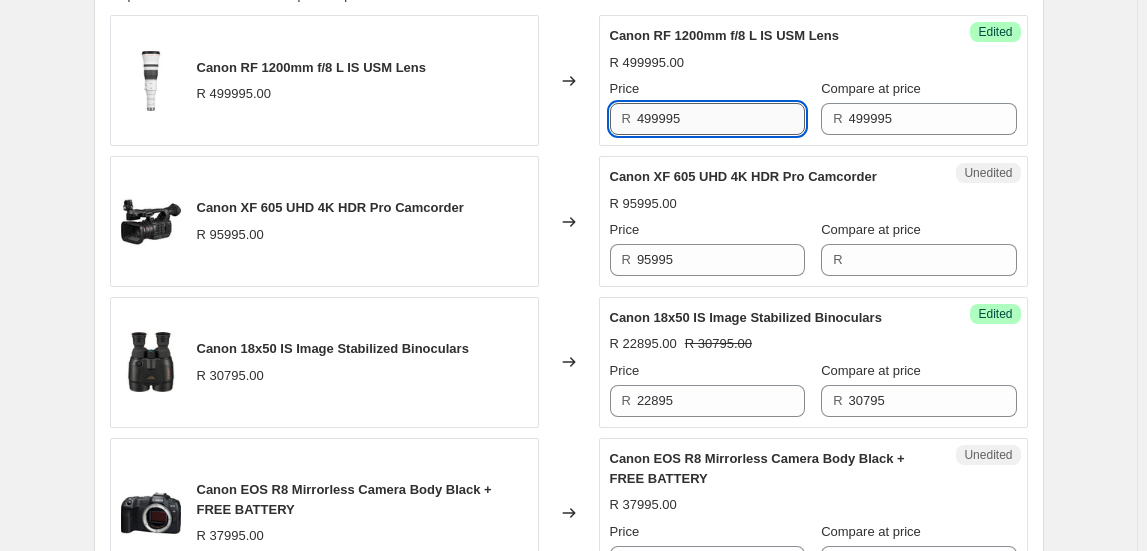 click on "499995" at bounding box center (721, 119) 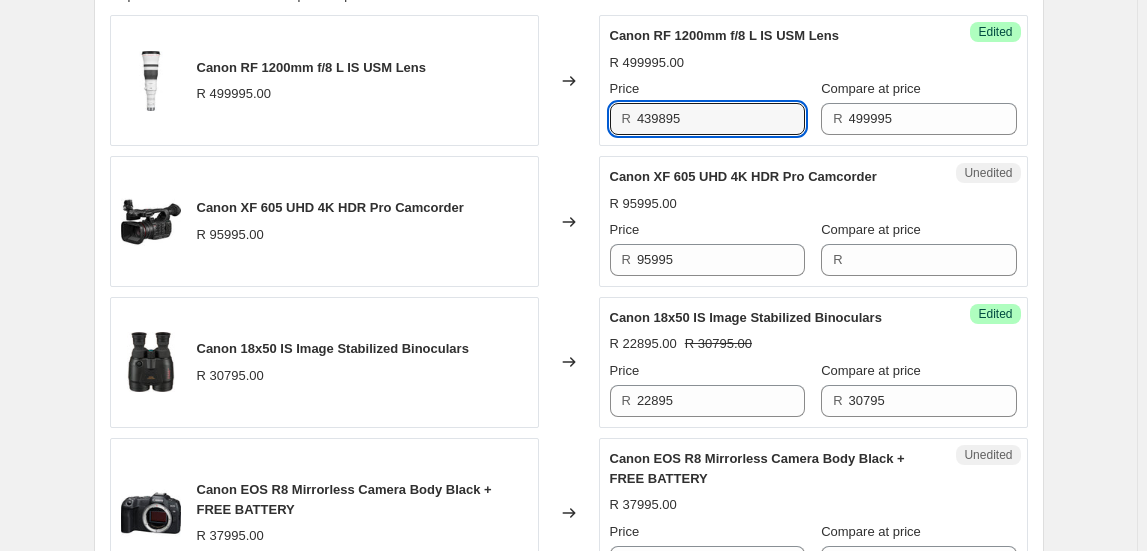 type on "439895" 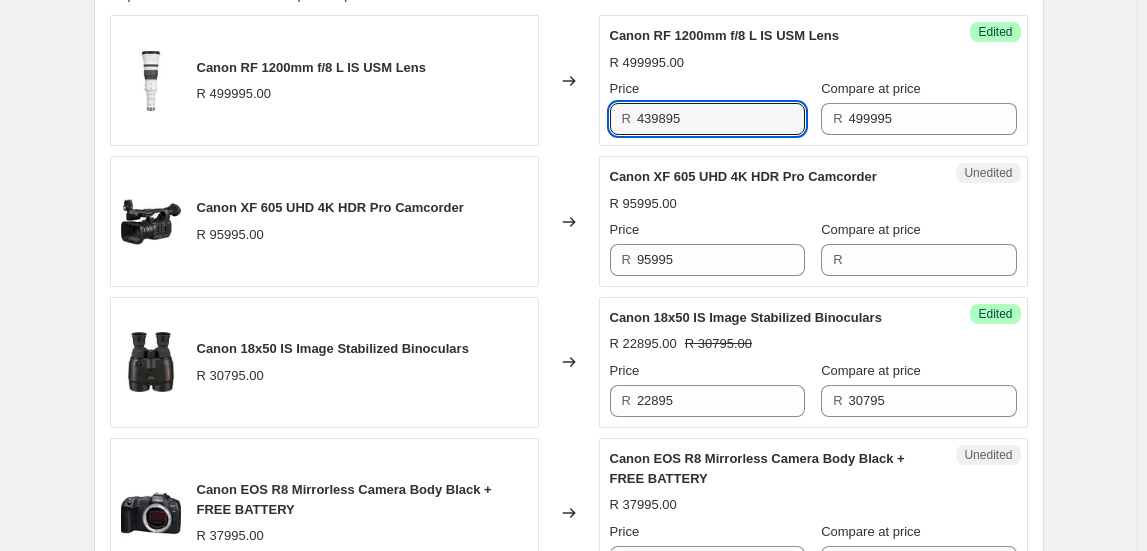 click on "Create new price change job. This page is ready Create new price change job Draft Step 1. Optionally give your price change job a title (eg "[MONTH] 30% off sale on boots") [MONTH] [DAY], [YEAR], [TIME] Price change job This title is just for internal use, customers won't see it Step 2. Select how the prices should change Use bulk price change rules Set product prices individually Use CSV upload Select tags to add while price change is active Select tags to remove while price change is active Step 3. Select which products should change in price Select all products, use filters, or select products variants individually All products Filter by product, collection, tag, vendor, product type, variant title, or inventory Select product variants individually Product filters Products must match: all conditions any condition The product The product's collection The product's tag The product's vendor The product's type The product's status The variant's title Inventory quantity The product's collection Is equal to Is equal to" at bounding box center (568, 1254) 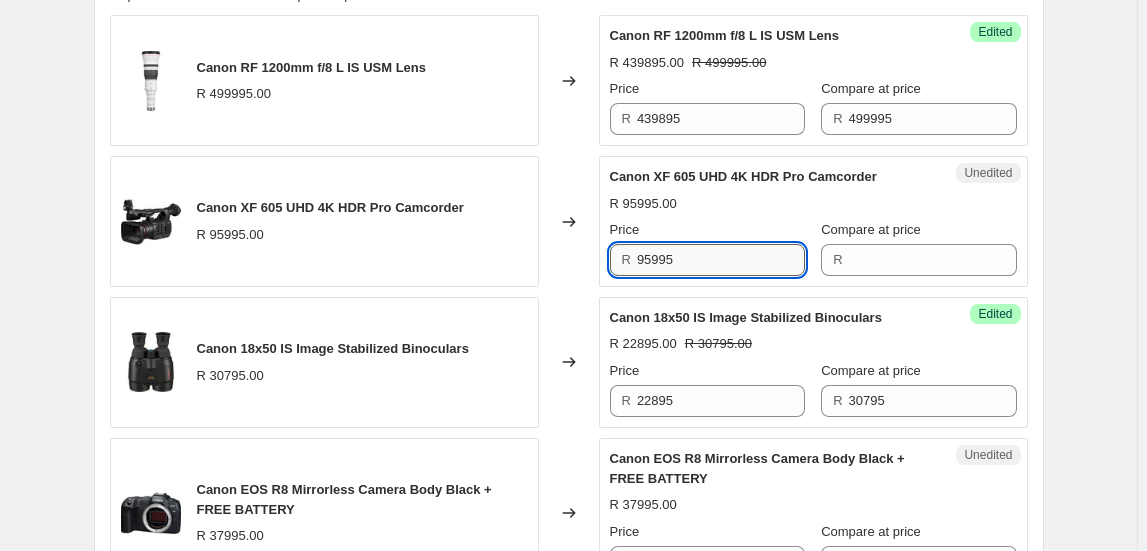 click on "95995" at bounding box center [721, 260] 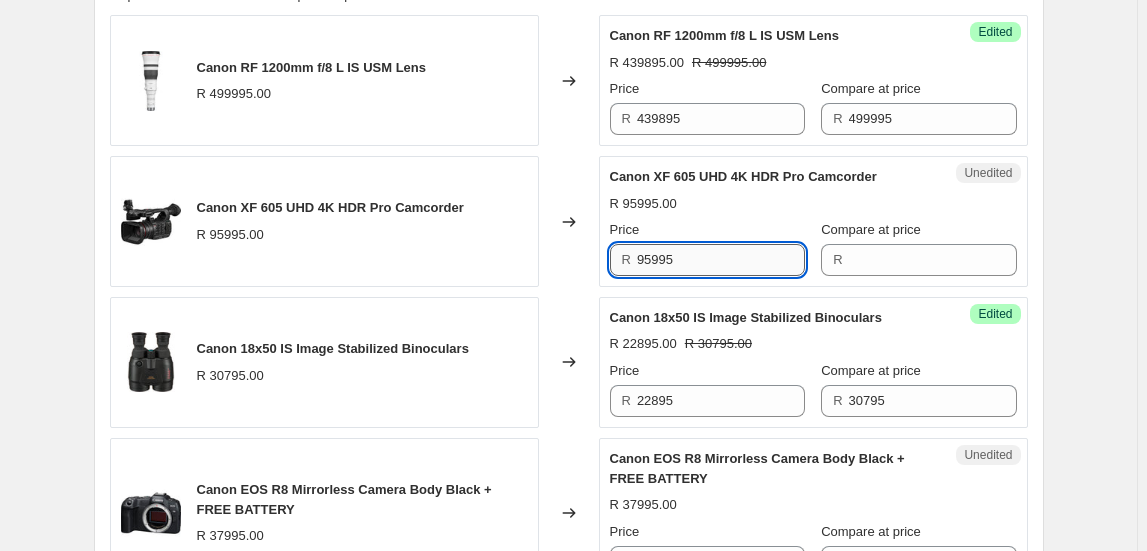 click on "95995" at bounding box center [721, 260] 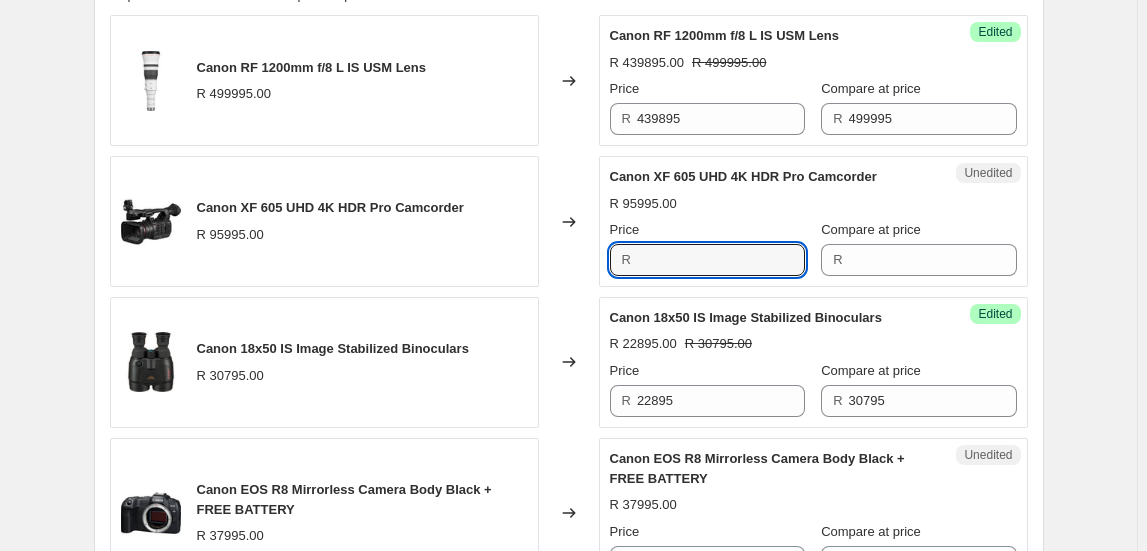 type on "95995" 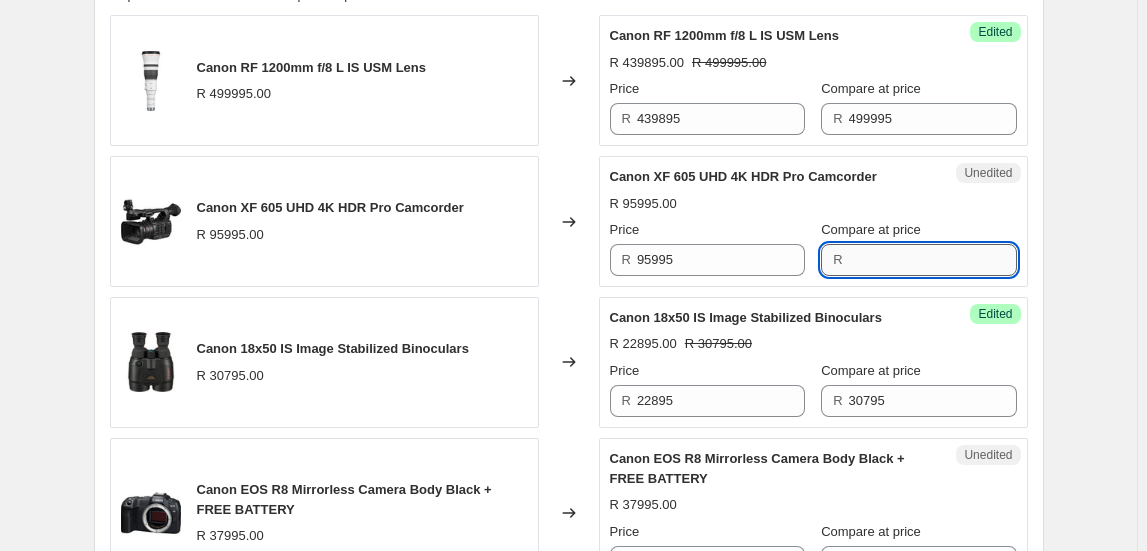drag, startPoint x: 896, startPoint y: 237, endPoint x: 910, endPoint y: 250, distance: 19.104973 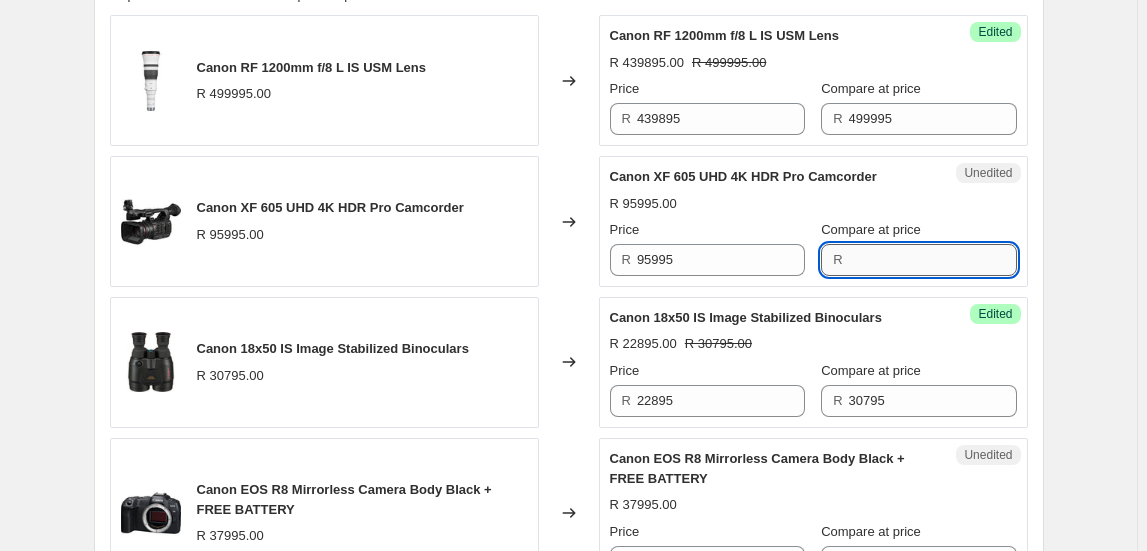 paste on "95995" 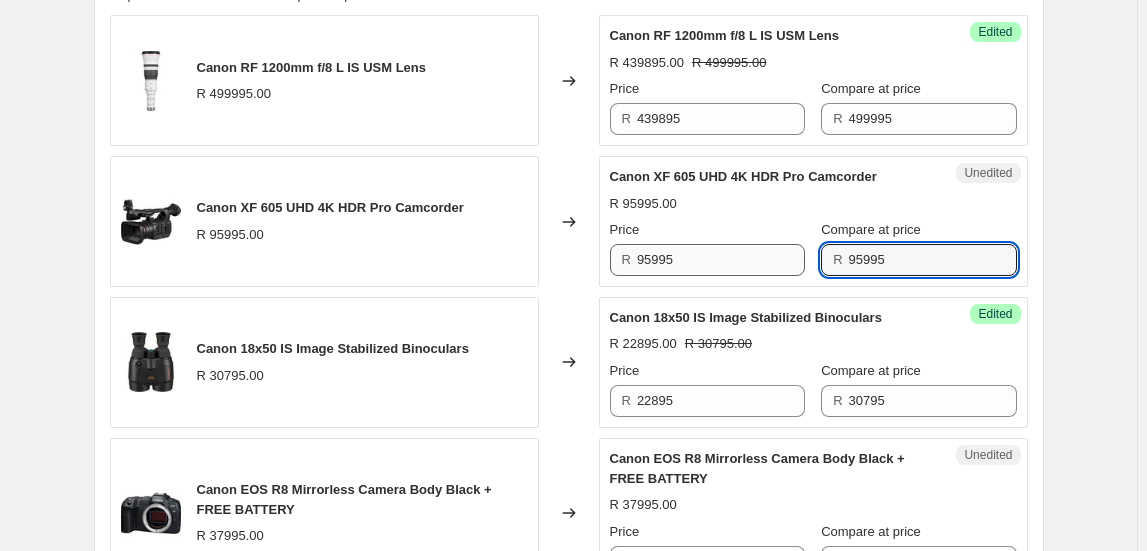 type on "95995" 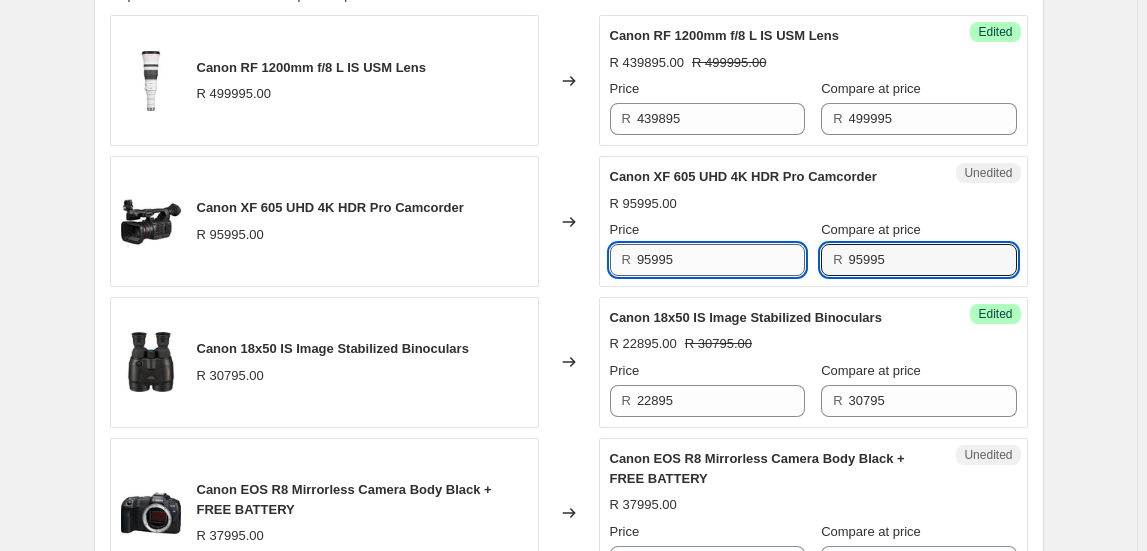 click on "95995" at bounding box center (721, 260) 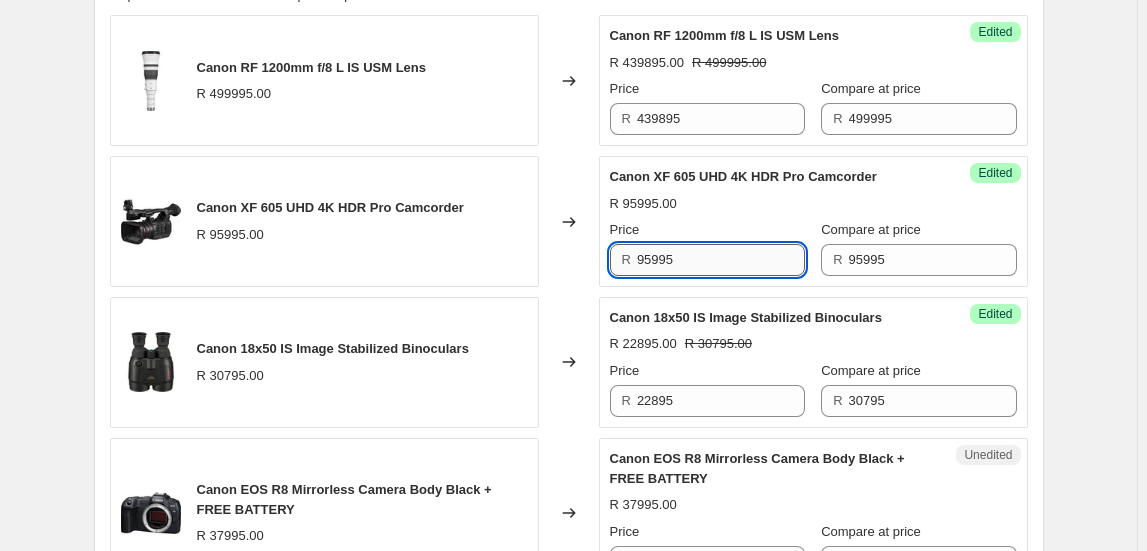 click on "95995" at bounding box center [721, 260] 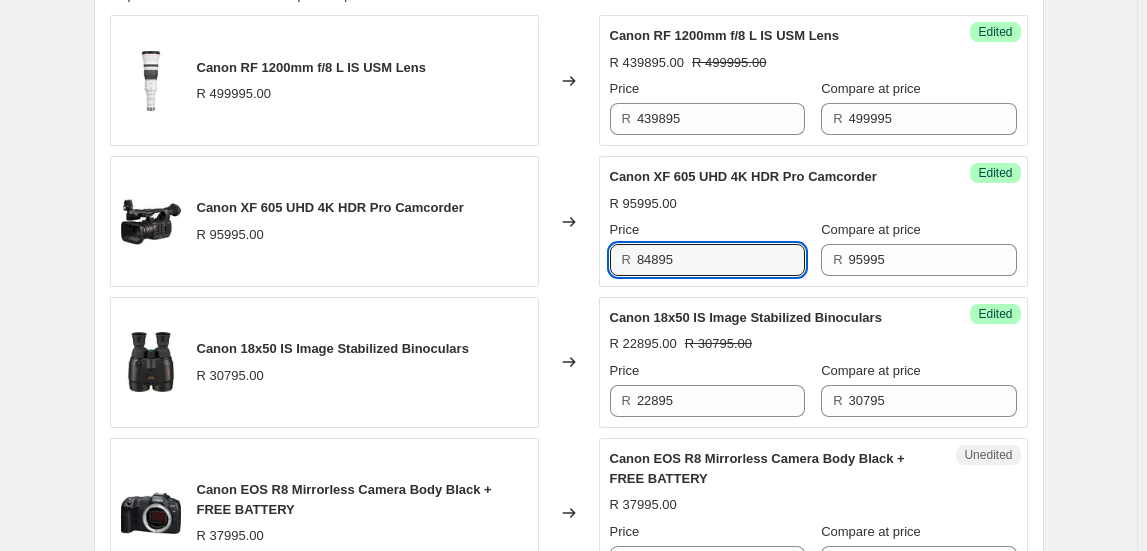 type on "84895" 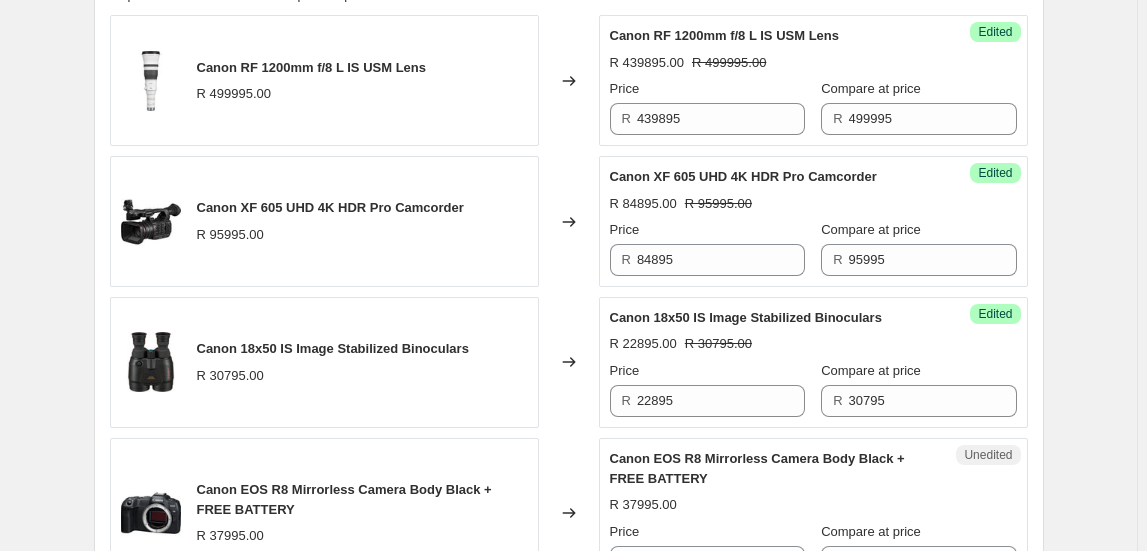 drag, startPoint x: 1083, startPoint y: 349, endPoint x: 1072, endPoint y: 346, distance: 11.401754 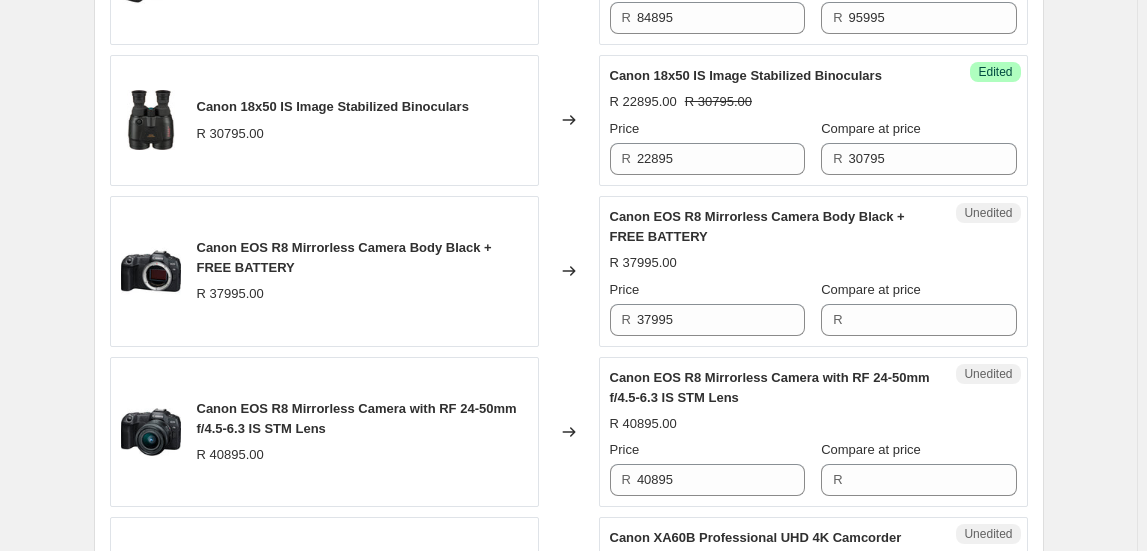 scroll, scrollTop: 1156, scrollLeft: 0, axis: vertical 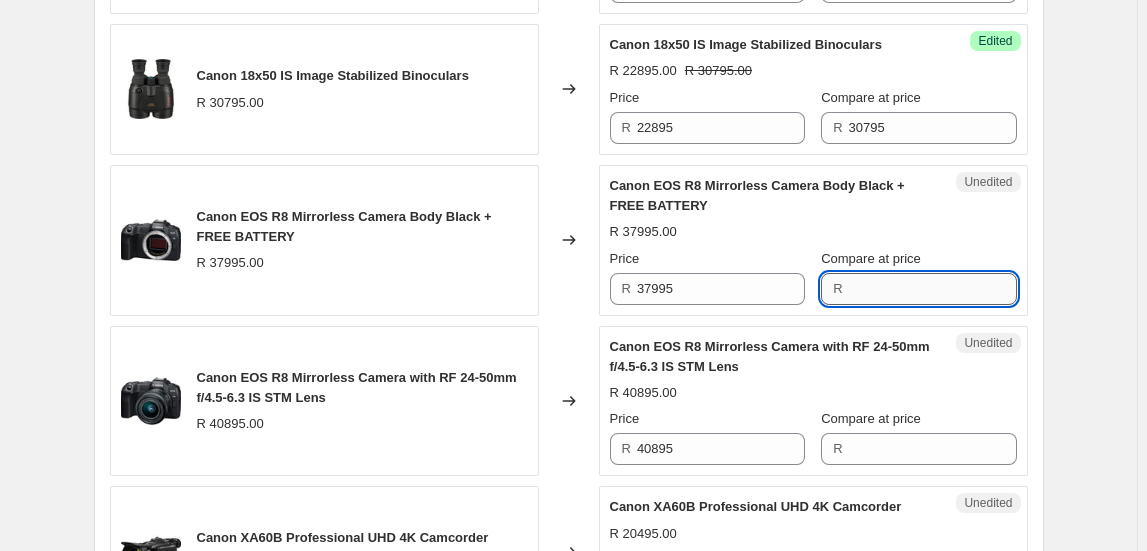 click on "Compare at price" at bounding box center [933, 289] 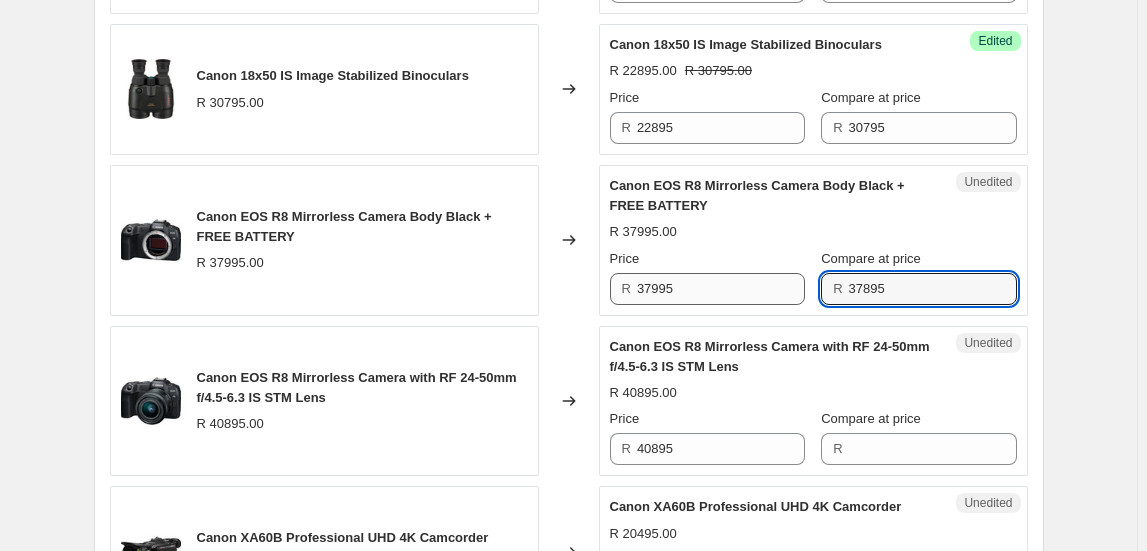 type on "37895" 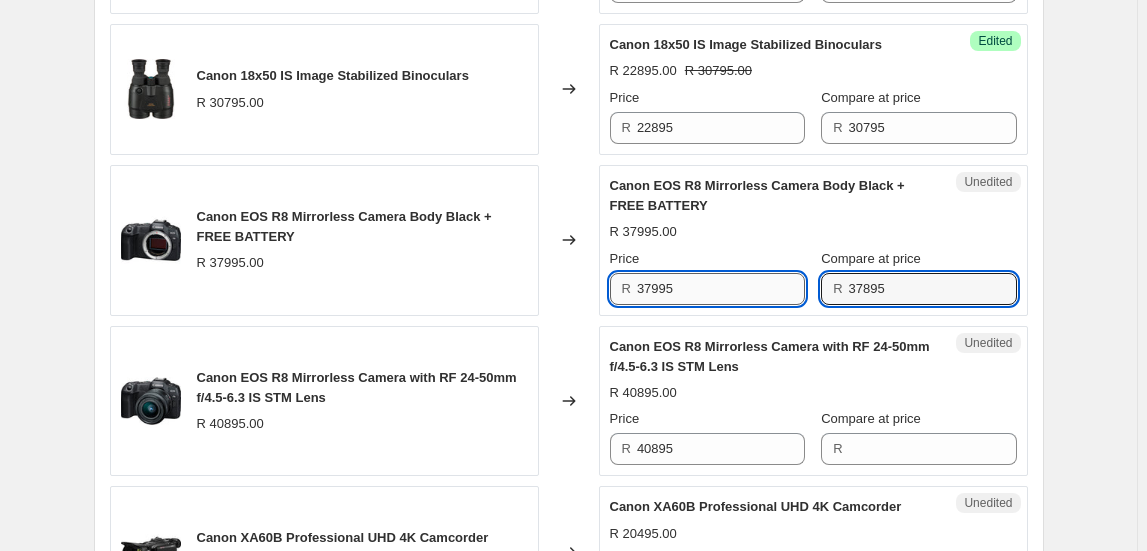 click on "37995" at bounding box center (721, 289) 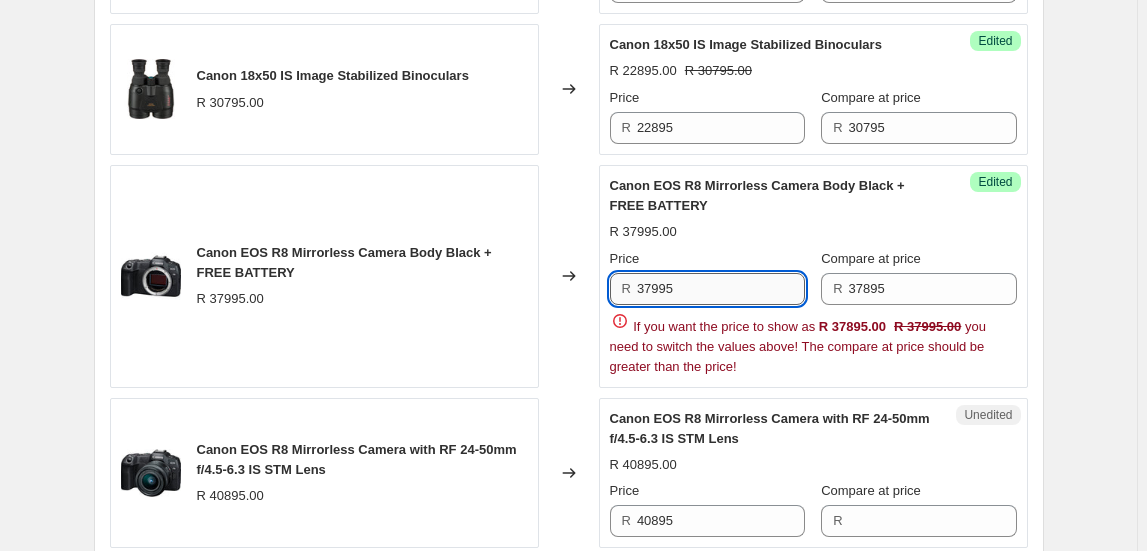 click on "37995" at bounding box center [721, 289] 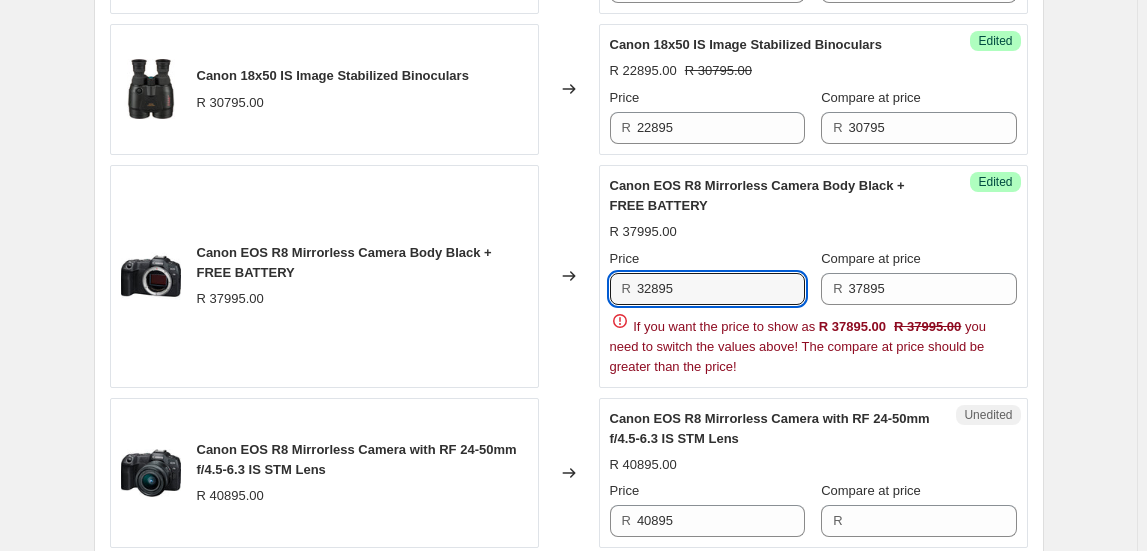 type on "32895" 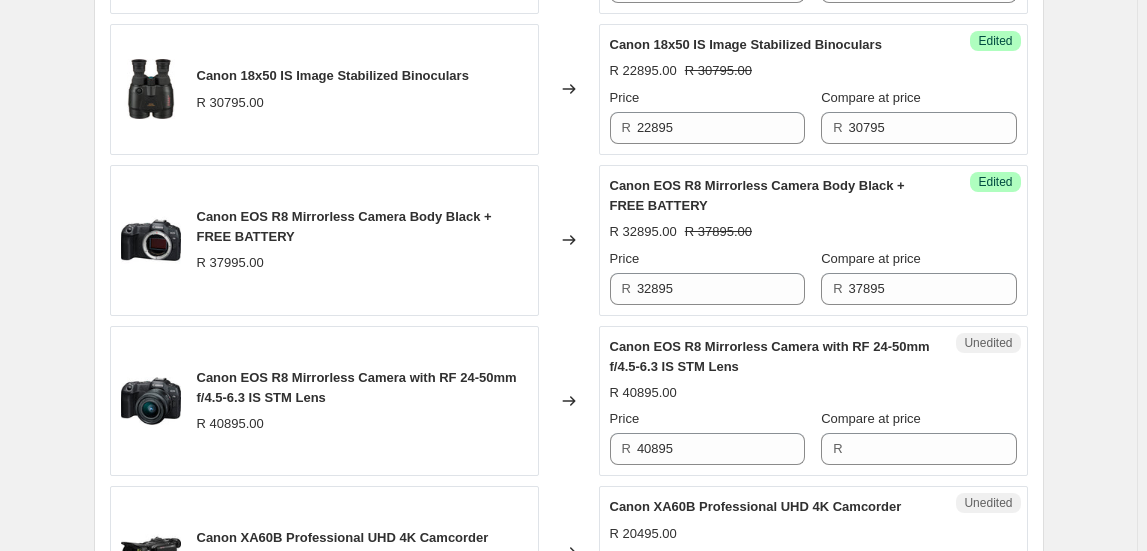 click on "Create new price change job. This page is ready Create new price change job Draft Step 1. Optionally give your price change job a title (eg "[MONTH] 30% off sale on boots") [MONTH] [DAY], [YEAR], [TIME] Price change job This title is just for internal use, customers won't see it Step 2. Select how the prices should change Use bulk price change rules Set product prices individually Use CSV upload Select tags to add while price change is active Select tags to remove while price change is active Step 3. Select which products should change in price Select all products, use filters, or select products variants individually All products Filter by product, collection, tag, vendor, product type, variant title, or inventory Select product variants individually Product filters Products must match: all conditions any condition The product The product's collection The product's tag The product's vendor The product's type The product's status The variant's title Inventory quantity The product's collection Is equal to Is equal to" at bounding box center (568, 981) 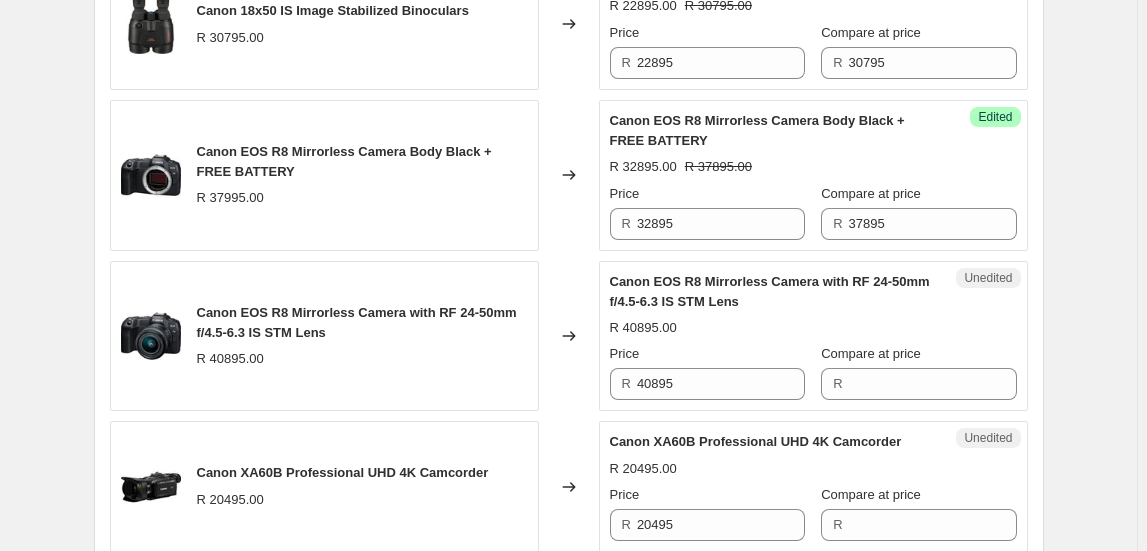scroll, scrollTop: 1247, scrollLeft: 0, axis: vertical 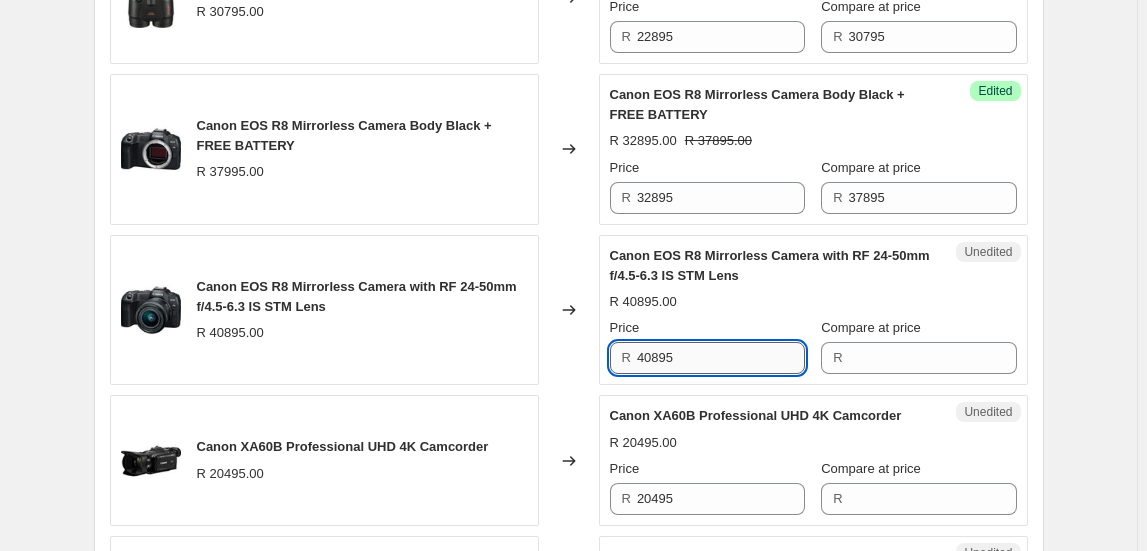 click on "40895" at bounding box center [721, 358] 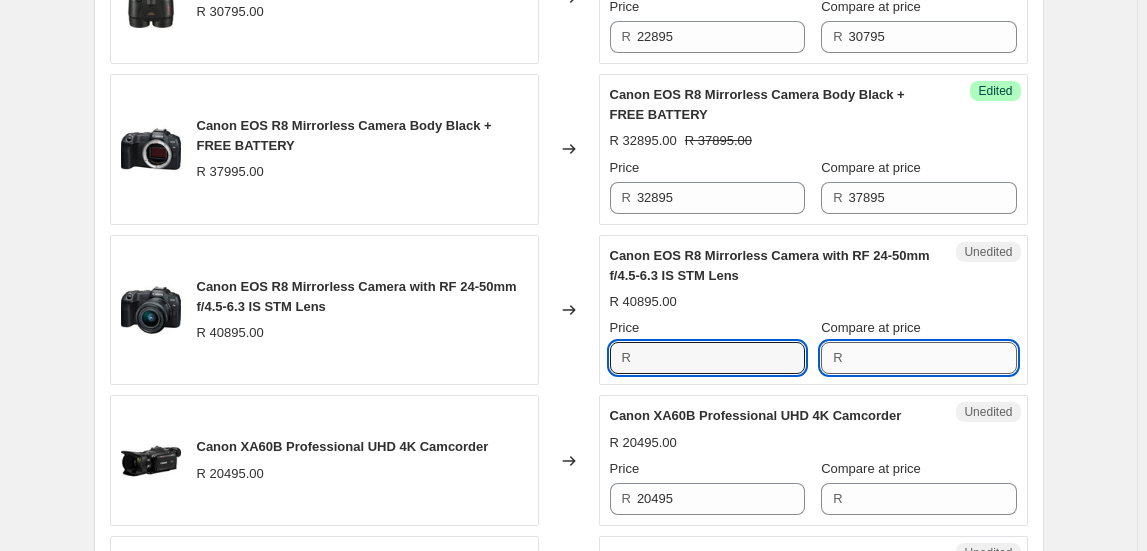 type on "40895" 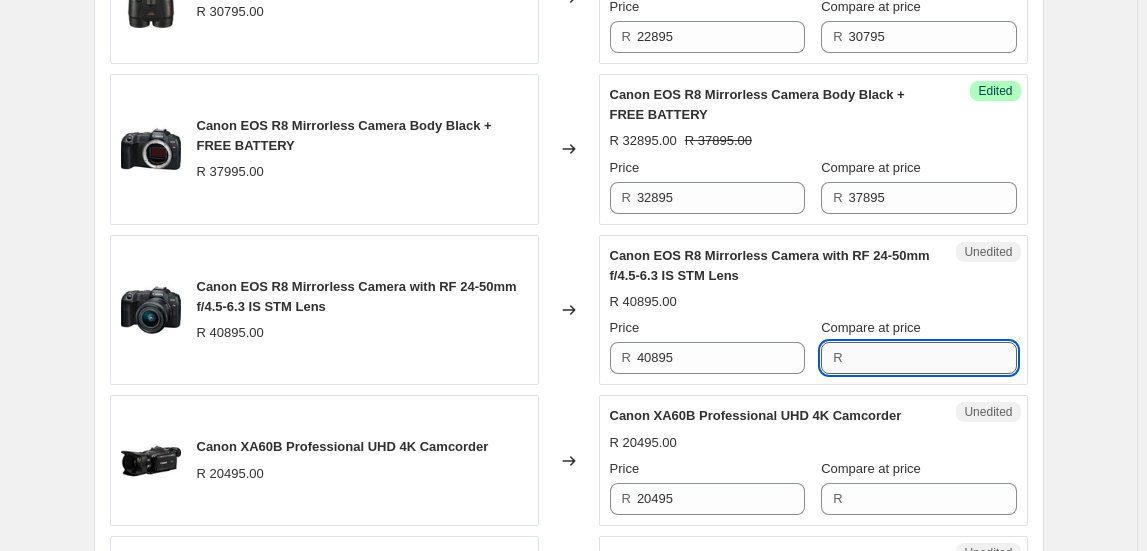 paste on "40895" 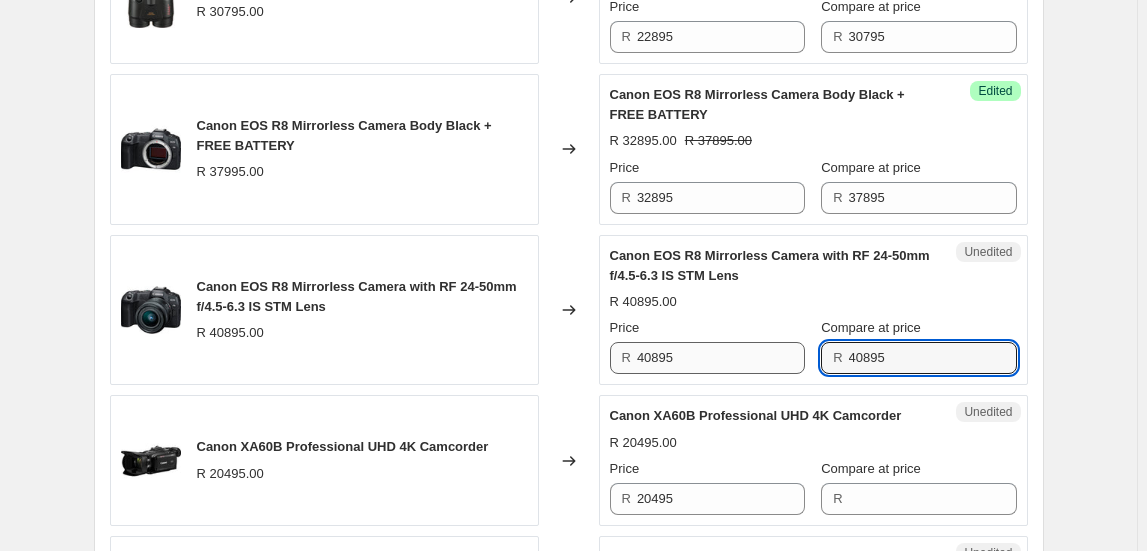 type on "40895" 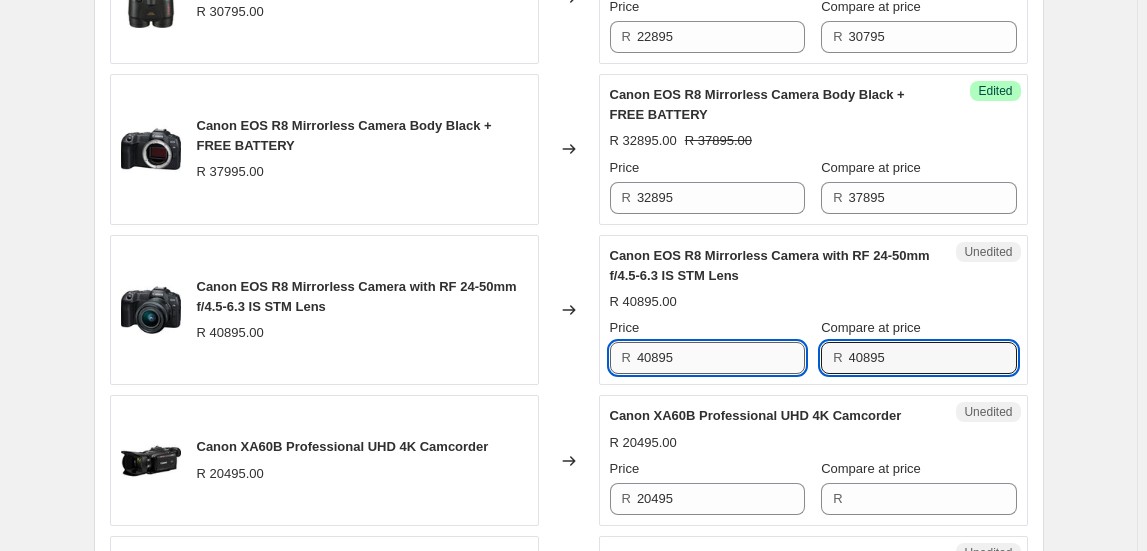 click on "40895" at bounding box center (721, 358) 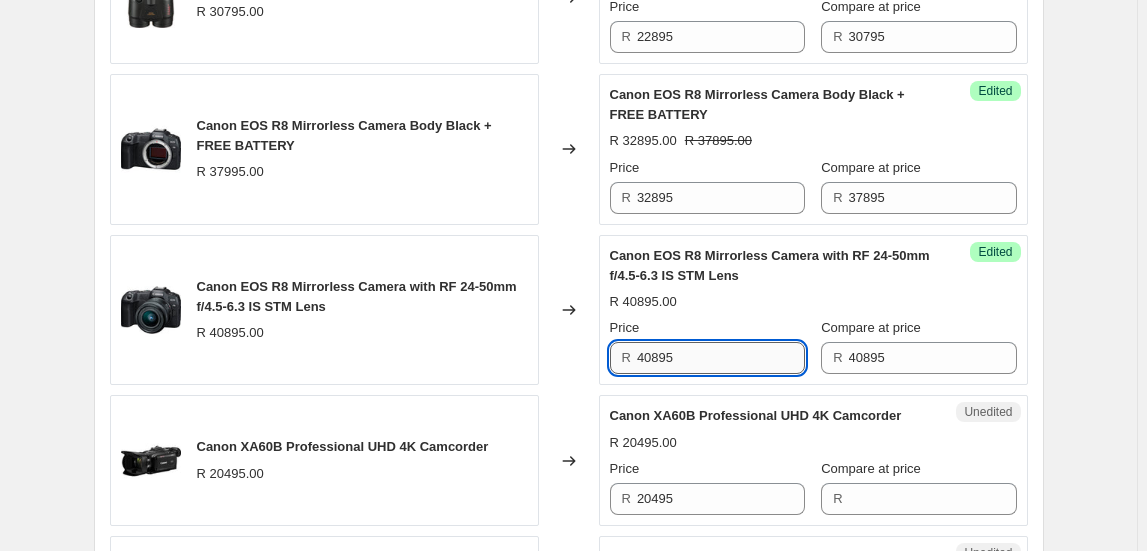 click on "40895" at bounding box center [721, 358] 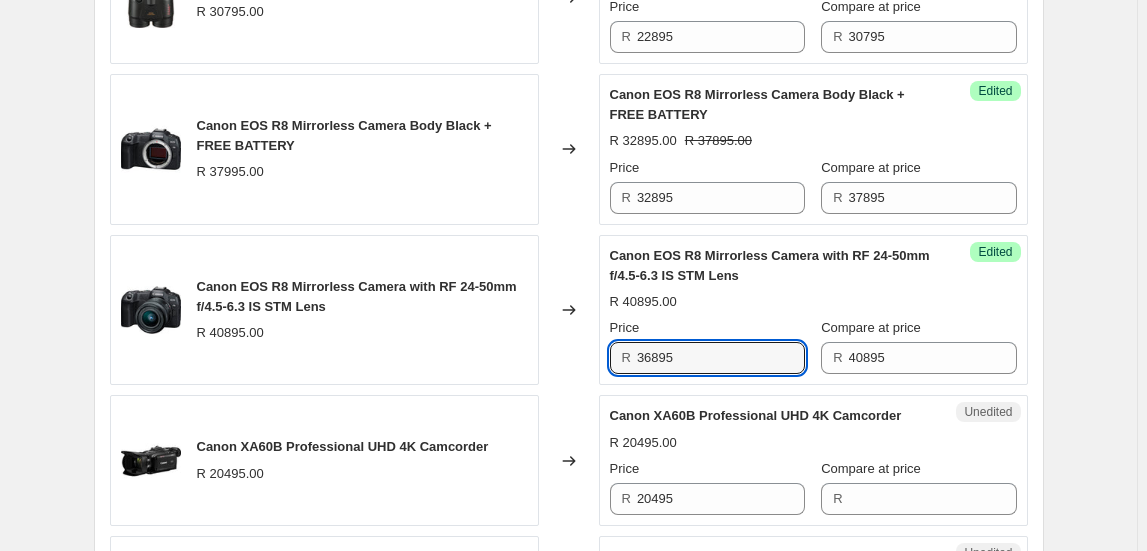 type on "36895" 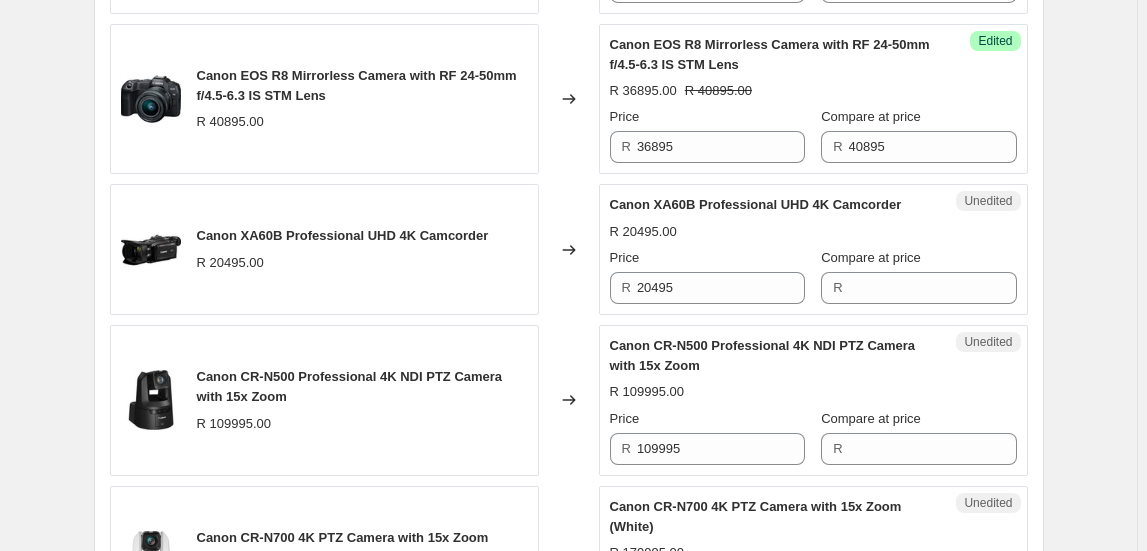 scroll, scrollTop: 1429, scrollLeft: 0, axis: vertical 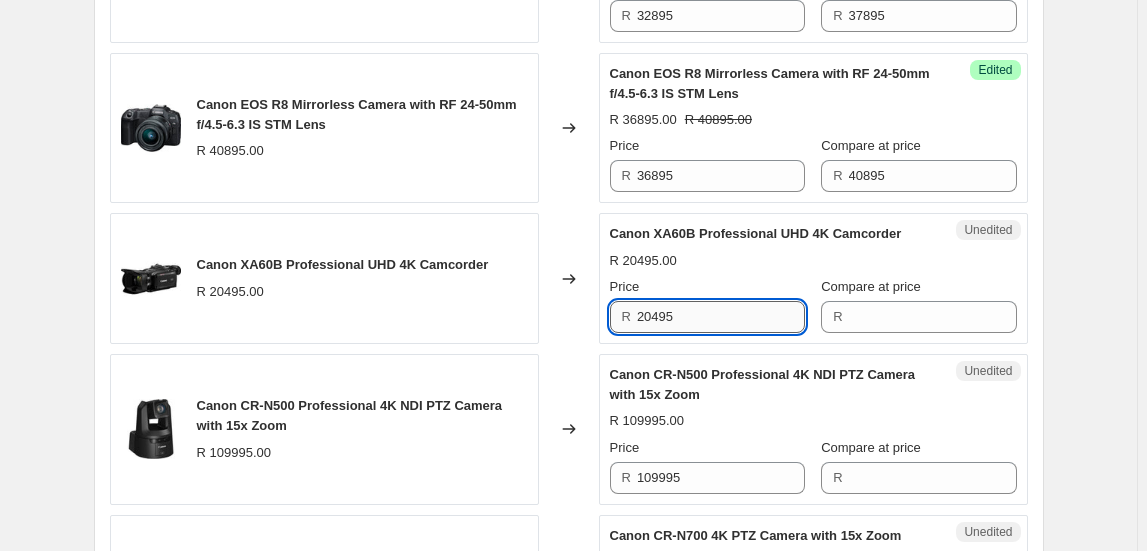 click on "20495" at bounding box center (721, 317) 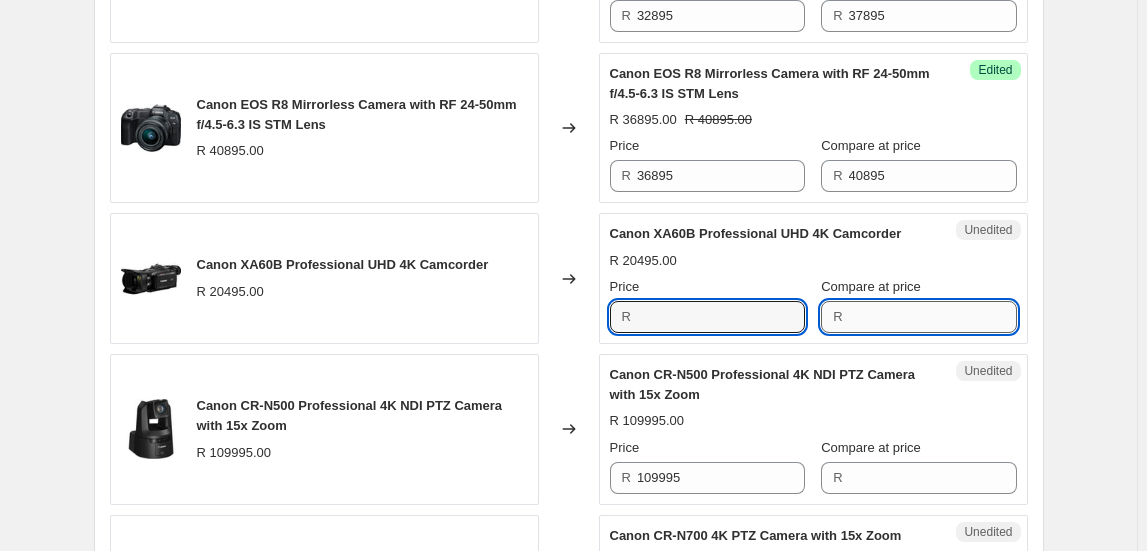 type on "20495" 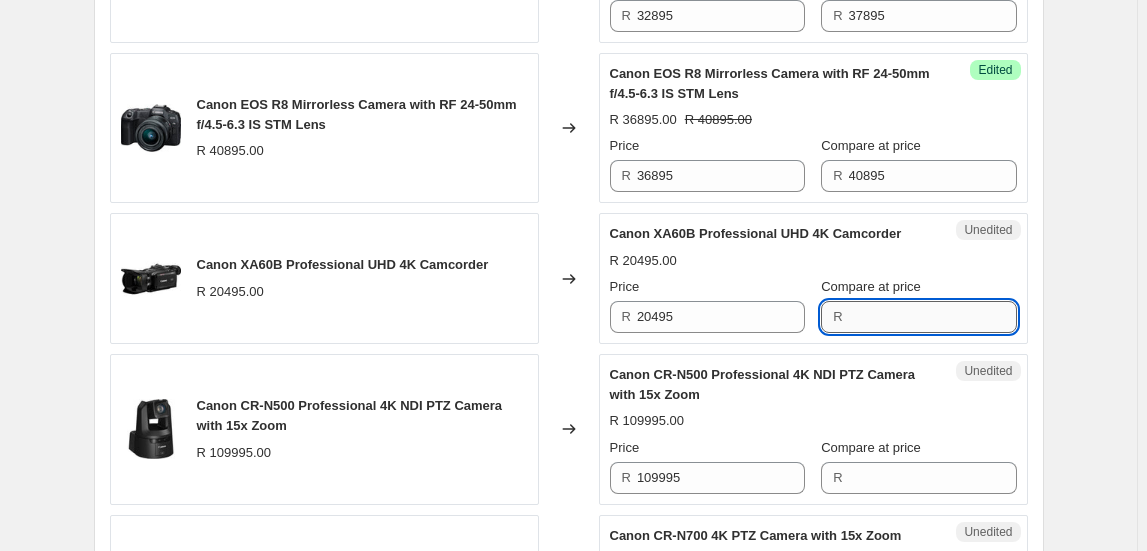 paste on "20495" 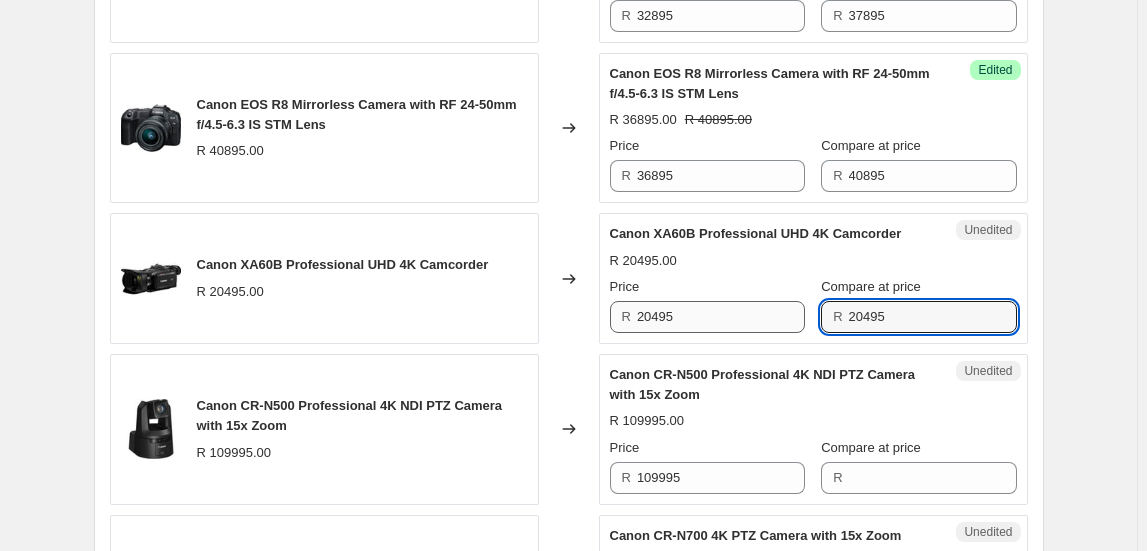 type on "20495" 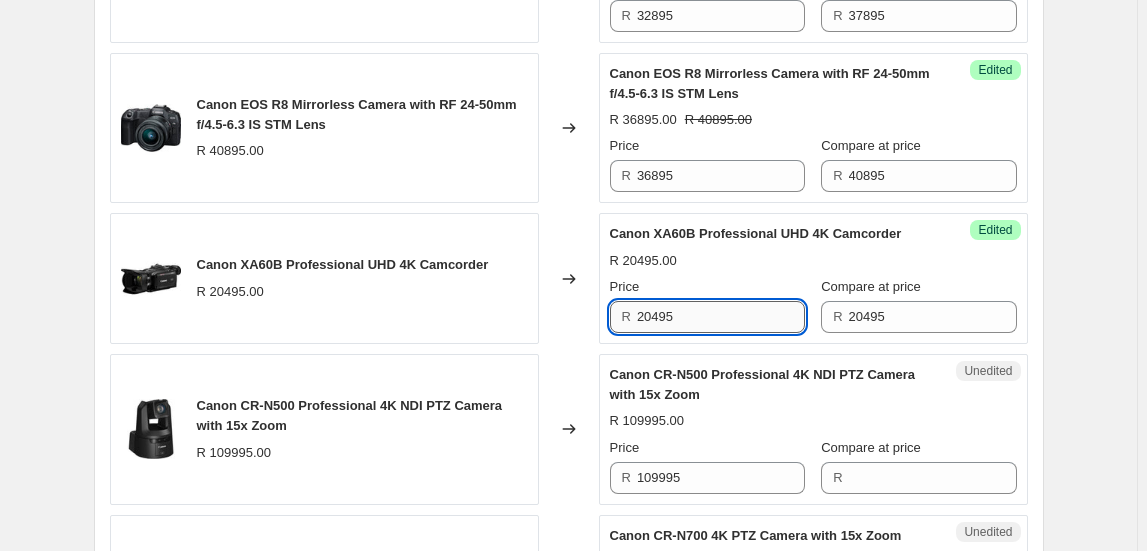 click on "20495" at bounding box center (721, 317) 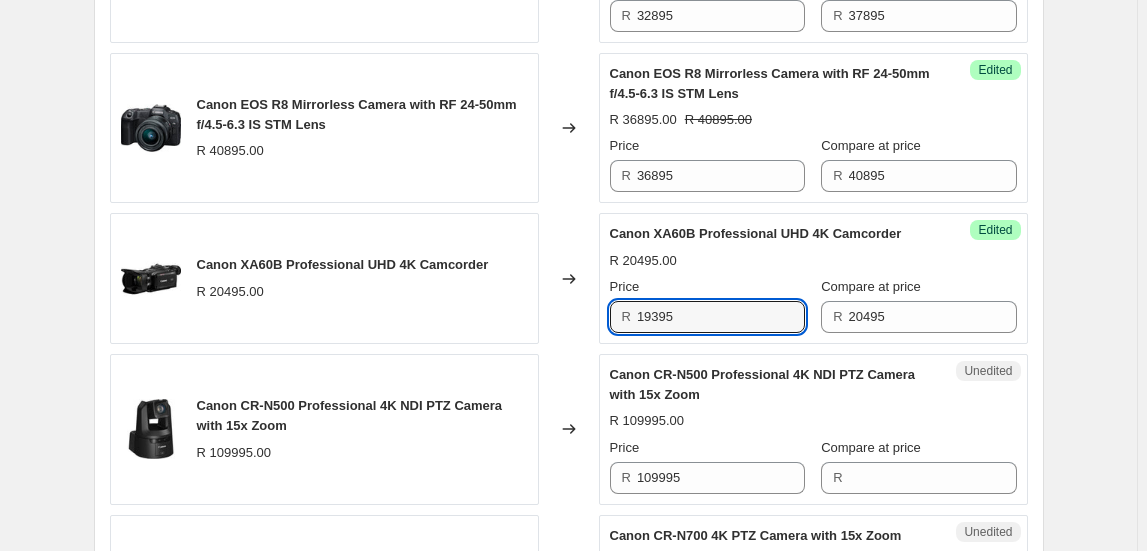 type on "19395" 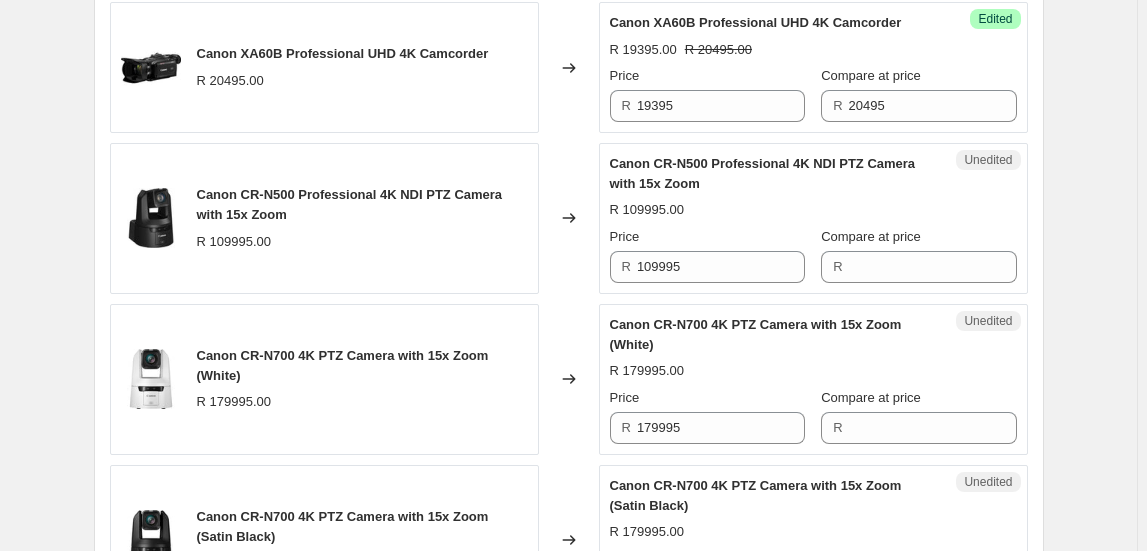 scroll, scrollTop: 1610, scrollLeft: 0, axis: vertical 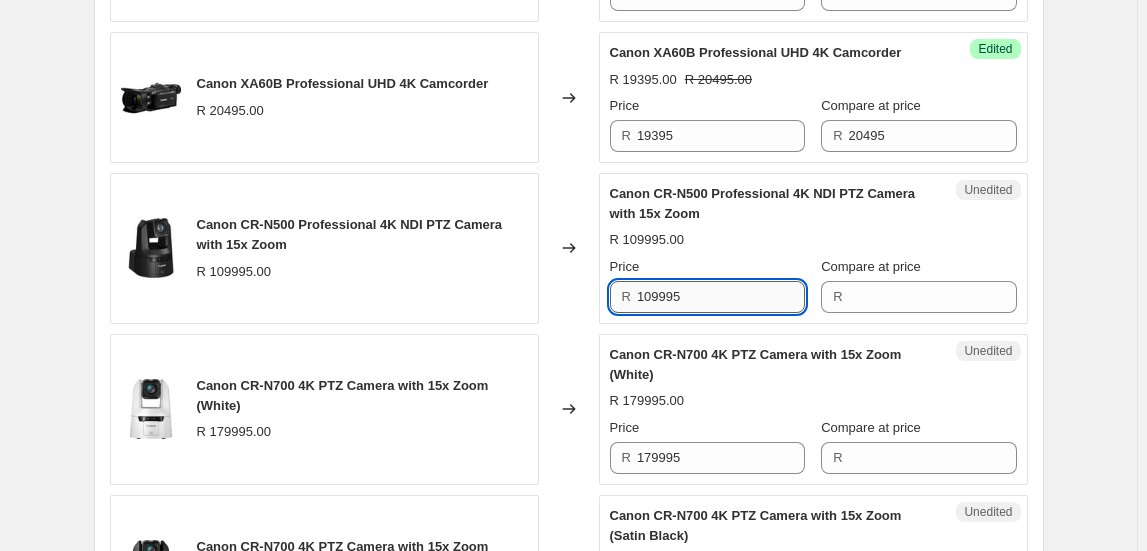 click on "109995" at bounding box center (721, 297) 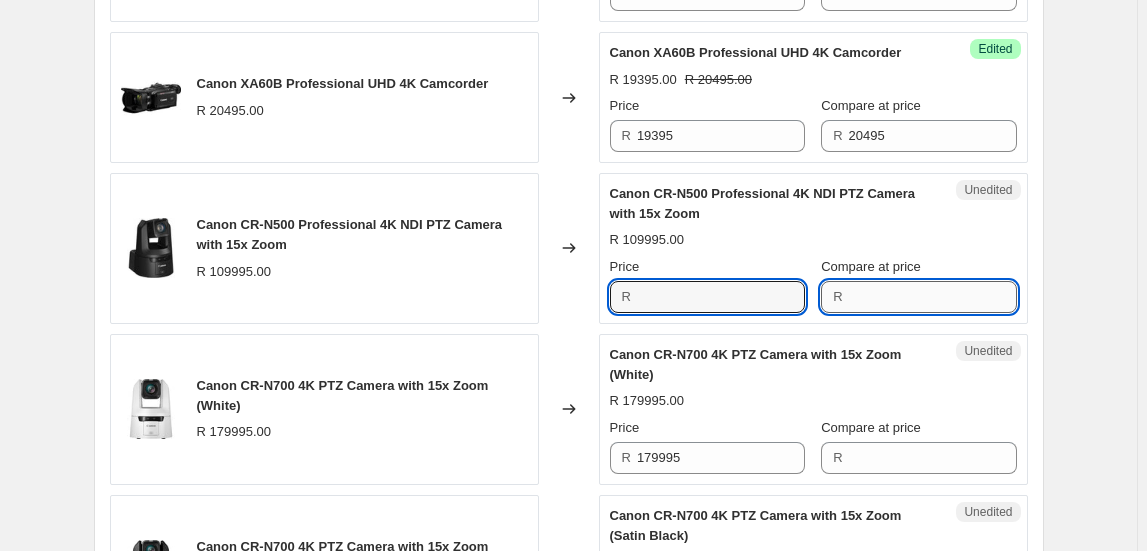 type on "109995" 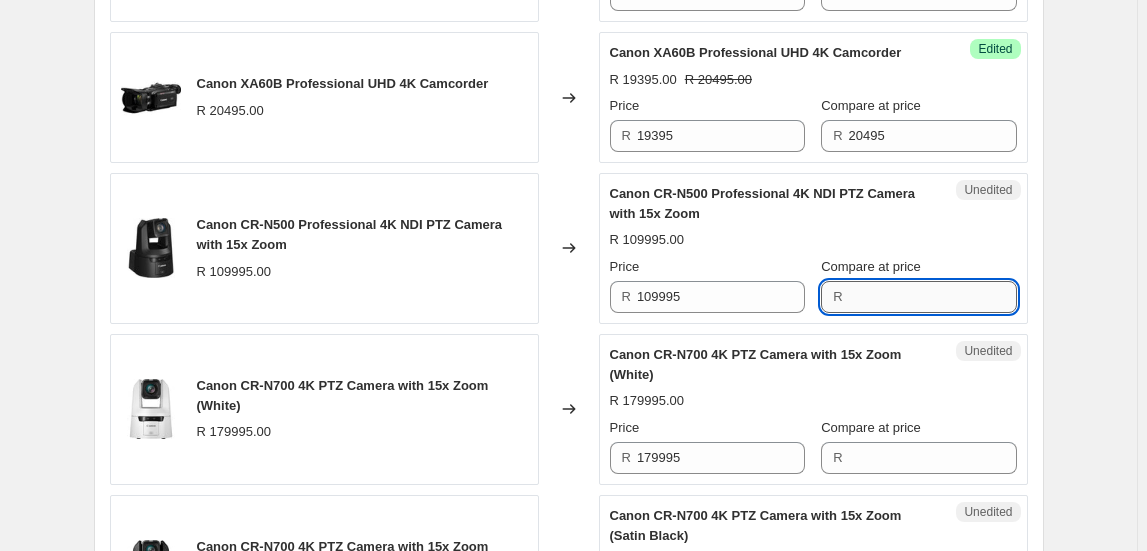 paste on "109995" 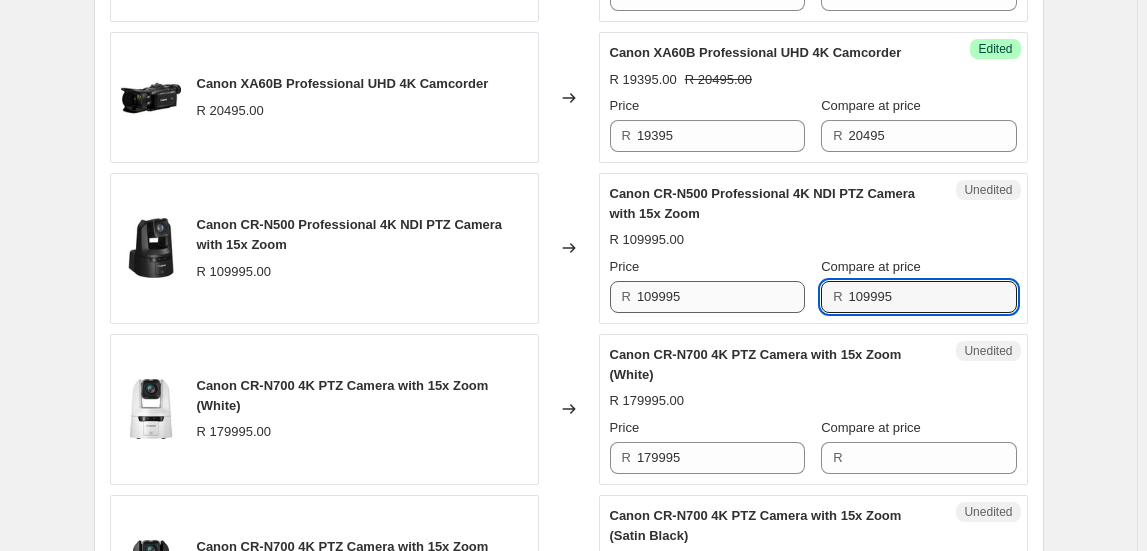type on "109995" 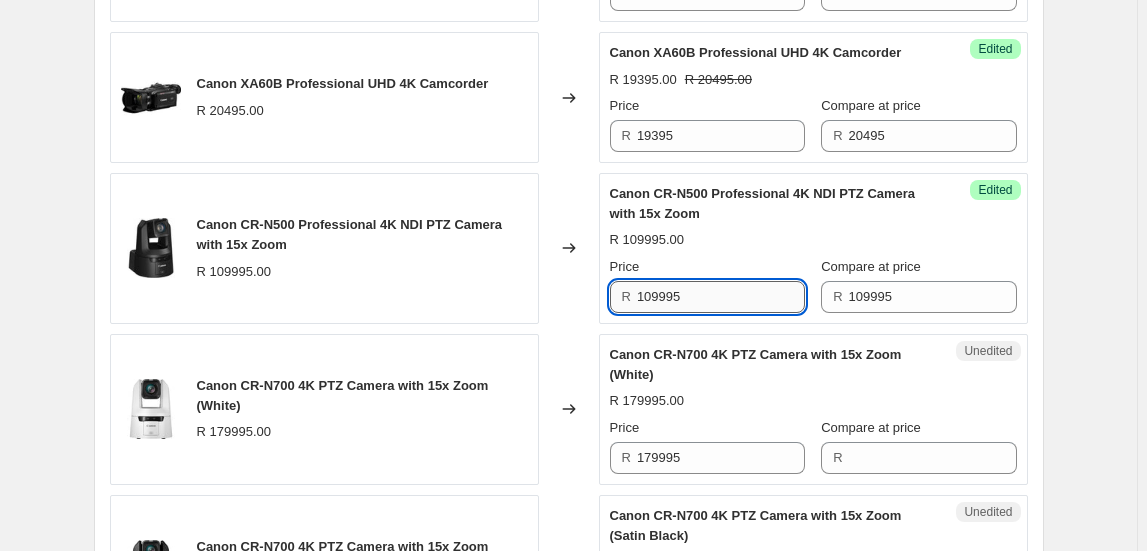 click on "109995" at bounding box center (721, 297) 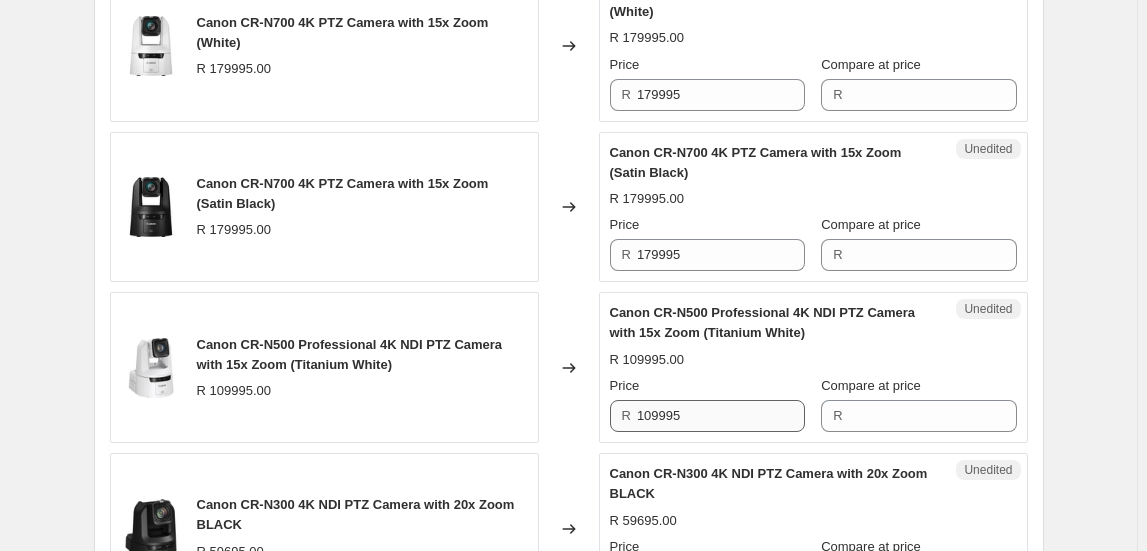 scroll, scrollTop: 1974, scrollLeft: 0, axis: vertical 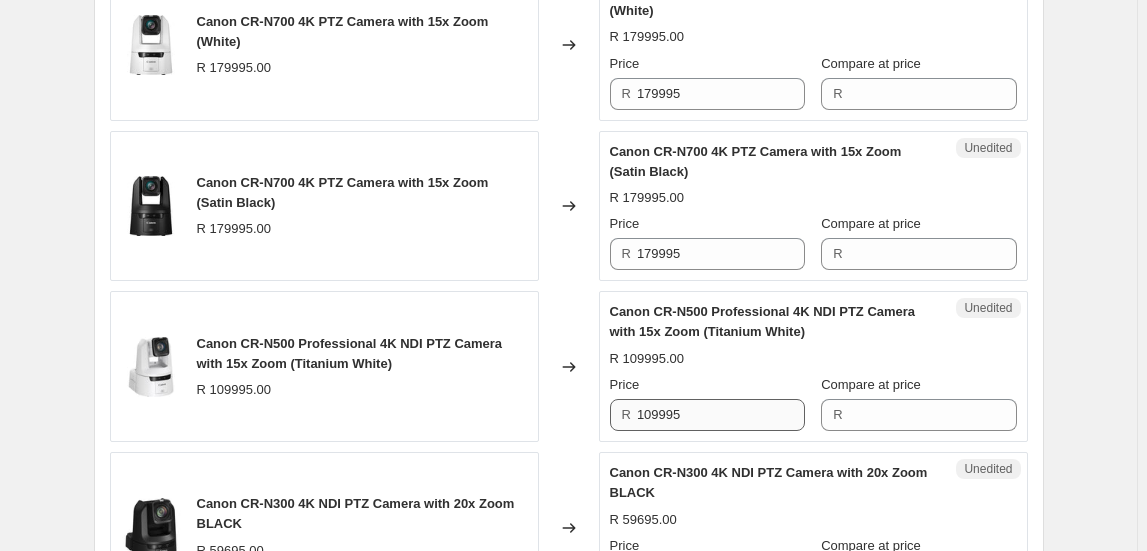 type on "94895" 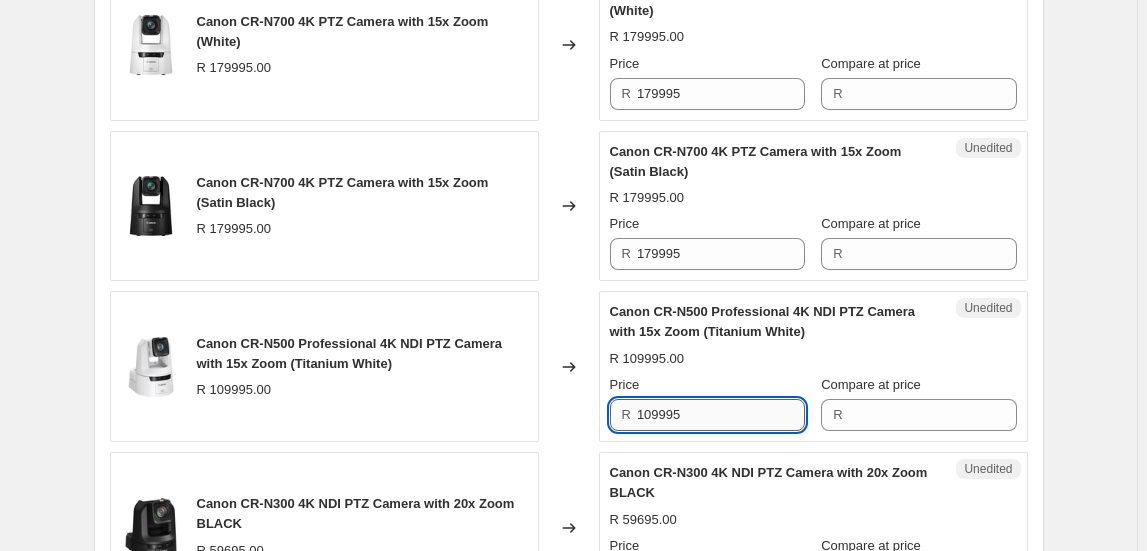 click on "109995" at bounding box center (721, 415) 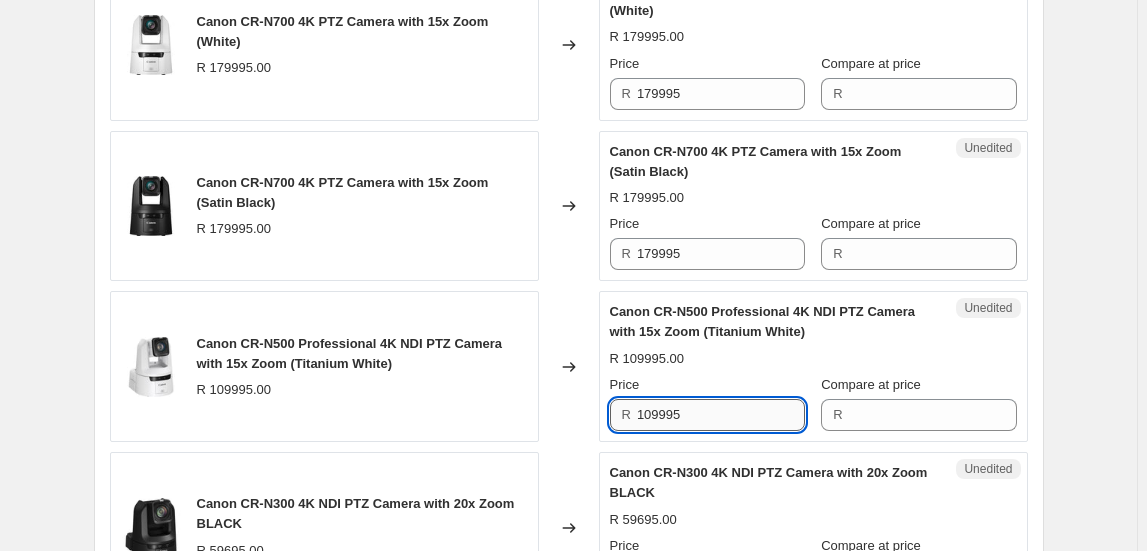 click on "109995" at bounding box center [721, 415] 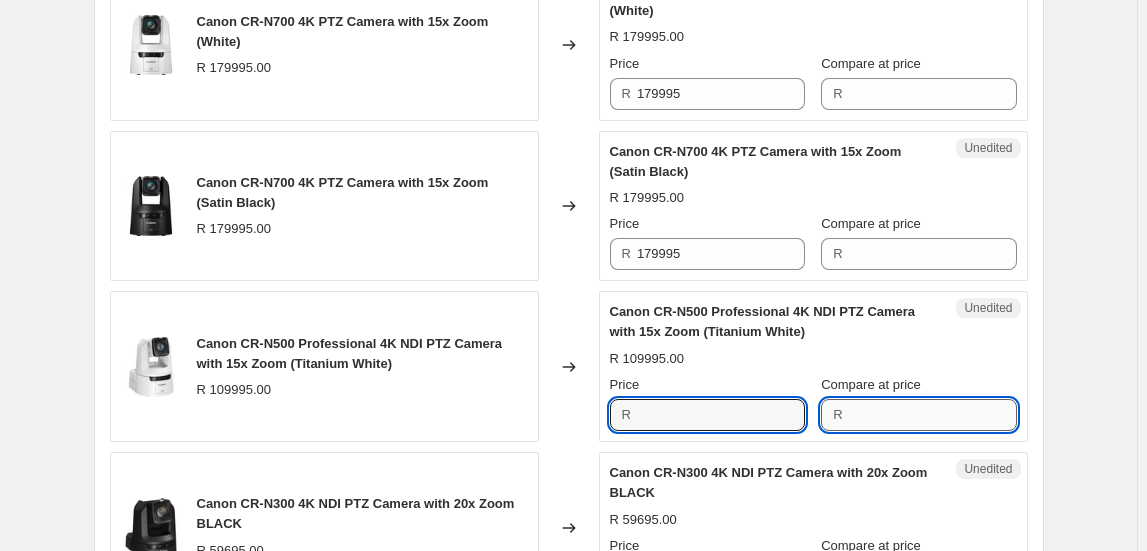 type on "109995" 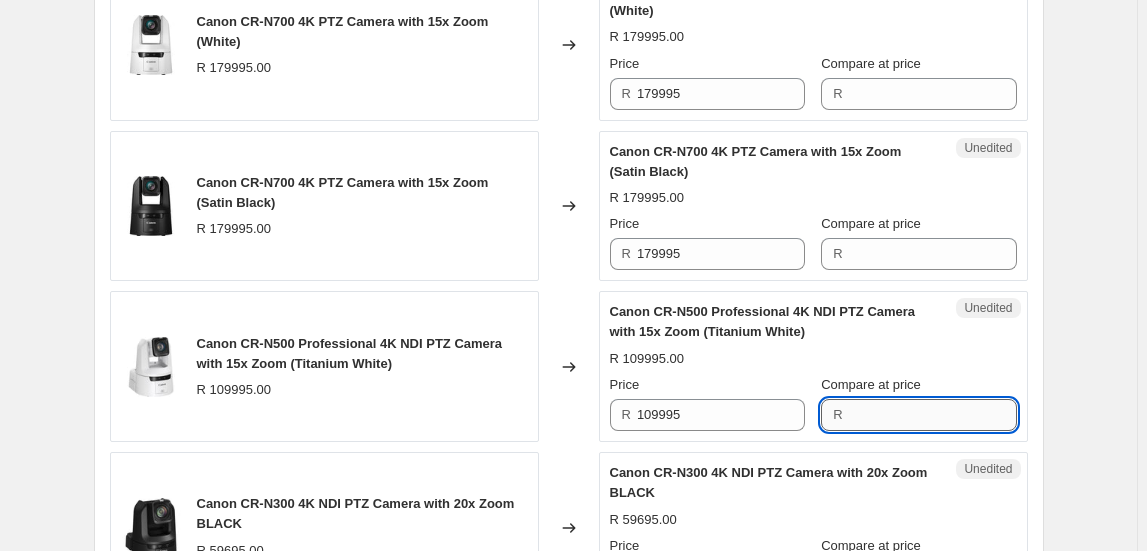 paste on "109995" 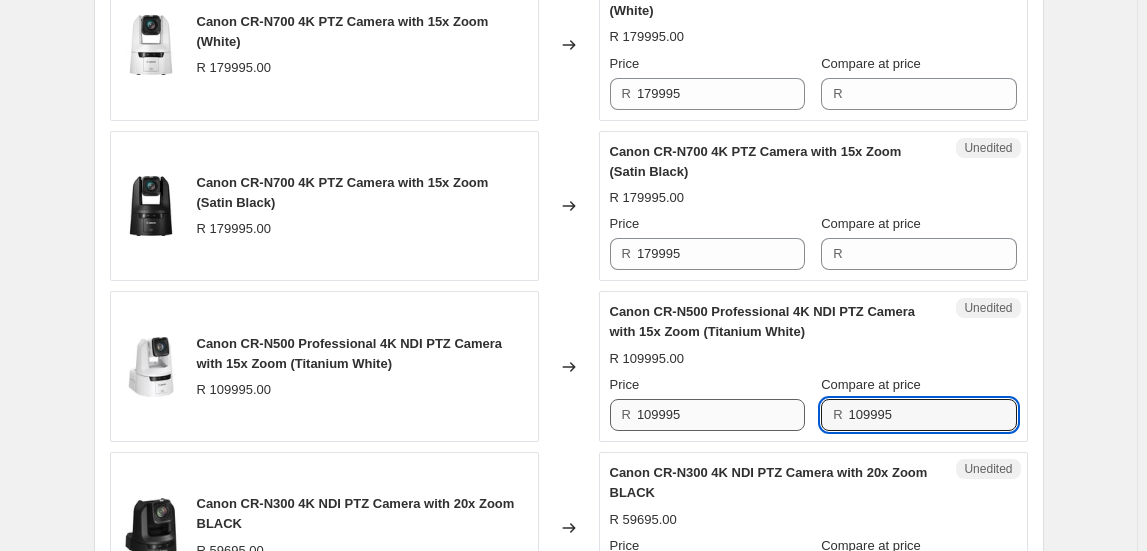 type on "109995" 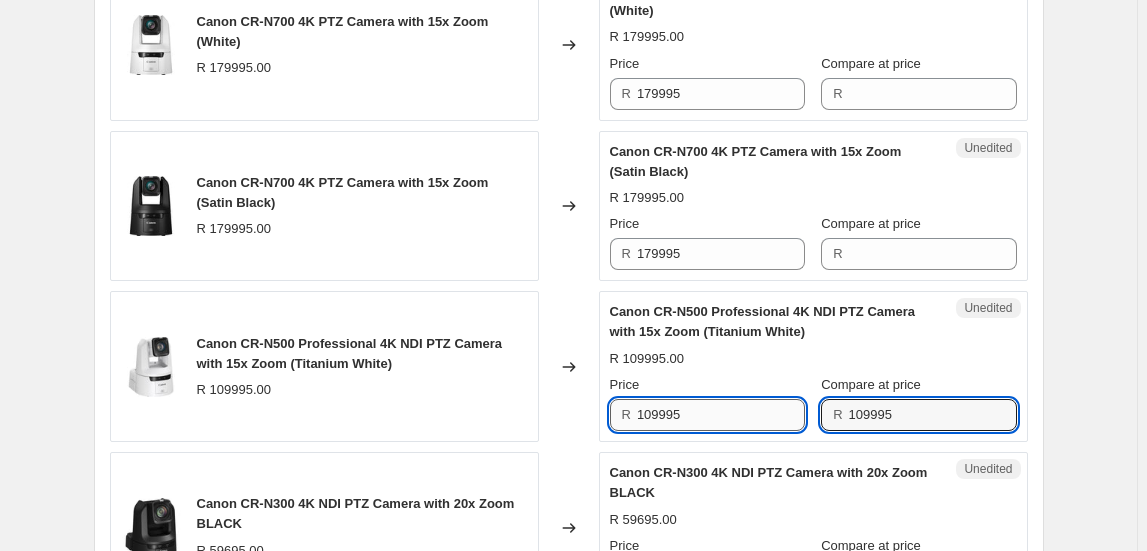 click on "109995" at bounding box center [721, 415] 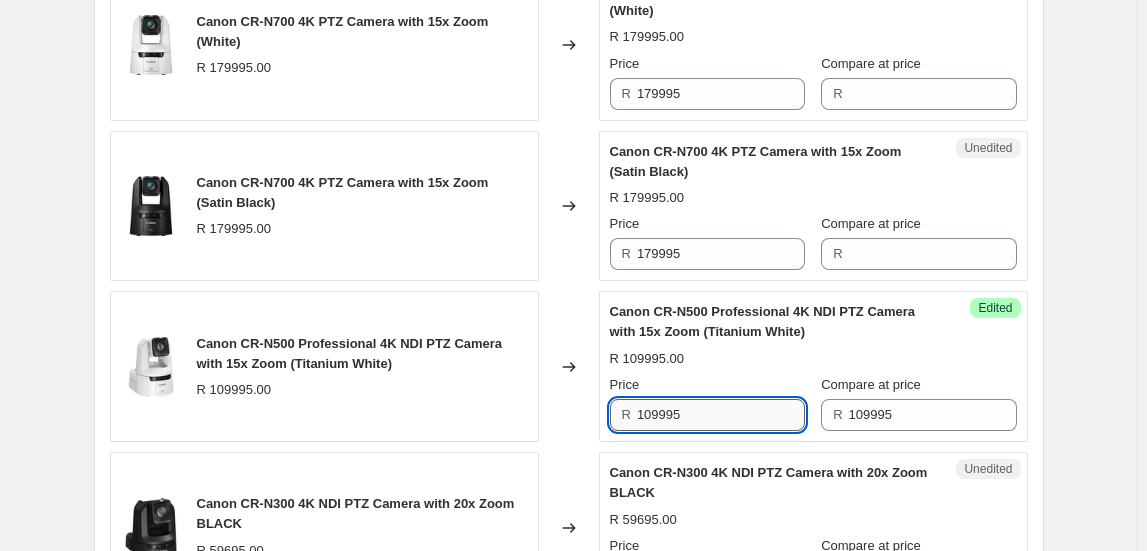 click on "109995" at bounding box center (721, 415) 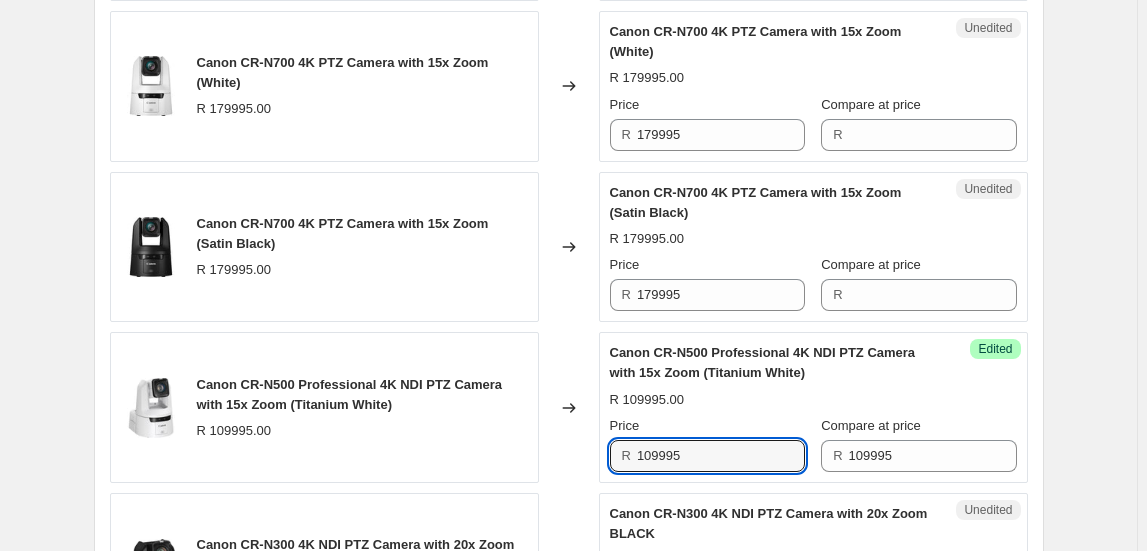 scroll, scrollTop: 1974, scrollLeft: 0, axis: vertical 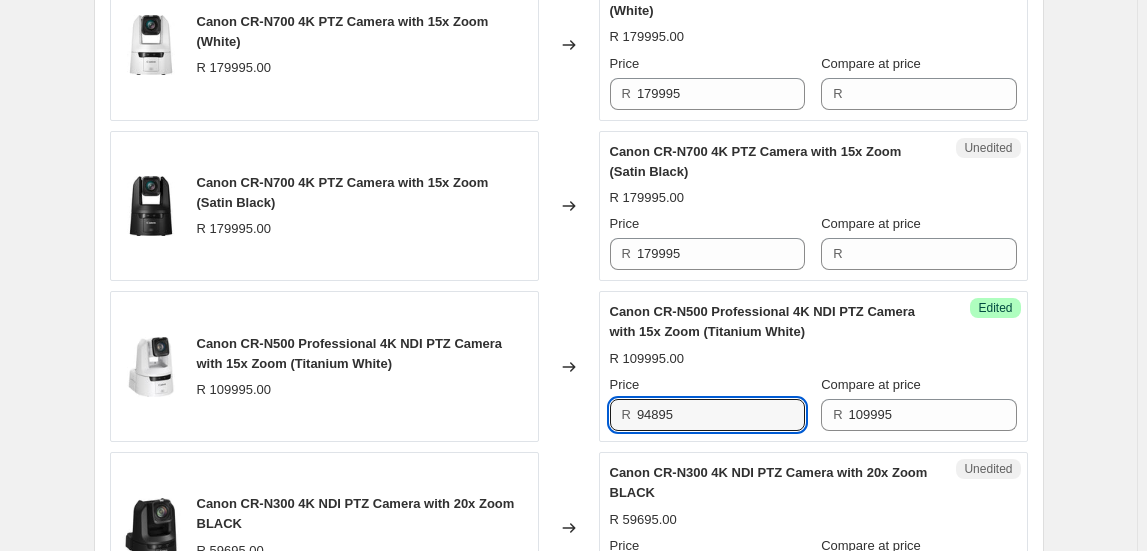 type on "94895" 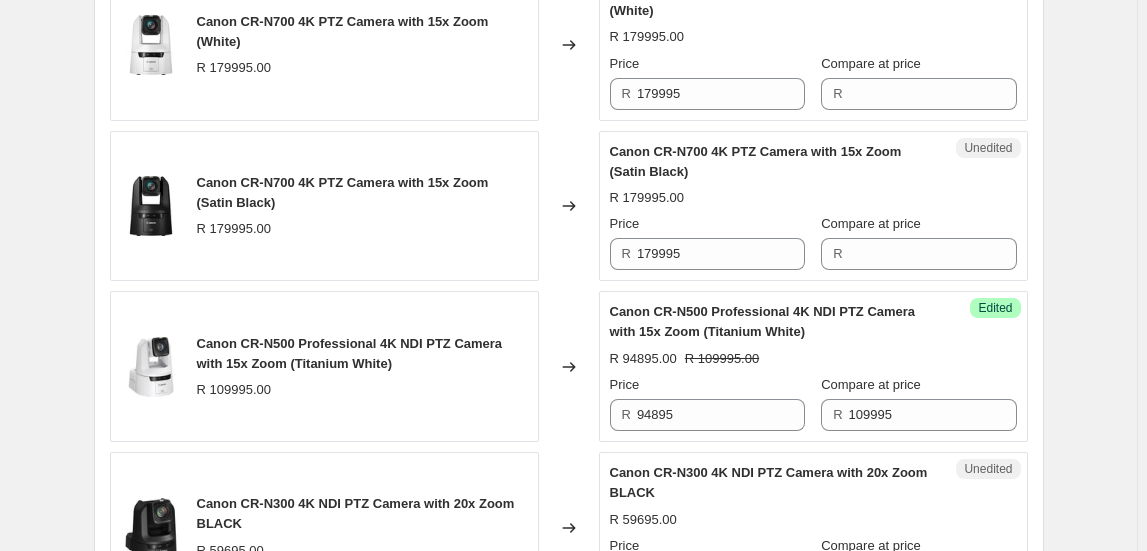 click on "Create new price change job. This page is ready Create new price change job Draft Step 1. Optionally give your price change job a title (eg "[MONTH] 30% off sale on boots") [MONTH] [DAY], [YEAR], [TIME] Price change job This title is just for internal use, customers won't see it Step 2. Select how the prices should change Use bulk price change rules Set product prices individually Use CSV upload Select tags to add while price change is active Select tags to remove while price change is active Step 3. Select which products should change in price Select all products, use filters, or select products variants individually All products Filter by product, collection, tag, vendor, product type, variant title, or inventory Select product variants individually Product filters Products must match: all conditions any condition The product The product's collection The product's tag The product's vendor The product's type The product's status The variant's title Inventory quantity The product's collection Is equal to Is equal to" at bounding box center (568, 163) 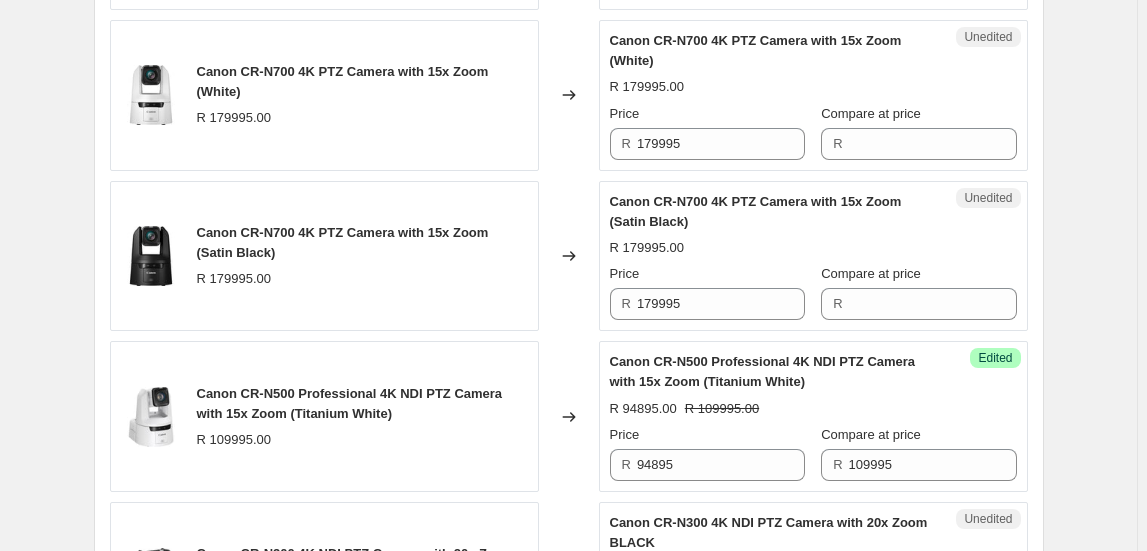 scroll, scrollTop: 1792, scrollLeft: 0, axis: vertical 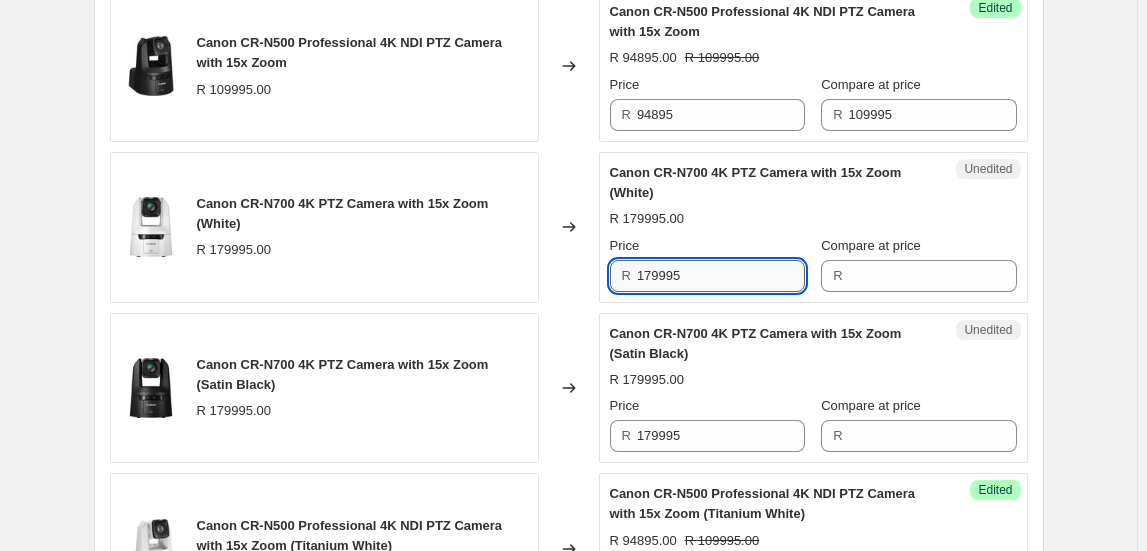 click on "179995" at bounding box center [721, 276] 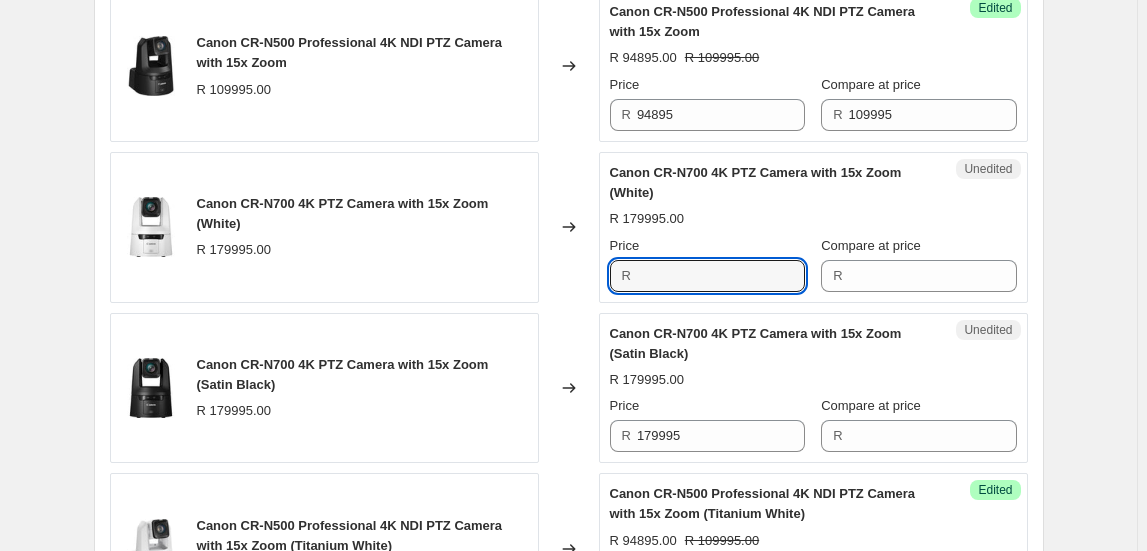type on "179995" 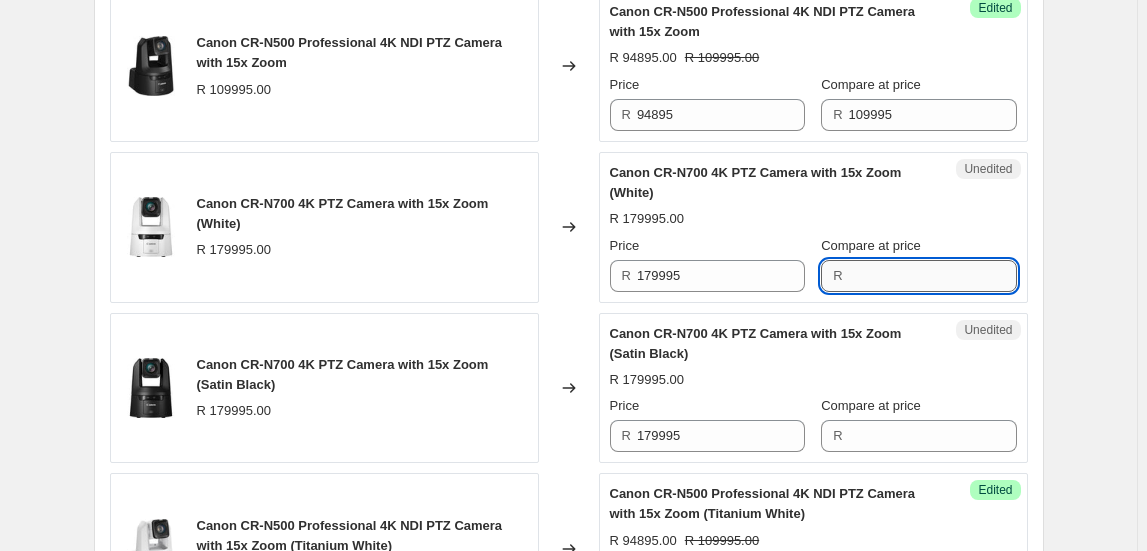 drag, startPoint x: 869, startPoint y: 254, endPoint x: 890, endPoint y: 261, distance: 22.135944 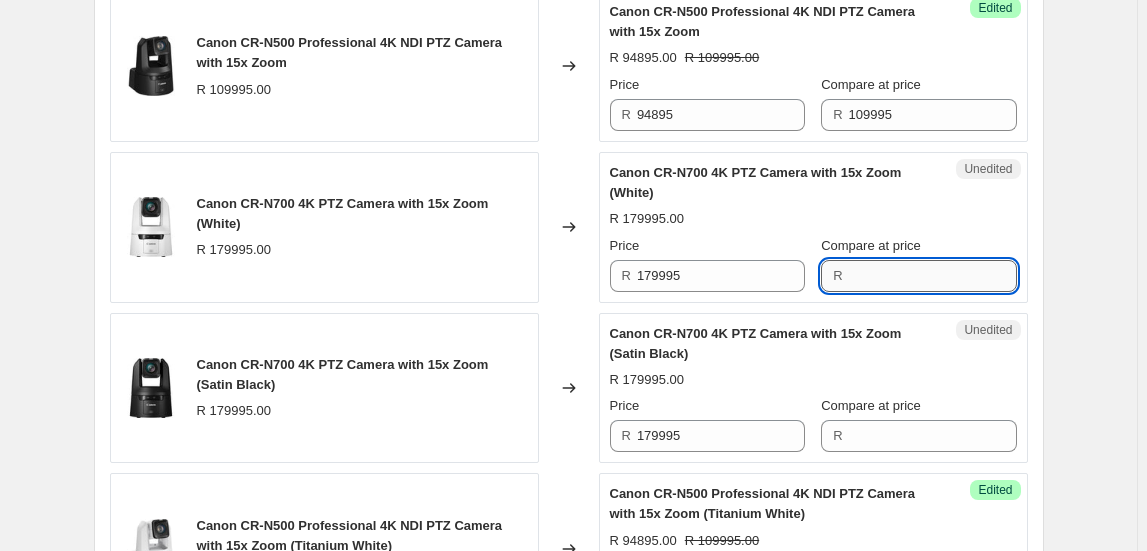 paste on "179995" 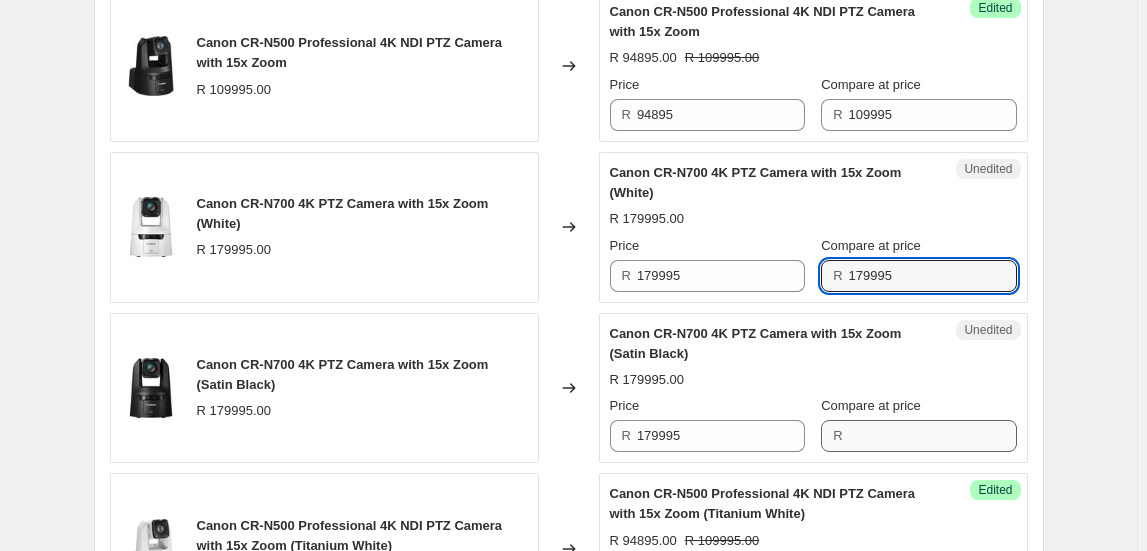 type on "179995" 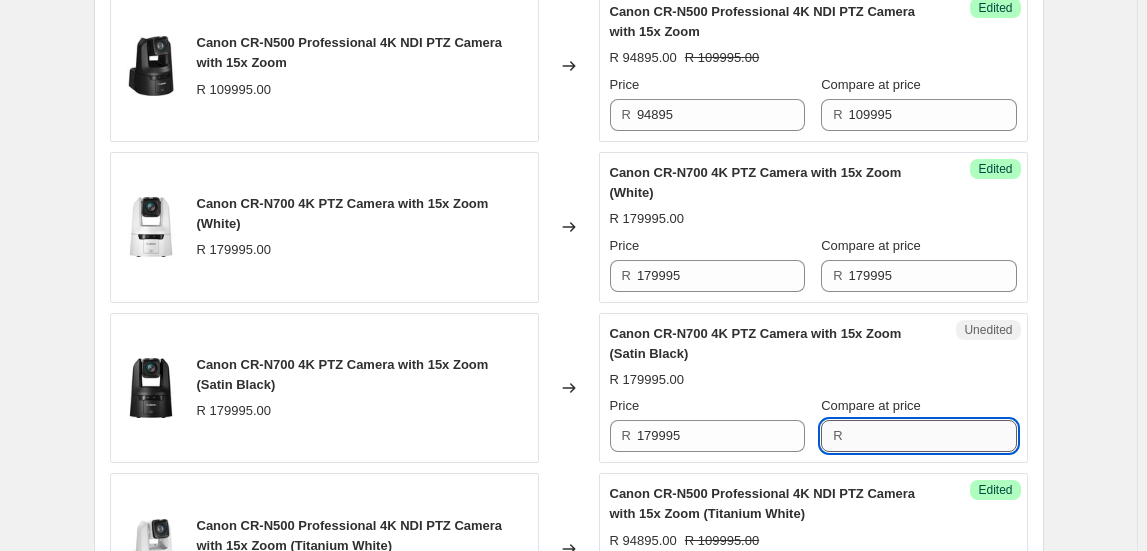 paste on "179995" 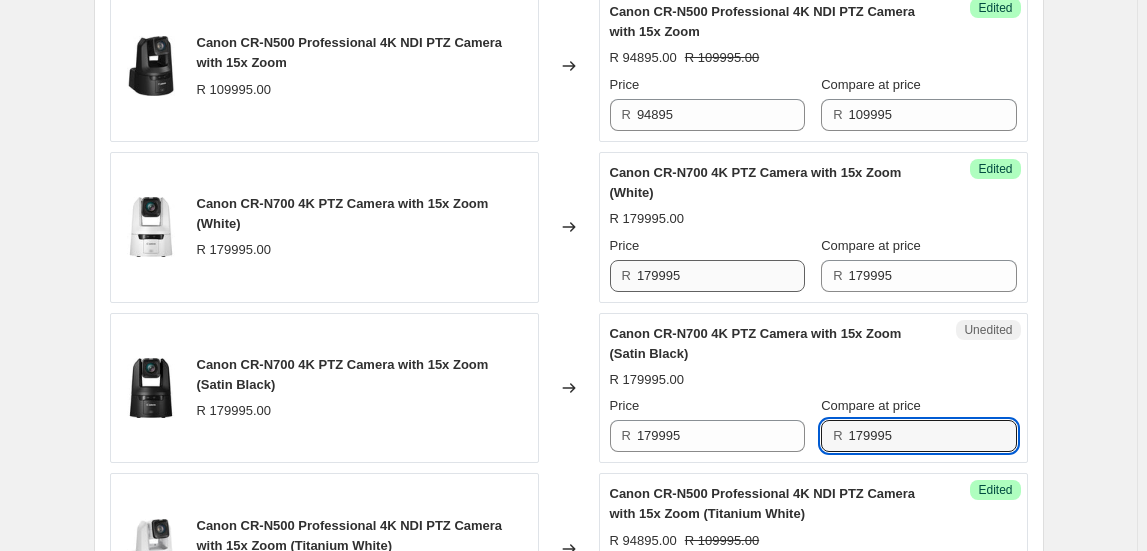 type on "179995" 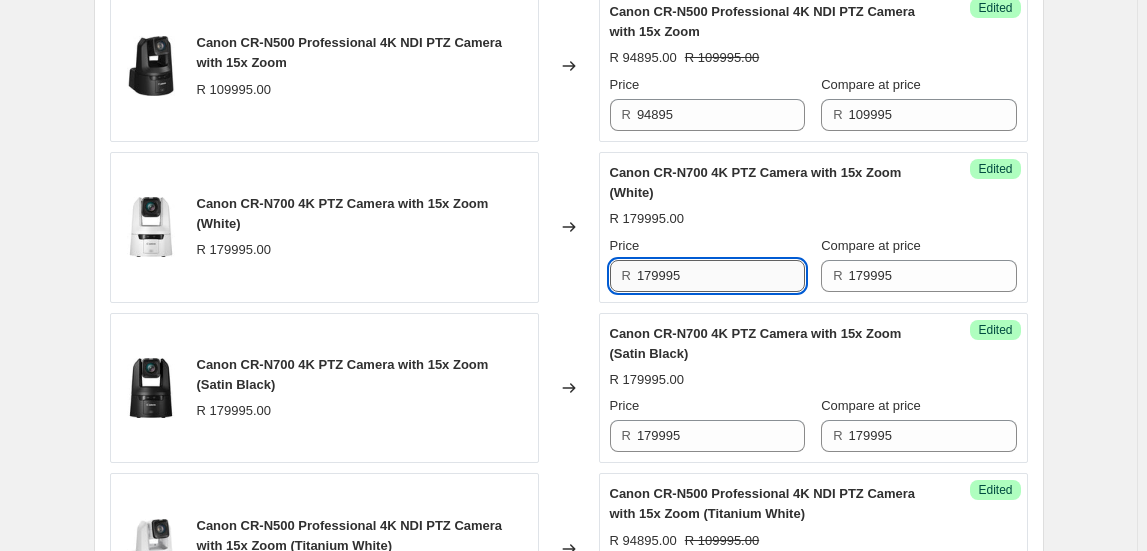click on "179995" at bounding box center [721, 276] 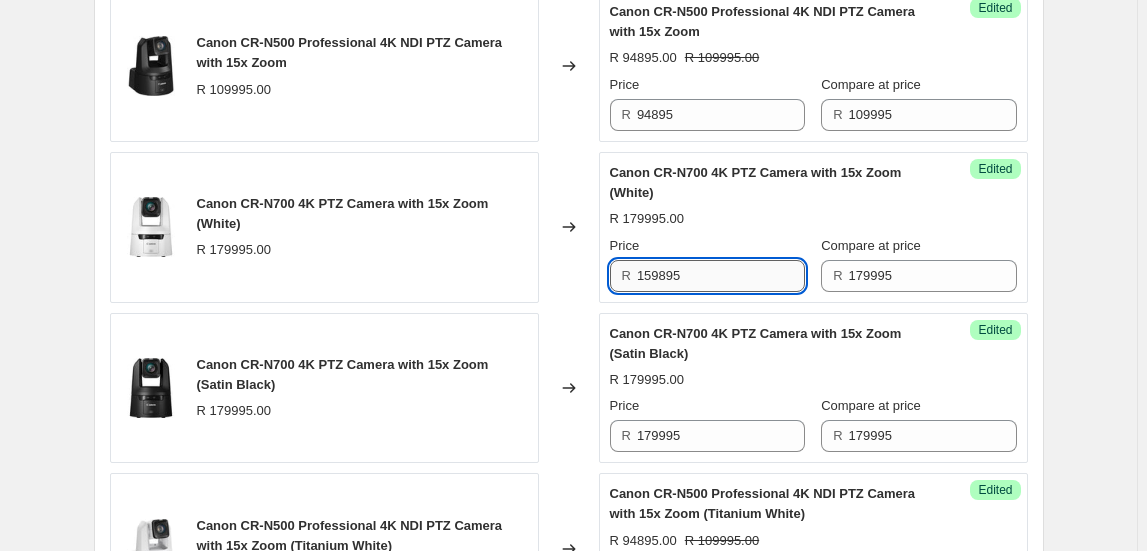 click on "159895" at bounding box center [721, 276] 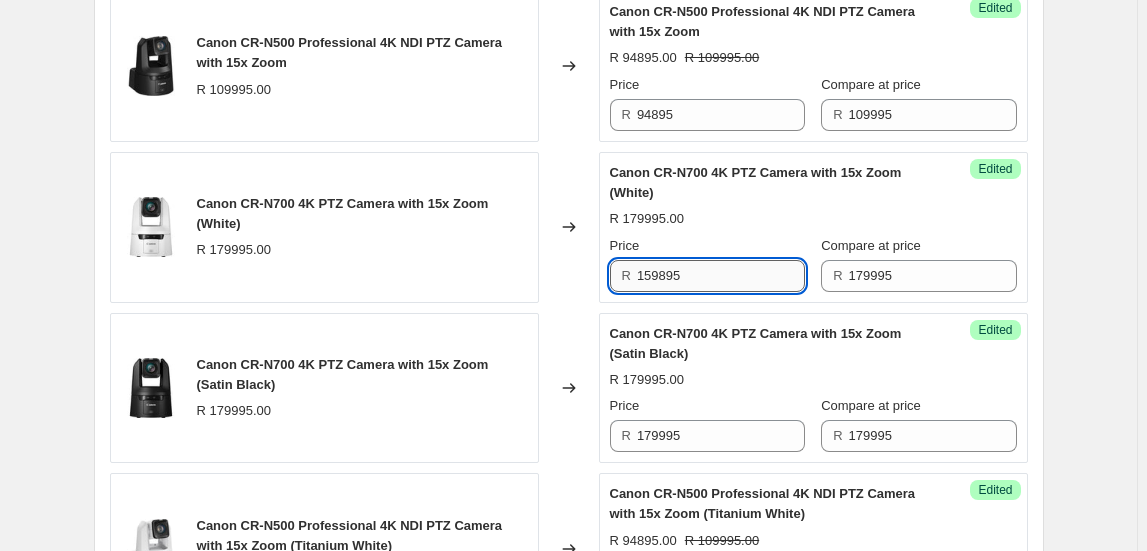 click on "159895" at bounding box center [721, 276] 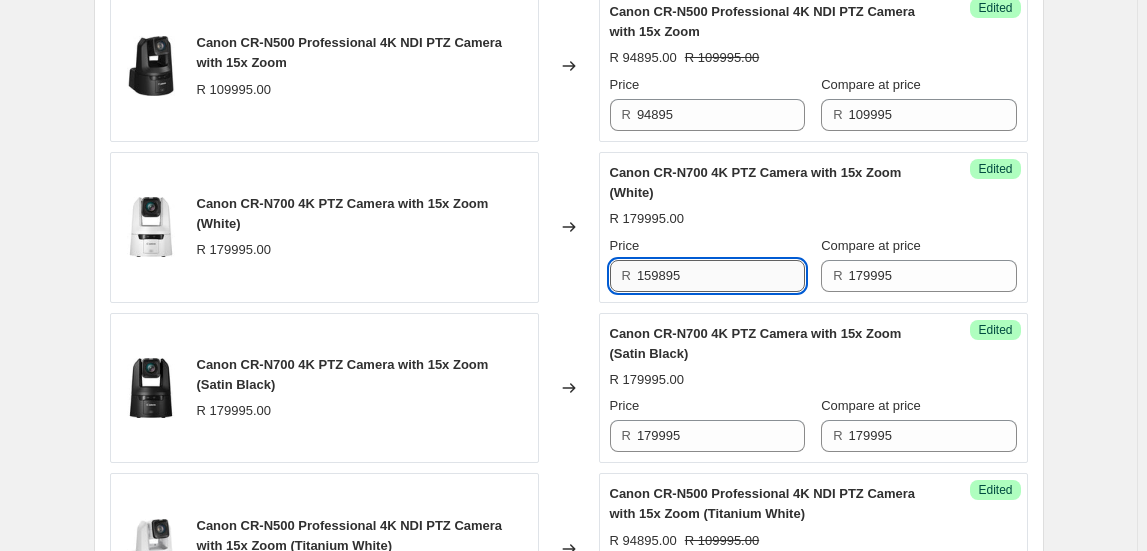 click on "159895" at bounding box center [721, 276] 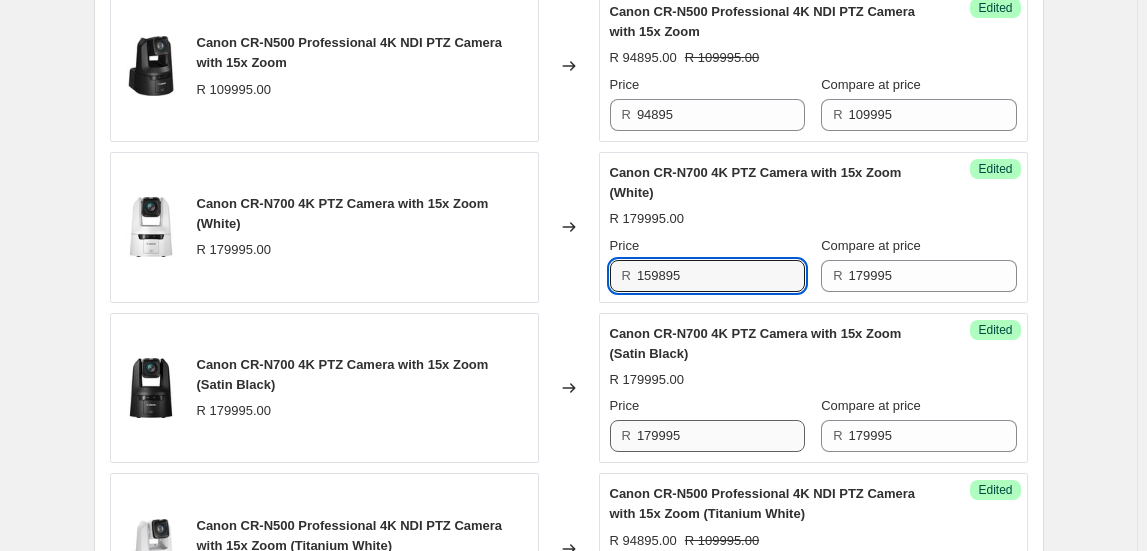 type on "159895" 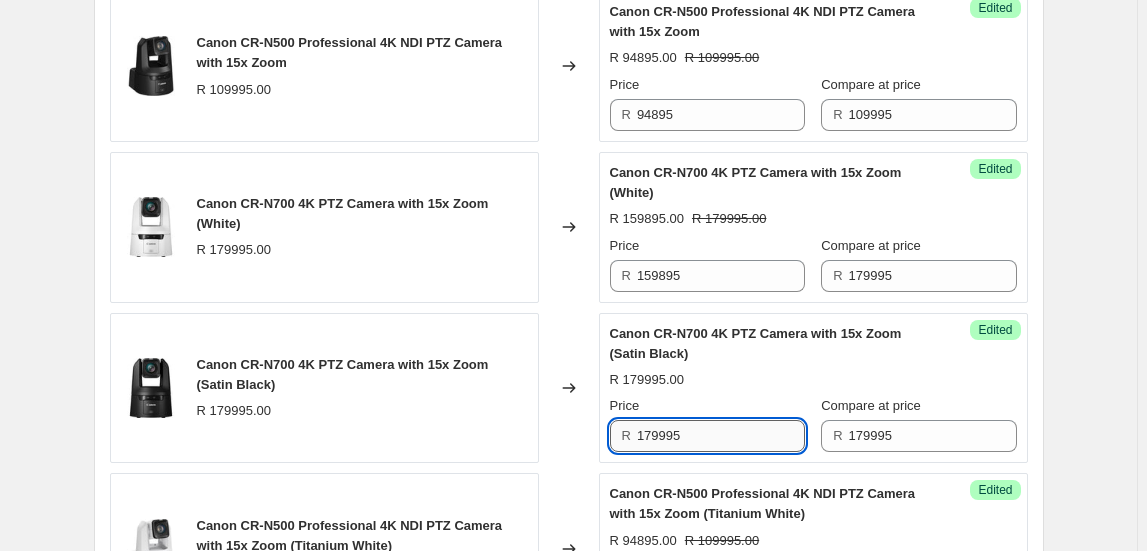 drag, startPoint x: 709, startPoint y: 431, endPoint x: 674, endPoint y: 422, distance: 36.138622 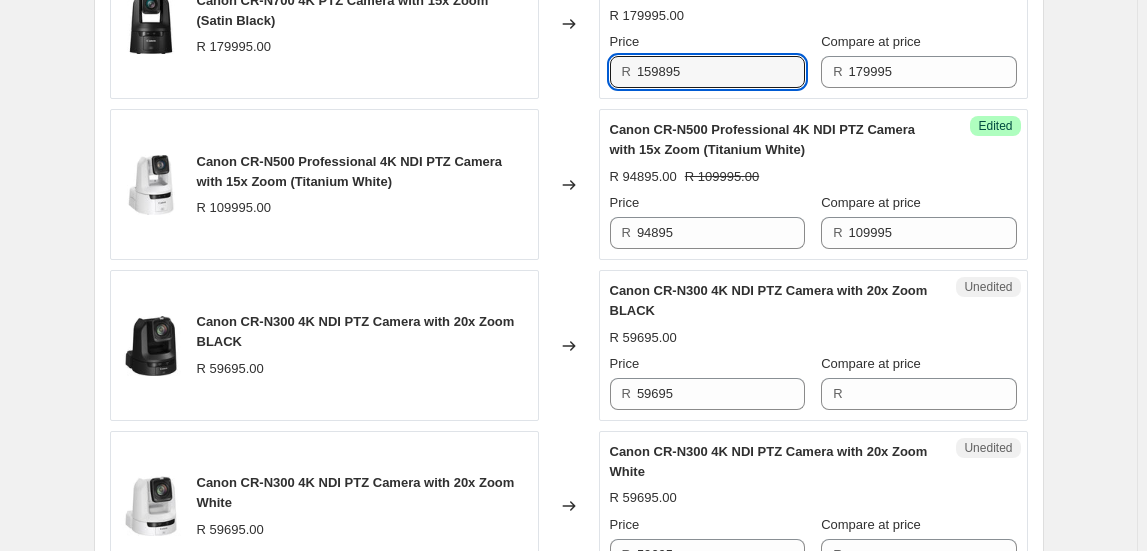 scroll, scrollTop: 2247, scrollLeft: 0, axis: vertical 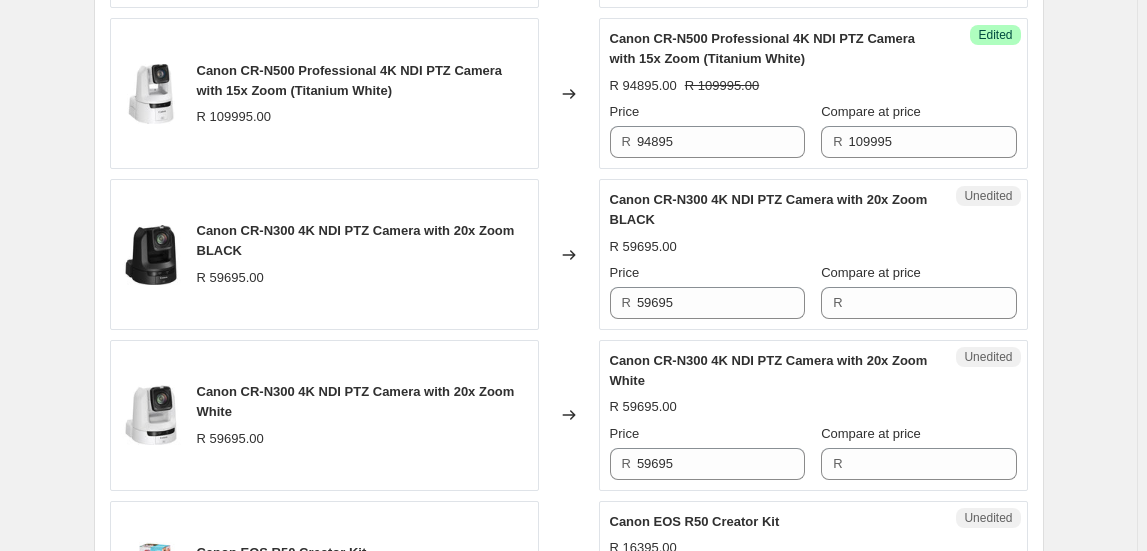 type on "159895" 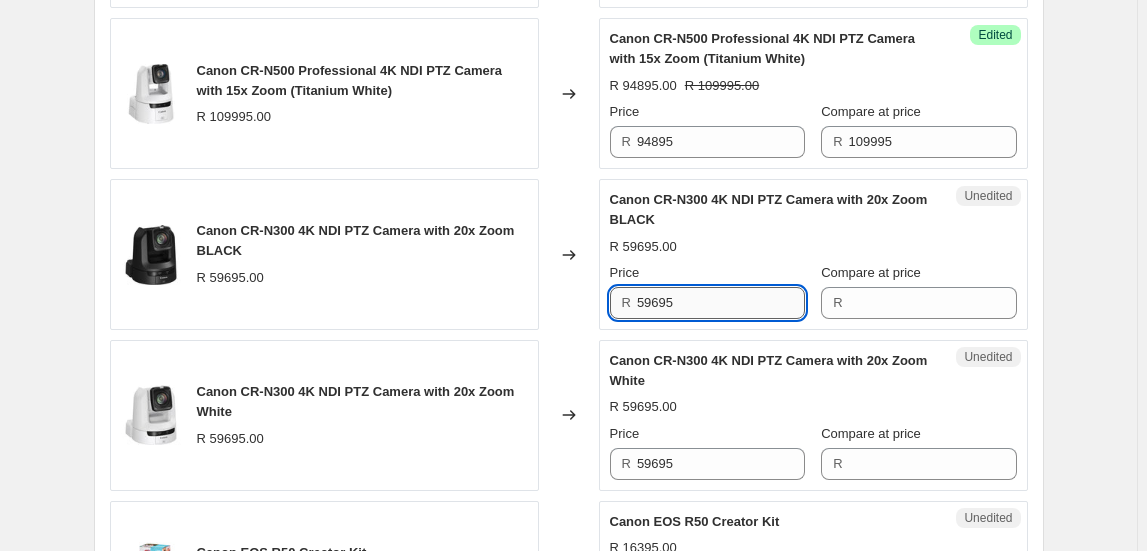 click on "59695" at bounding box center [721, 303] 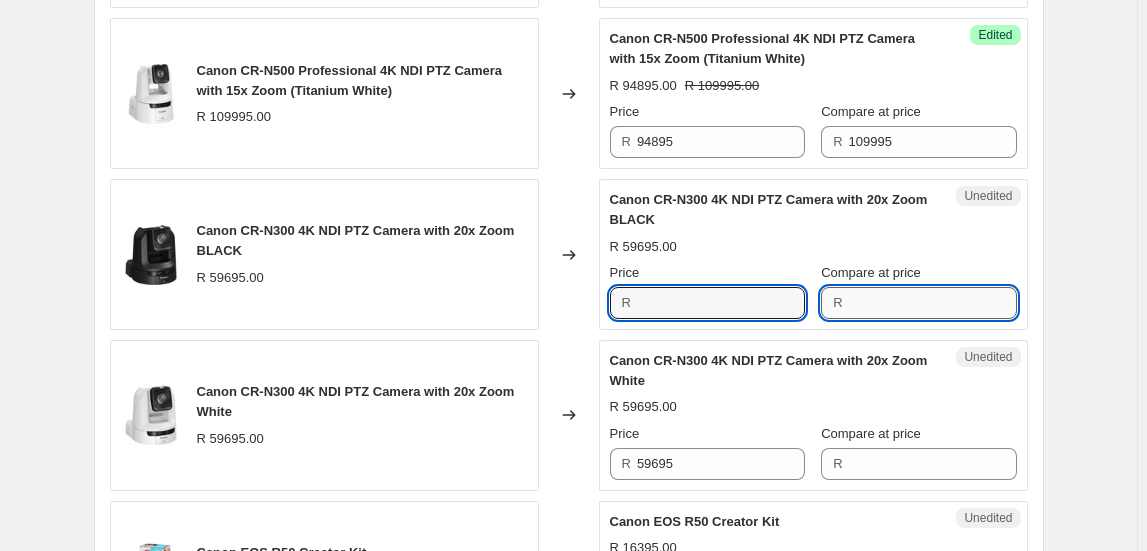 type on "59695" 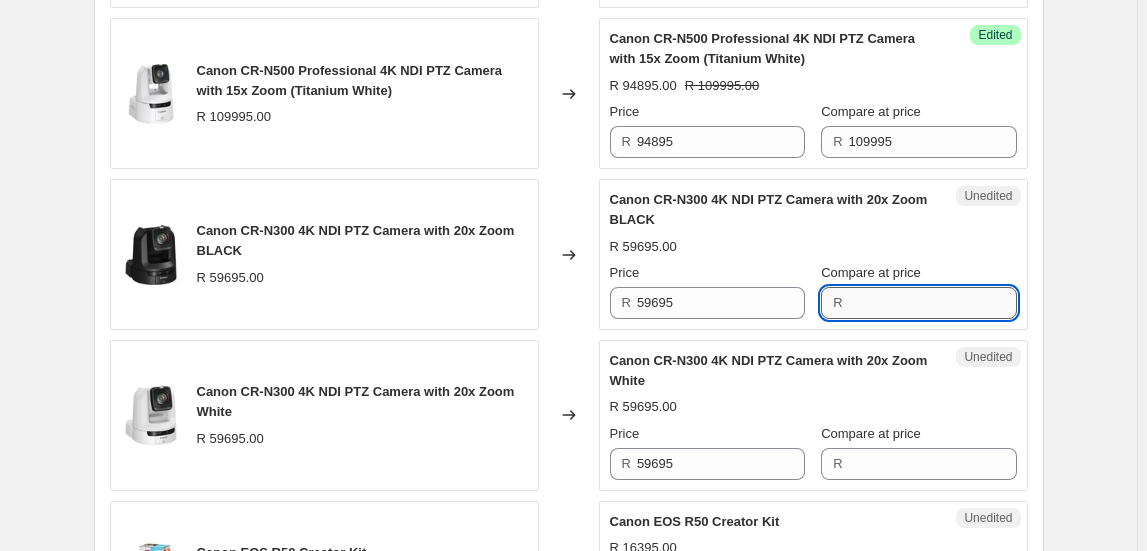 paste on "59695" 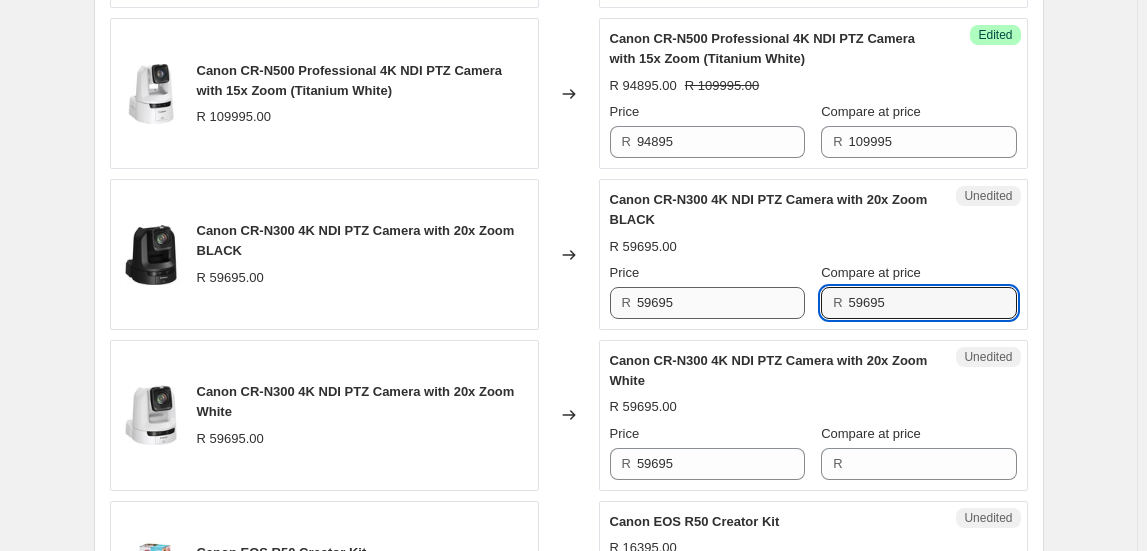 type on "59695" 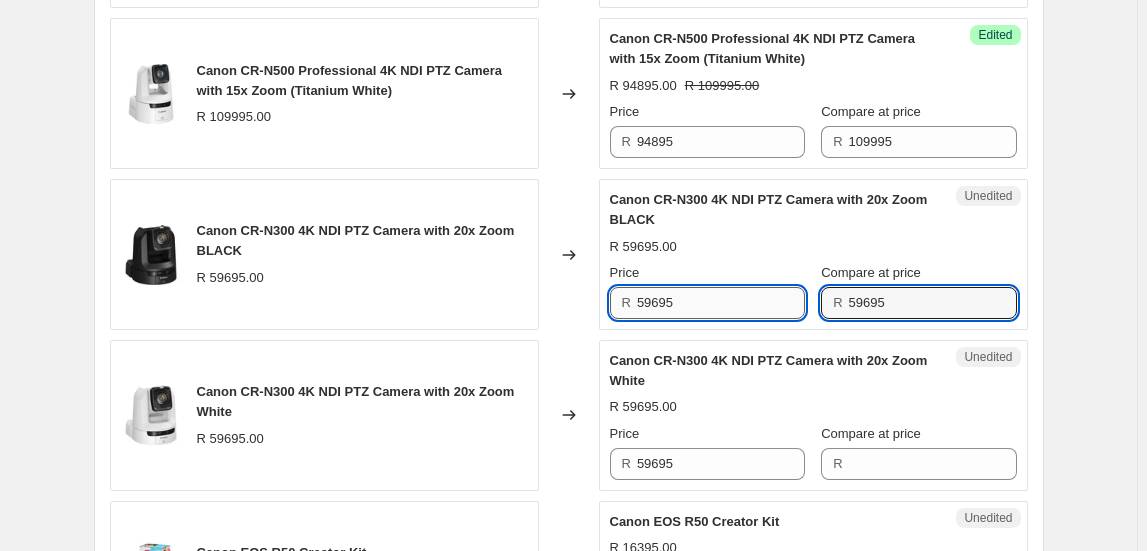 click on "59695" at bounding box center [721, 303] 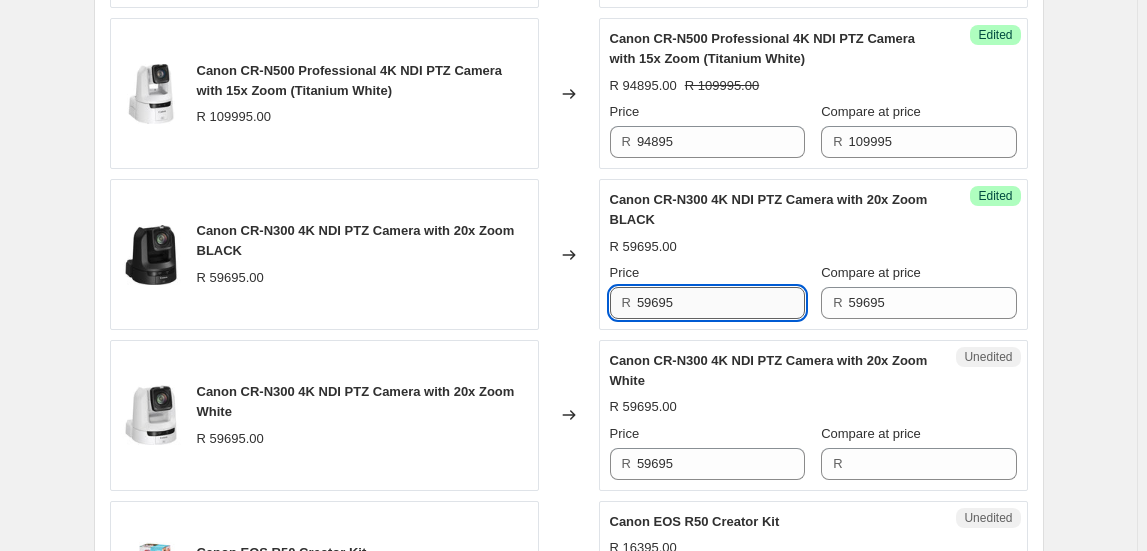 click on "59695" at bounding box center [721, 303] 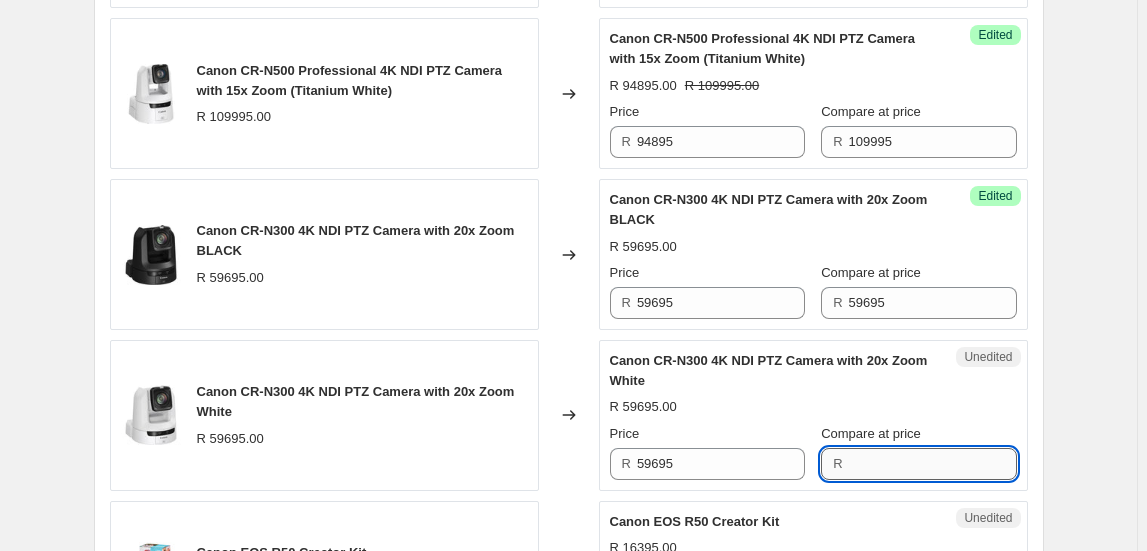 paste on "59695" 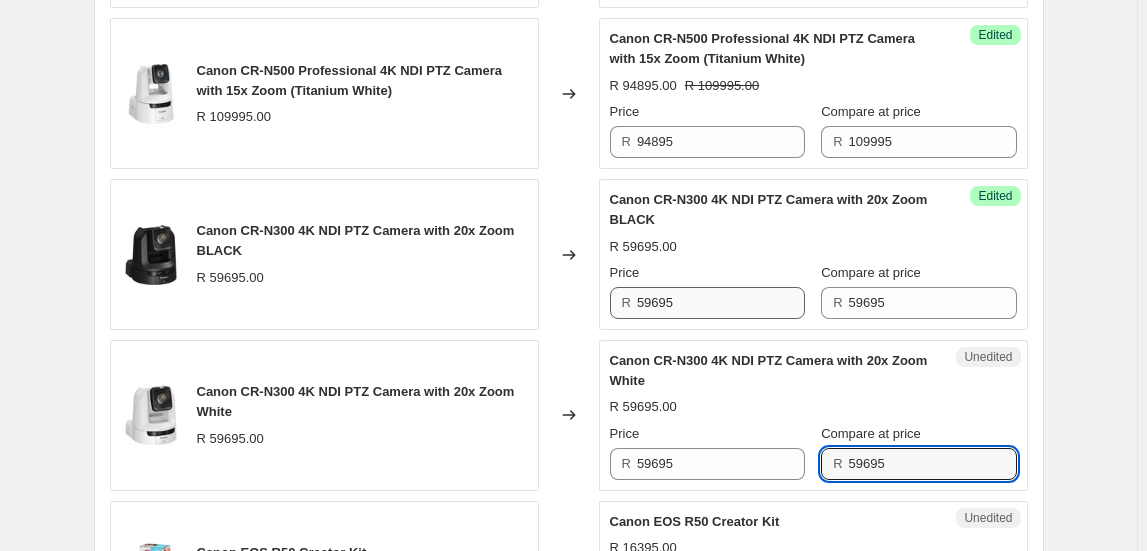 type on "59695" 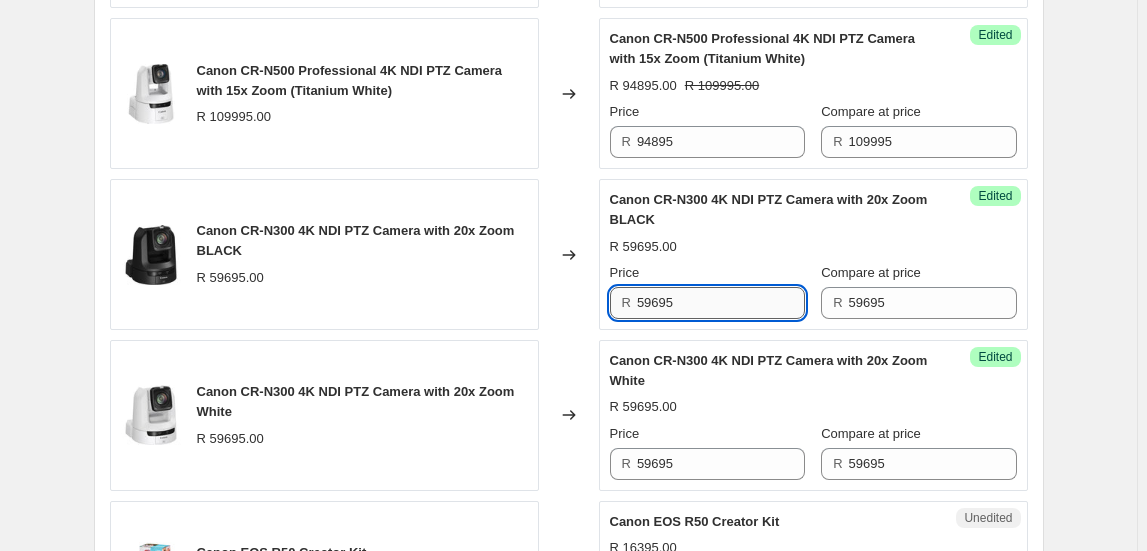 click on "59695" at bounding box center [721, 303] 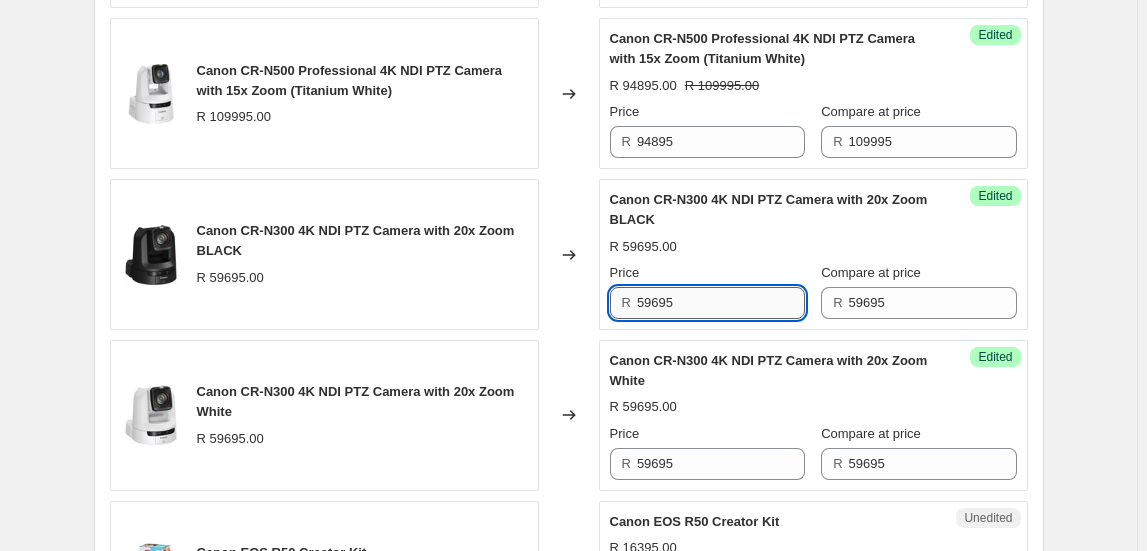 click on "59695" at bounding box center (721, 303) 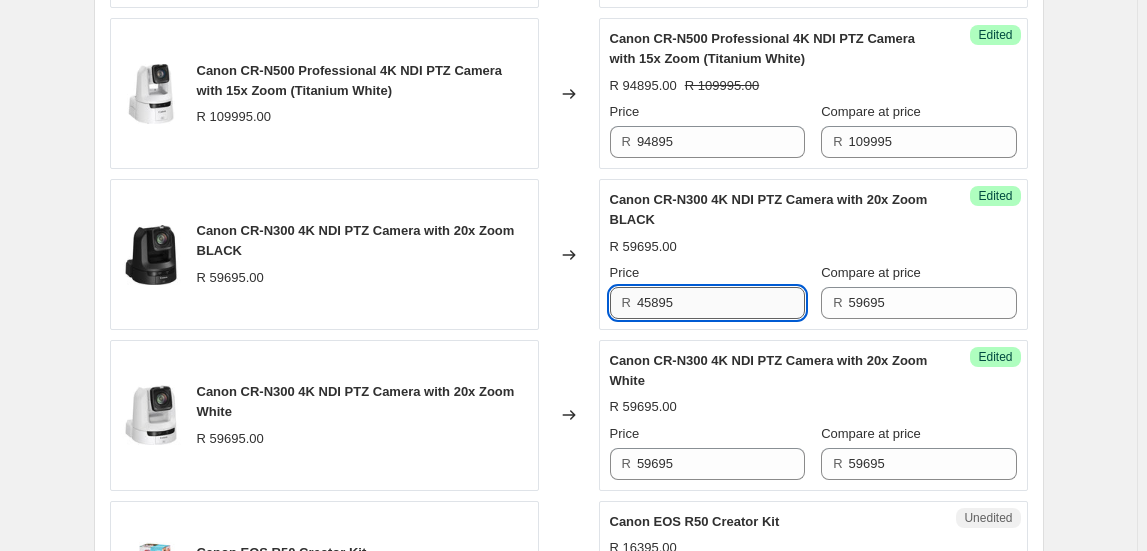 click on "45895" at bounding box center (721, 303) 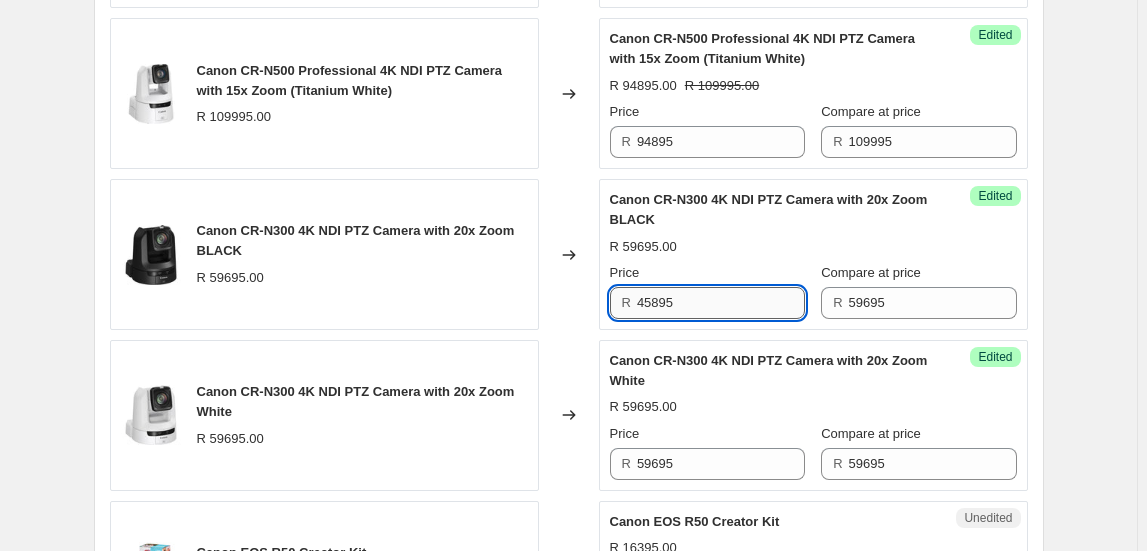 click on "45895" at bounding box center [721, 303] 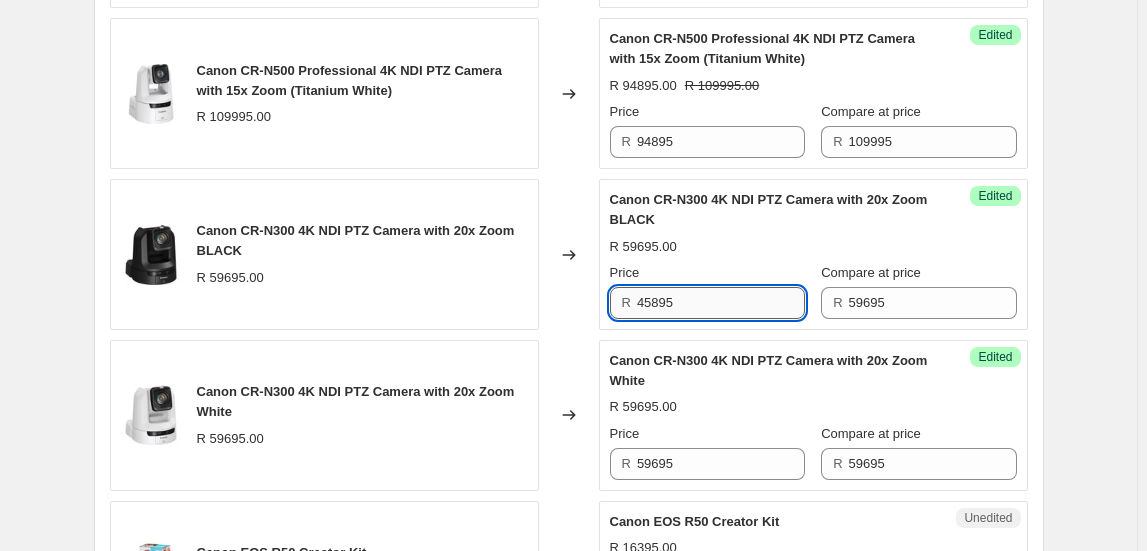click on "45895" at bounding box center [721, 303] 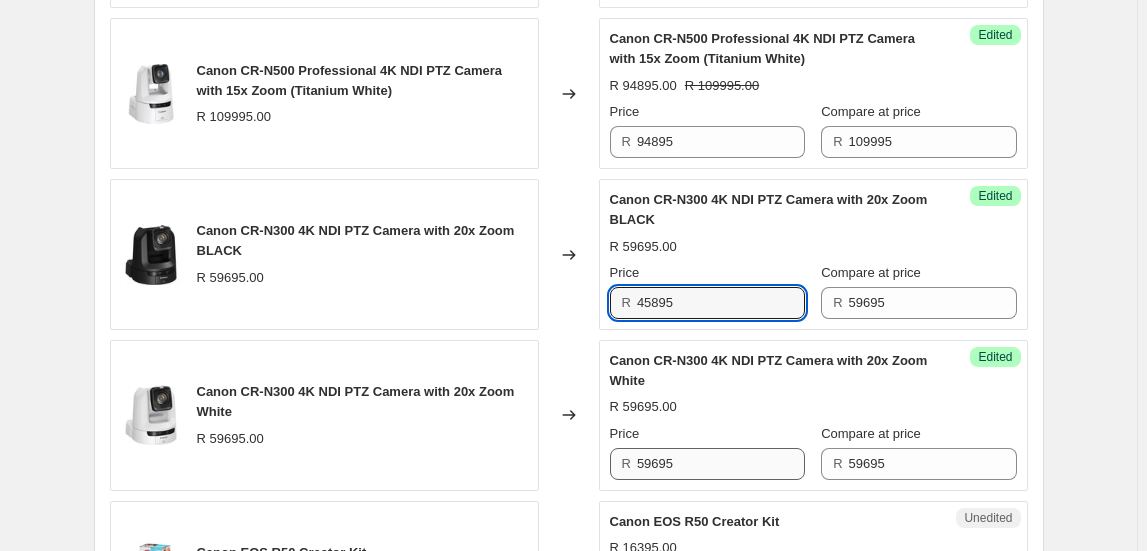 type on "45895" 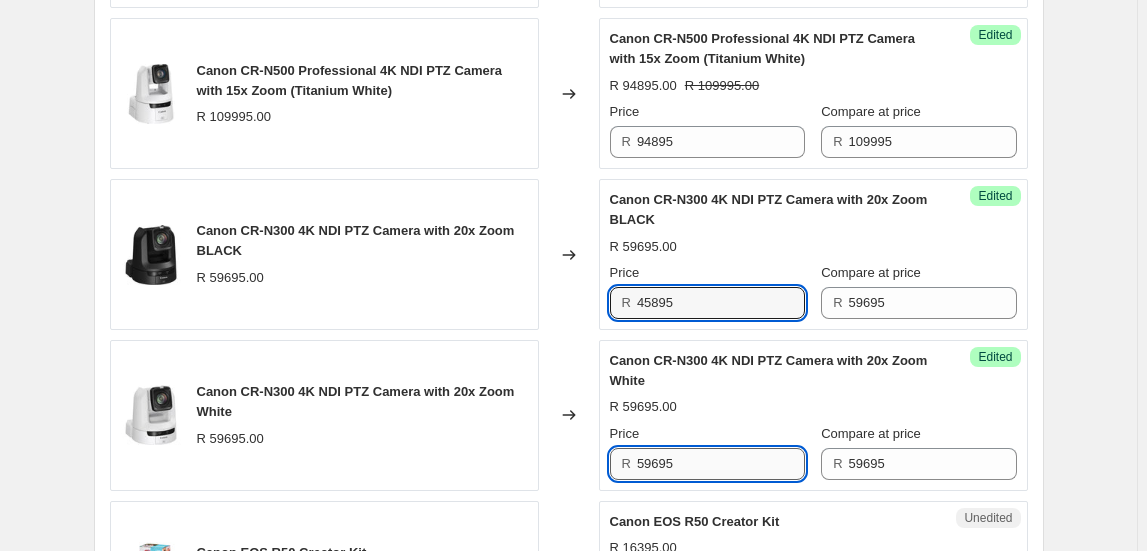 click on "59695" at bounding box center (721, 464) 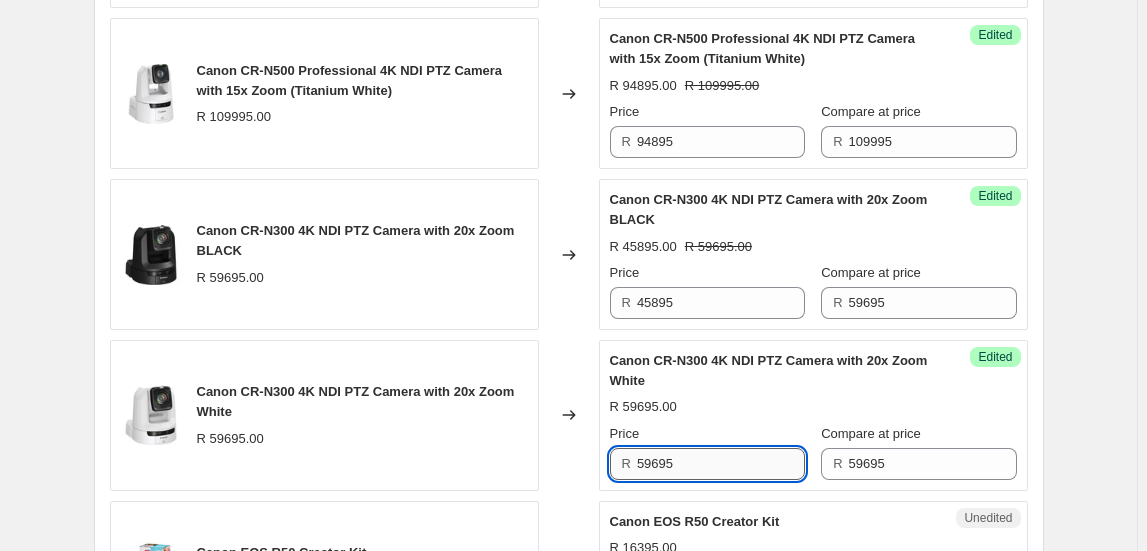 click on "59695" at bounding box center (721, 464) 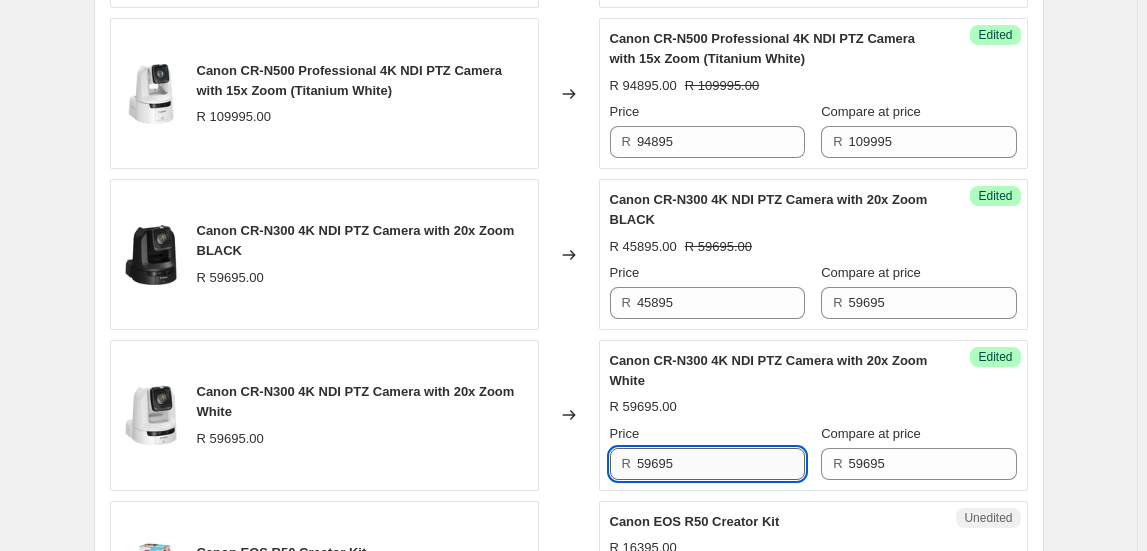 paste on "458" 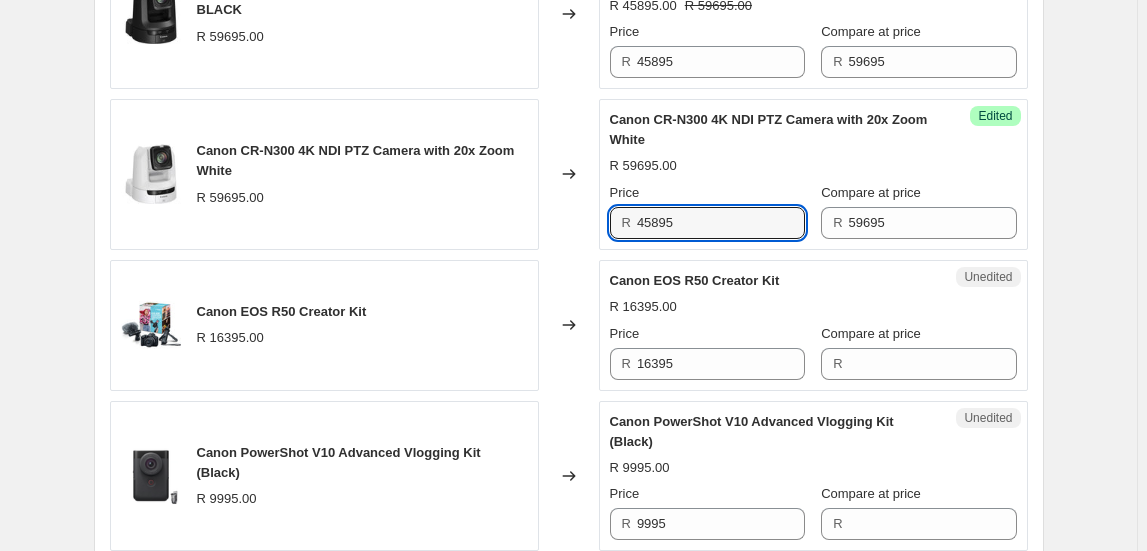 scroll, scrollTop: 2520, scrollLeft: 0, axis: vertical 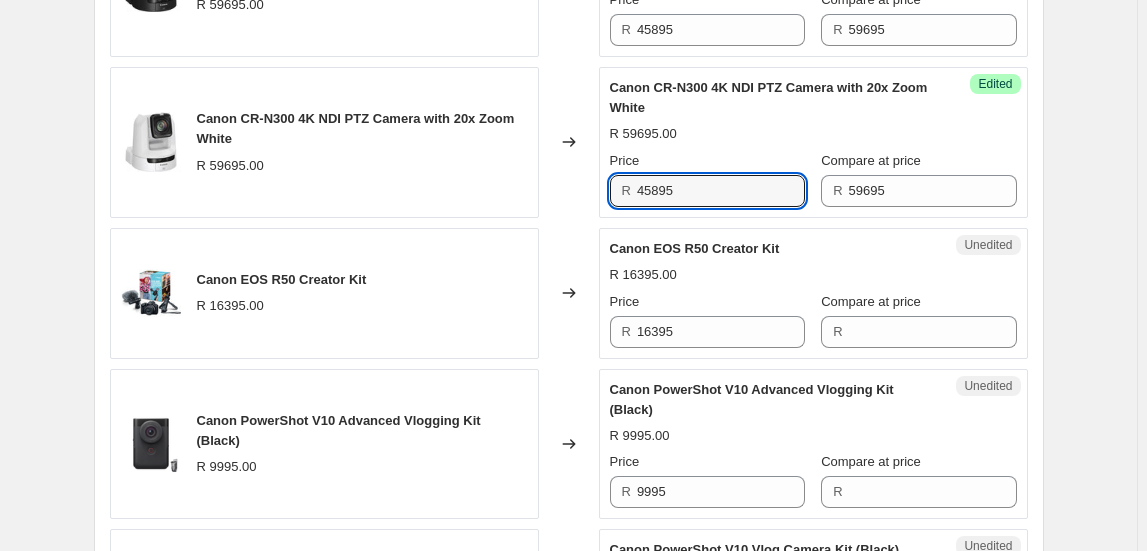 type on "45895" 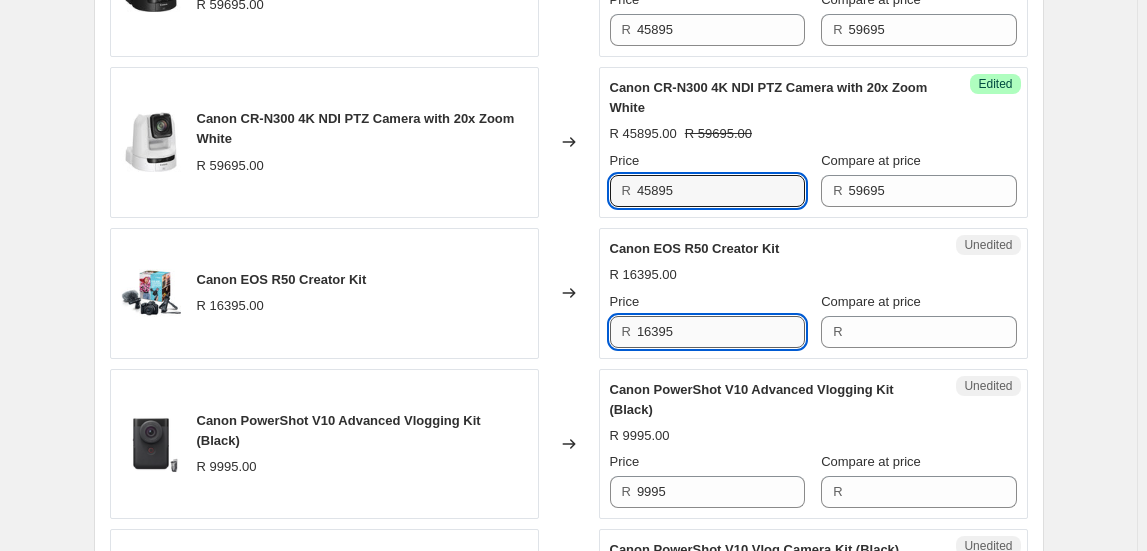 click on "16395" at bounding box center (721, 332) 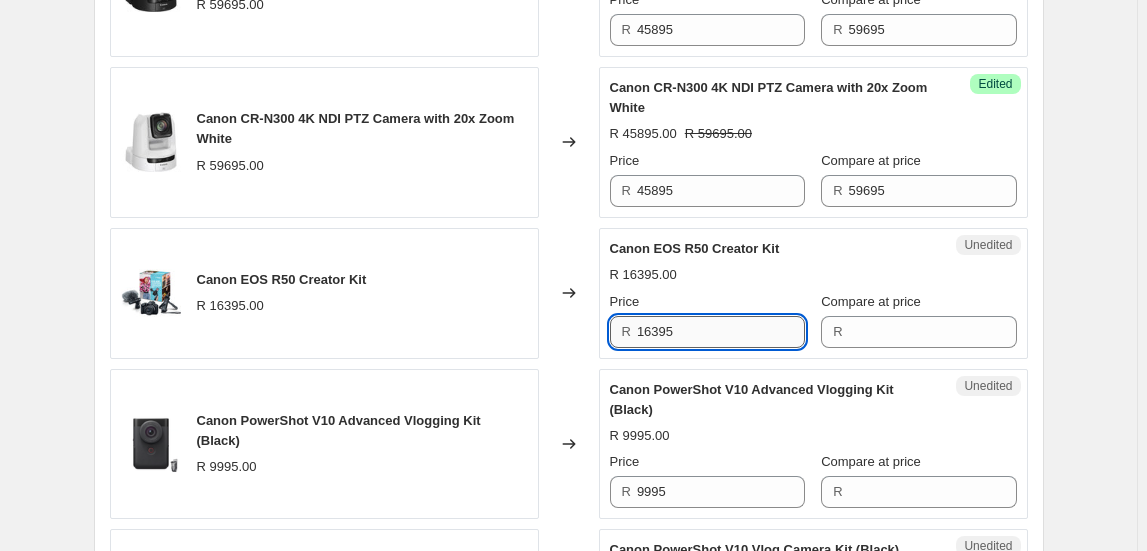 click on "16395" at bounding box center (721, 332) 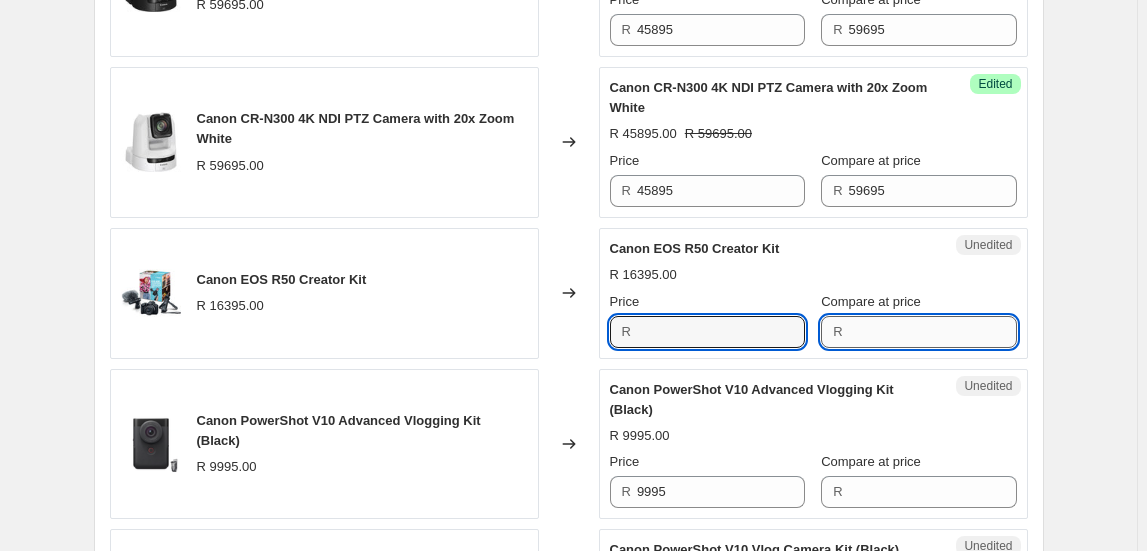 type on "16395" 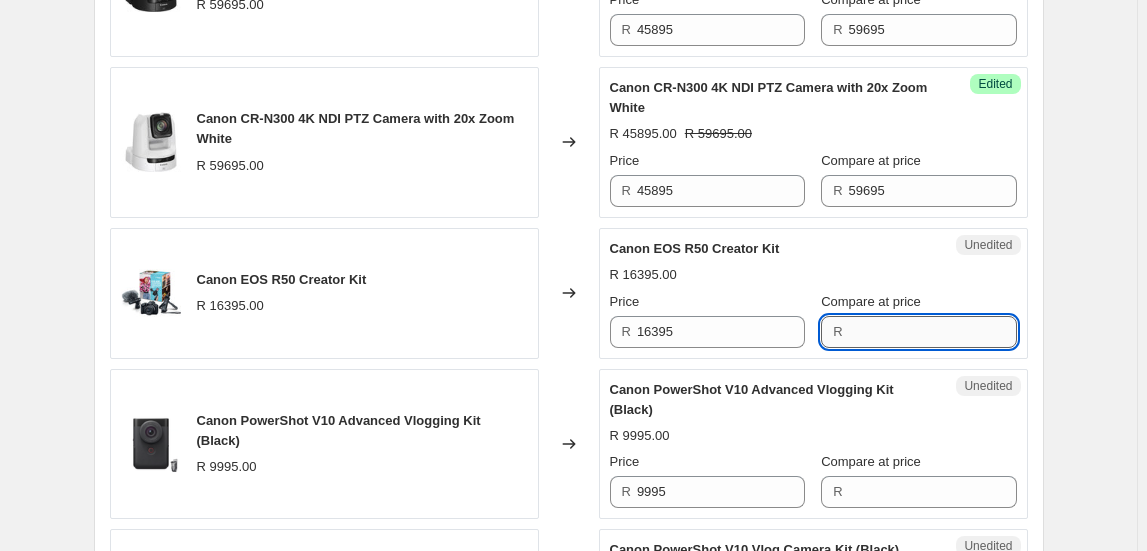 paste on "16395" 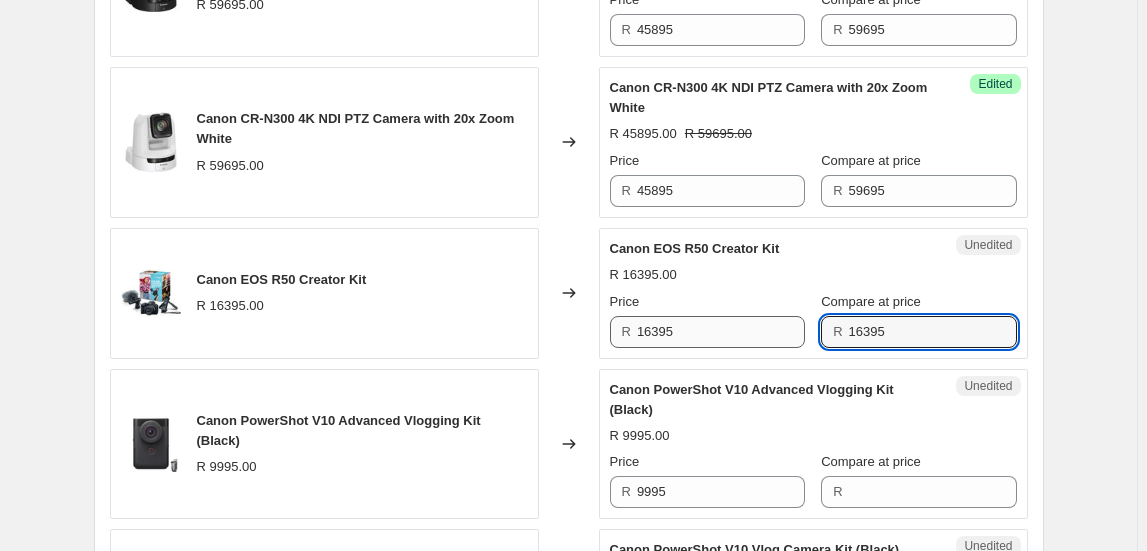 type on "16395" 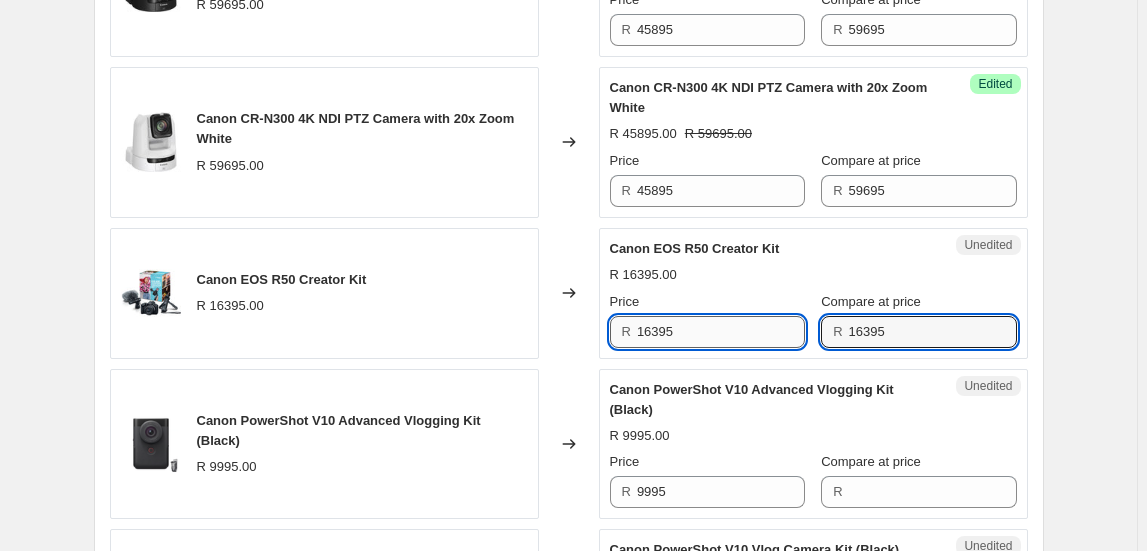 click on "16395" at bounding box center (721, 332) 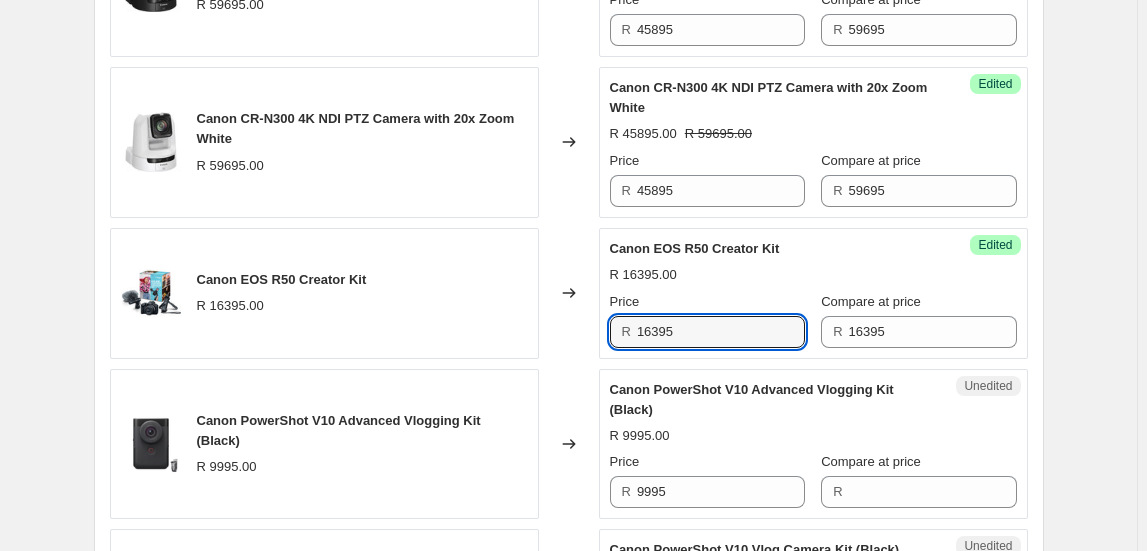 drag, startPoint x: 747, startPoint y: 319, endPoint x: 721, endPoint y: 300, distance: 32.202484 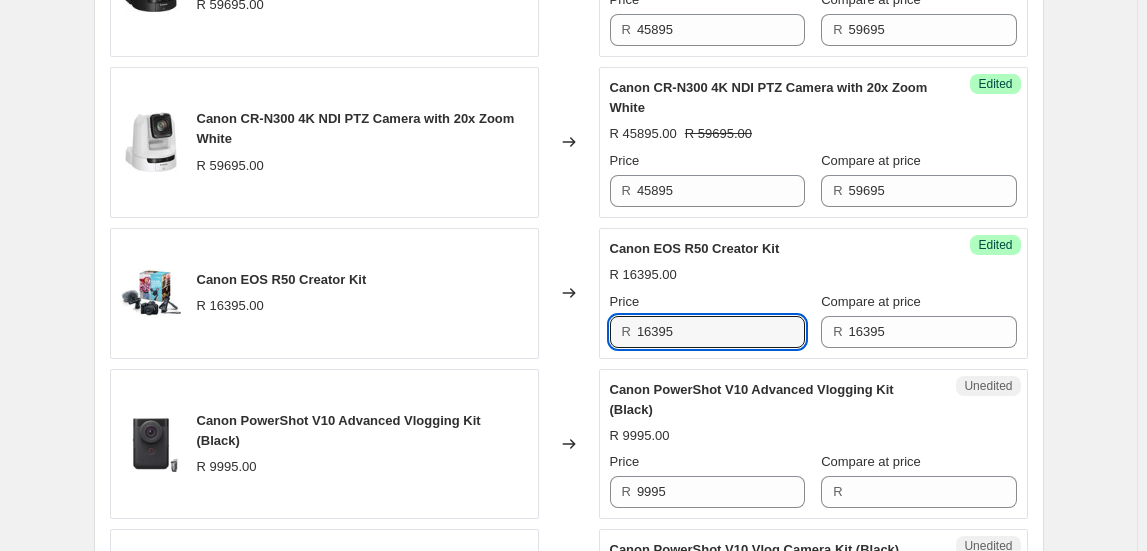 click on "16395" at bounding box center [721, 332] 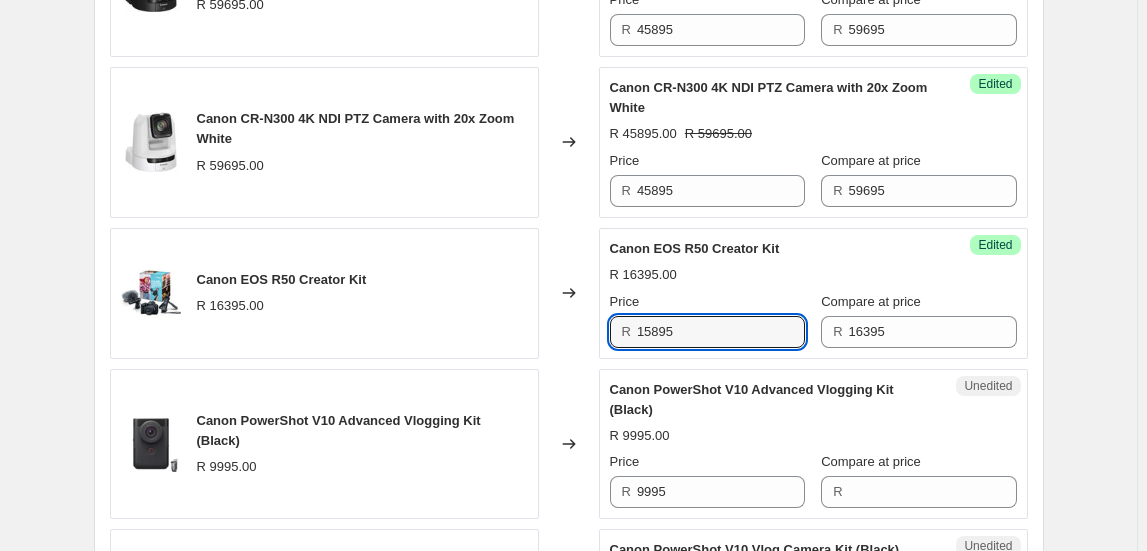 type on "15895" 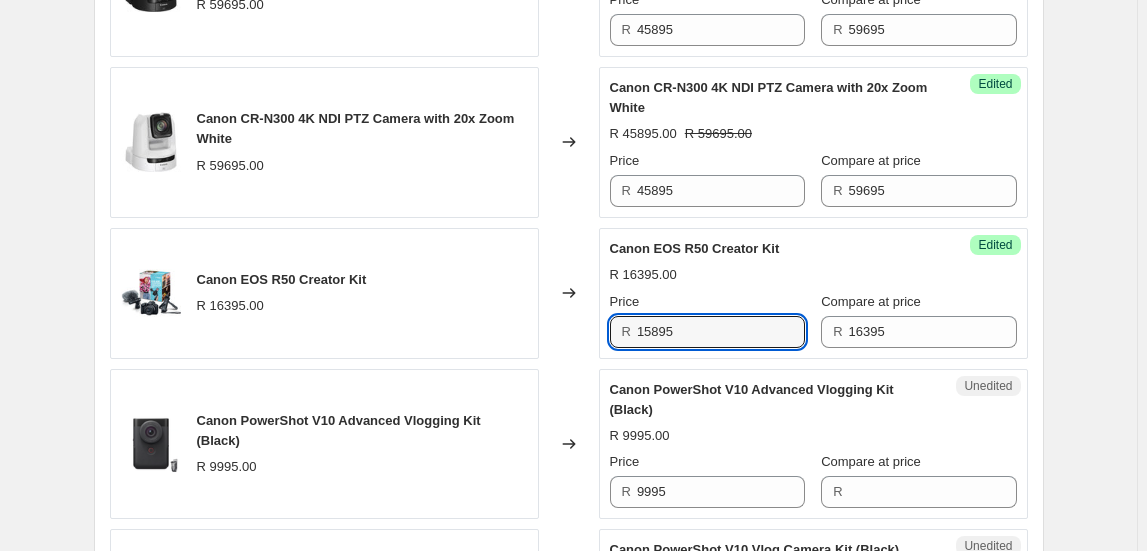 click on "Create new price change job. This page is ready Create new price change job Draft Step 1. Optionally give your price change job a title (eg "[MONTH] 30% off sale on boots") [MONTH] [DAY], [YEAR], [TIME] Price change job This title is just for internal use, customers won't see it Step 2. Select how the prices should change Use bulk price change rules Set product prices individually Use CSV upload Select tags to add while price change is active Select tags to remove while price change is active Step 3. Select which products should change in price Select all products, use filters, or select products variants individually All products Filter by product, collection, tag, vendor, product type, variant title, or inventory Select product variants individually Product filters Products must match: all conditions any condition The product The product's collection The product's tag The product's vendor The product's type The product's status The variant's title Inventory quantity The product's collection Is equal to Is equal to" at bounding box center (568, -383) 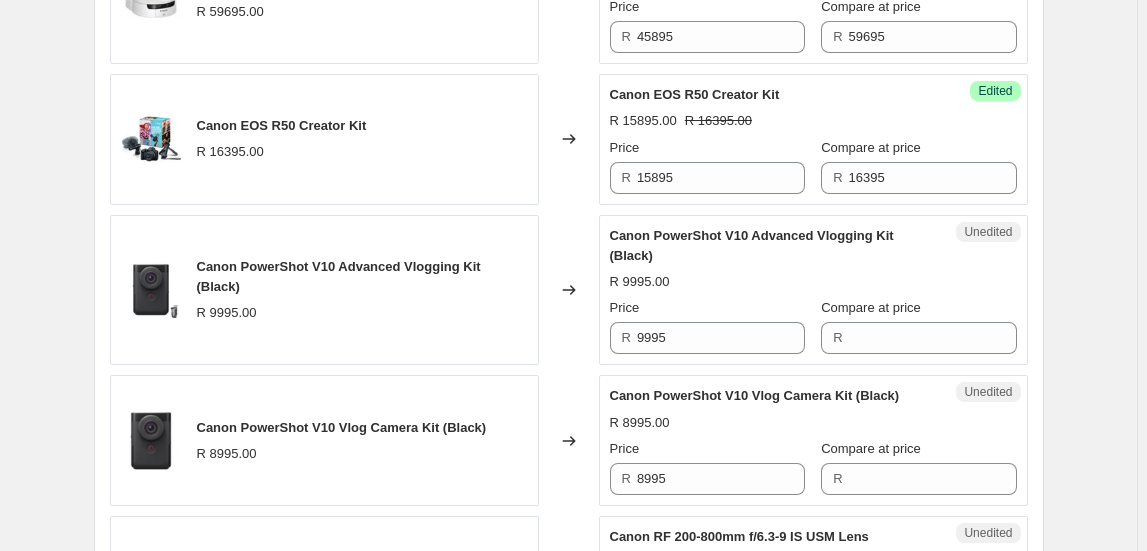 scroll, scrollTop: 2701, scrollLeft: 0, axis: vertical 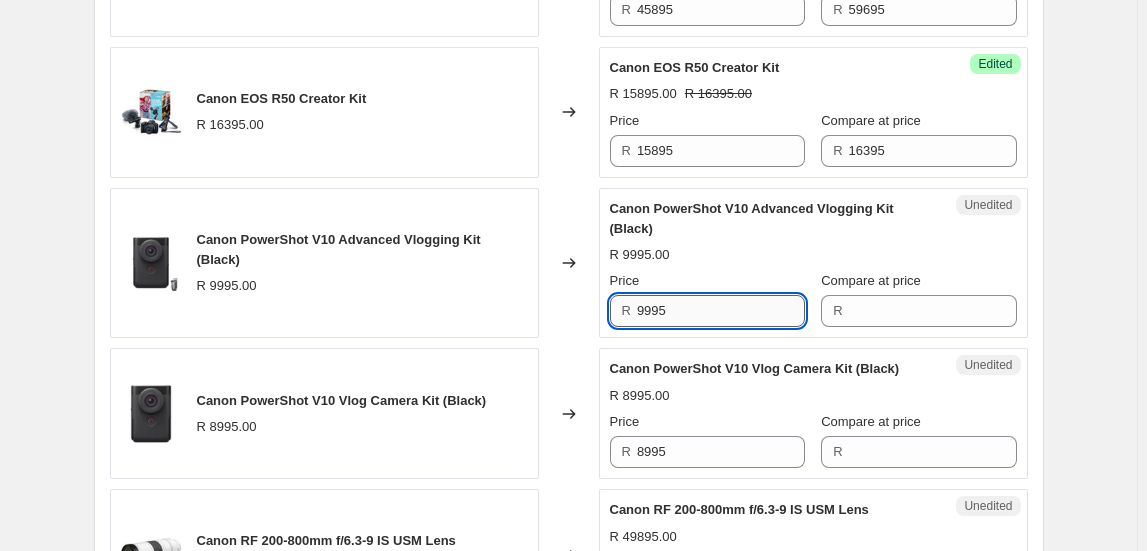 click on "9995" at bounding box center (721, 311) 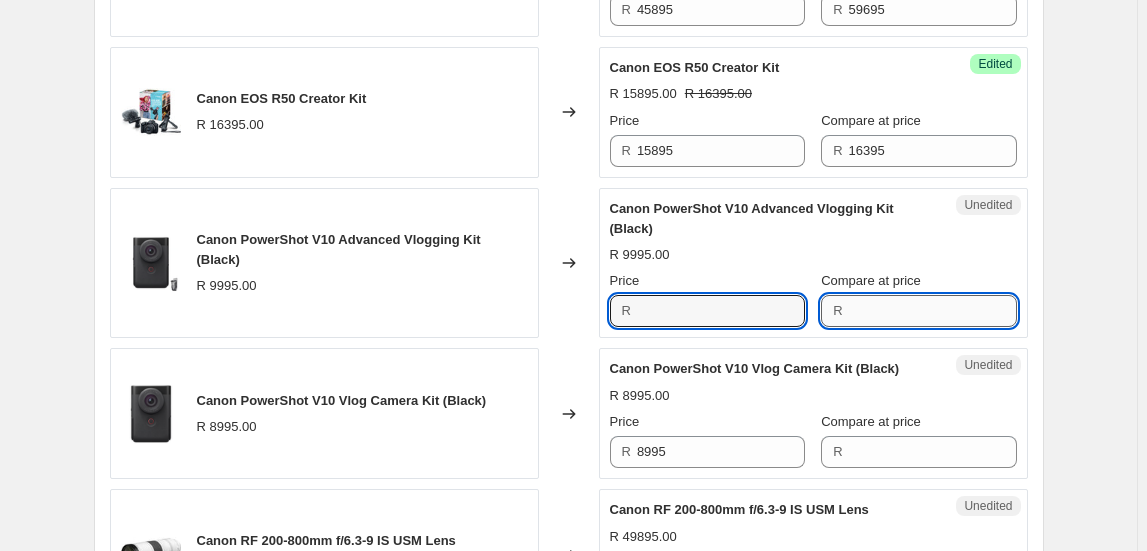 type on "9995" 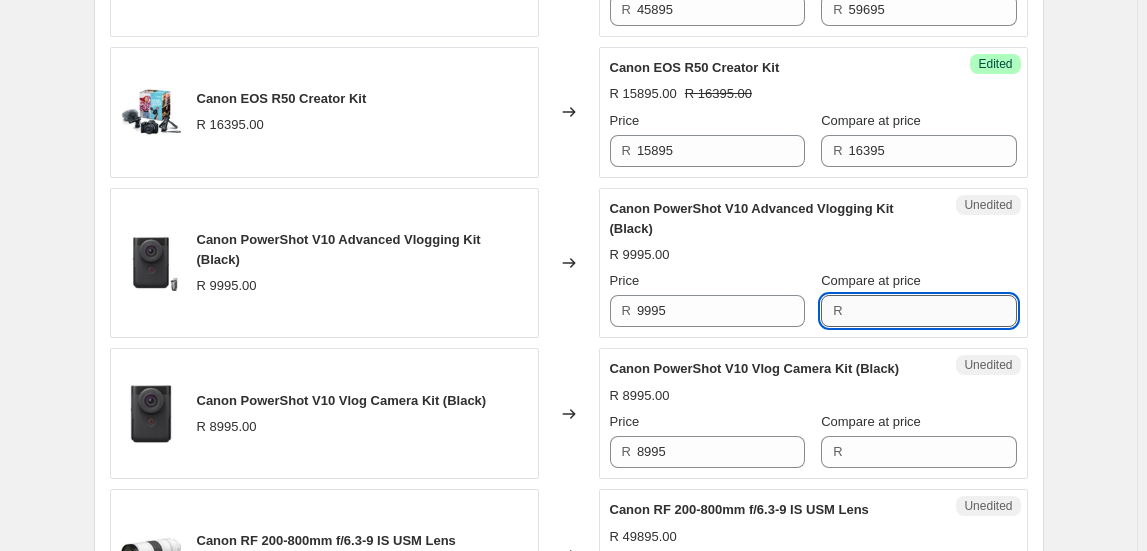 paste on "9995" 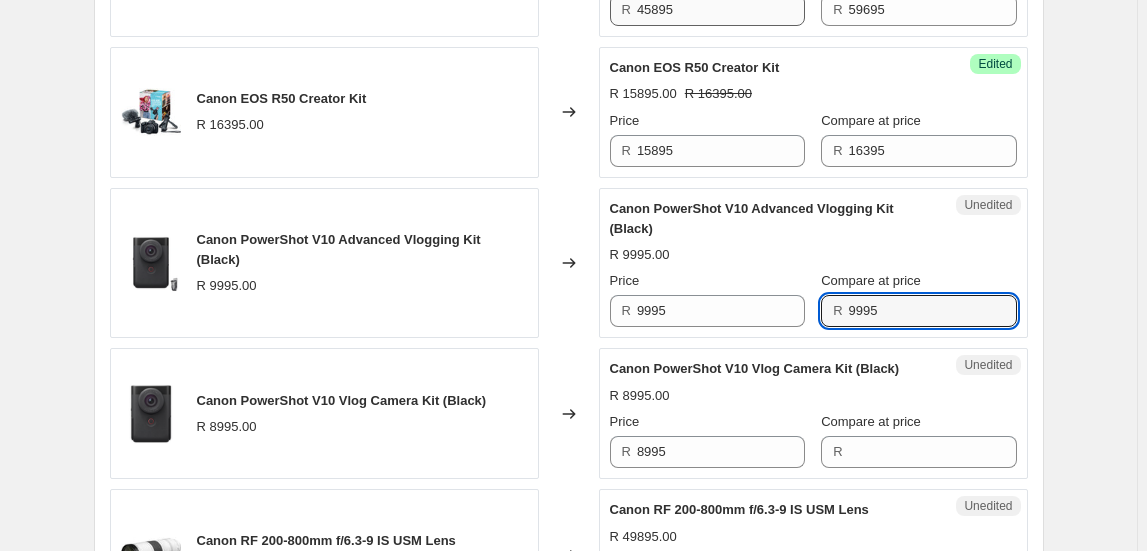 type on "9995" 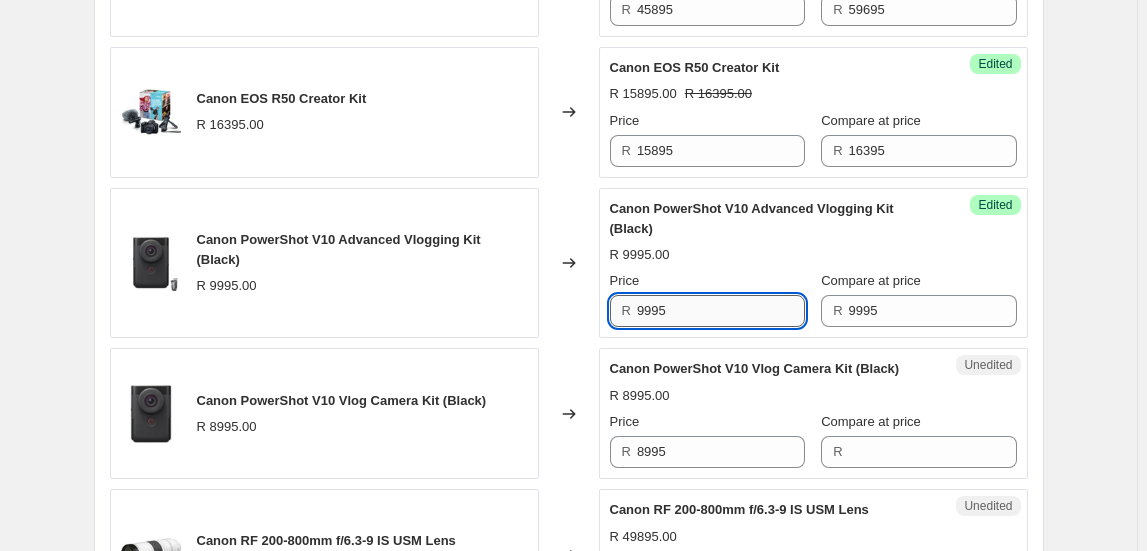 click on "9995" at bounding box center (721, 311) 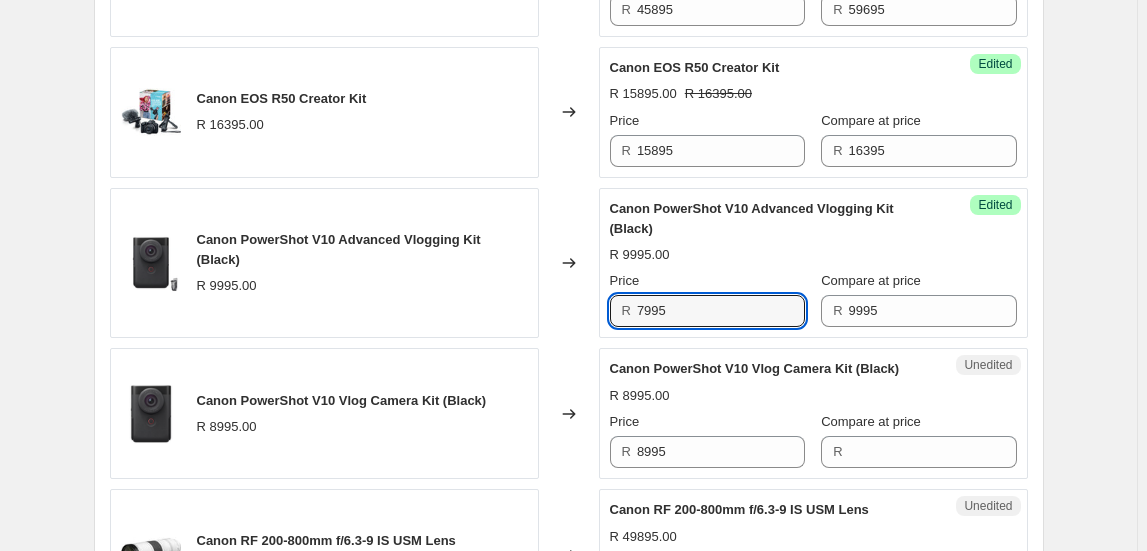scroll, scrollTop: 2694, scrollLeft: 0, axis: vertical 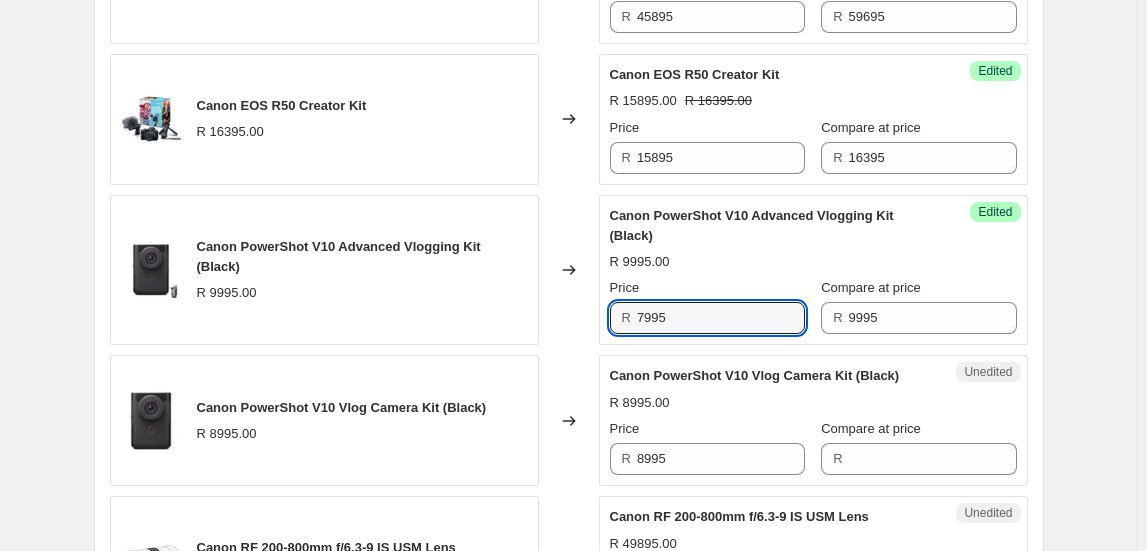 type on "7995" 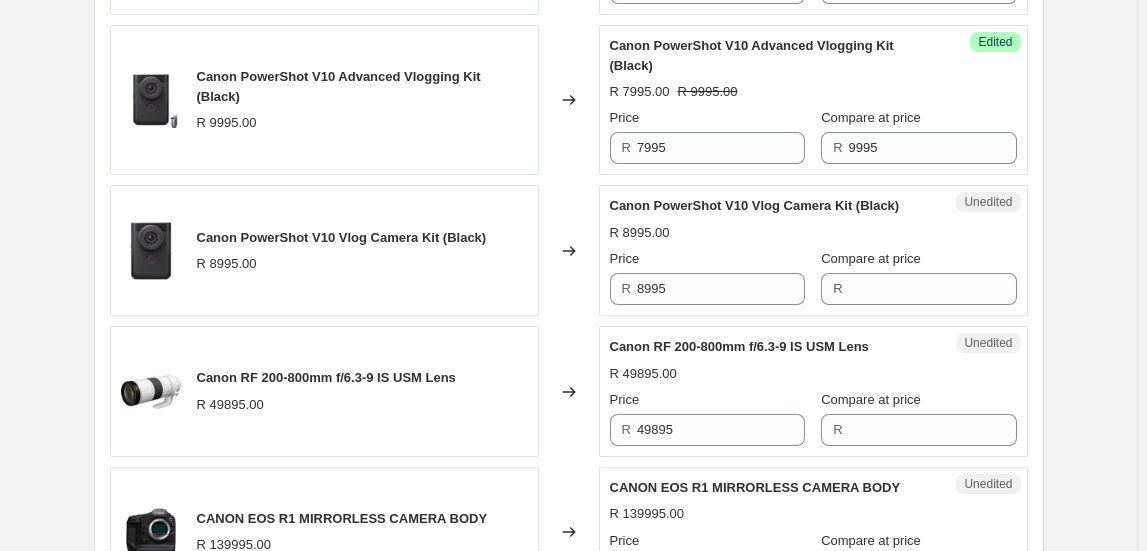 scroll, scrollTop: 2876, scrollLeft: 0, axis: vertical 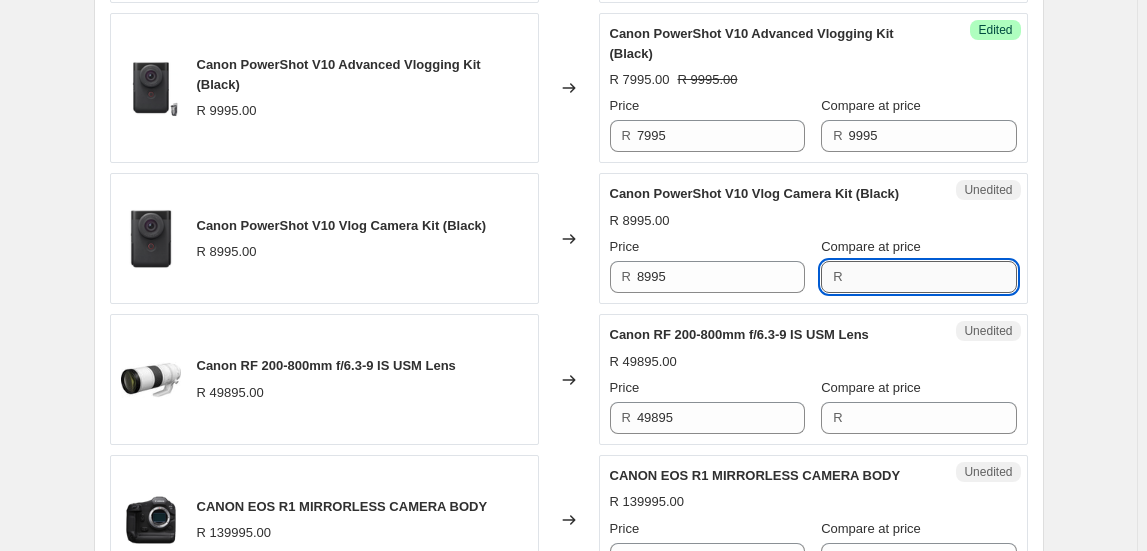 click on "Compare at price" at bounding box center (933, 277) 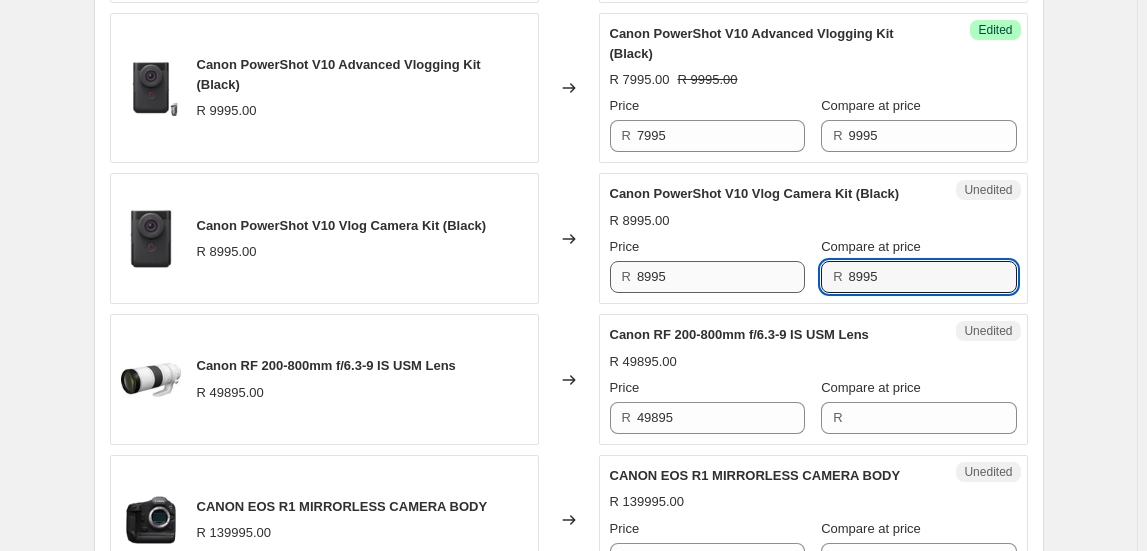 type on "8995" 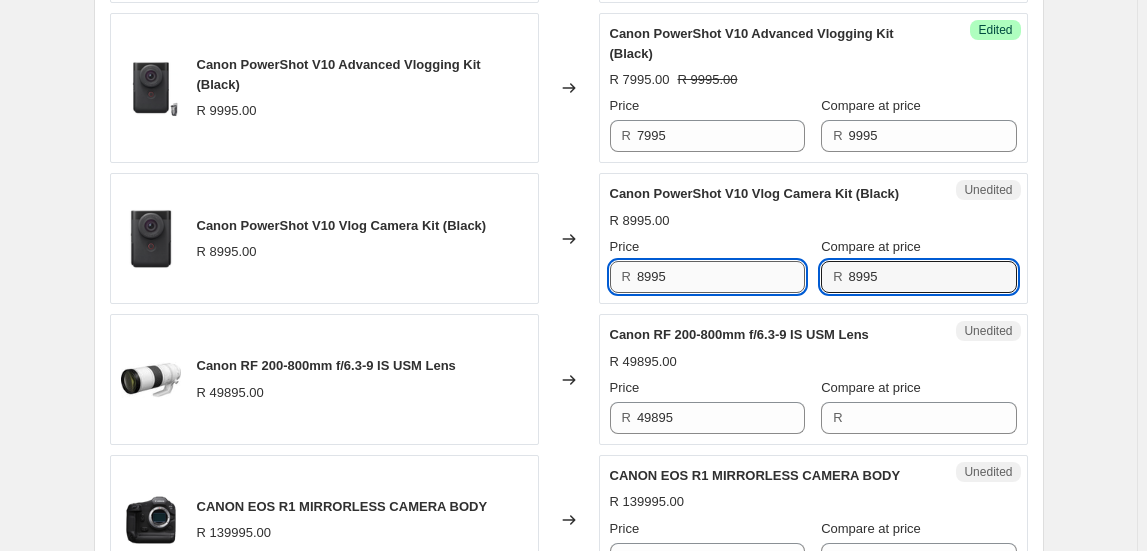click on "8995" at bounding box center [721, 277] 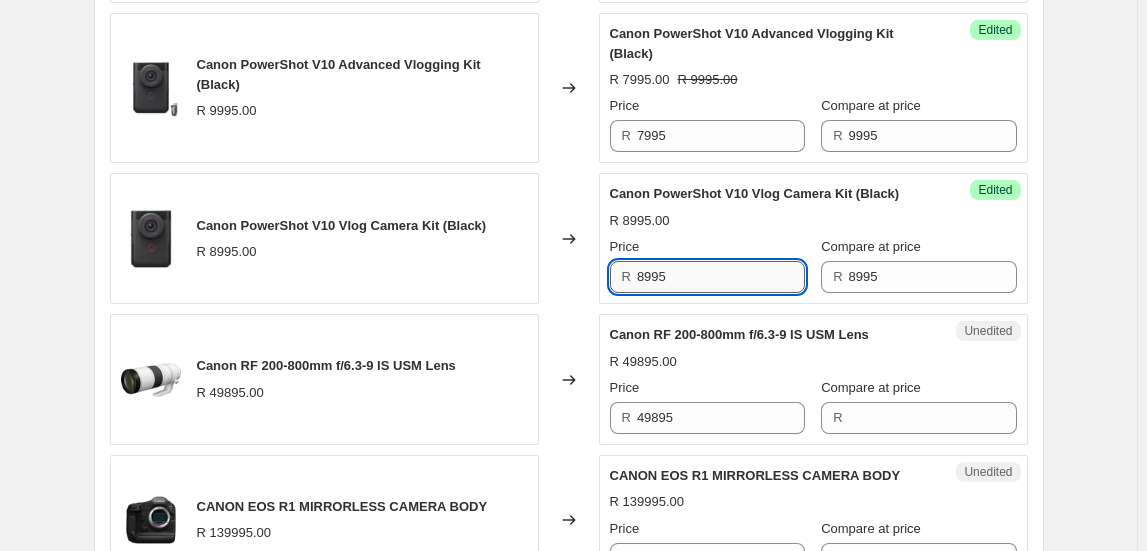 click on "8995" at bounding box center [721, 277] 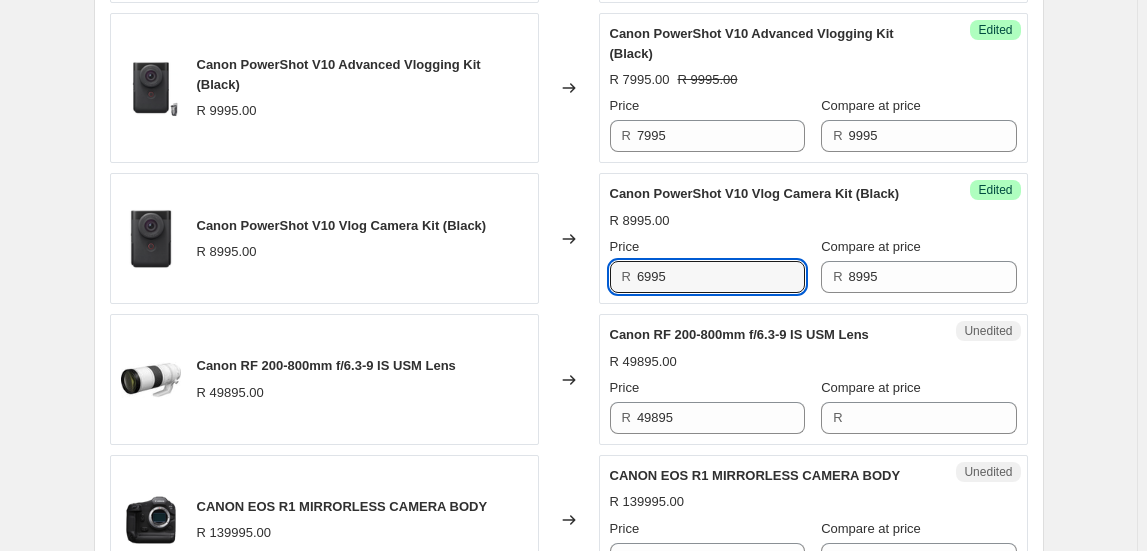 type on "6995" 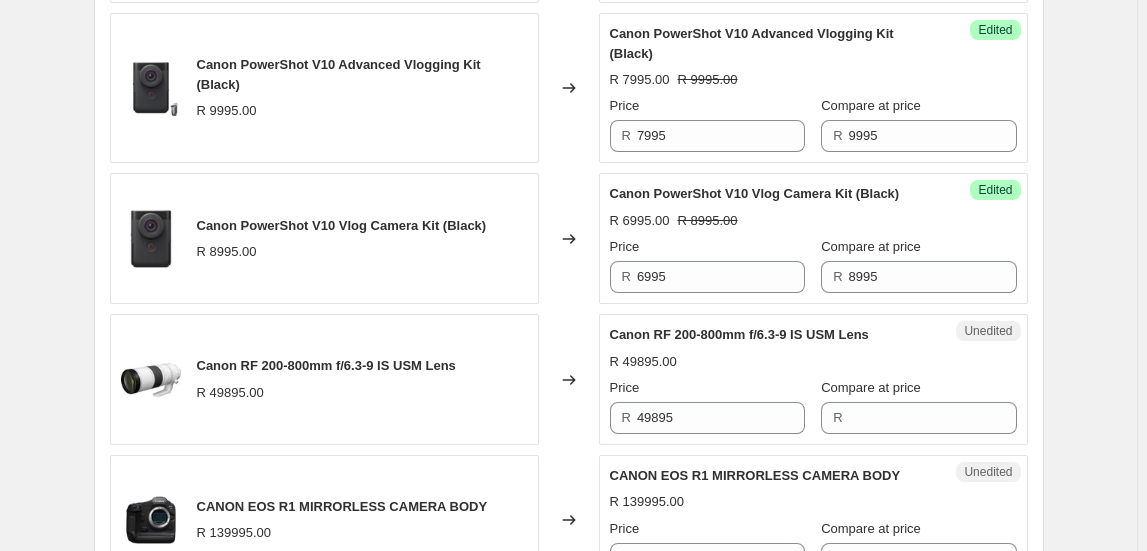 click on "Create new price change job. This page is ready Create new price change job Draft Step 1. Optionally give your price change job a title (eg "[MONTH] 30% off sale on boots") [MONTH] [DAY], [YEAR], [TIME] Price change job This title is just for internal use, customers won't see it Step 2. Select how the prices should change Use bulk price change rules Set product prices individually Use CSV upload Select tags to add while price change is active Select tags to remove while price change is active Step 3. Select which products should change in price Select all products, use filters, or select products variants individually All products Filter by product, collection, tag, vendor, product type, variant title, or inventory Select product variants individually Product filters Products must match: all conditions any condition The product The product's collection The product's tag The product's vendor The product's type The product's status The variant's title Inventory quantity The product's collection Is equal to Is equal to" at bounding box center (568, -739) 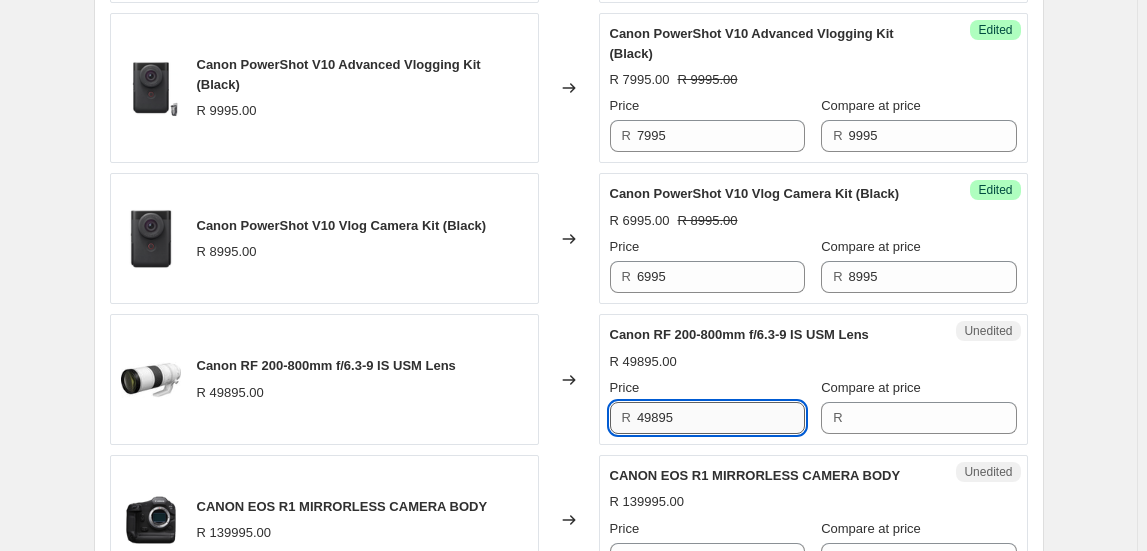click on "49895" at bounding box center (721, 418) 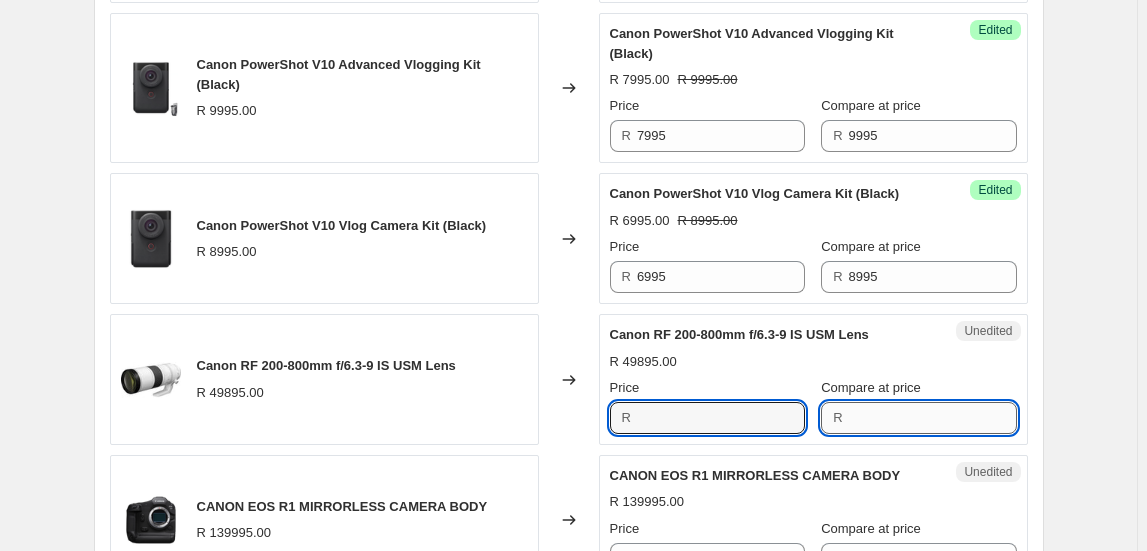 type on "49895" 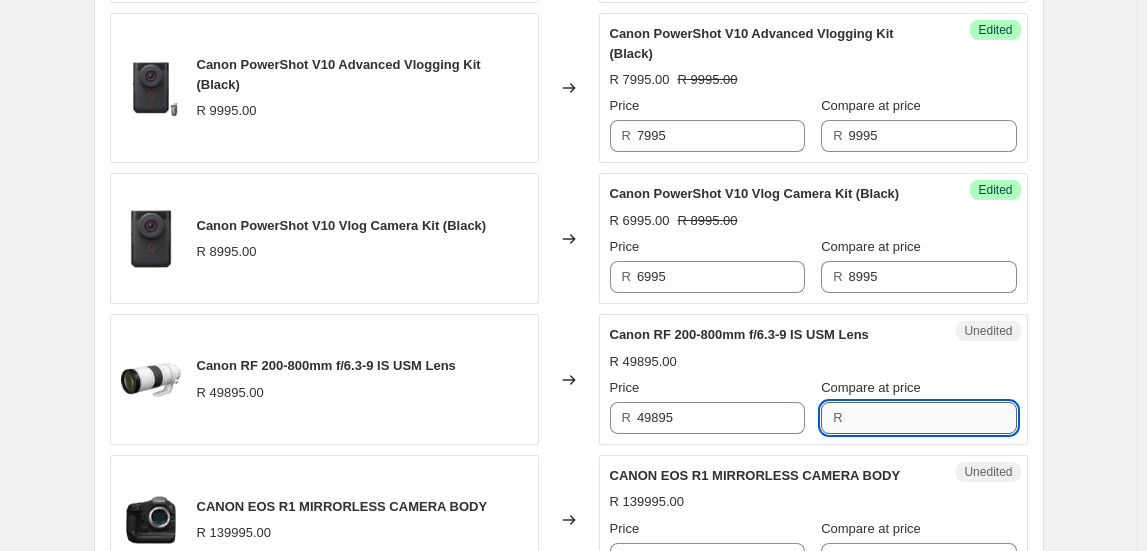 paste on "49895" 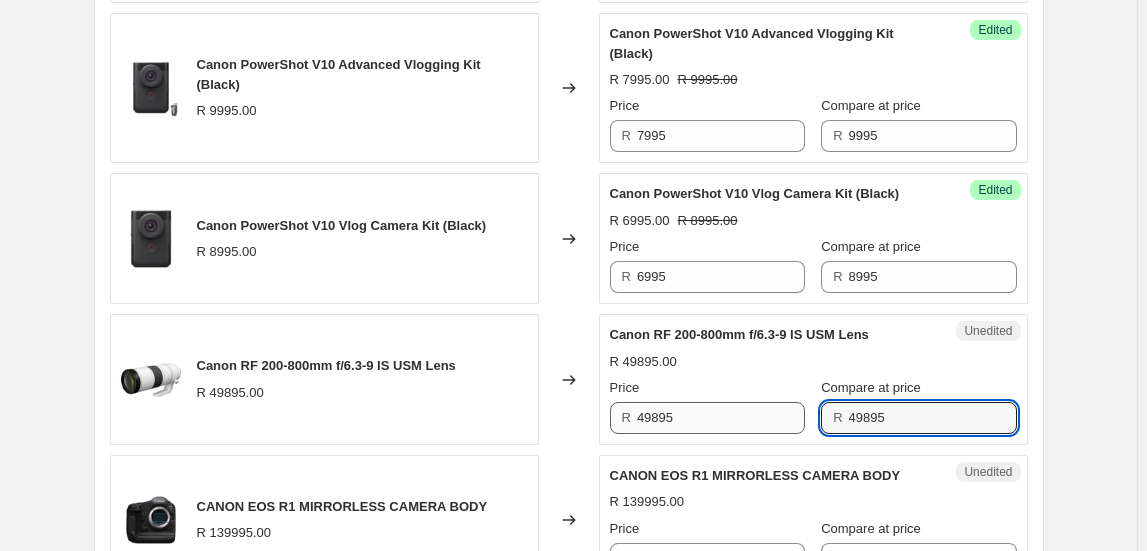 type on "49895" 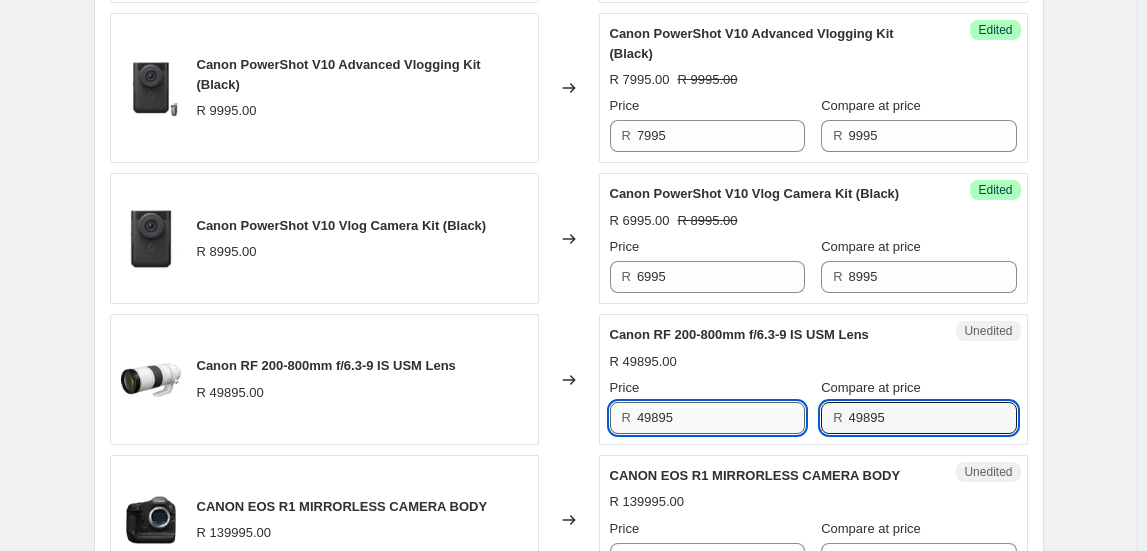 click on "49895" at bounding box center [721, 418] 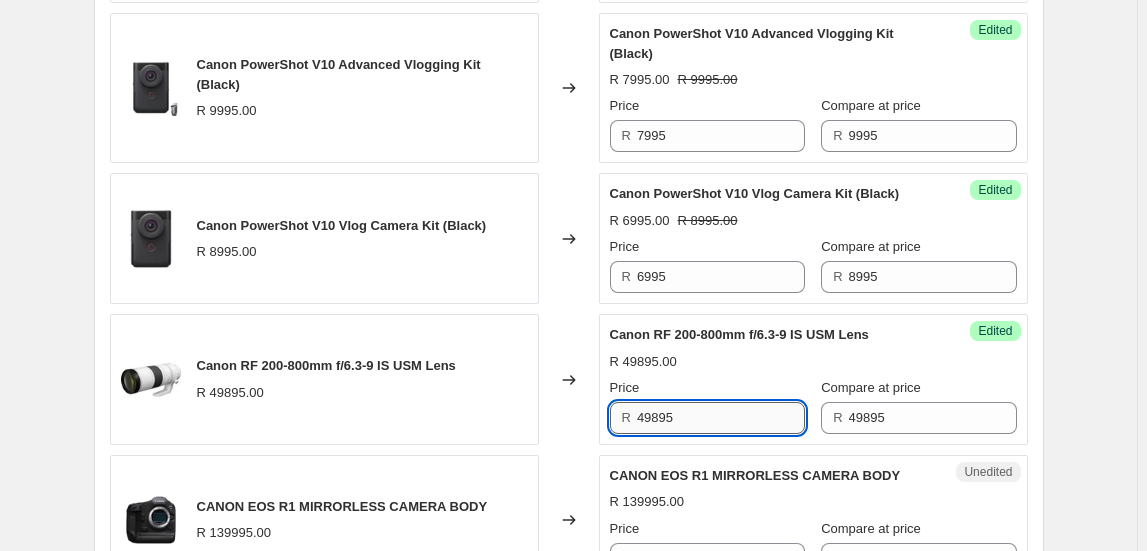 click on "49895" at bounding box center (721, 418) 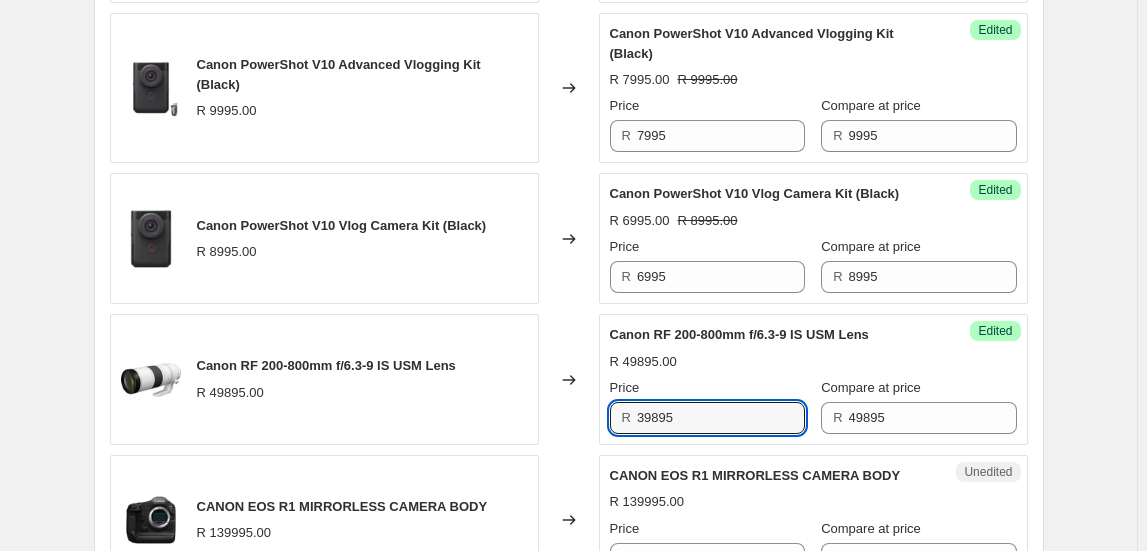 type on "39895" 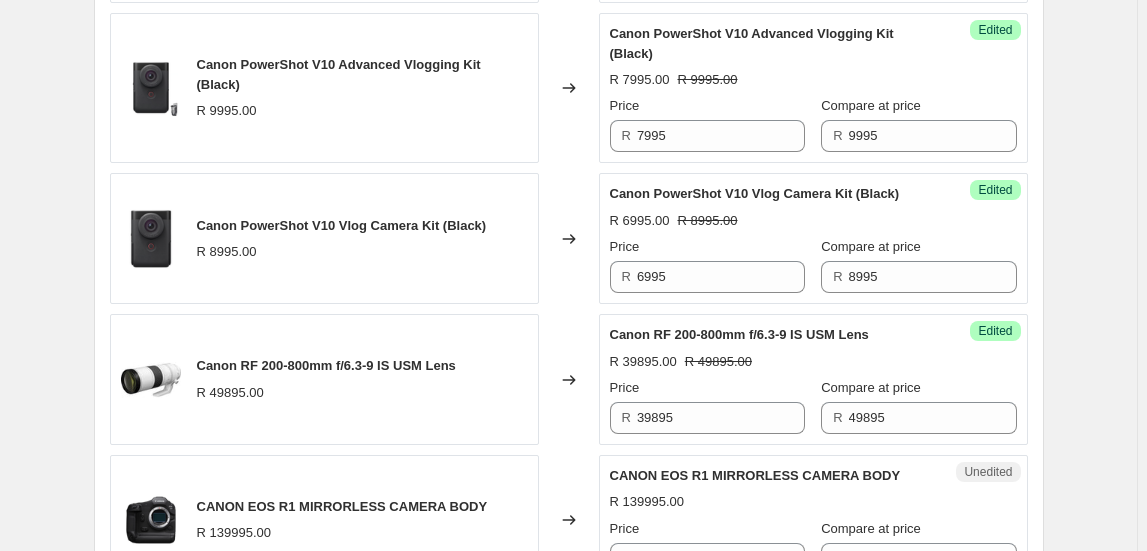 click on "Create new price change job. This page is ready Create new price change job Draft Step 1. Optionally give your price change job a title (eg "[MONTH] 30% off sale on boots") [MONTH] [DAY], [YEAR], [TIME] Price change job This title is just for internal use, customers won't see it Step 2. Select how the prices should change Use bulk price change rules Set product prices individually Use CSV upload Select tags to add while price change is active Select tags to remove while price change is active Step 3. Select which products should change in price Select all products, use filters, or select products variants individually All products Filter by product, collection, tag, vendor, product type, variant title, or inventory Select product variants individually Product filters Products must match: all conditions any condition The product The product's collection The product's tag The product's vendor The product's type The product's status The variant's title Inventory quantity The product's collection Is equal to Is equal to" at bounding box center (568, -739) 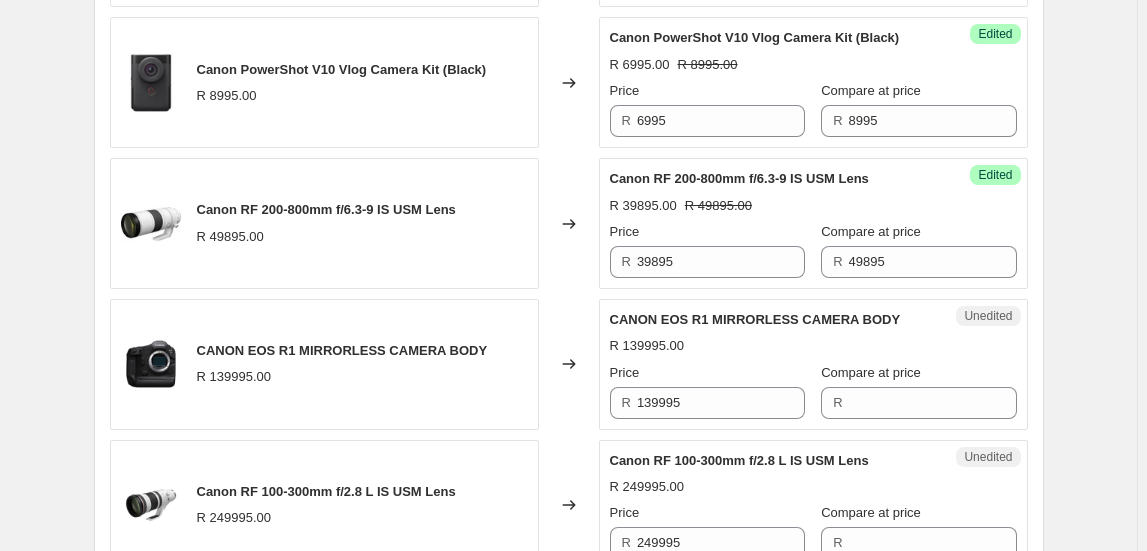 scroll, scrollTop: 3149, scrollLeft: 0, axis: vertical 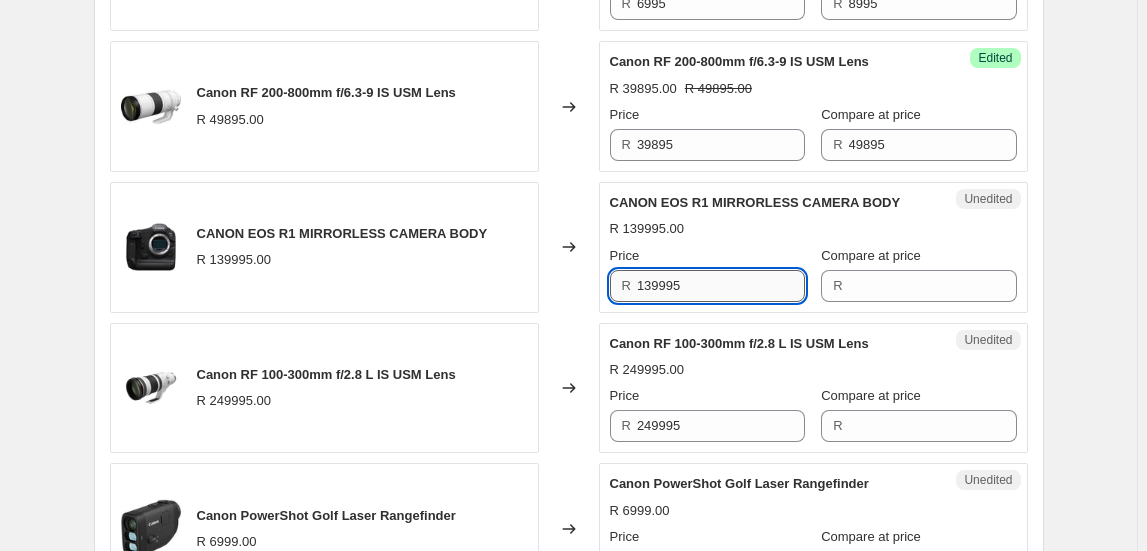 click on "139995" at bounding box center [721, 286] 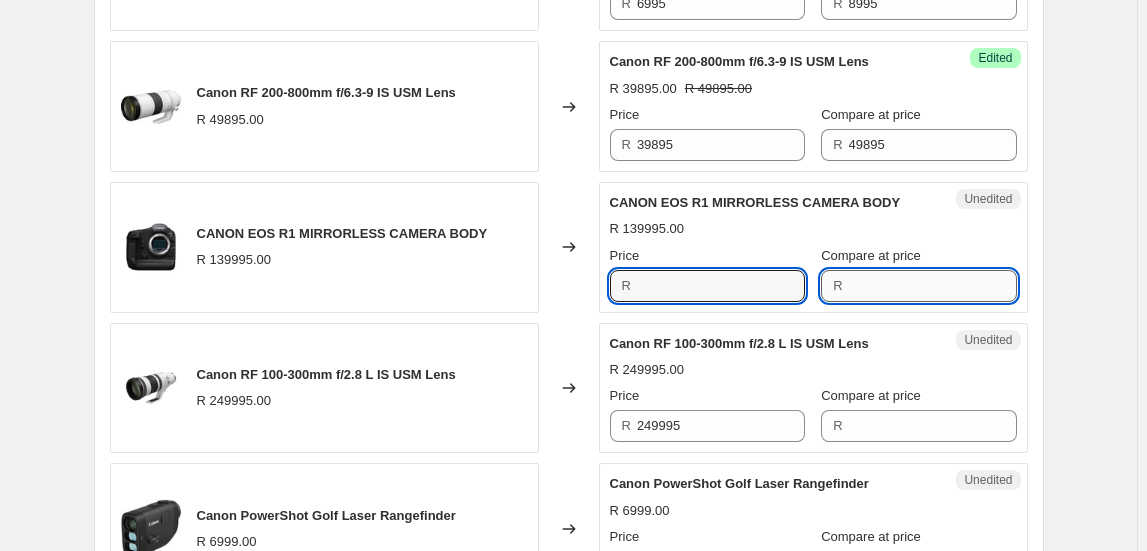 type on "139995" 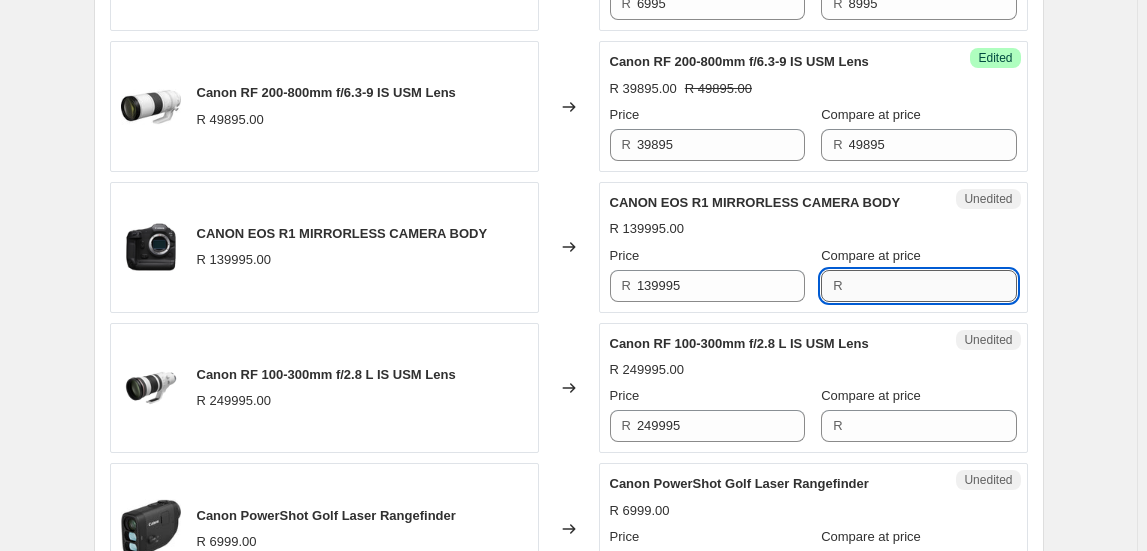 paste on "139995" 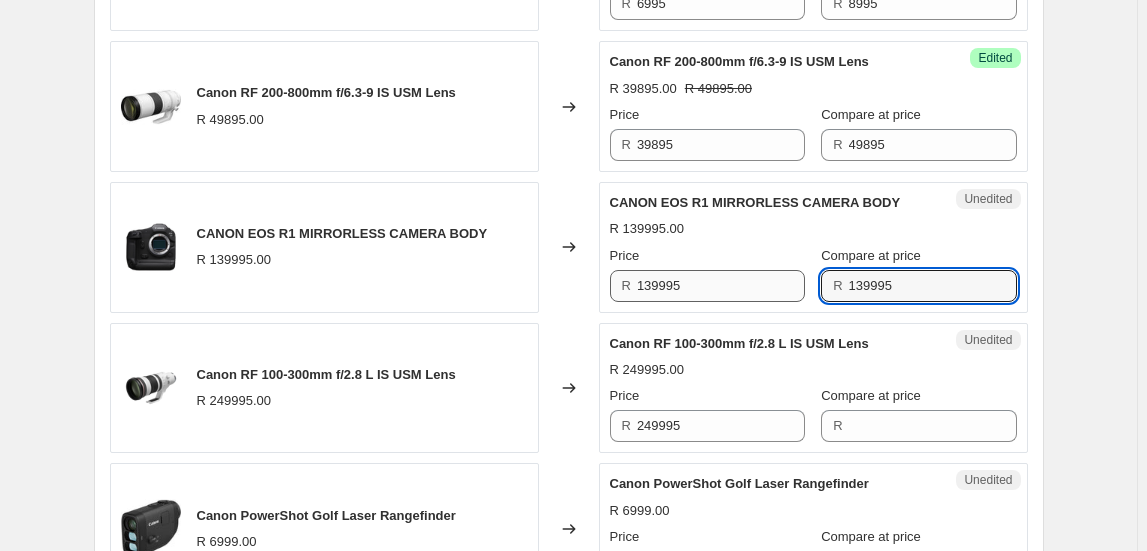 type on "139995" 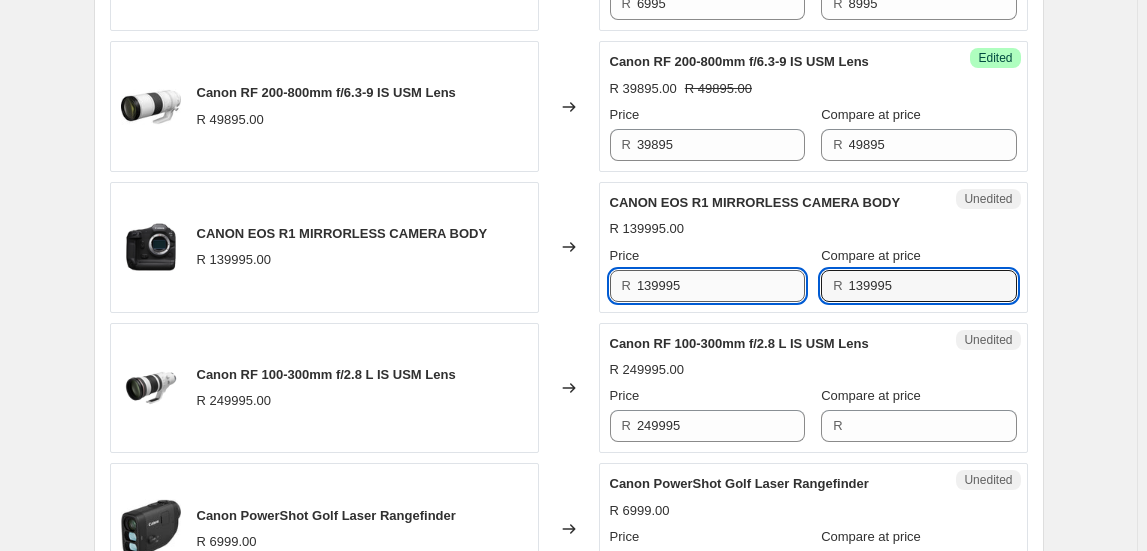 click on "139995" at bounding box center [721, 286] 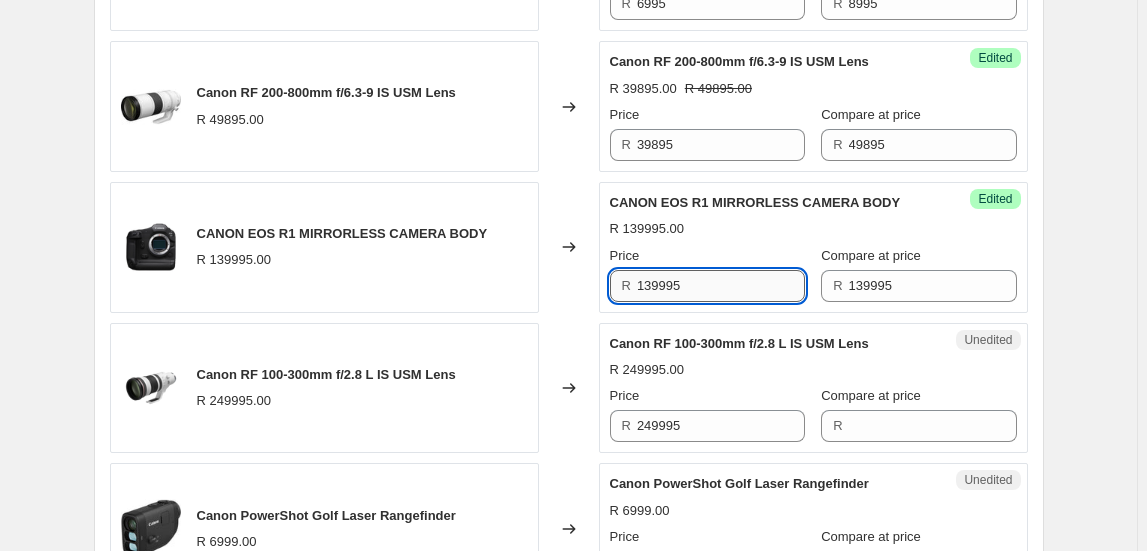 click on "139995" at bounding box center [721, 286] 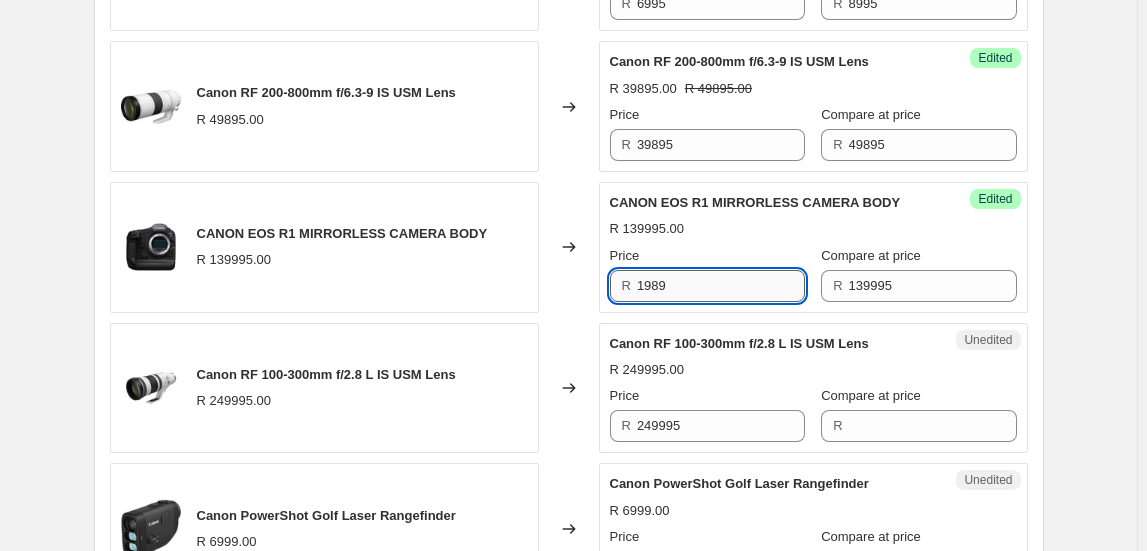 click on "1989" at bounding box center (721, 286) 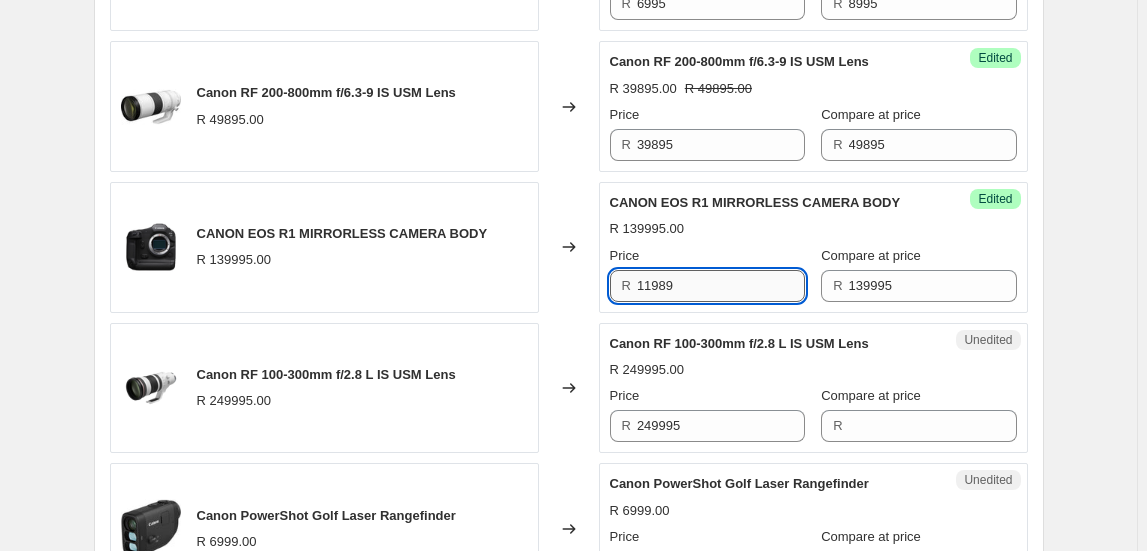 click on "11989" at bounding box center (721, 286) 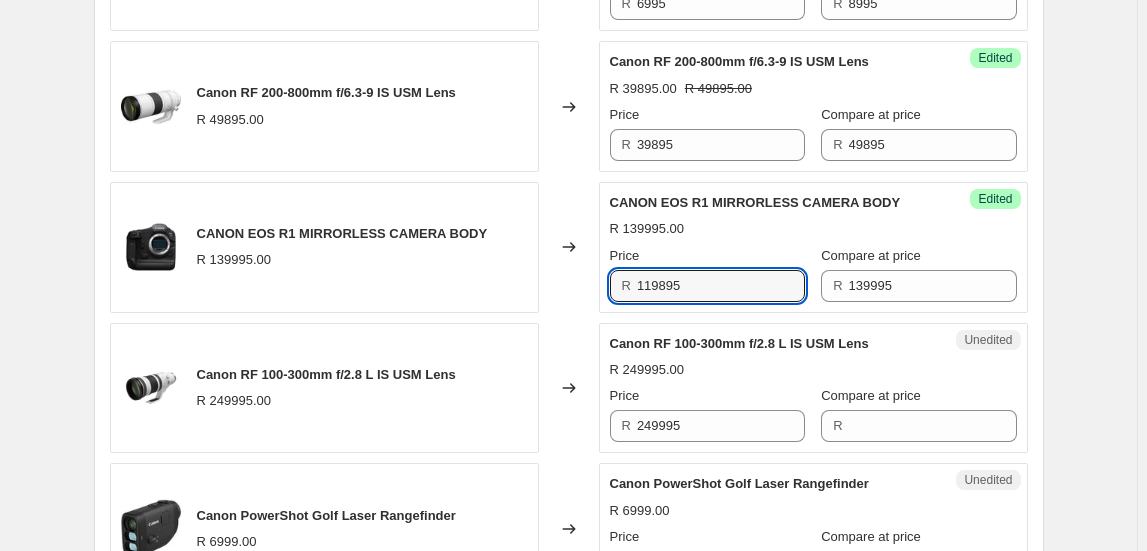 type on "119895" 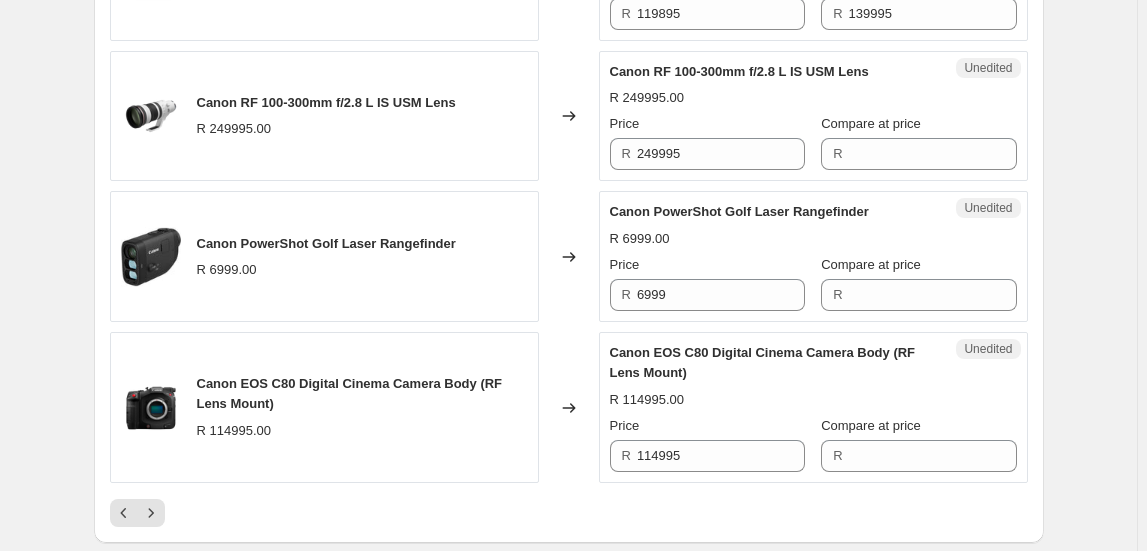 scroll, scrollTop: 3421, scrollLeft: 0, axis: vertical 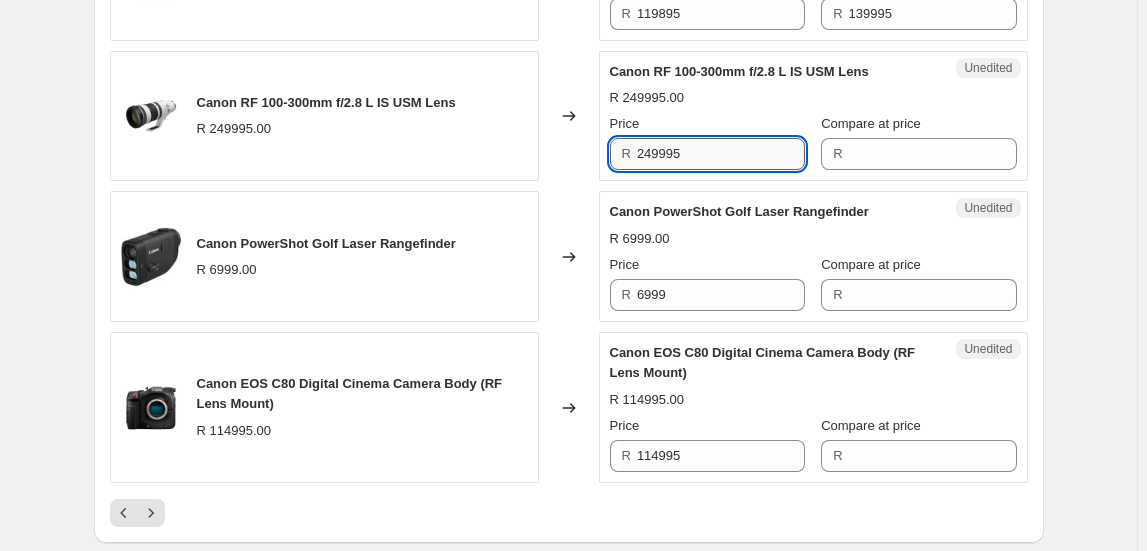 click on "249995" at bounding box center [721, 154] 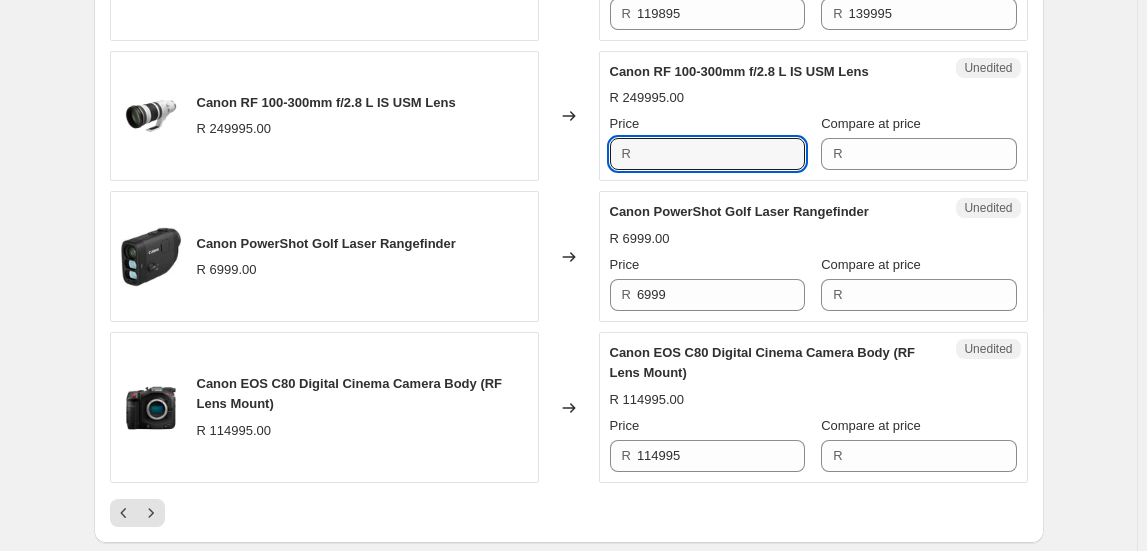 type on "249995" 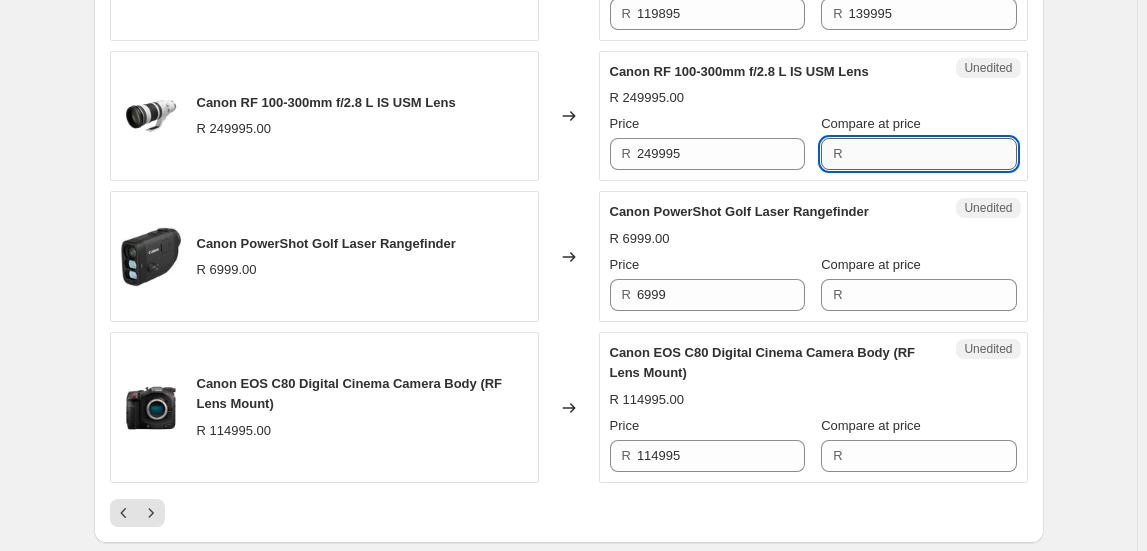 drag, startPoint x: 921, startPoint y: 158, endPoint x: 898, endPoint y: 147, distance: 25.495098 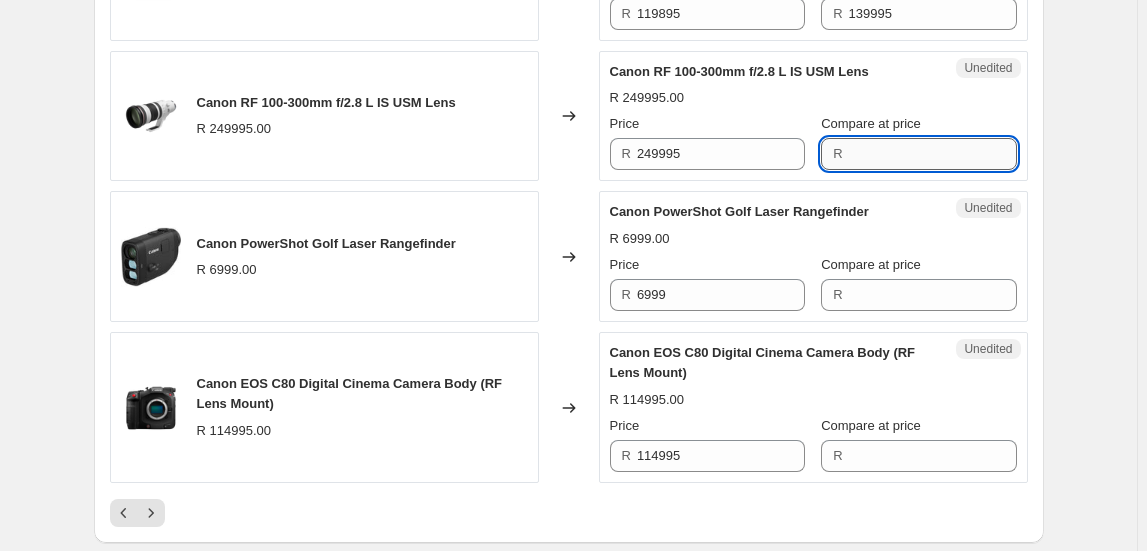 paste on "249995" 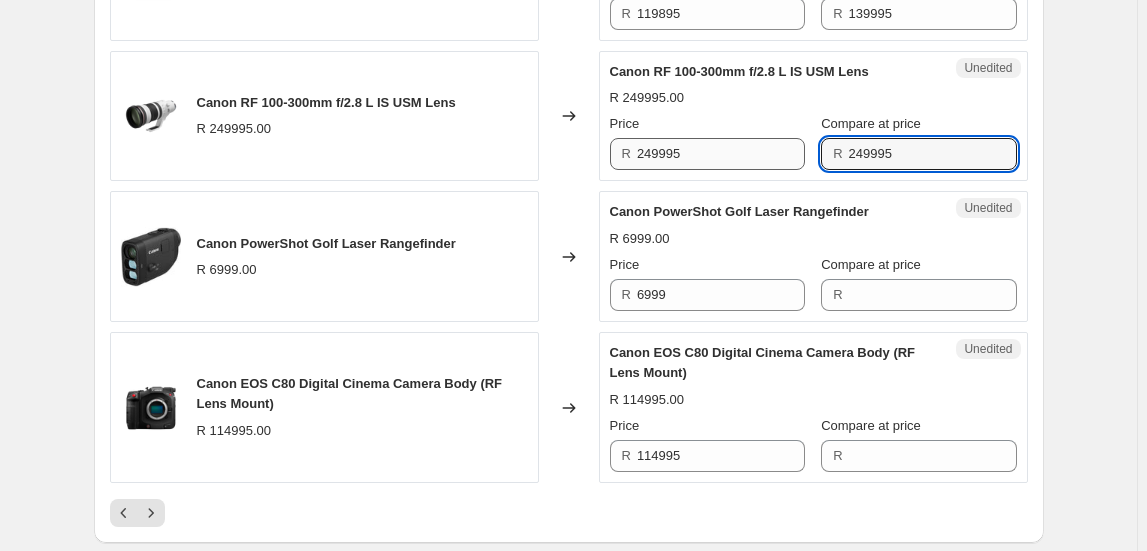 type on "249995" 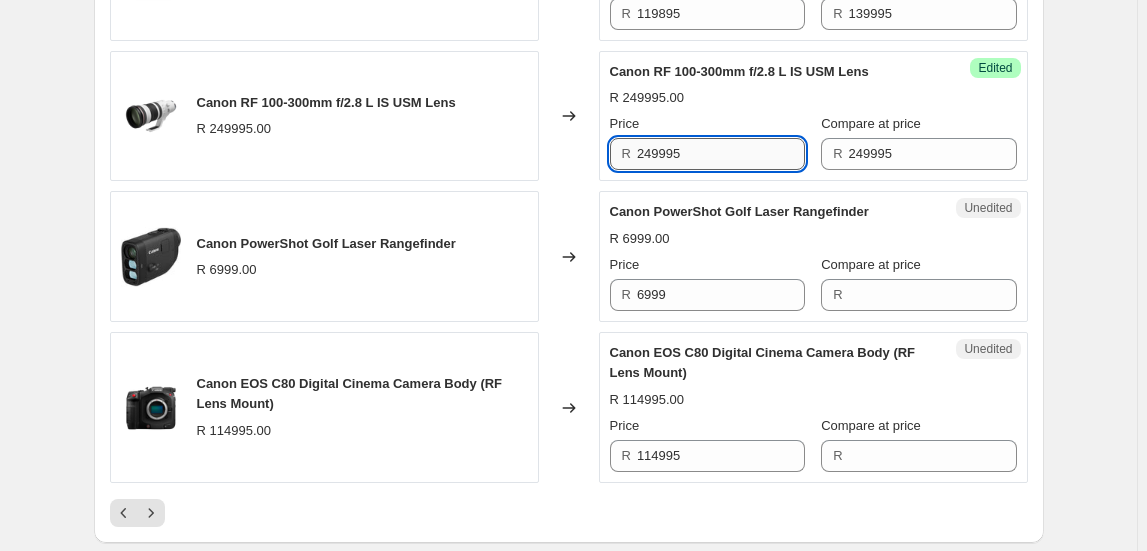 click on "249995" at bounding box center (721, 154) 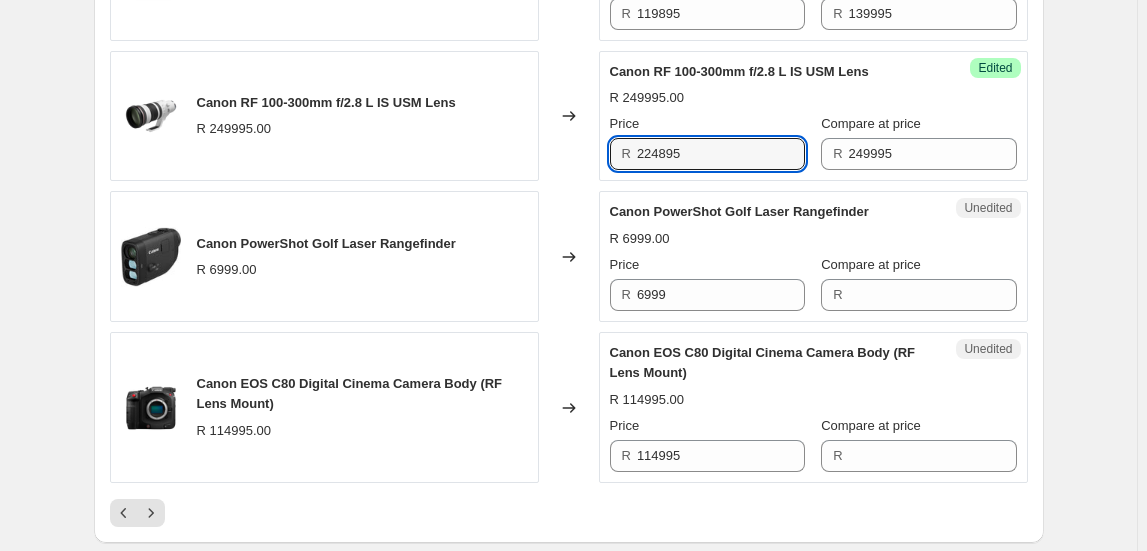 type on "224895" 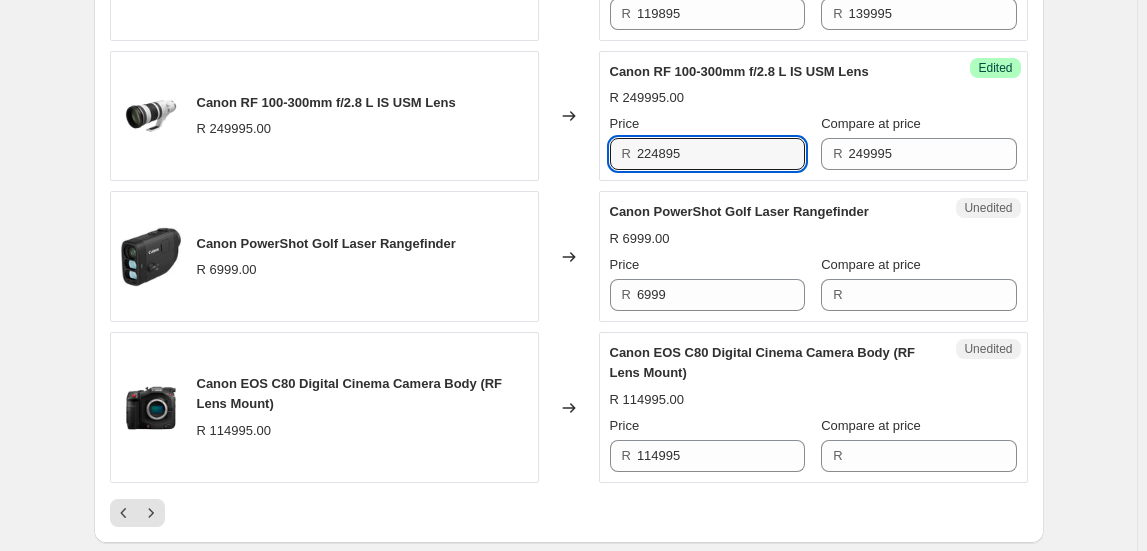 click on "Create new price change job. This page is ready Create new price change job Draft Step 1. Optionally give your price change job a title (eg "[MONTH] 30% off sale on boots") [MONTH] [DAY], [YEAR], [TIME] Price change job This title is just for internal use, customers won't see it Step 2. Select how the prices should change Use bulk price change rules Set product prices individually Use CSV upload Select tags to add while price change is active Select tags to remove while price change is active Step 3. Select which products should change in price Select all products, use filters, or select products variants individually All products Filter by product, collection, tag, vendor, product type, variant title, or inventory Select product variants individually Product filters Products must match: all conditions any condition The product The product's collection The product's tag The product's vendor The product's type The product's status The variant's title Inventory quantity The product's collection Is equal to Is equal to" at bounding box center (569, -1284) 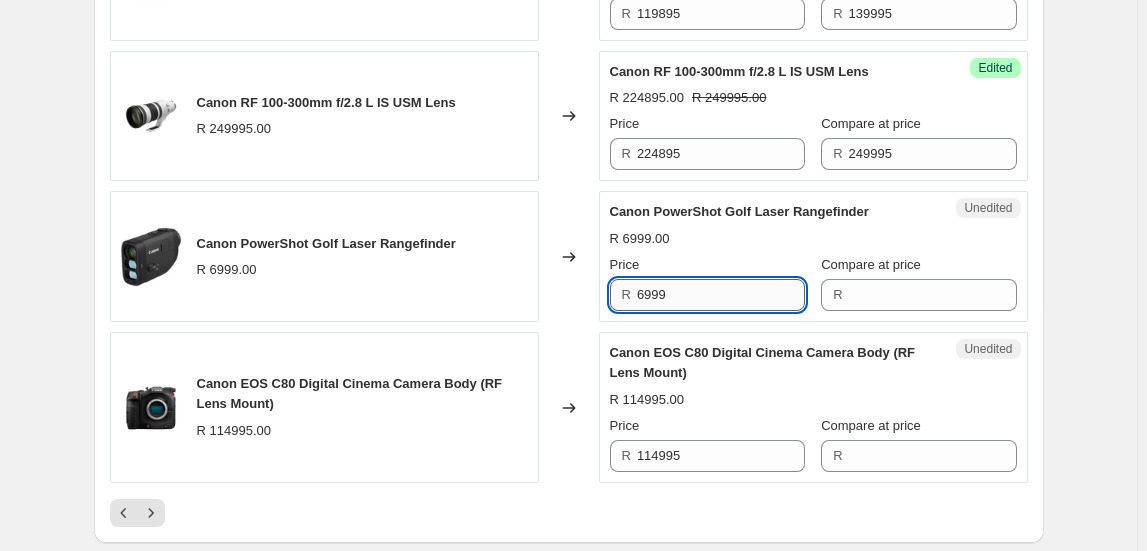 click on "6999" at bounding box center (721, 295) 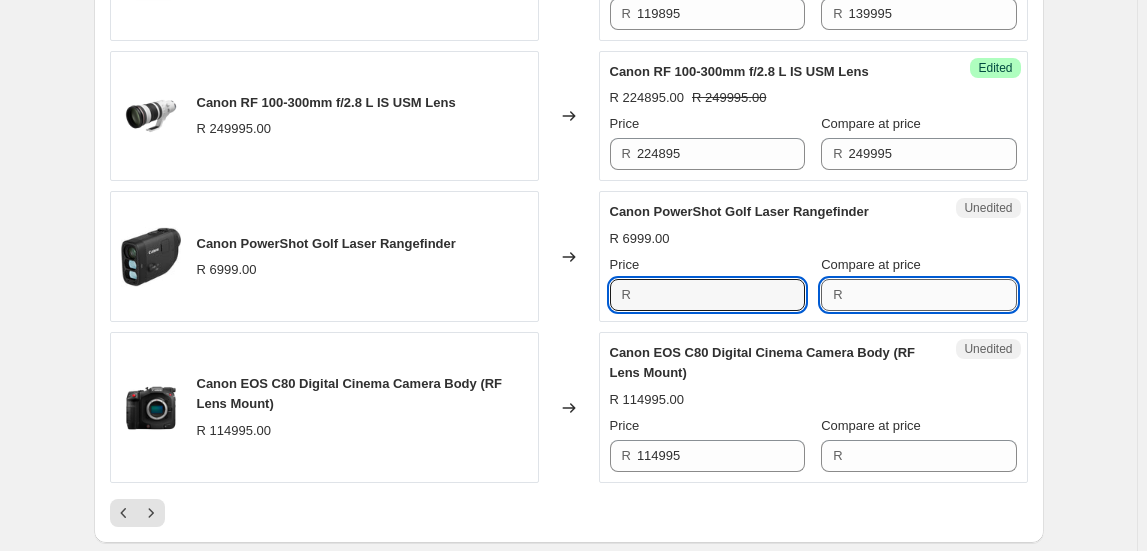 type on "6999" 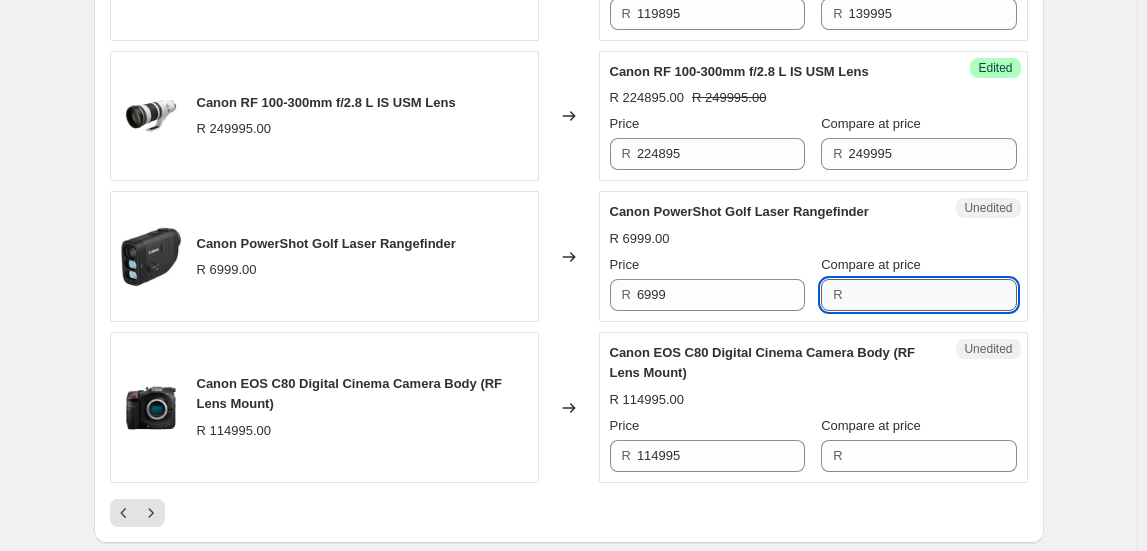 paste on "6999" 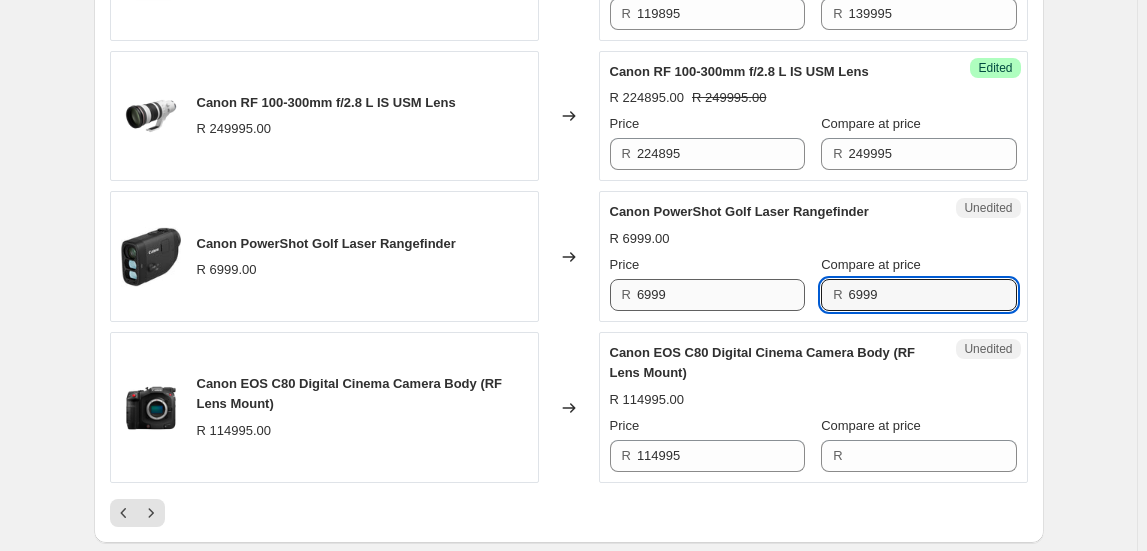 type on "6999" 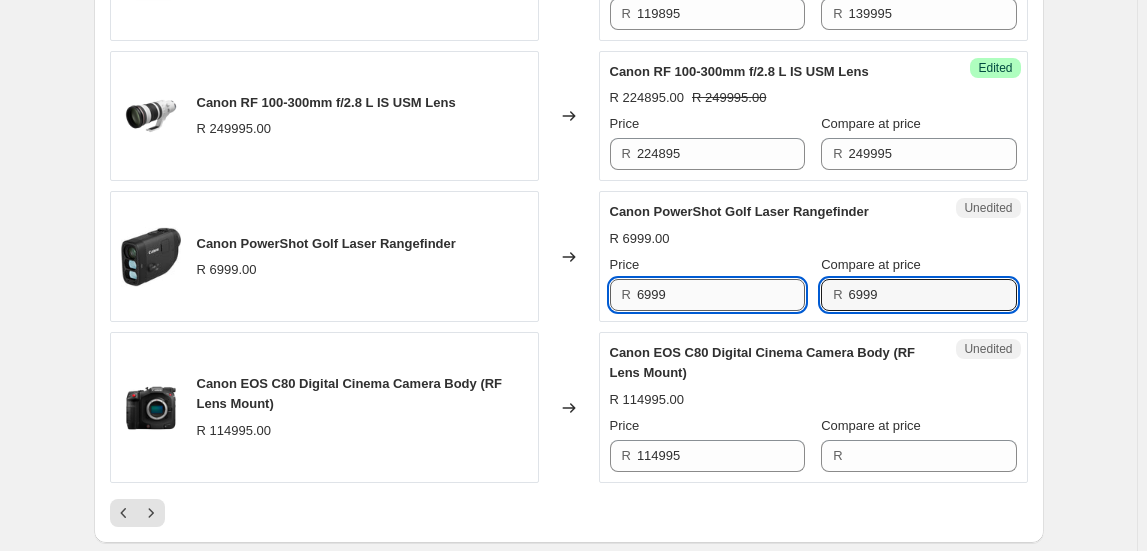 click on "6999" at bounding box center (721, 295) 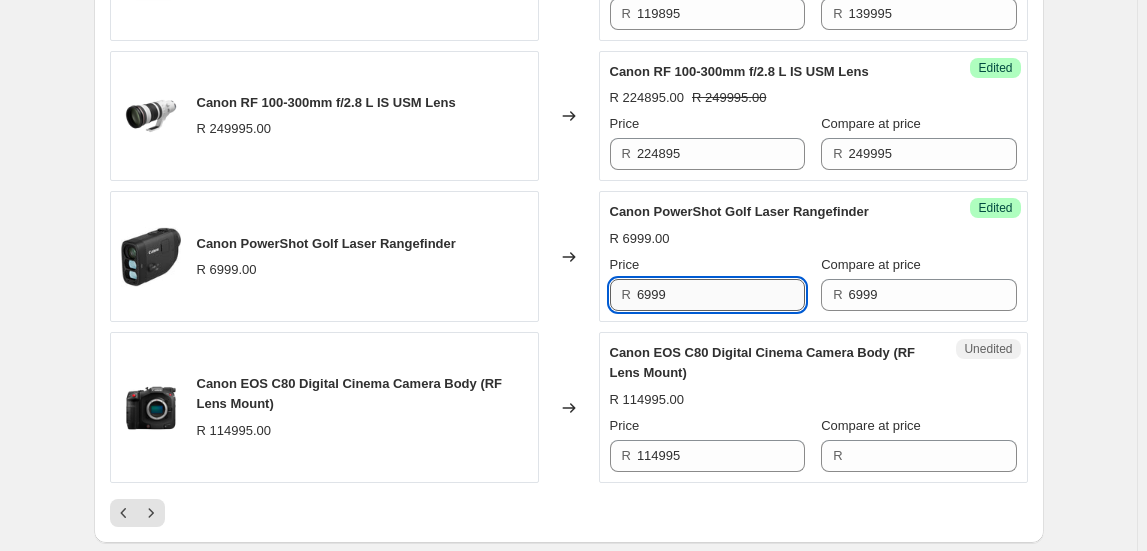 click on "6999" at bounding box center (721, 295) 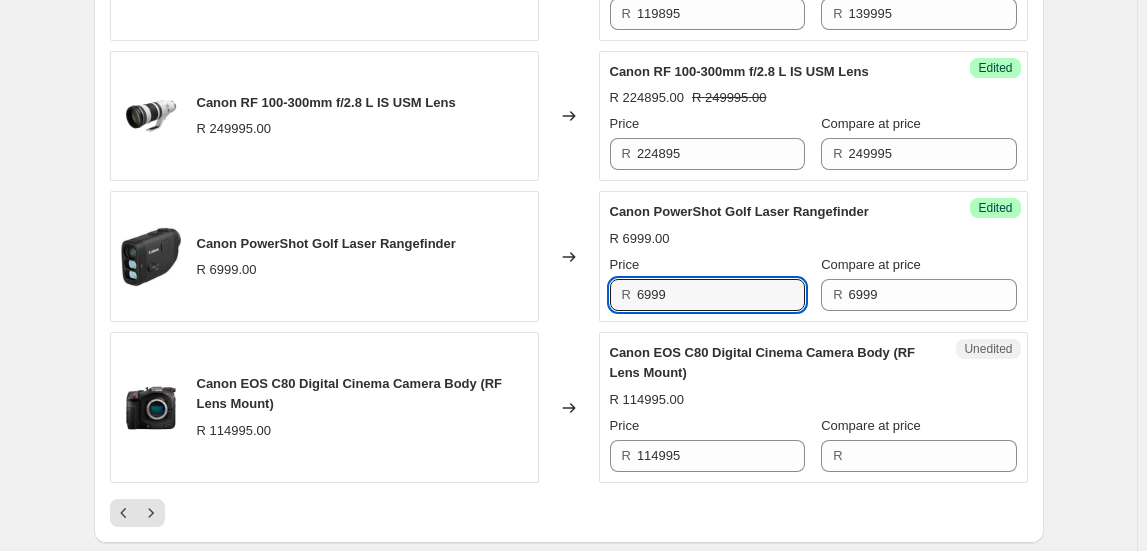 click on "Canon PowerShot Golf Laser Rangefinder" at bounding box center [326, 243] 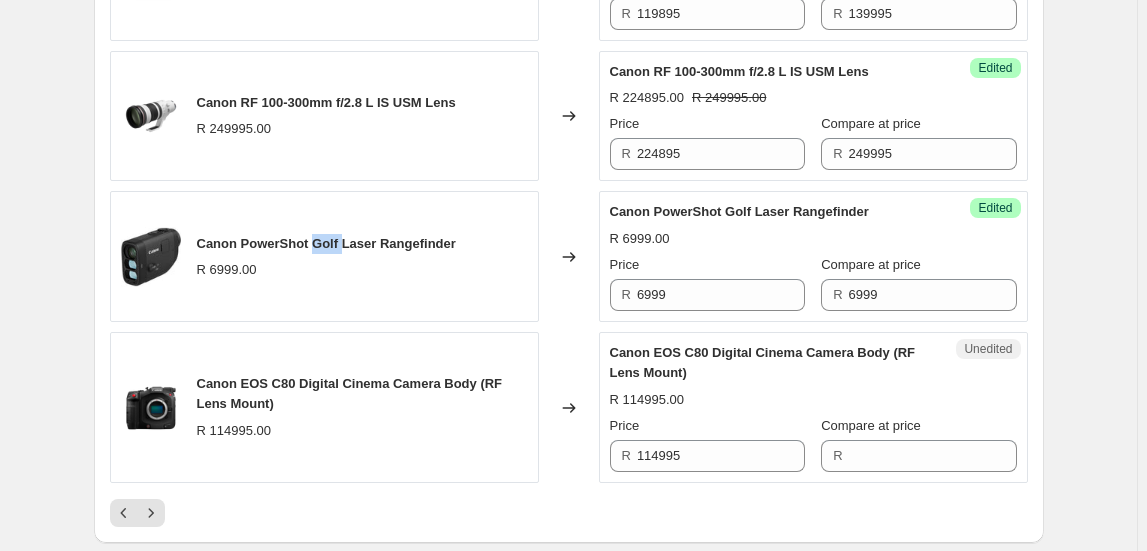 click on "Canon PowerShot Golf Laser Rangefinder" at bounding box center [326, 243] 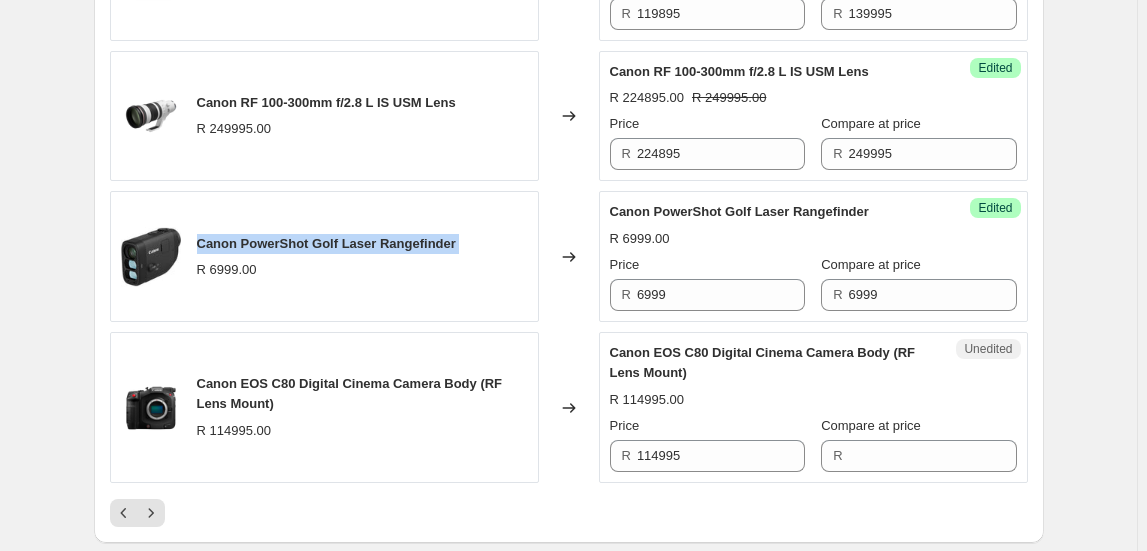 click on "Canon PowerShot Golf Laser Rangefinder" at bounding box center [326, 243] 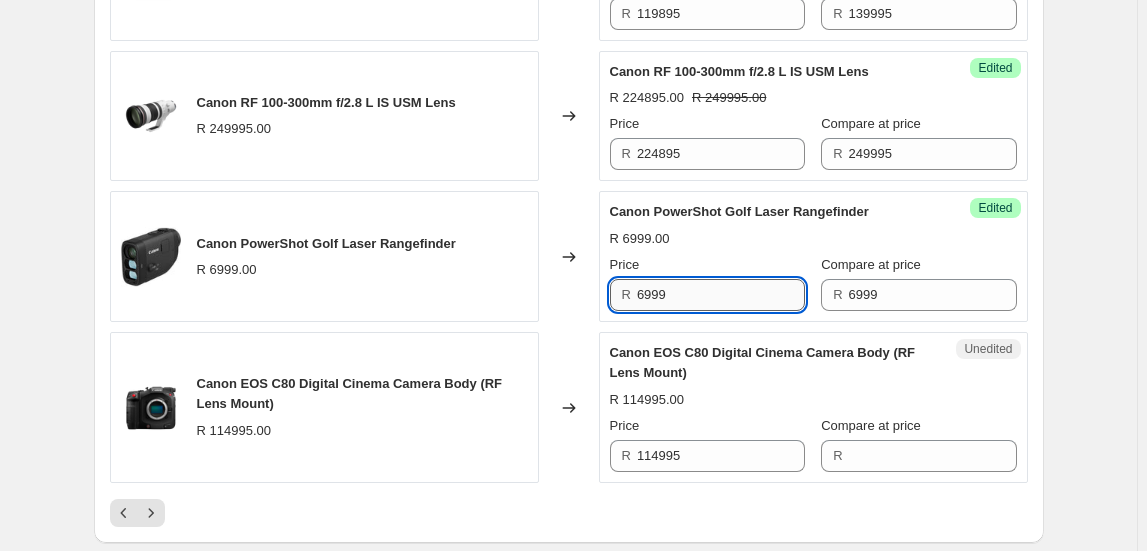 click on "6999" at bounding box center [721, 295] 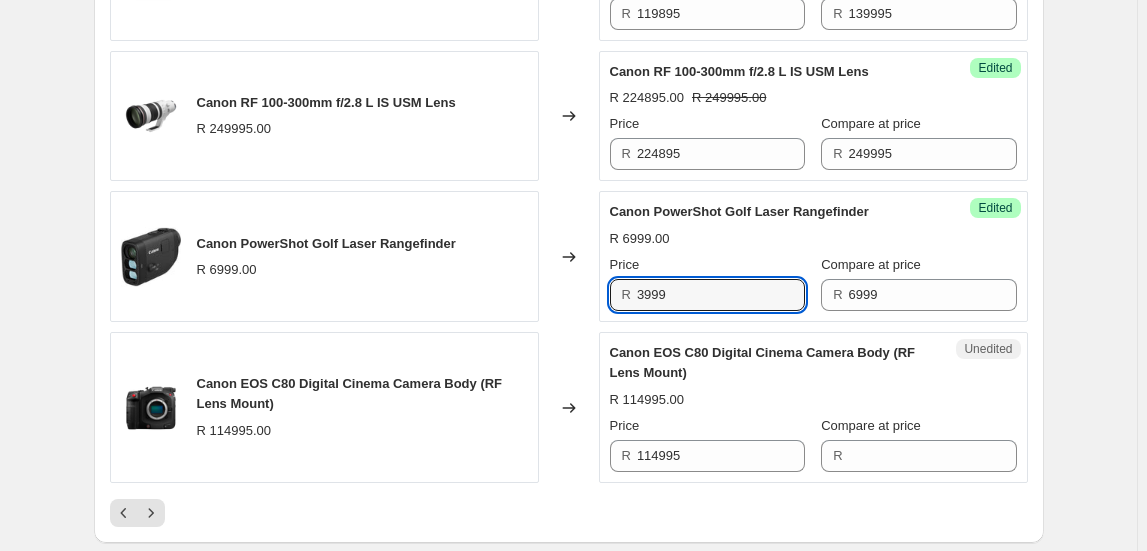 type on "3999" 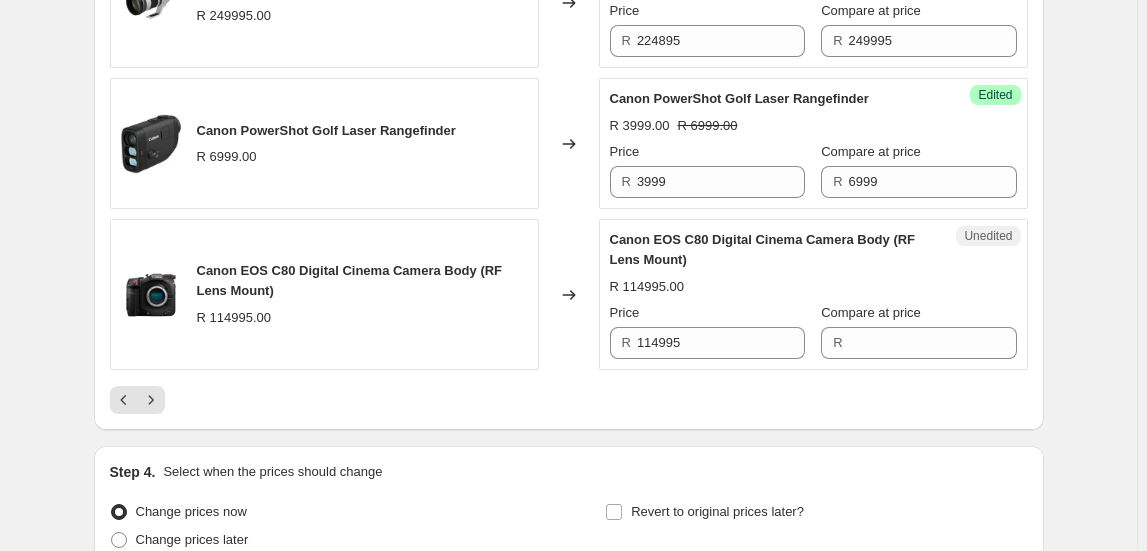 scroll, scrollTop: 3603, scrollLeft: 0, axis: vertical 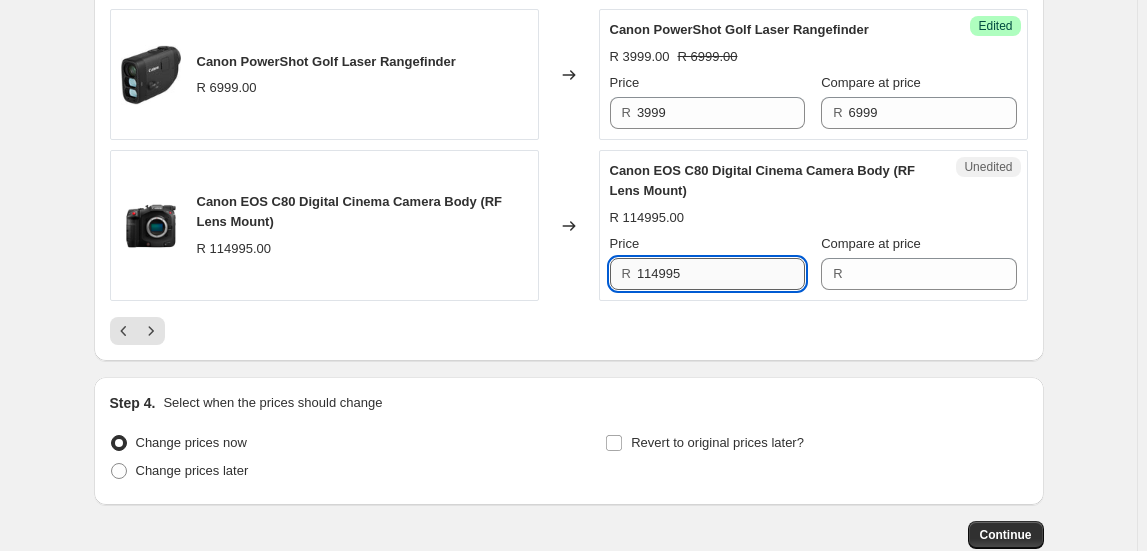 click on "114995" at bounding box center (721, 274) 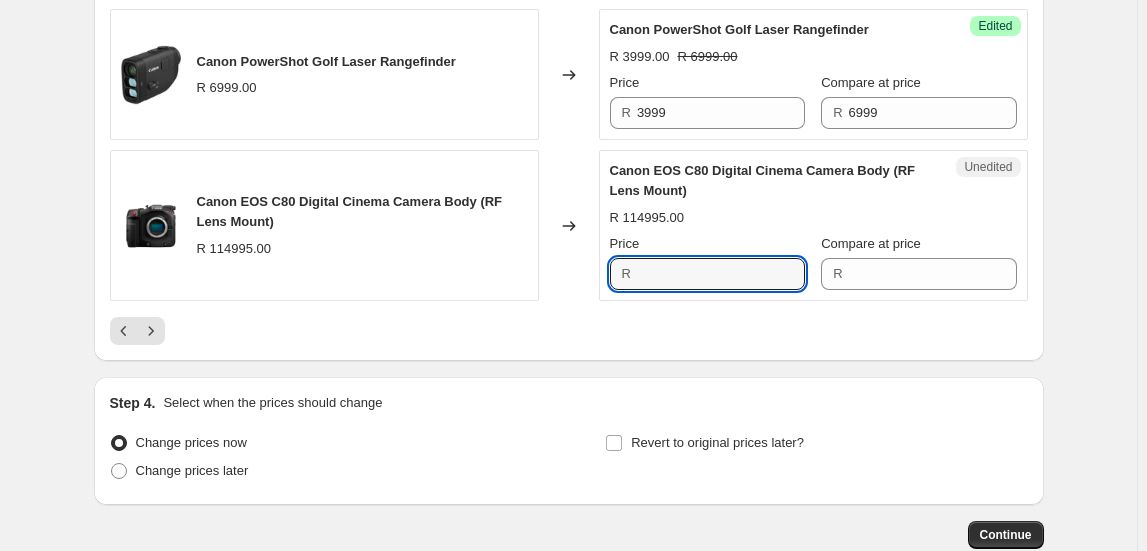 type on "114995" 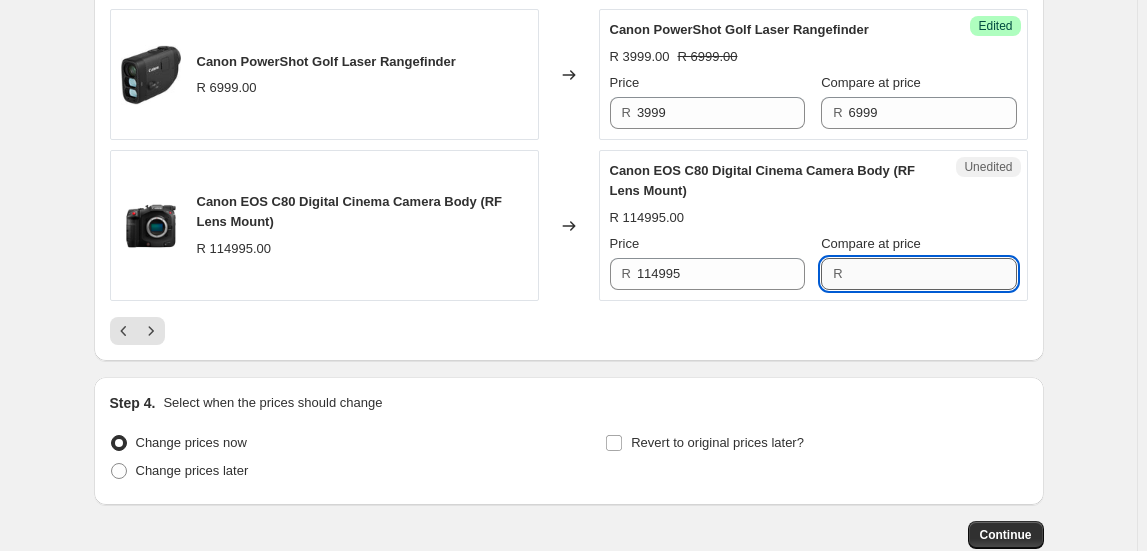 drag, startPoint x: 909, startPoint y: 246, endPoint x: 906, endPoint y: 259, distance: 13.341664 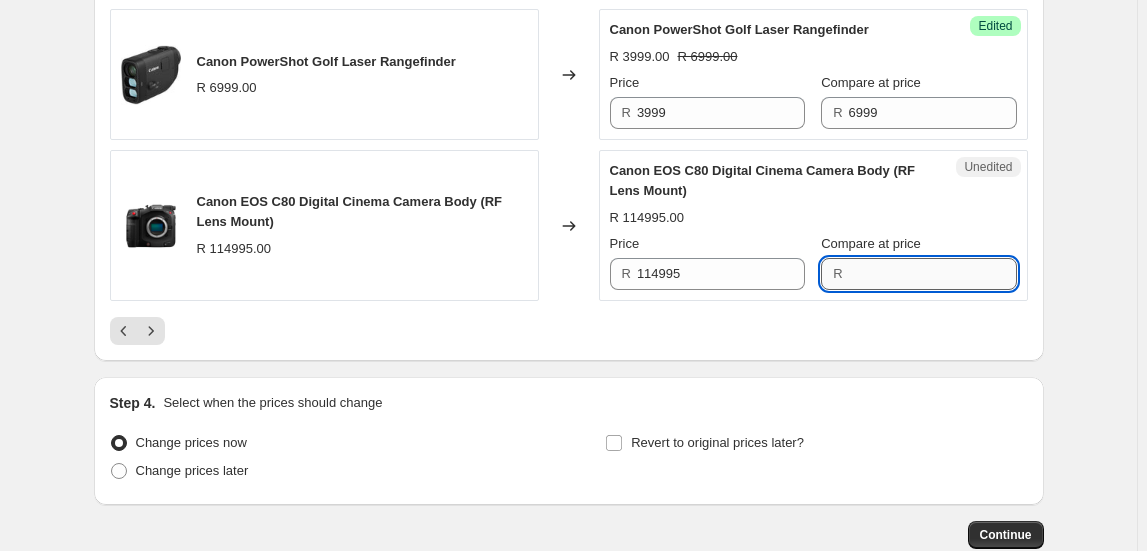 paste on "114995" 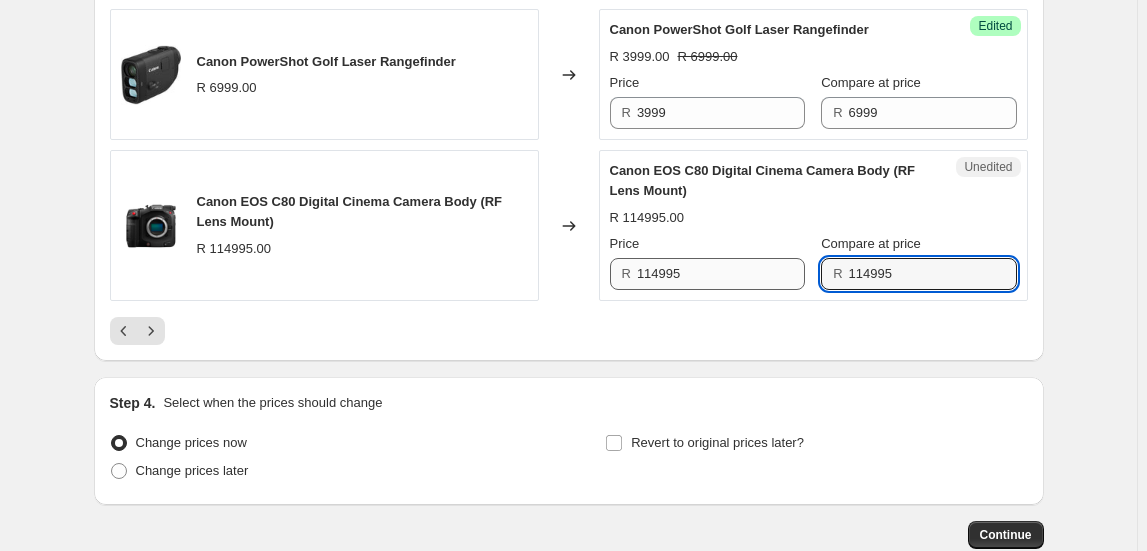 type on "114995" 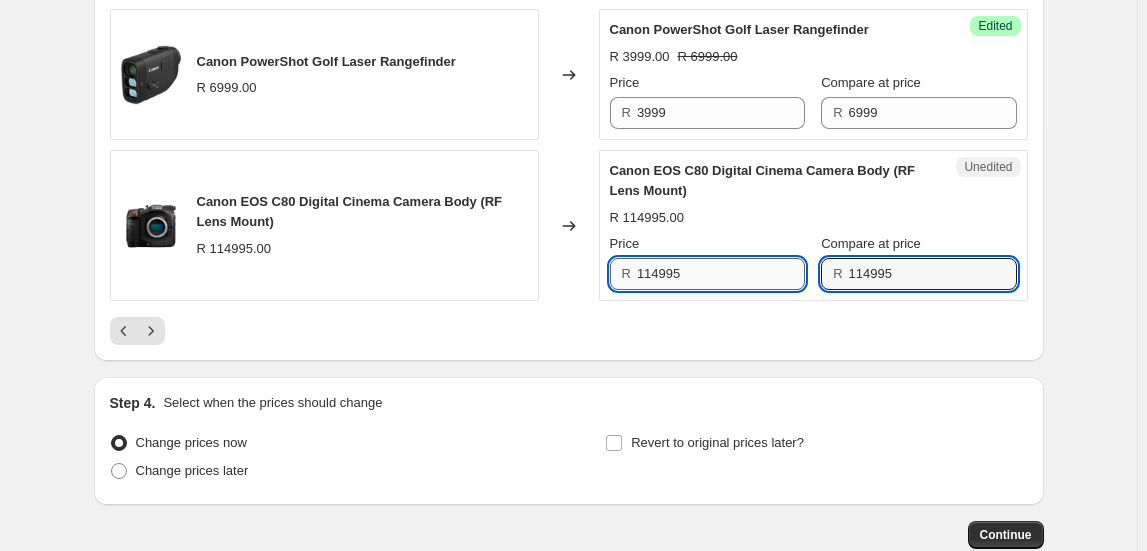 click on "114995" at bounding box center [721, 274] 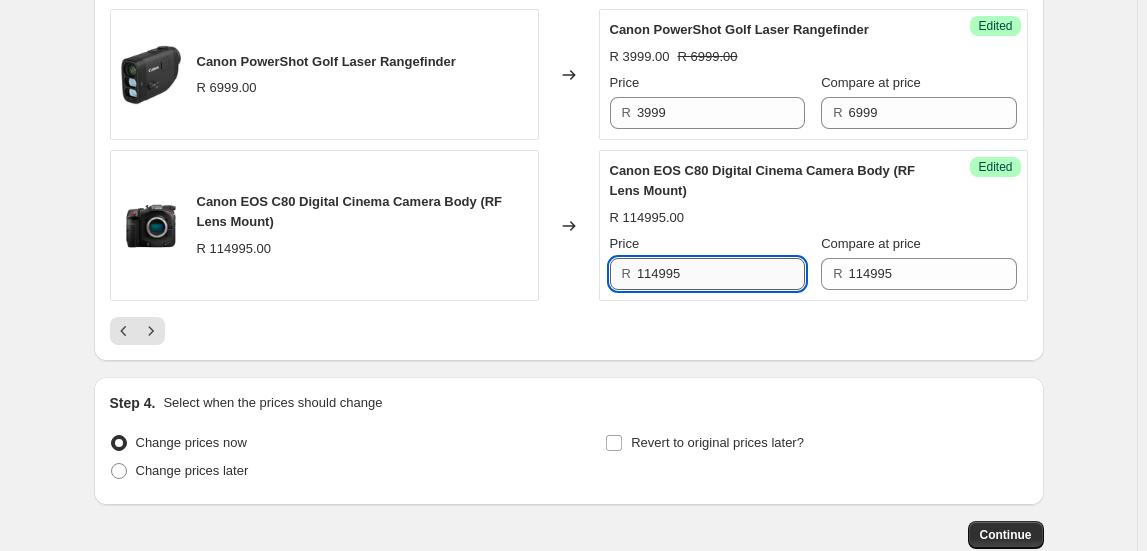 click on "114995" at bounding box center (721, 274) 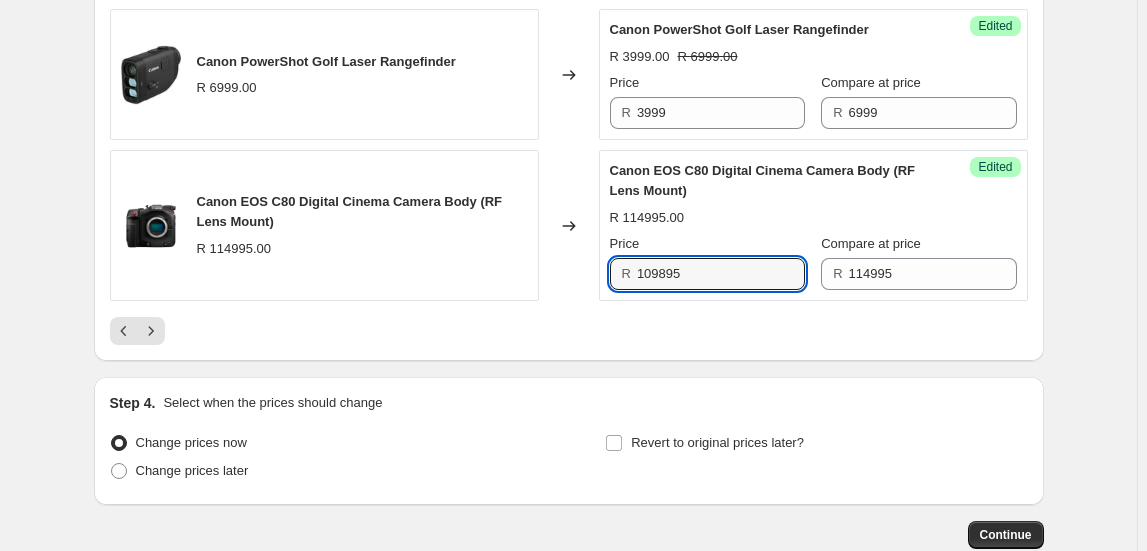 type on "109895" 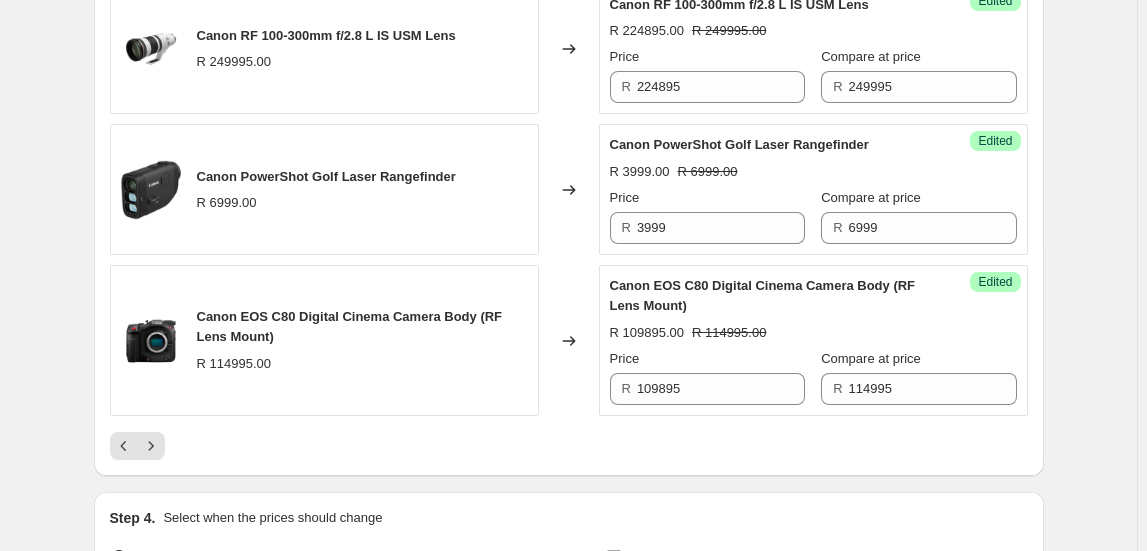 scroll, scrollTop: 3711, scrollLeft: 0, axis: vertical 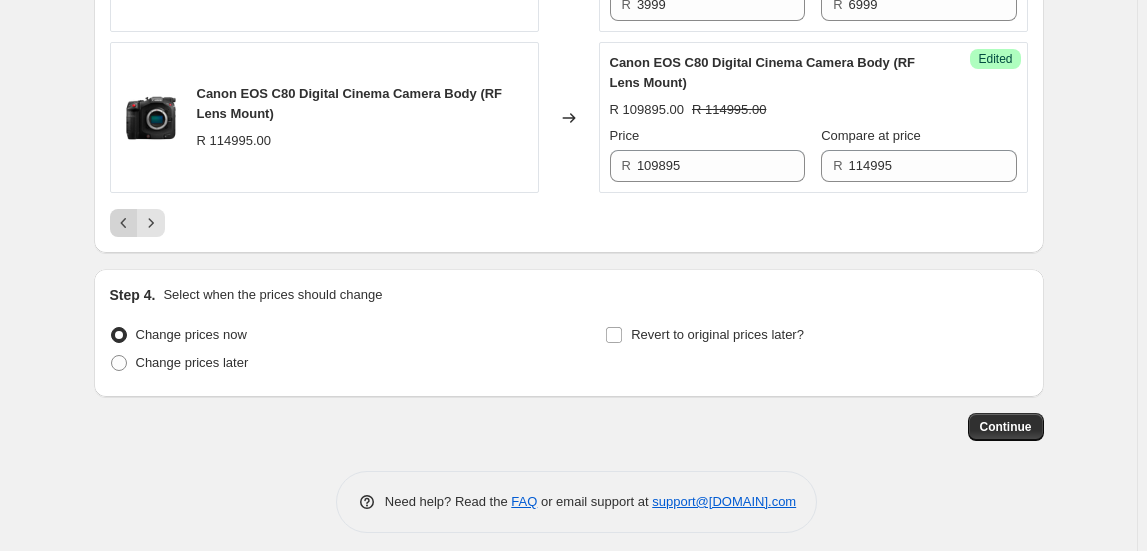 click 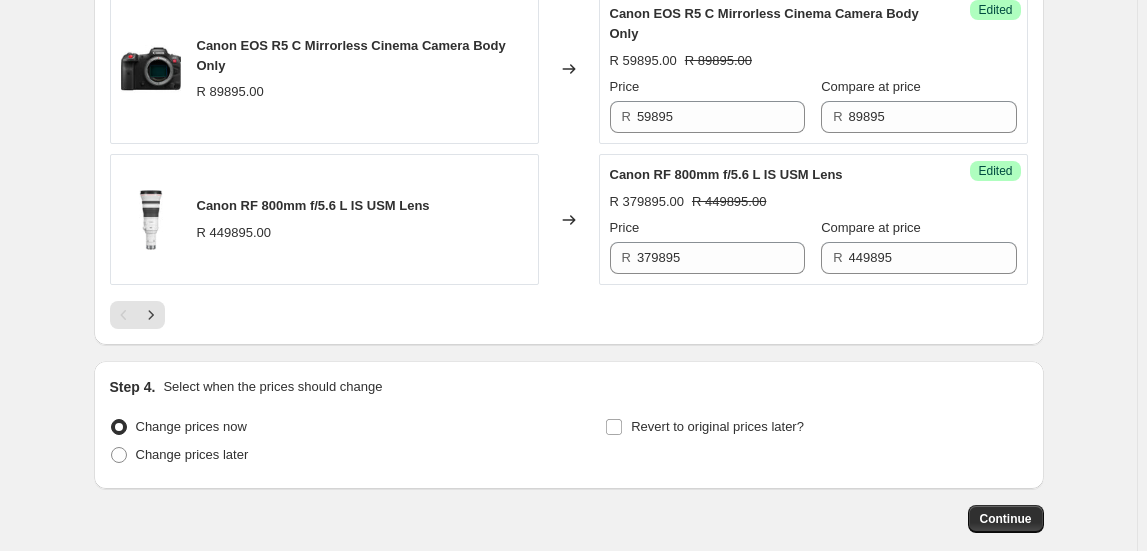 scroll, scrollTop: 3610, scrollLeft: 0, axis: vertical 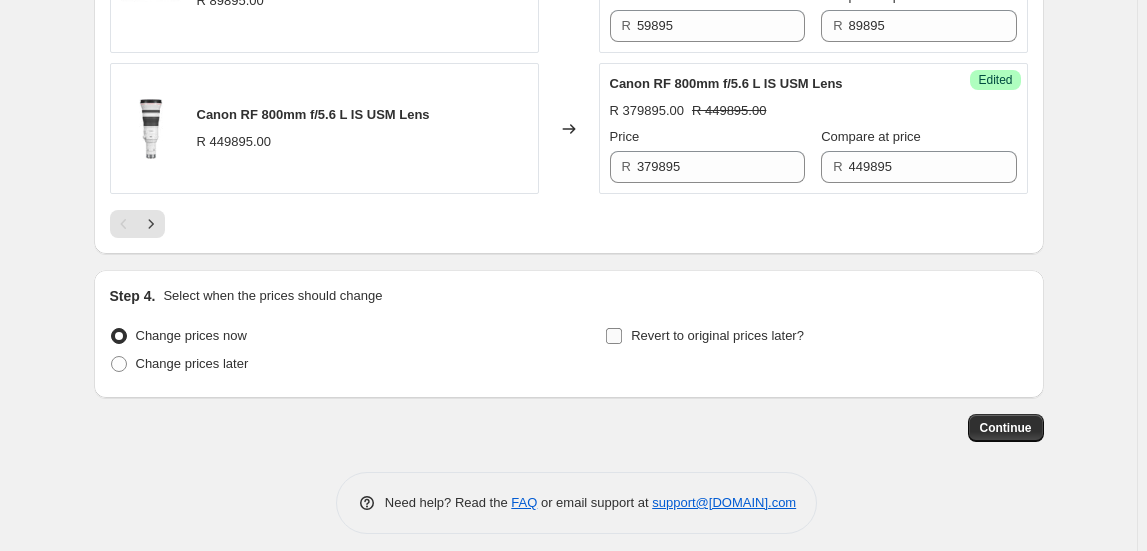 click on "Revert to original prices later?" at bounding box center [704, 336] 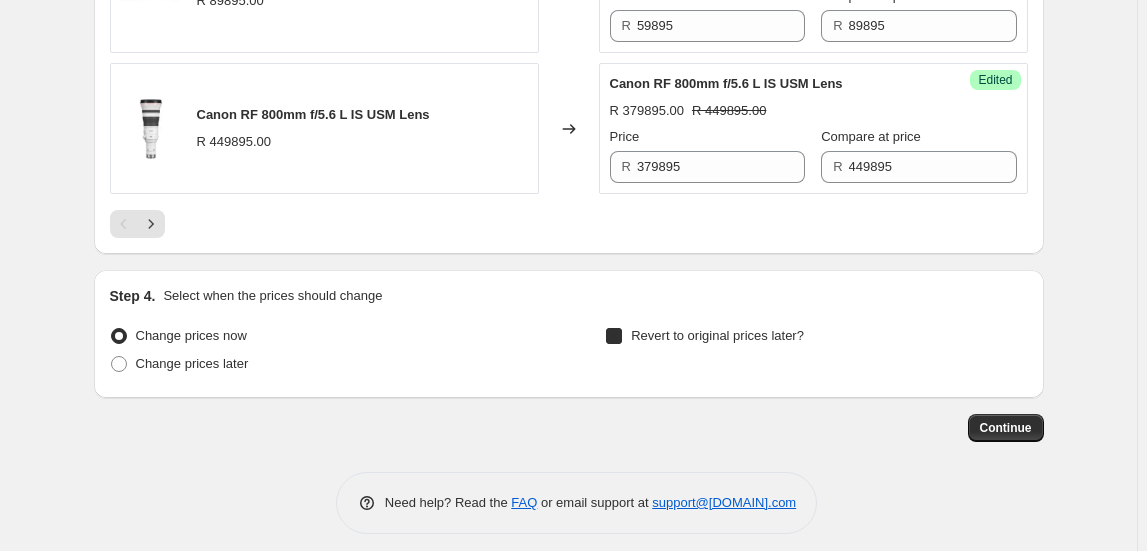 checkbox on "true" 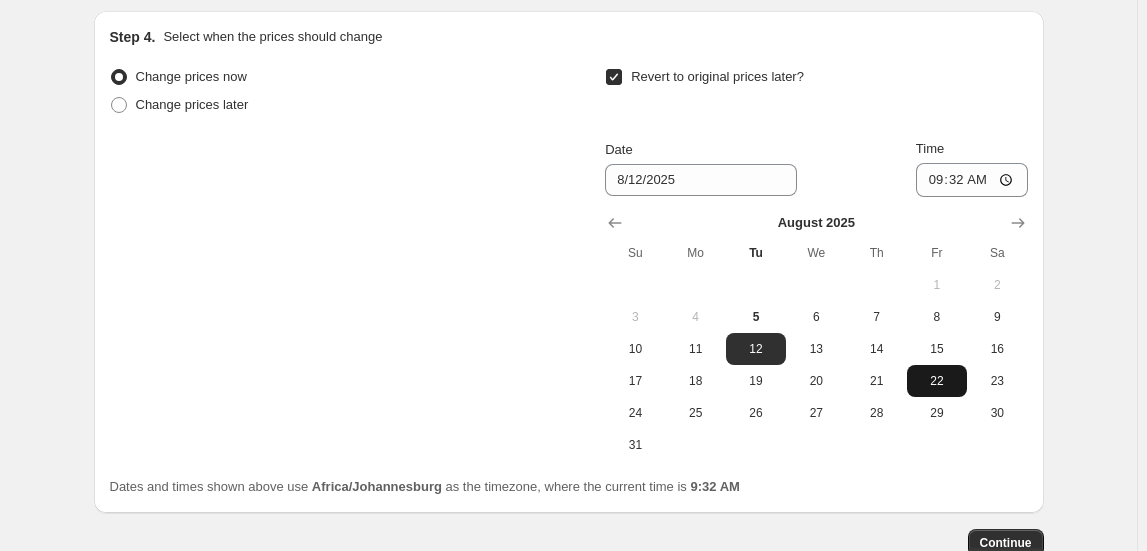 scroll, scrollTop: 3883, scrollLeft: 0, axis: vertical 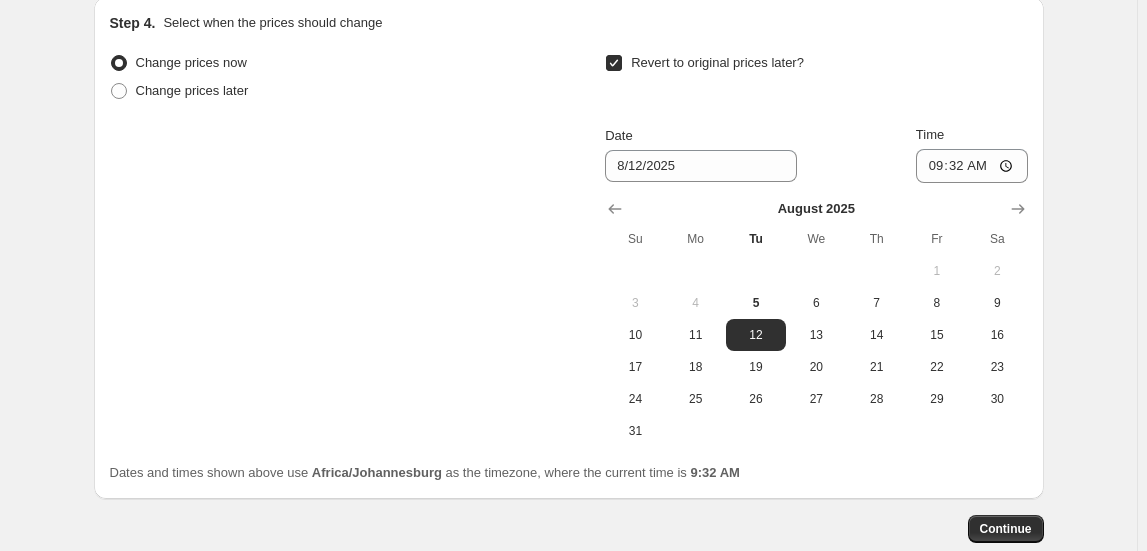 click on "Step 4. Select when the prices should change Change prices now Change prices later Revert to original prices later? Date [MONTH]/[DAY]/[YEAR] Time [TIME] [MONTH]   [YEAR] Su Mo Tu We Th Fr Sa 1 2 3 4 5 6 7 8 9 10 11 12 13 14 15 16 17 18 19 20 21 22 23 24 25 26 27 28 29 30 31 Dates and times shown above use   [TIMEZONE]   as the timezone, where the current time is   [TIME]" at bounding box center (569, 248) 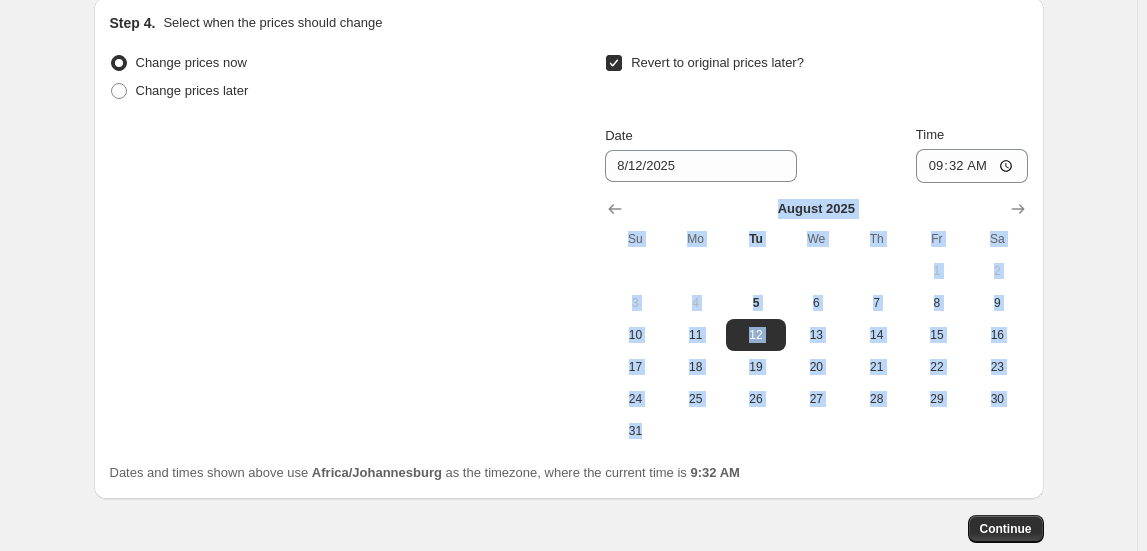 click on "Step 4. Select when the prices should change Change prices now Change prices later Revert to original prices later? Date [MONTH]/[DAY]/[YEAR] Time [TIME] [MONTH]   [YEAR] Su Mo Tu We Th Fr Sa 1 2 3 4 5 6 7 8 9 10 11 12 13 14 15 16 17 18 19 20 21 22 23 24 25 26 27 28 29 30 31 Dates and times shown above use   [TIMEZONE]   as the timezone, where the current time is   [TIME]" at bounding box center [569, 248] 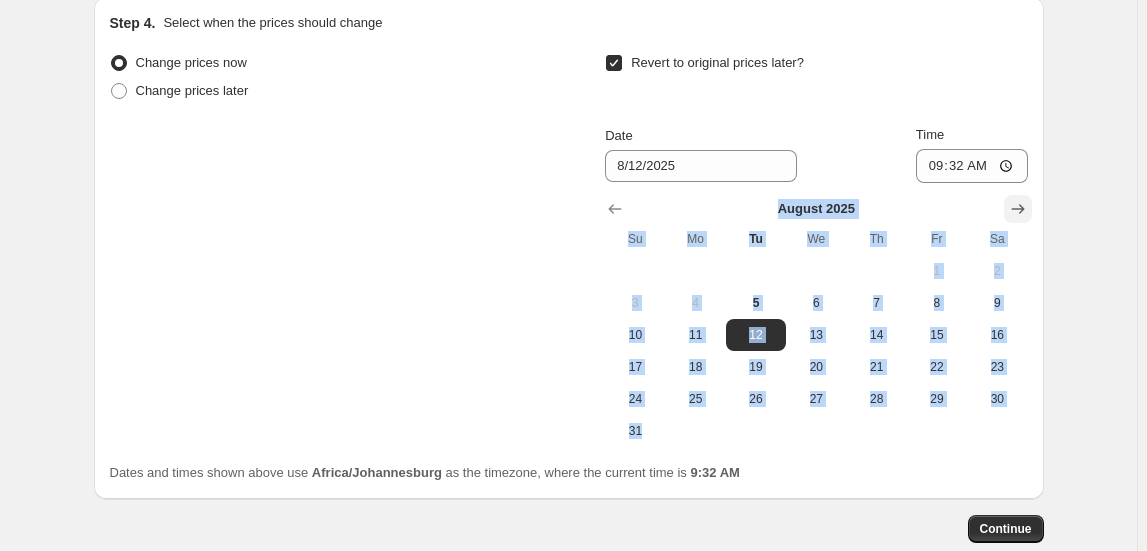 click 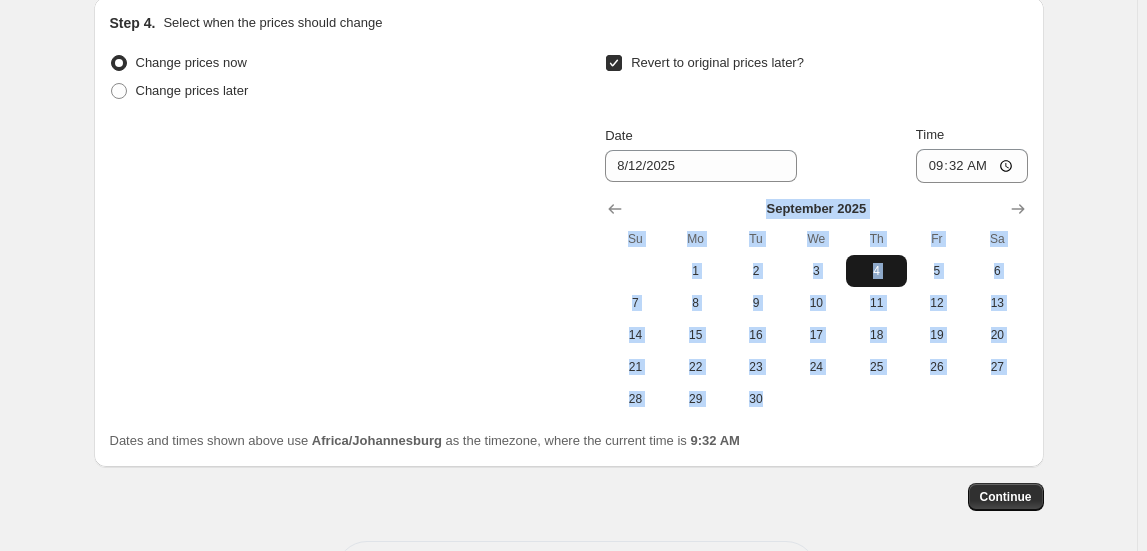 click on "4" at bounding box center [876, 271] 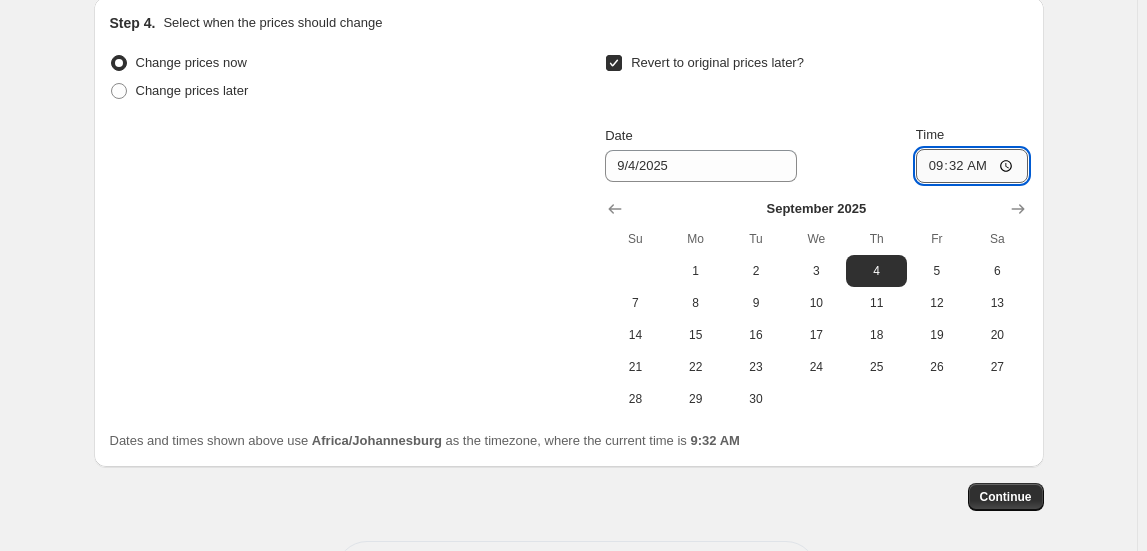 click on "09:32" at bounding box center [972, 166] 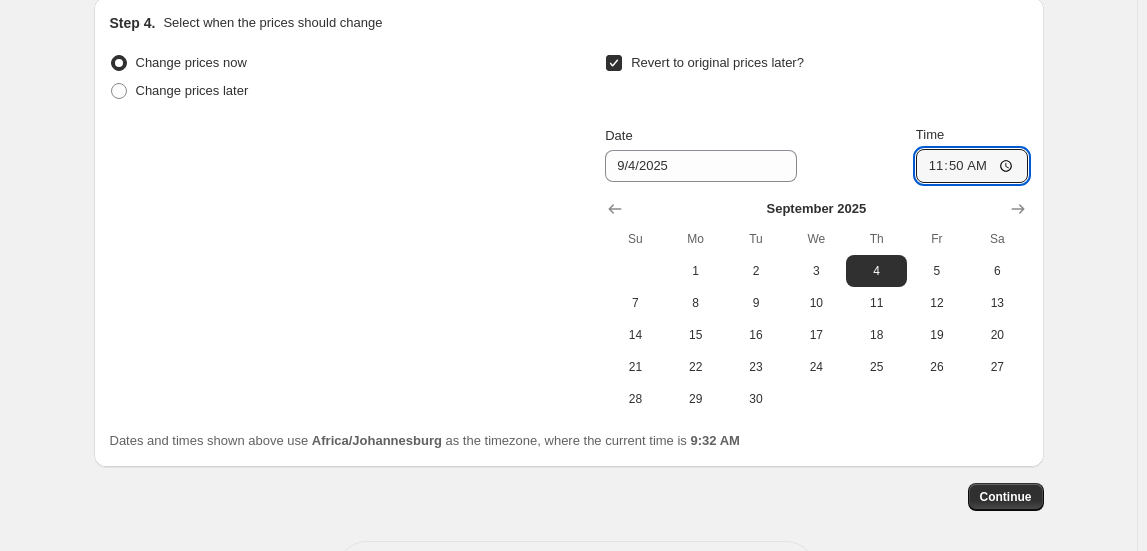 type on "23:50" 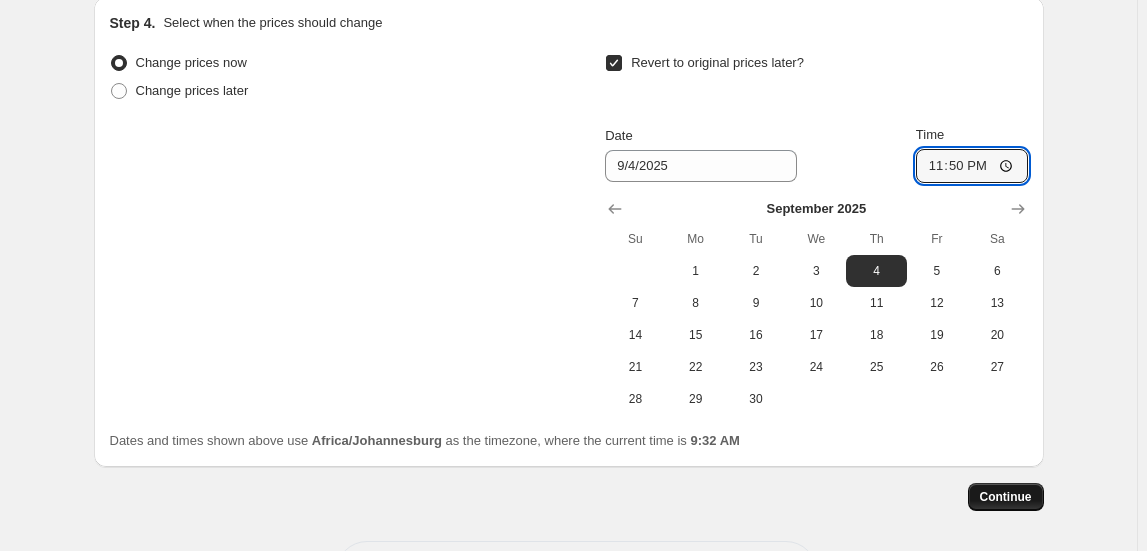 click on "Continue" at bounding box center [1006, 497] 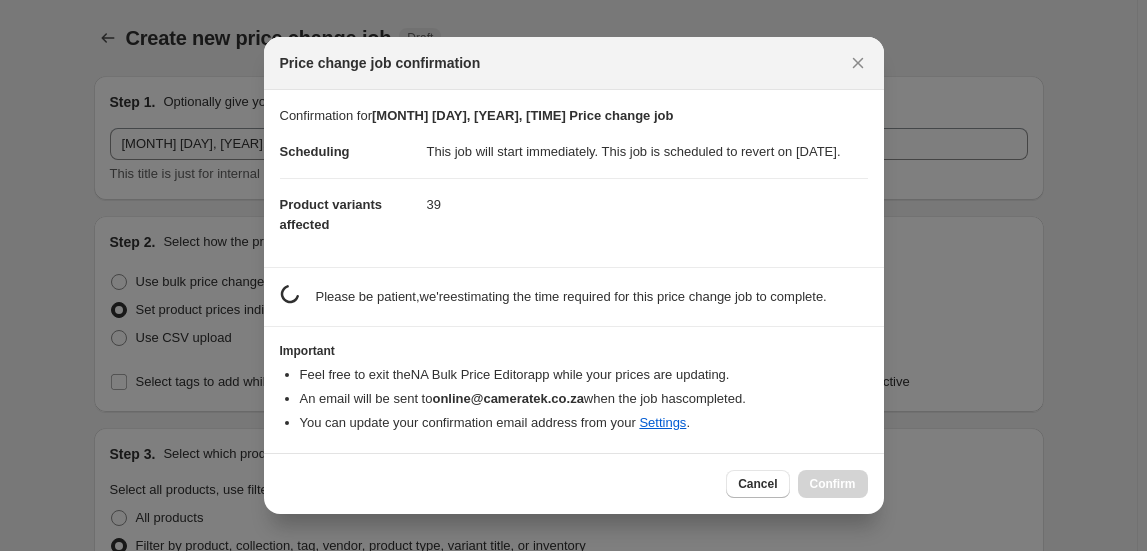 scroll, scrollTop: 0, scrollLeft: 0, axis: both 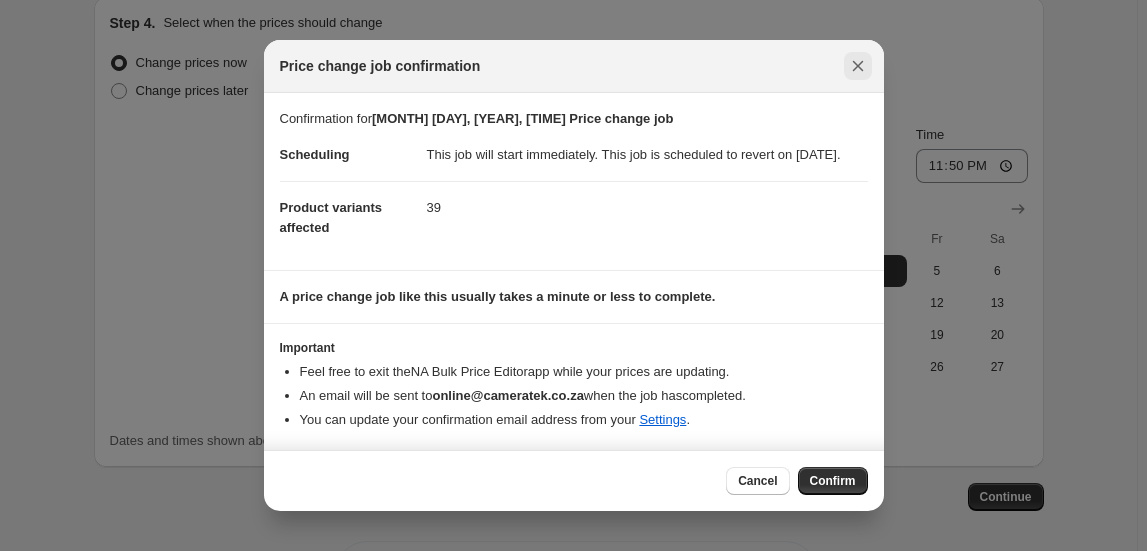 click 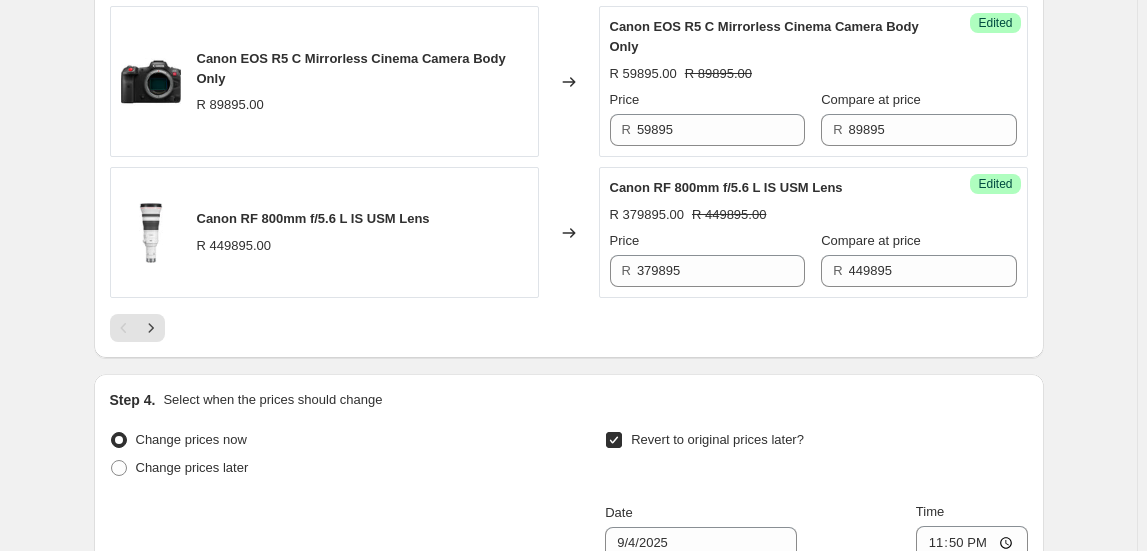 scroll, scrollTop: 3610, scrollLeft: 0, axis: vertical 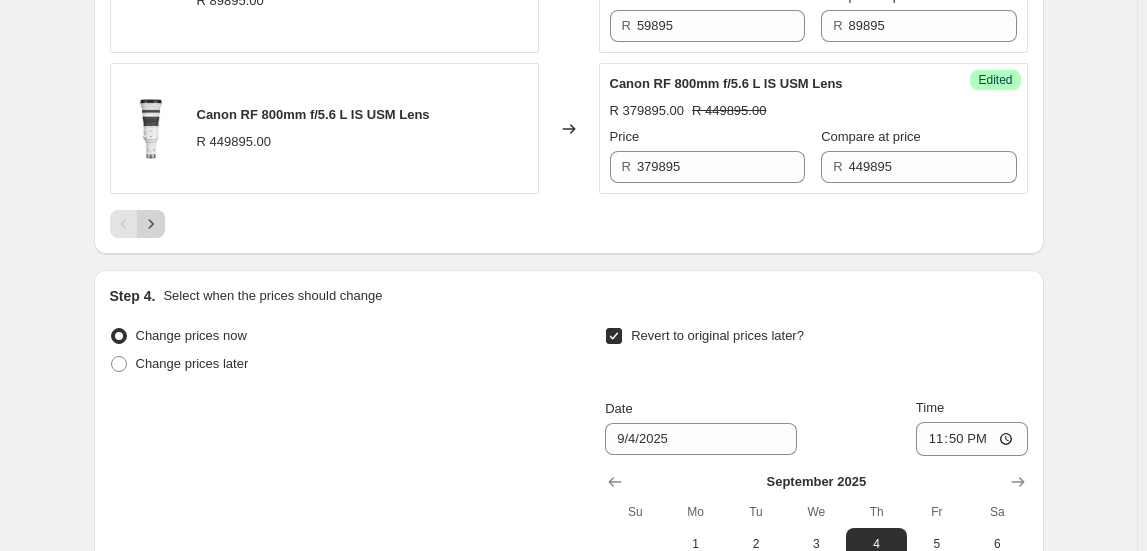 click 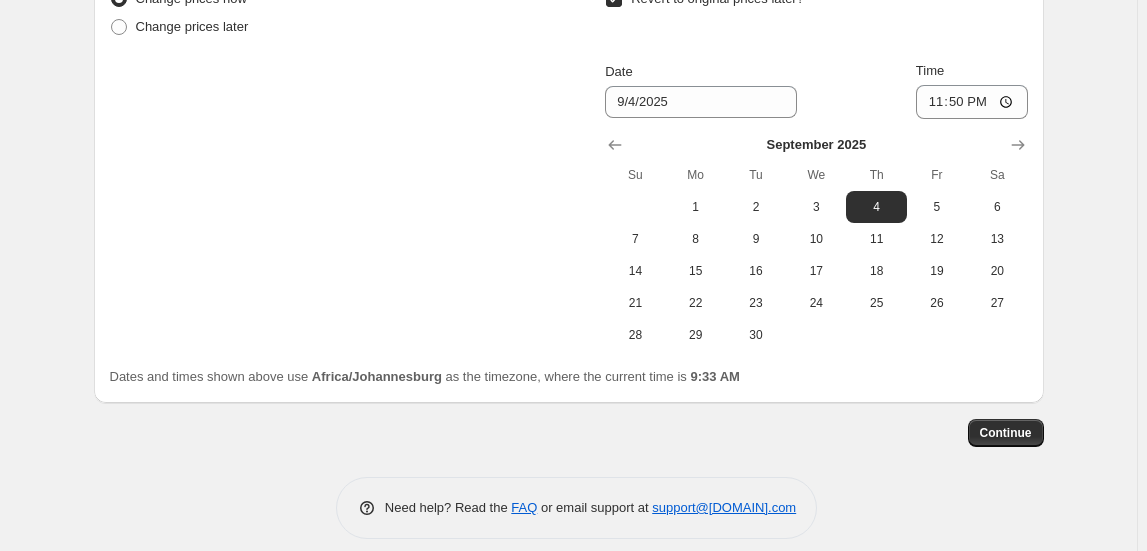 scroll, scrollTop: 4053, scrollLeft: 0, axis: vertical 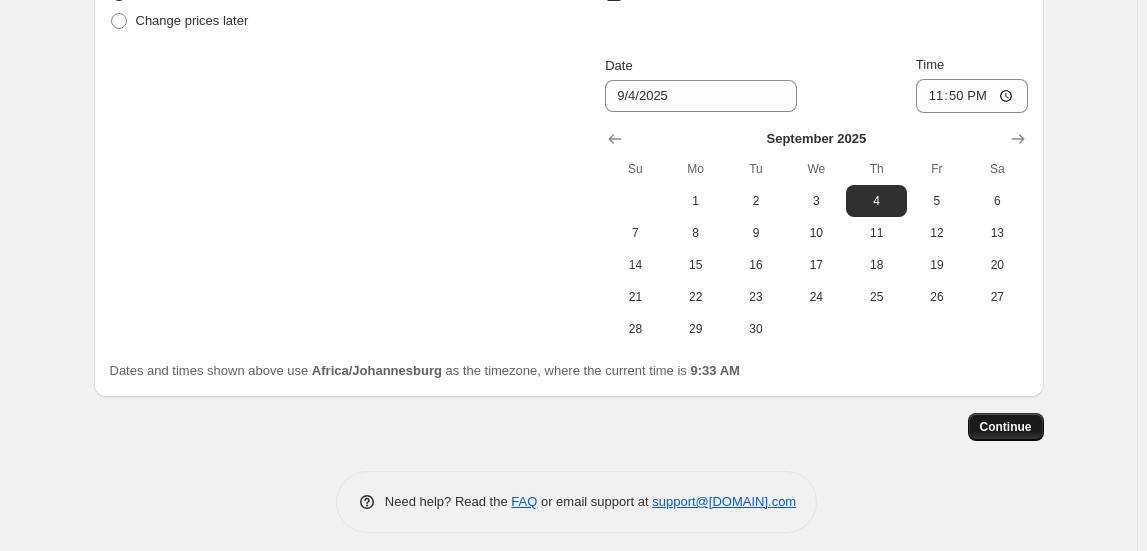 click on "Continue" at bounding box center [1006, 427] 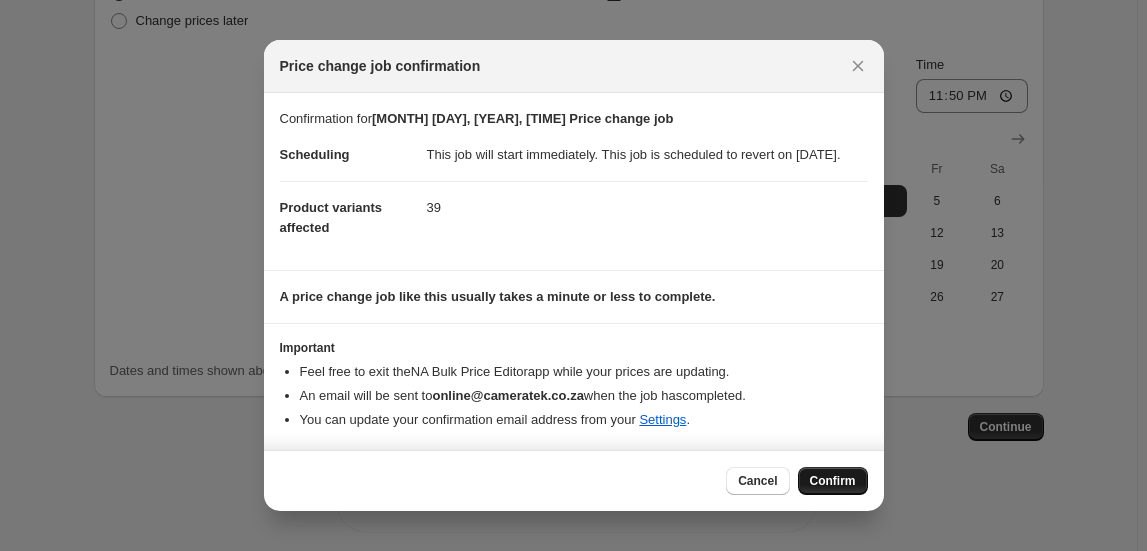 click on "Confirm" at bounding box center (833, 481) 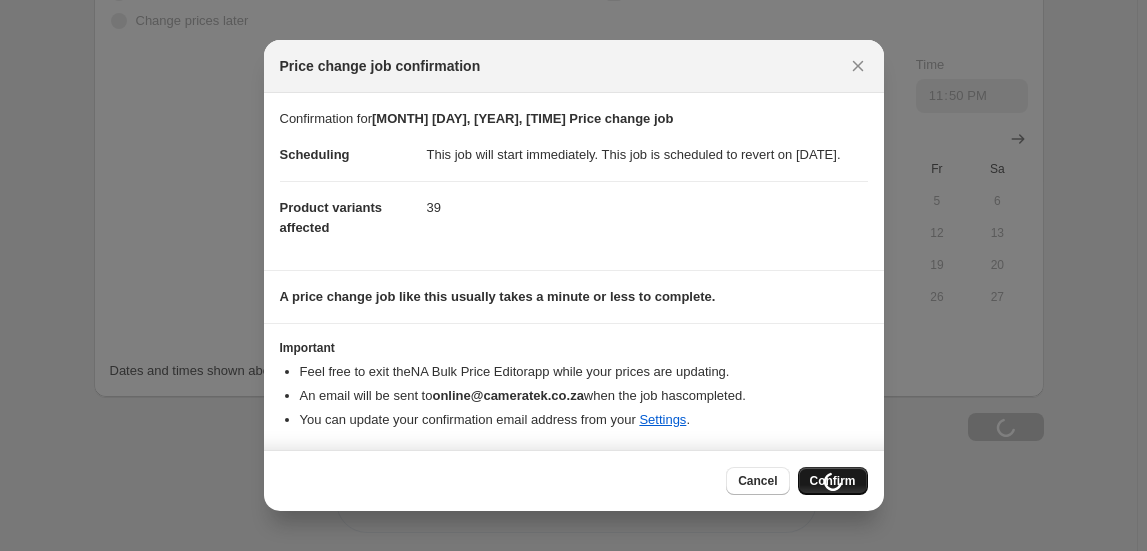 scroll, scrollTop: 4120, scrollLeft: 0, axis: vertical 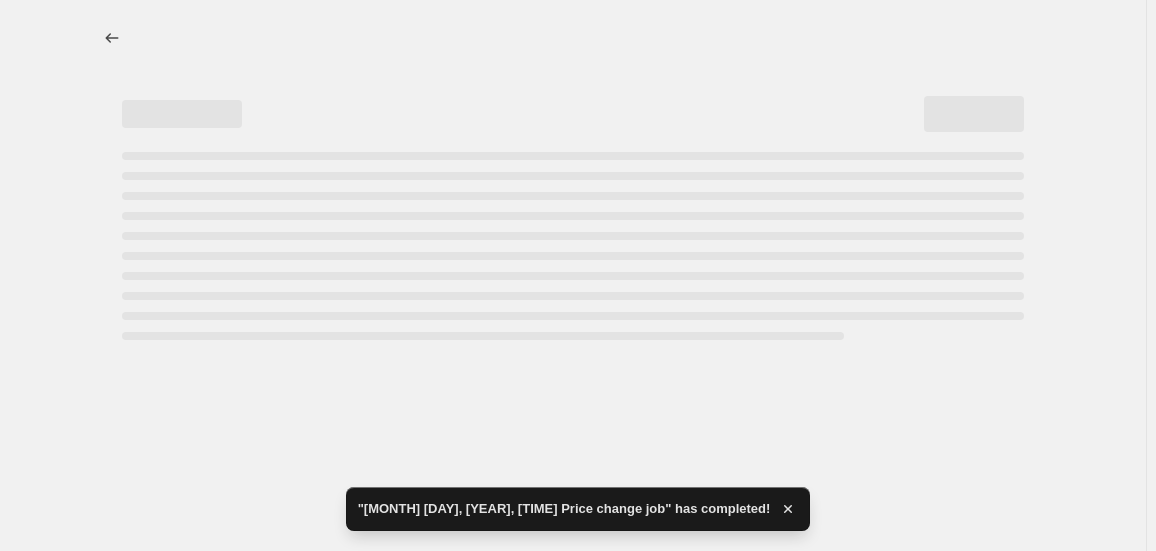 select on "collection" 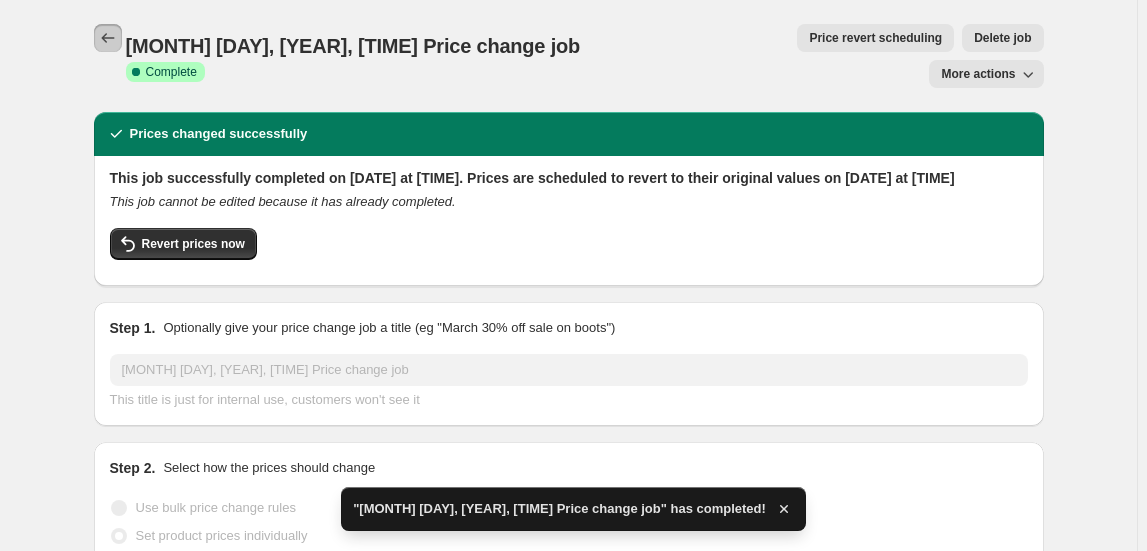 click at bounding box center [108, 38] 